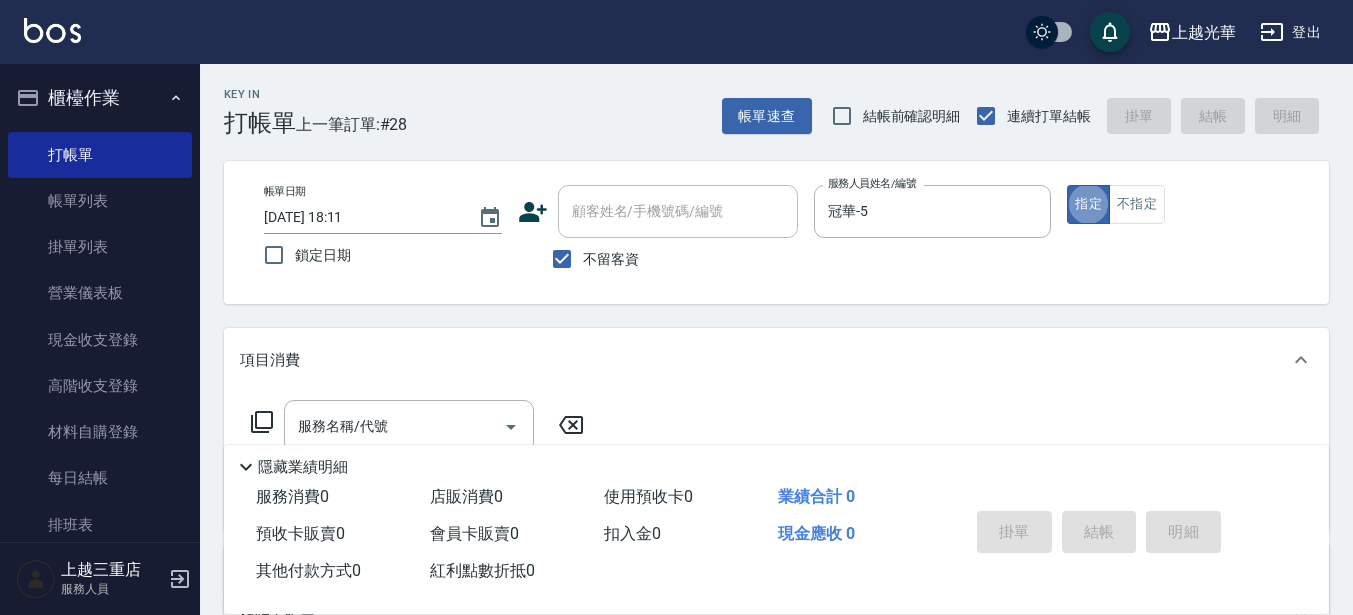 scroll, scrollTop: 0, scrollLeft: 0, axis: both 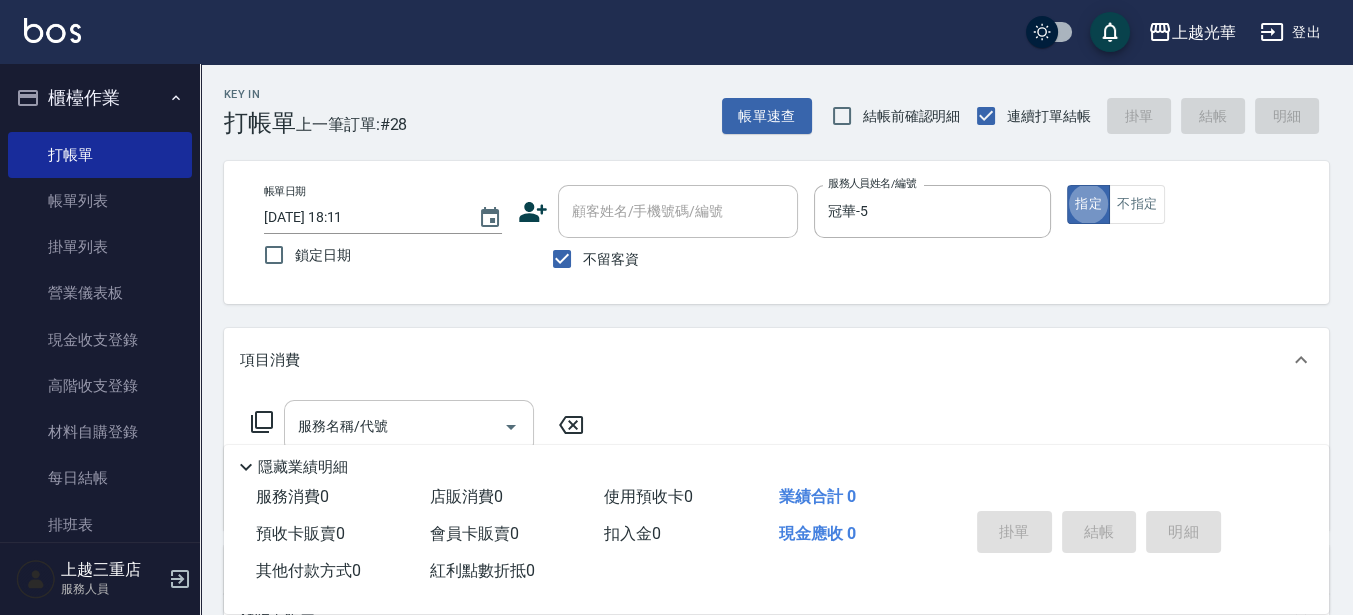 click on "服務名稱/代號 服務名稱/代號" at bounding box center [409, 426] 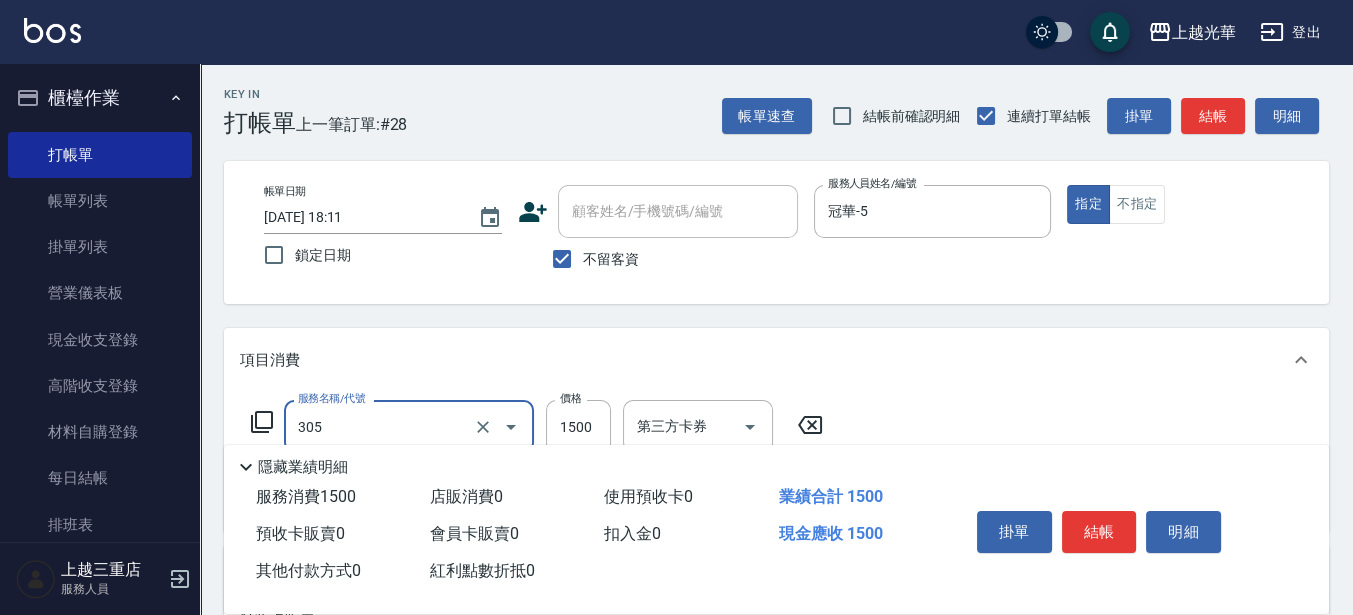 type on "設計燙髮1500(305)" 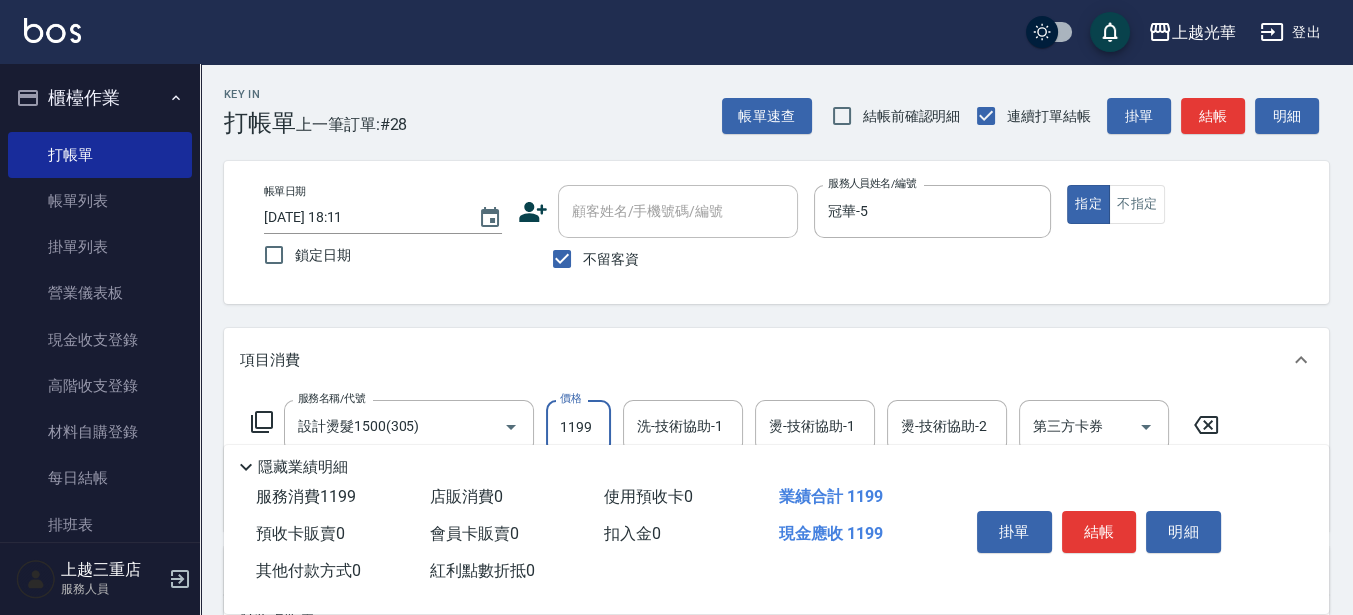 type on "1199" 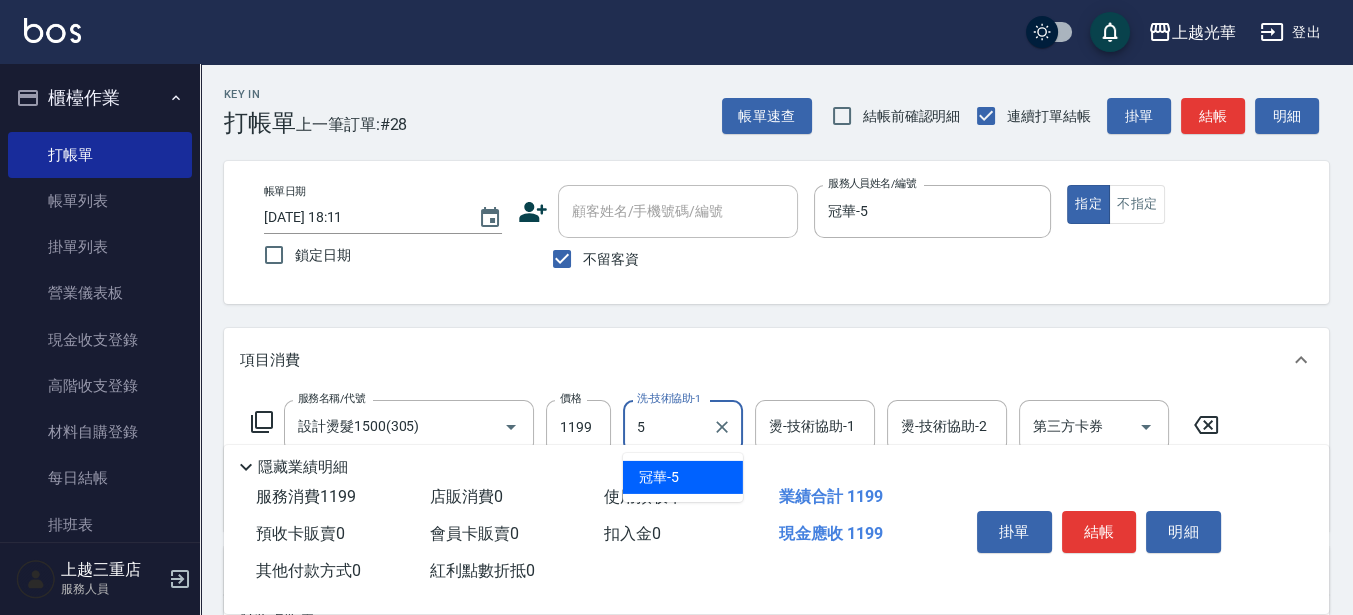 type on "冠華-5" 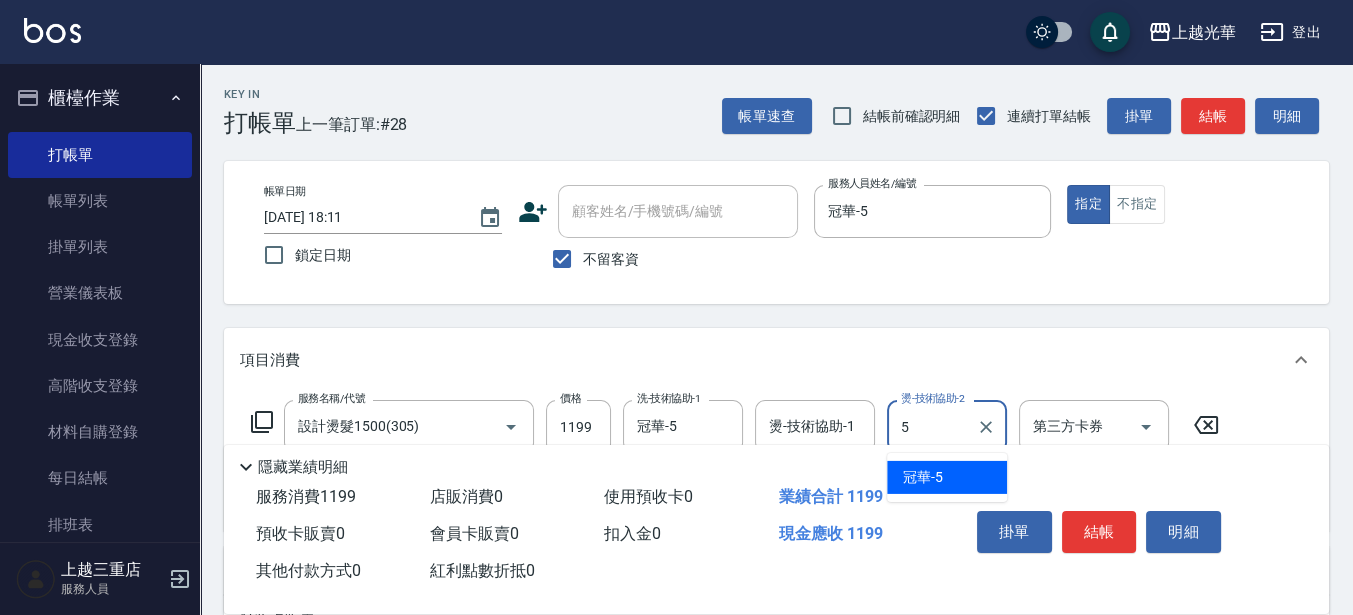 type on "冠華-5" 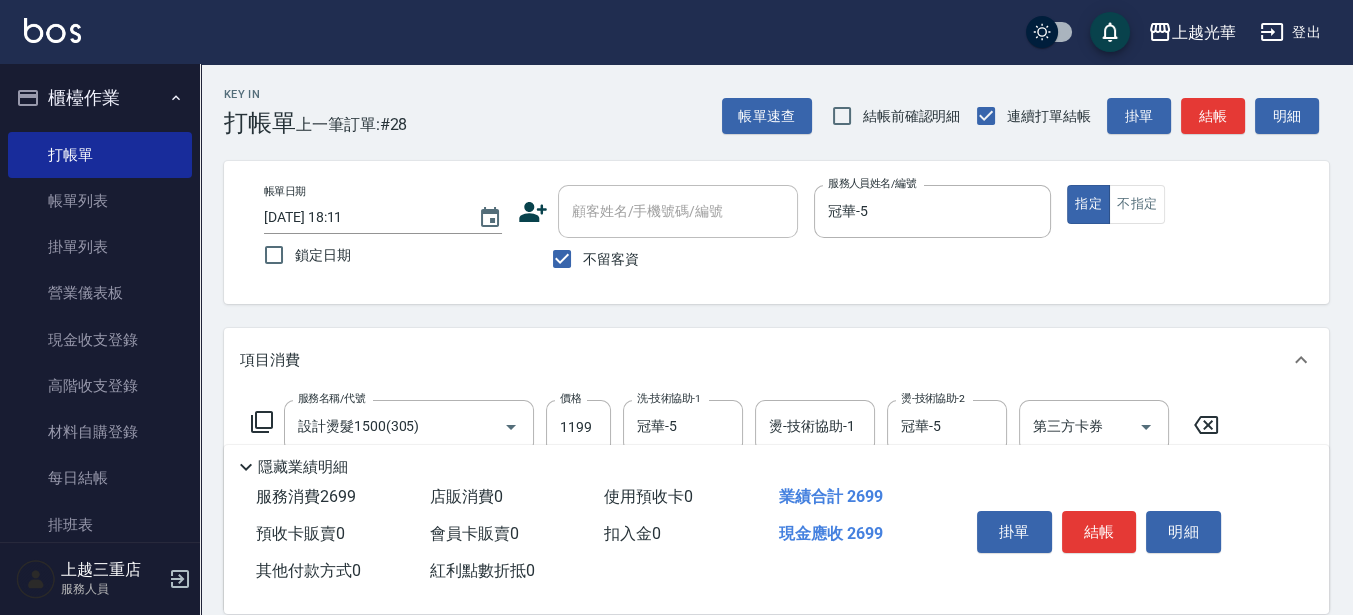 type on "設計染髮(404)" 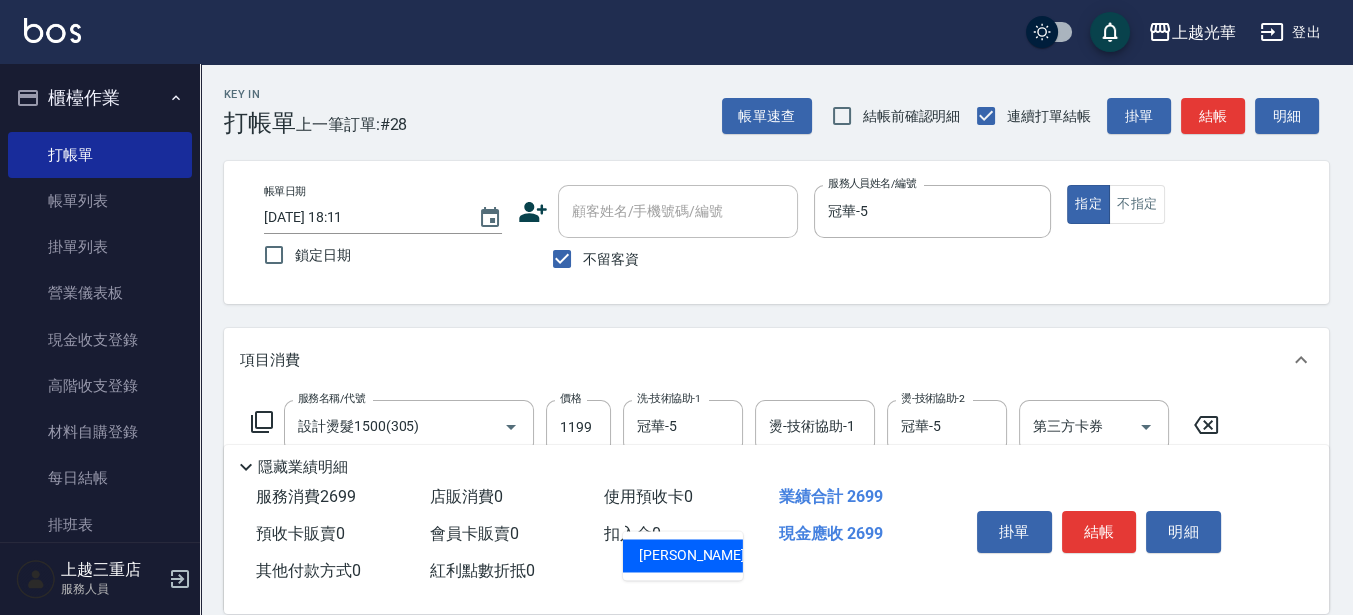 type on "11" 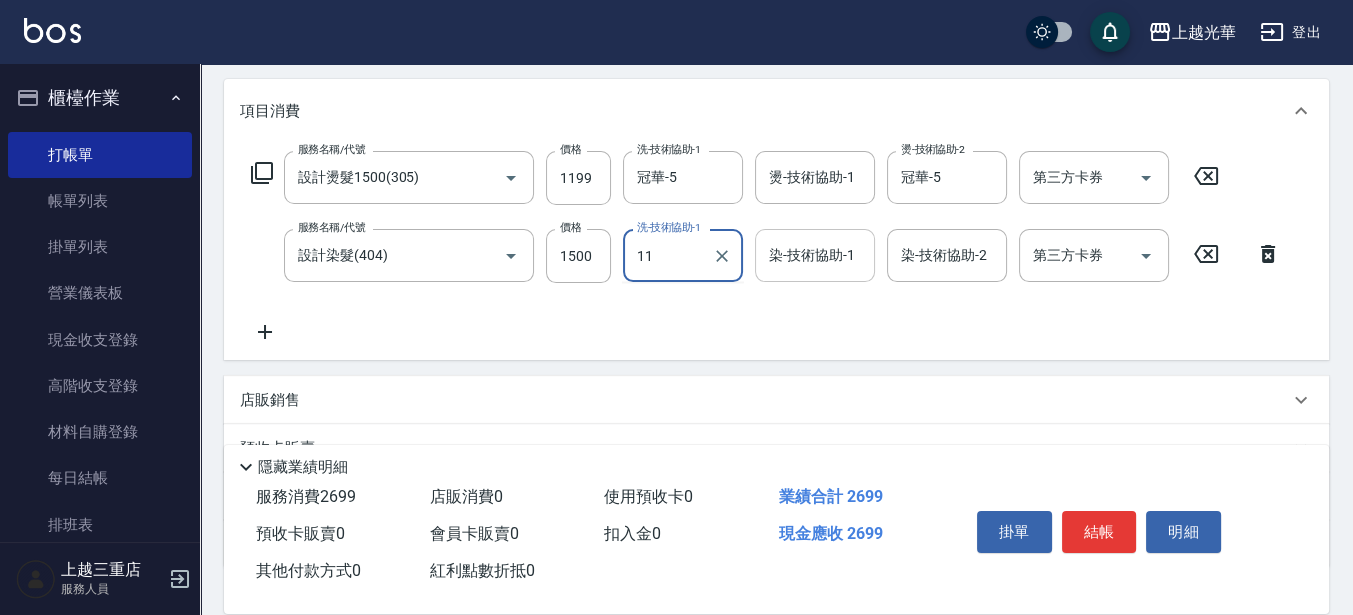 scroll, scrollTop: 250, scrollLeft: 0, axis: vertical 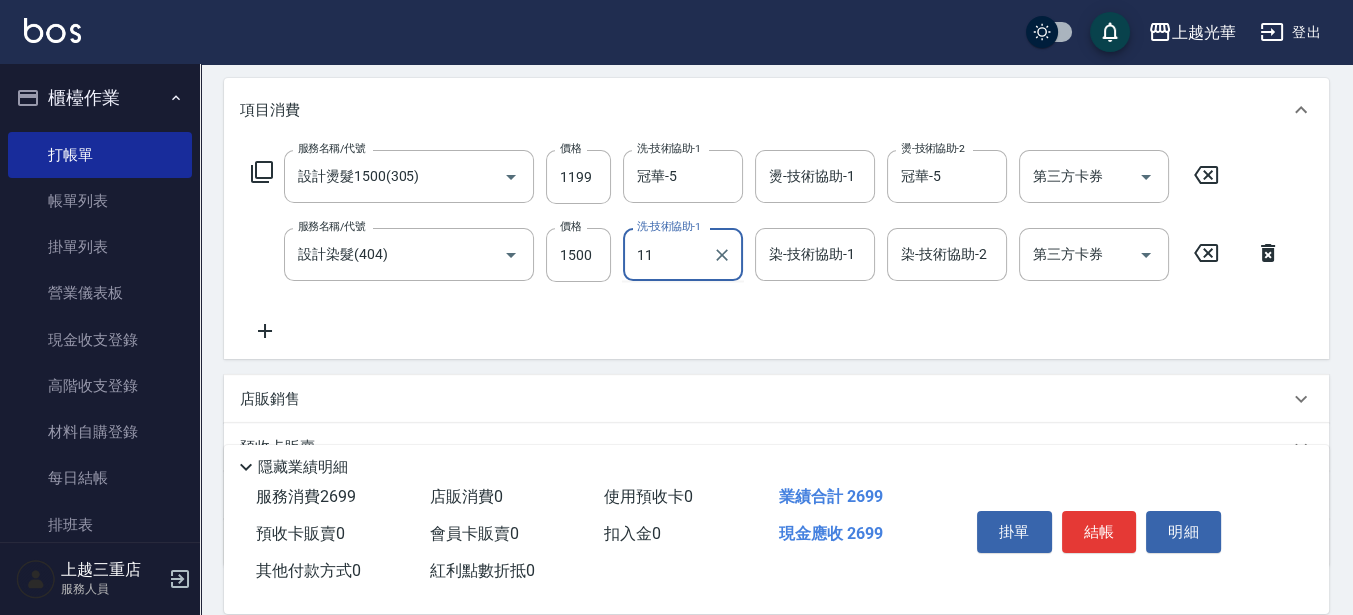 click 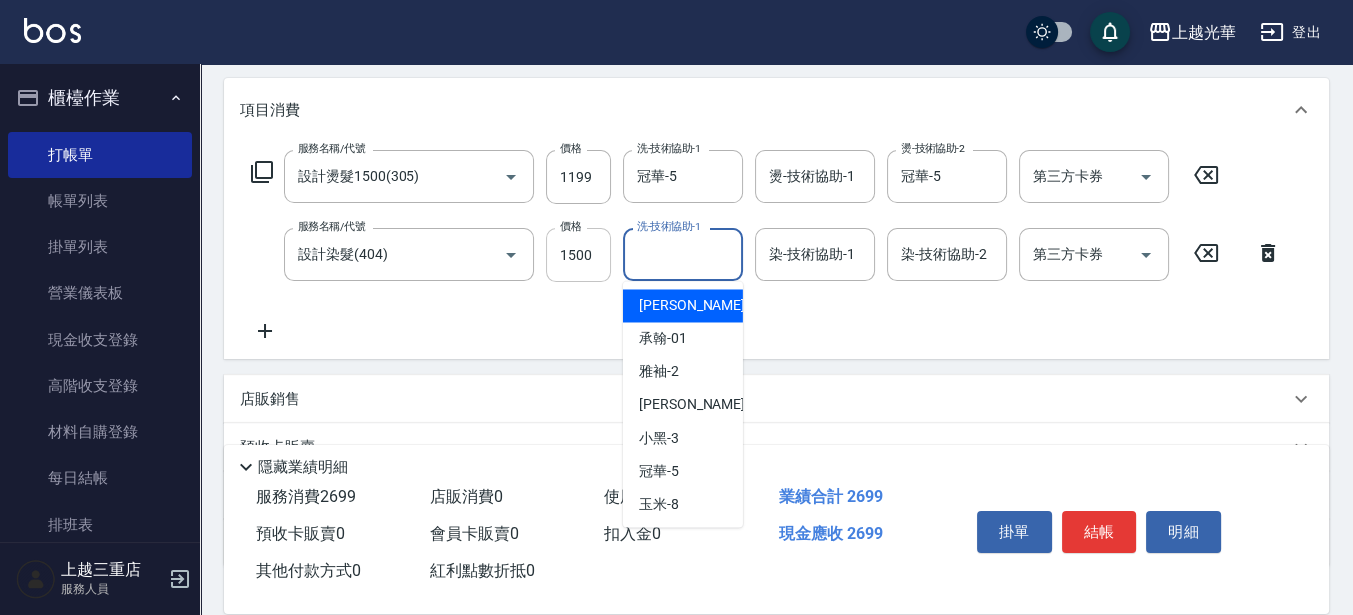 click on "1500" at bounding box center (578, 255) 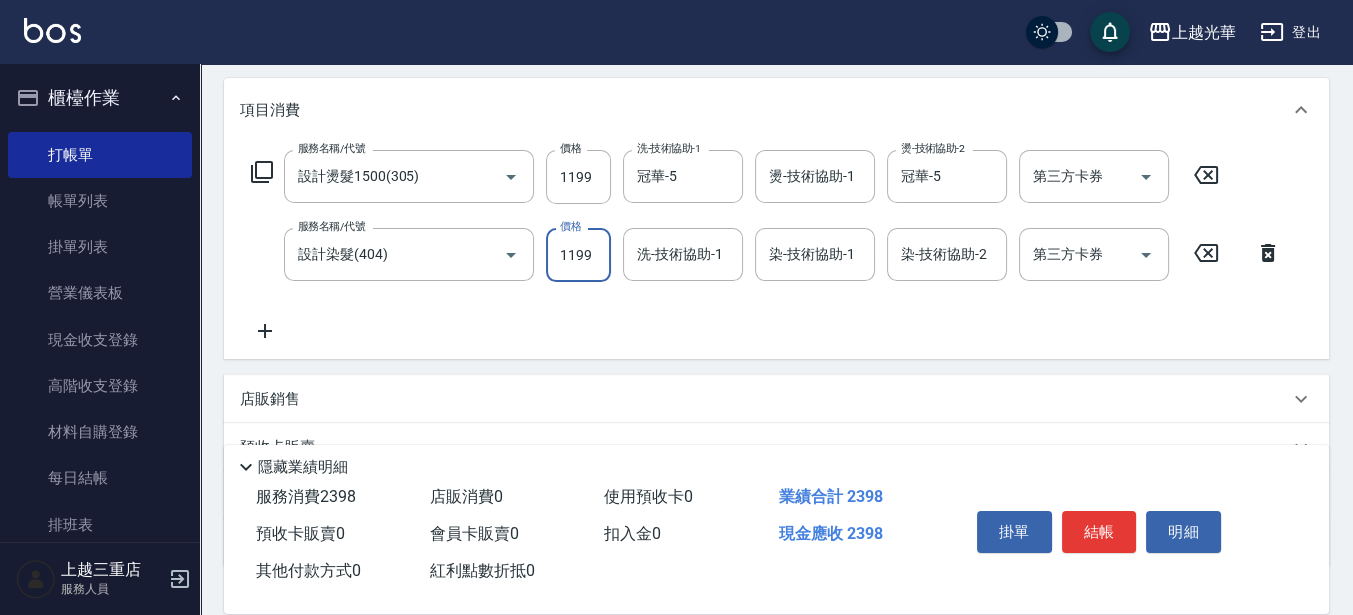 type on "1199" 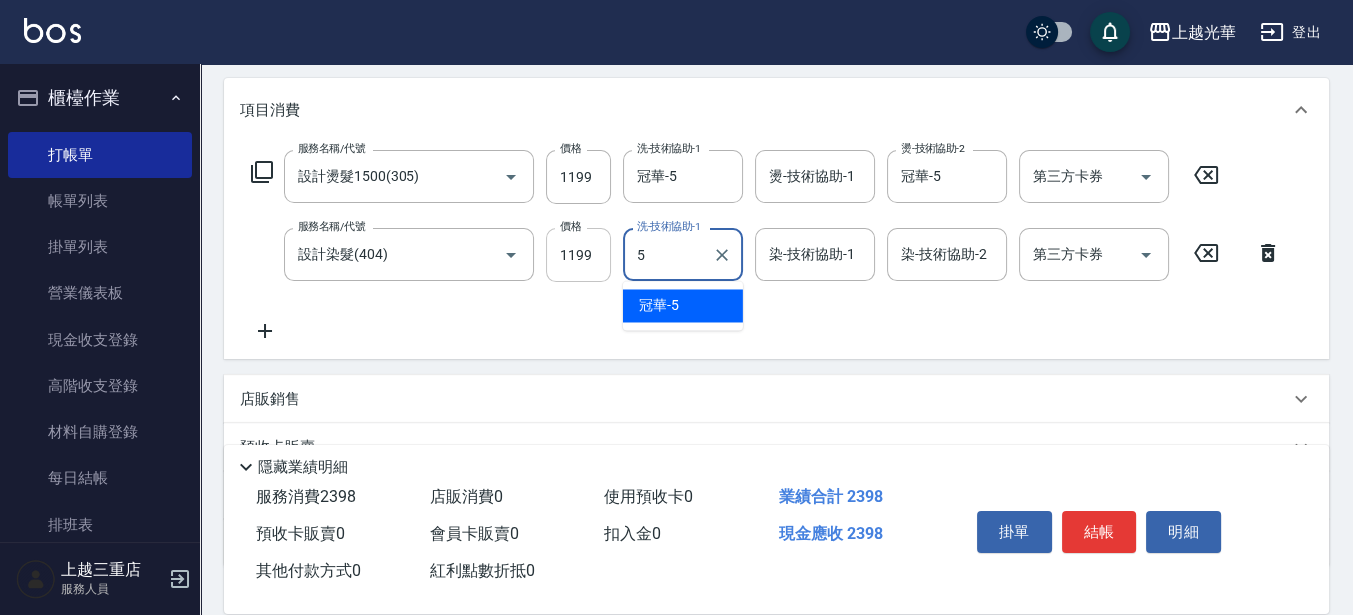 type on "冠華-5" 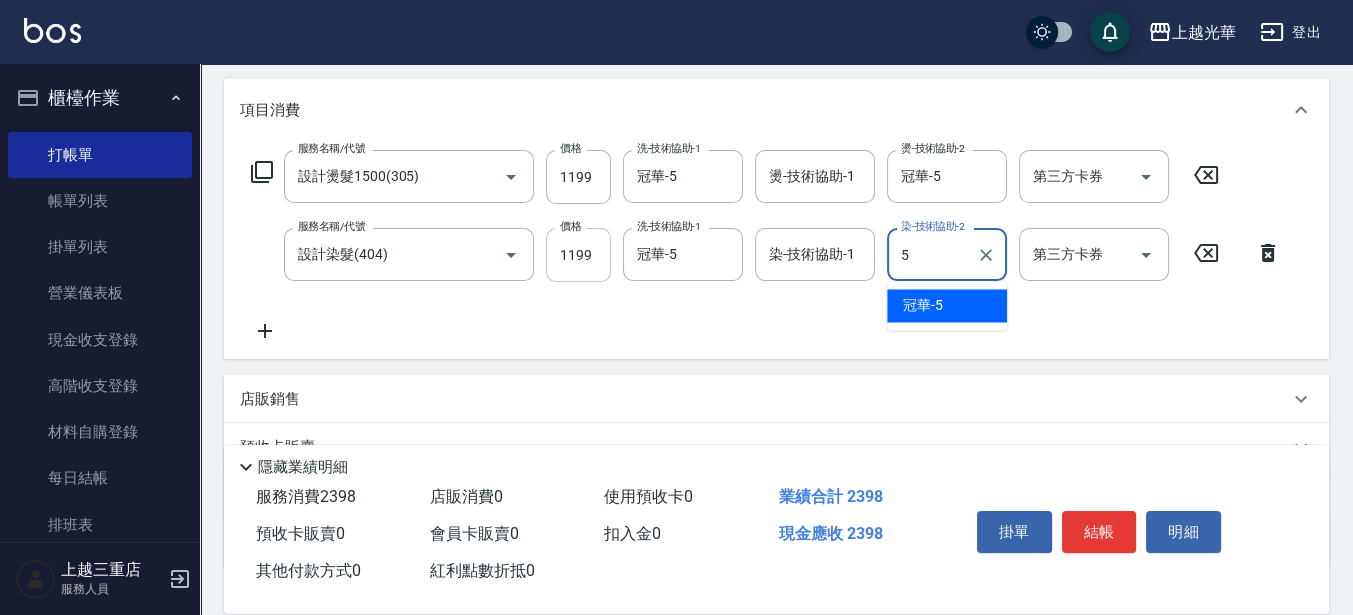 type on "冠華-5" 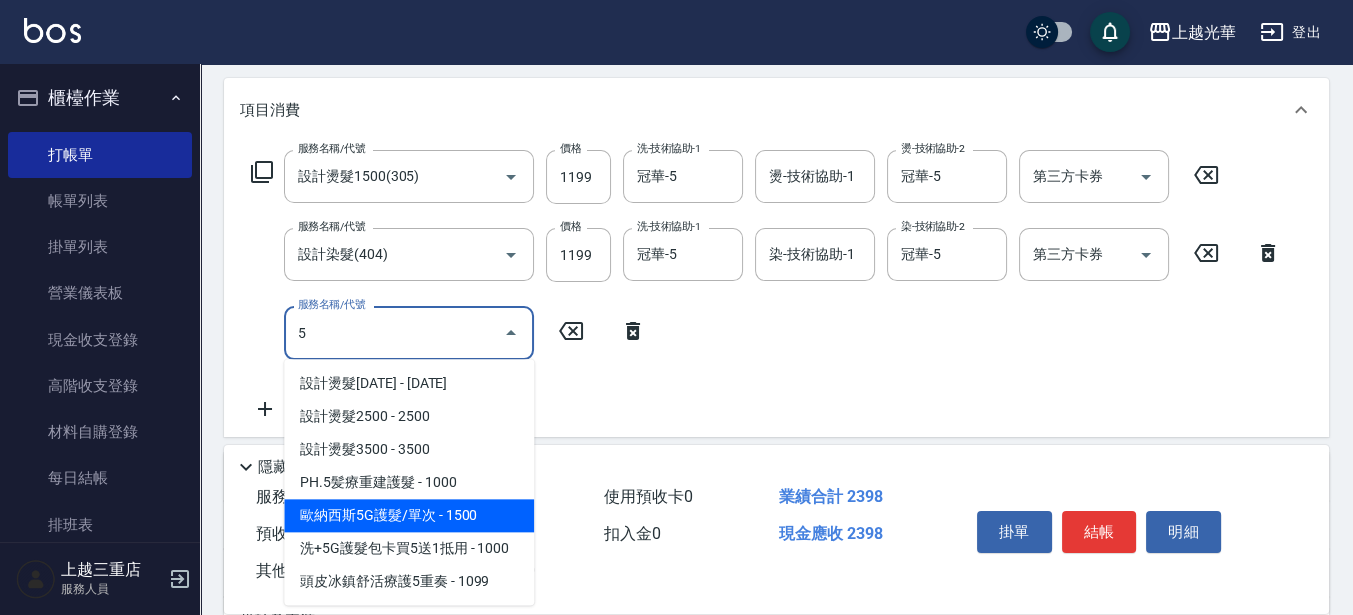 click on "歐納西斯5G護髮/單次 - 1500" at bounding box center (409, 515) 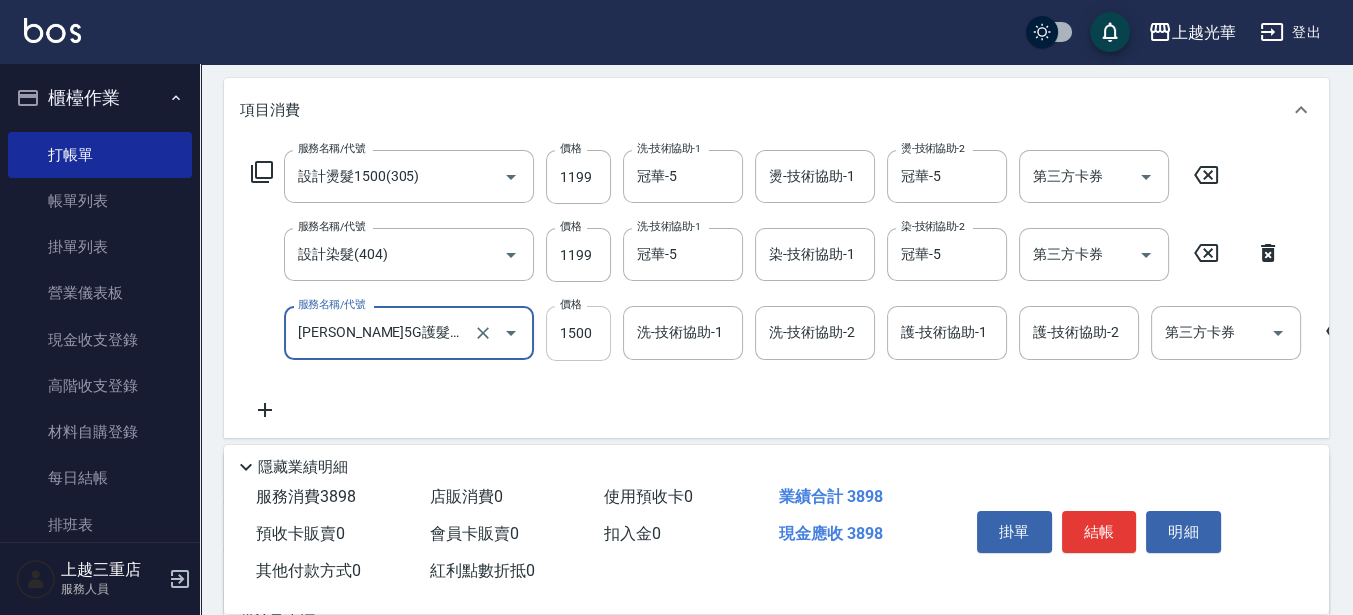 type on "[PERSON_NAME]5G護髮/單次(514)" 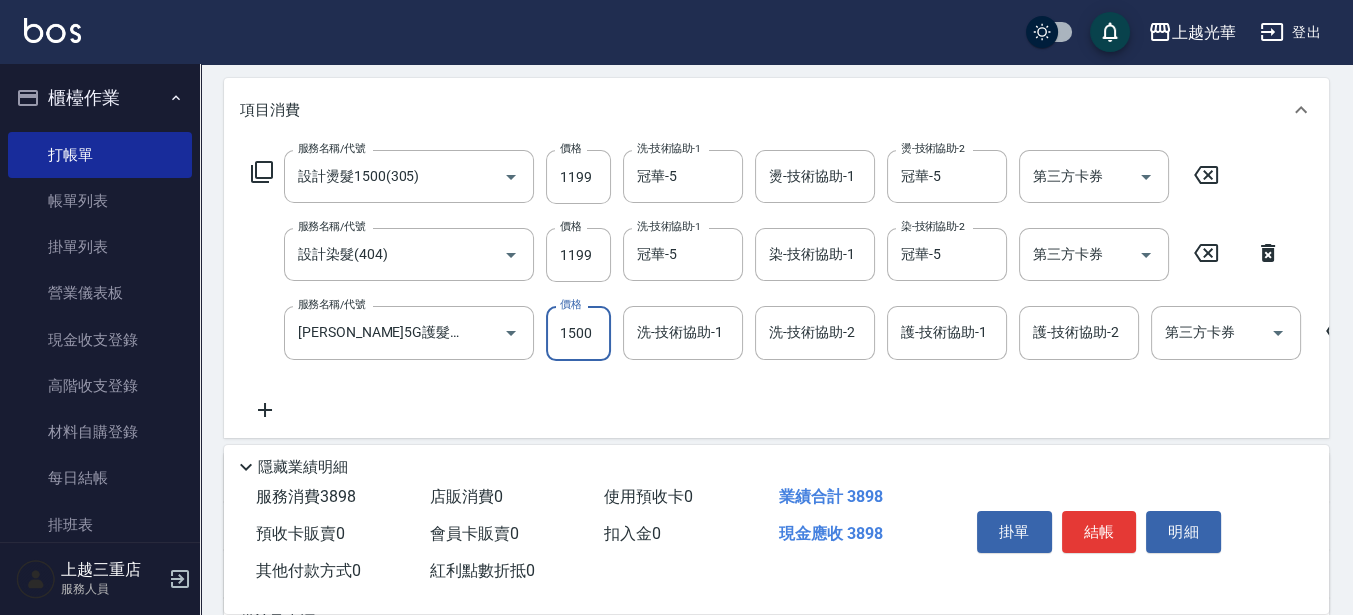 click on "1500" at bounding box center [578, 333] 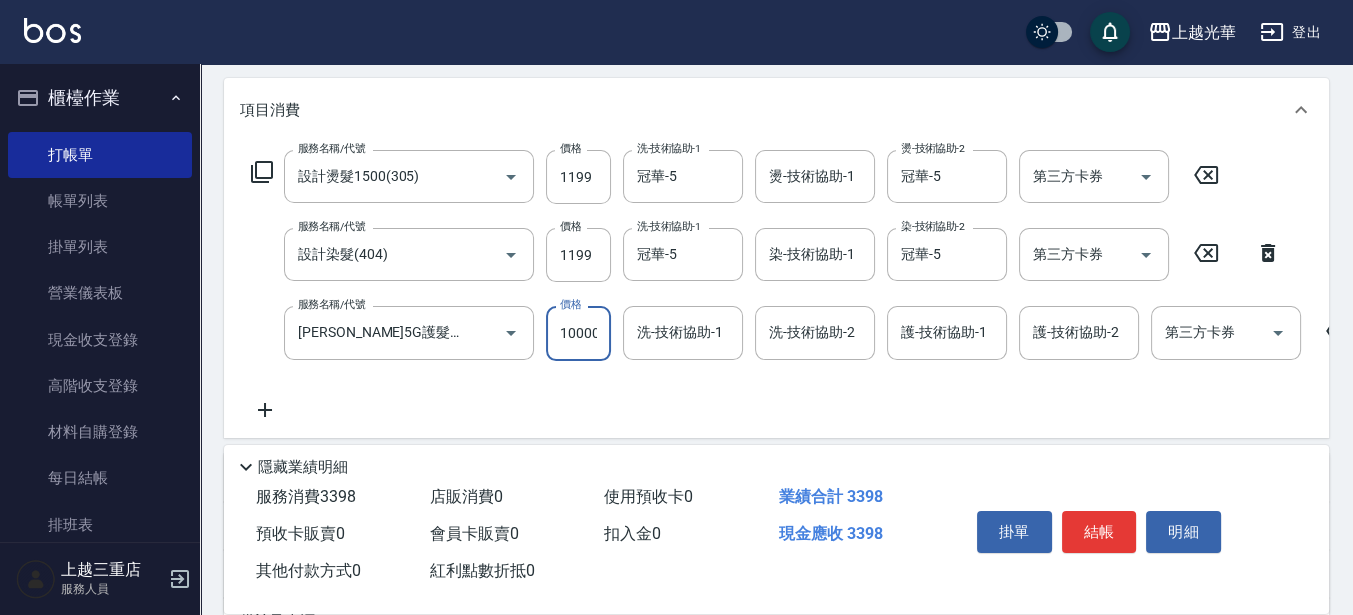 scroll, scrollTop: 0, scrollLeft: 1, axis: horizontal 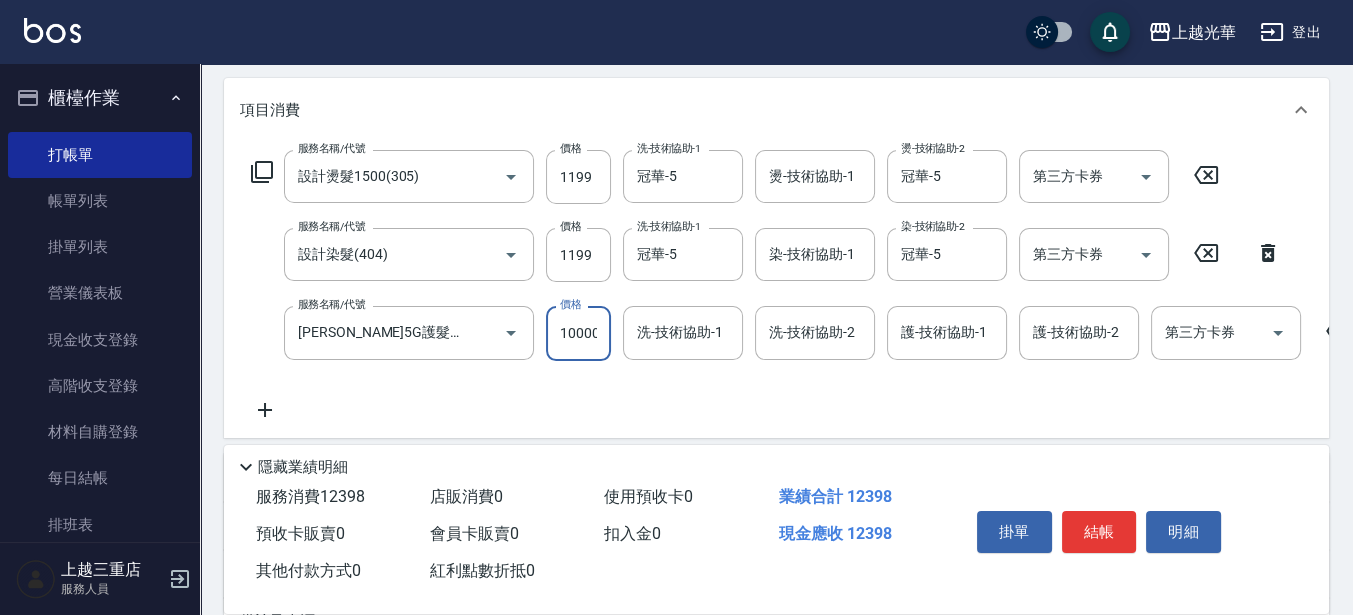 click on "10000" at bounding box center (578, 333) 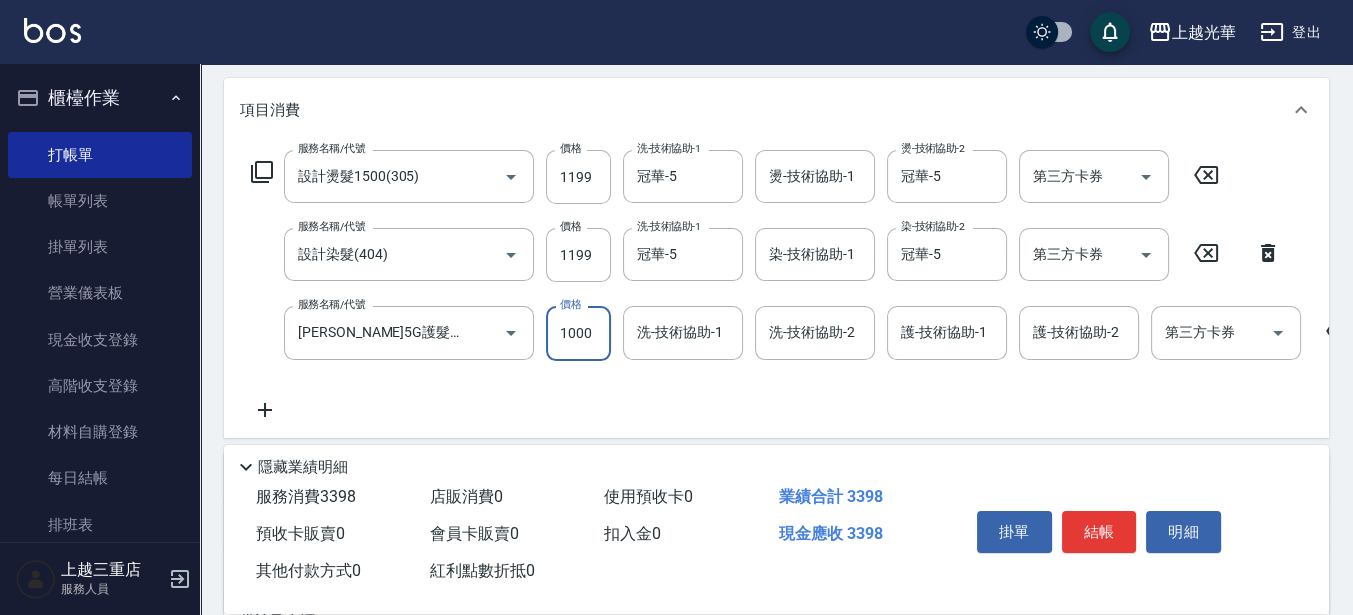 type on "1000" 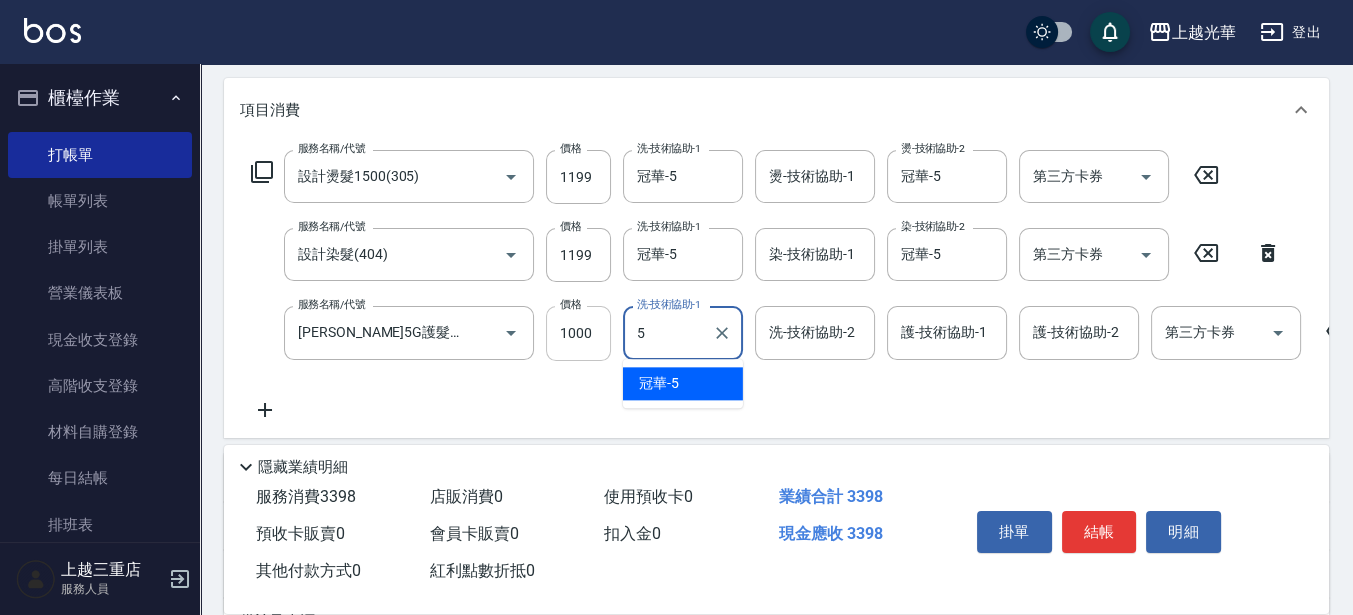 type on "冠華-5" 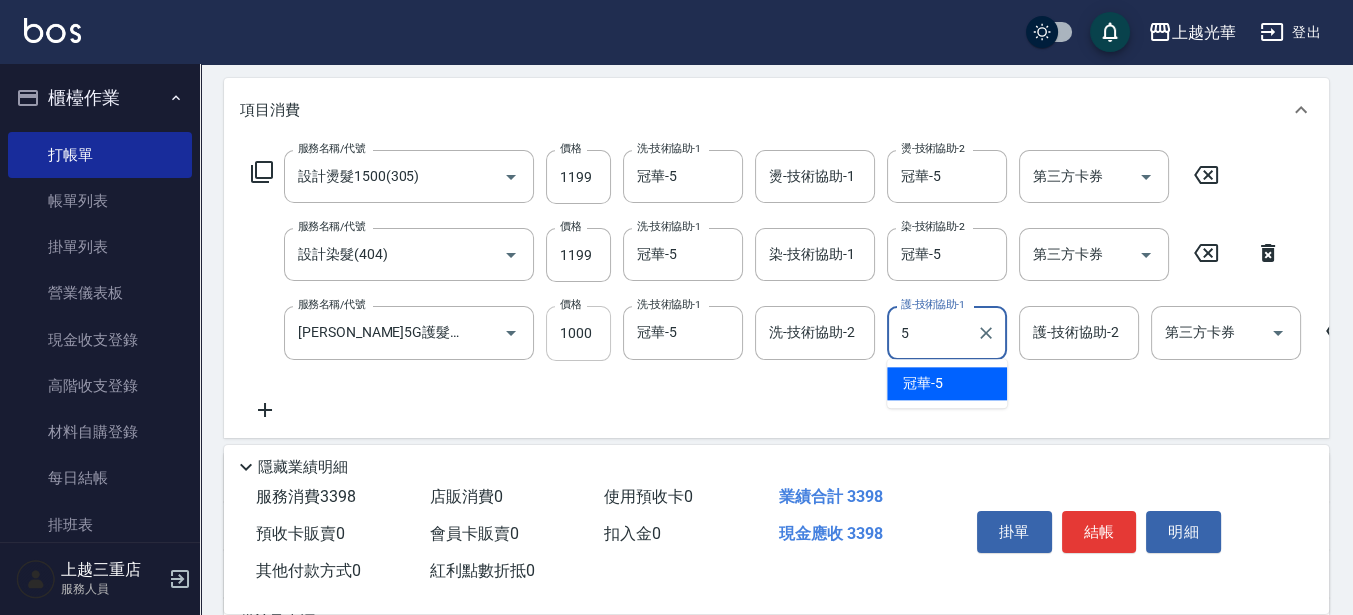 type on "冠華-5" 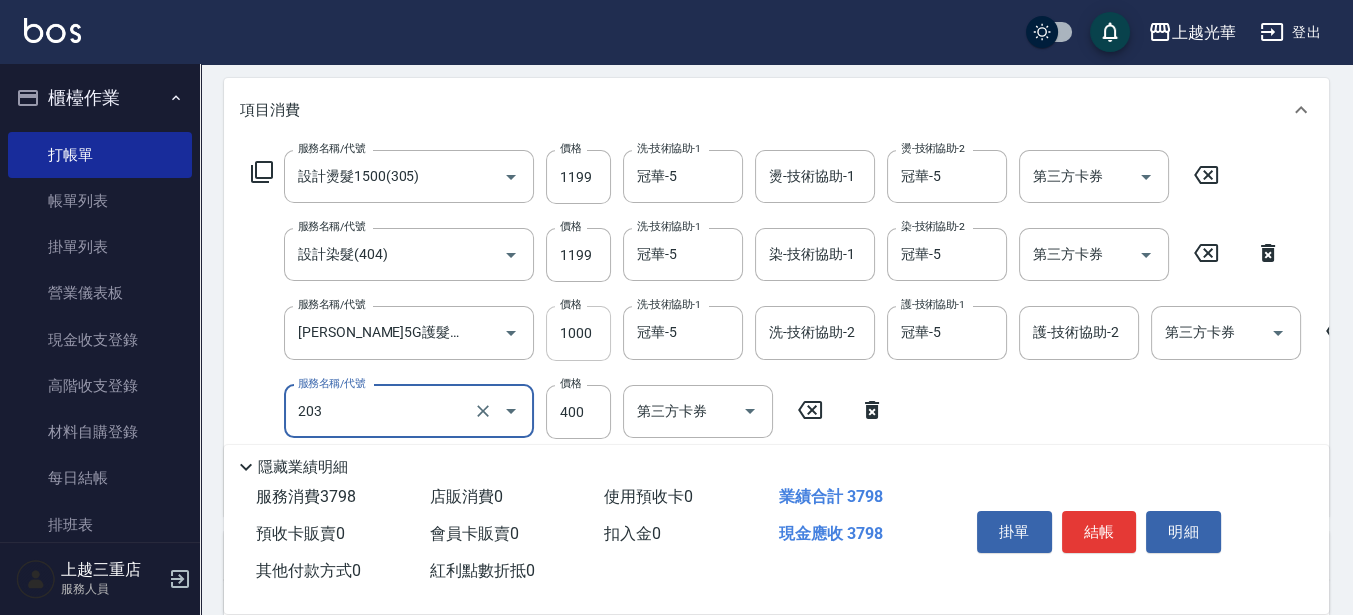 type on "指定單剪(203)" 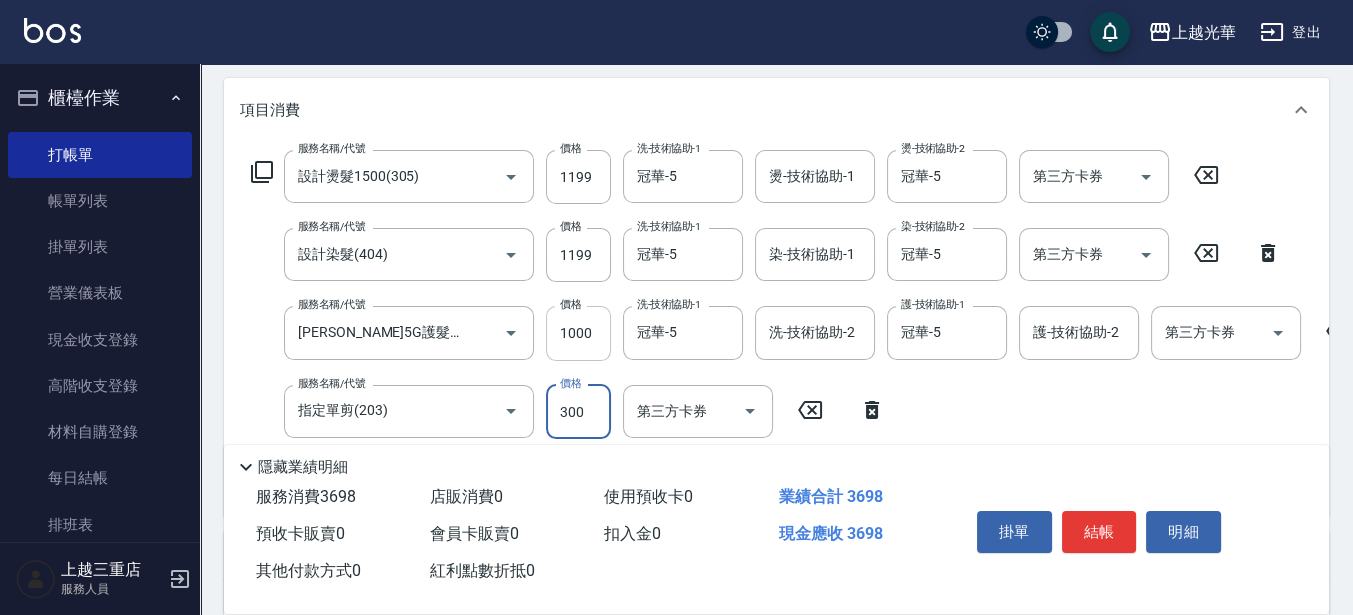 type on "300" 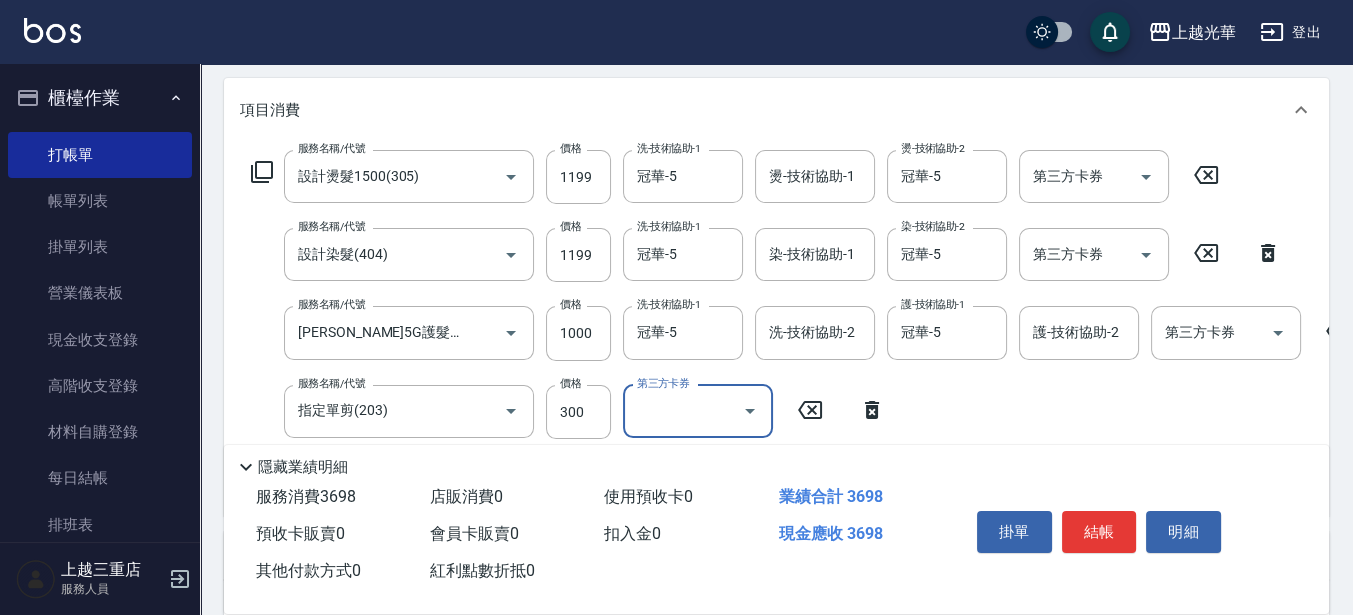 click on "服務名稱/代號 設計燙髮1500(305) 服務名稱/代號 價格 1199 價格 洗-技術協助-1 冠華-5 洗-技術協助-1 燙-技術協助-1 燙-技術協助-1 燙-技術協助-2 冠華-5 燙-技術協助-2 第三方卡券 第三方卡券 服務名稱/代號 設計染髮(404) 服務名稱/代號 價格 1199 價格 洗-技術協助-1 冠華-5 洗-技術協助-1 染-技術協助-1 染-技術協助-1 染-技術協助-2 冠華-5 染-技術協助-2 第三方卡券 第三方卡券 服務名稱/代號 [PERSON_NAME]5G護髮/單次(514) 服務名稱/代號 價格 1000 價格 洗-技術協助-1 冠華-5 洗-技術協助-1 洗-技術協助-2 洗-技術協助-2 護-技術協助-1 冠華-5 護-技術協助-1 護-技術協助-2 護-技術協助-2 第三方卡券 第三方卡券 服務名稱/代號 指定單剪(203) 服務名稱/代號 價格 300 價格 第三方卡券 第三方卡券" at bounding box center (832, 325) 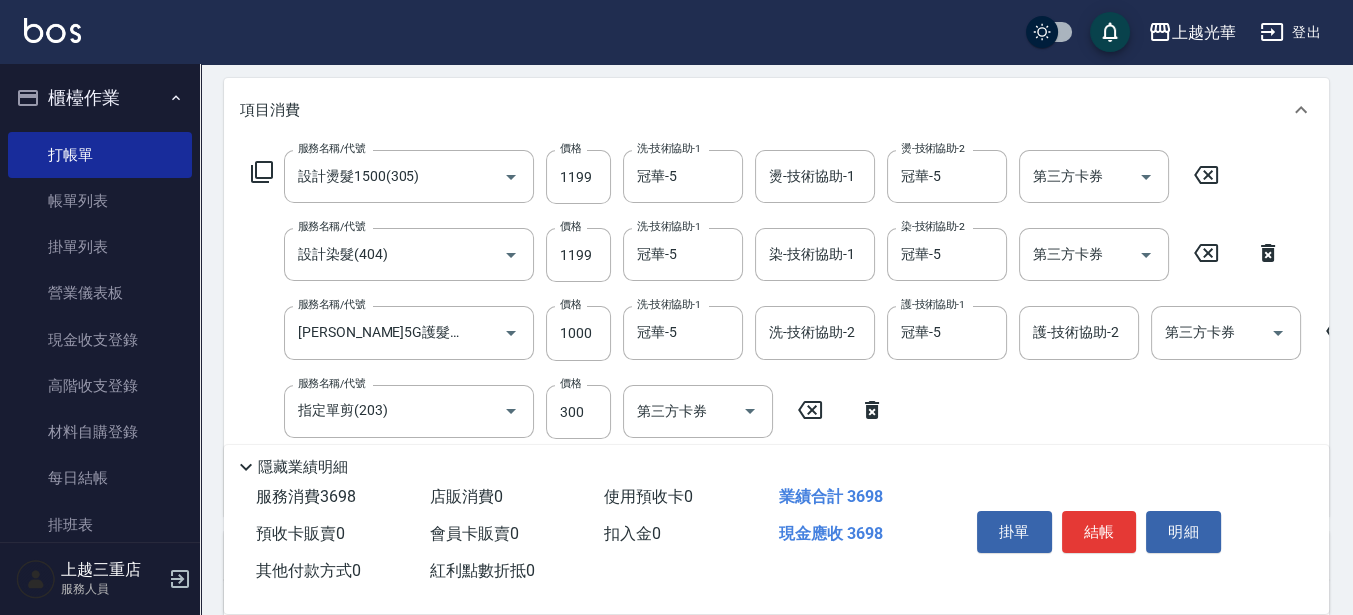 scroll, scrollTop: 0, scrollLeft: 0, axis: both 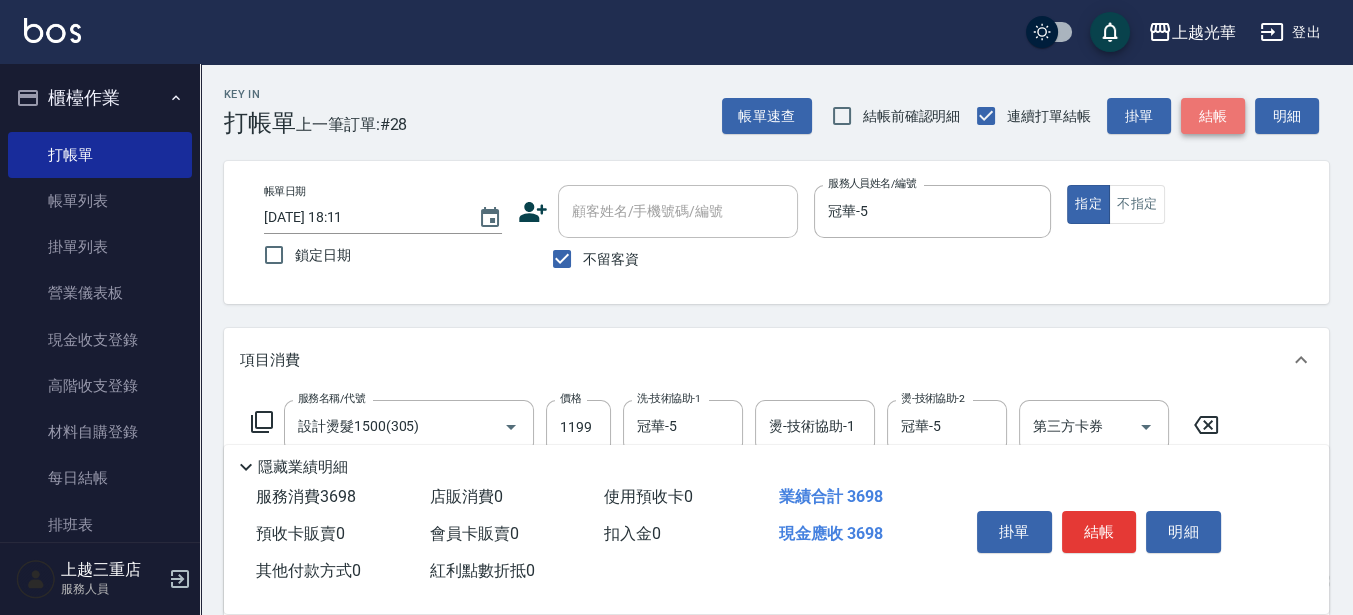 click on "結帳" at bounding box center [1213, 116] 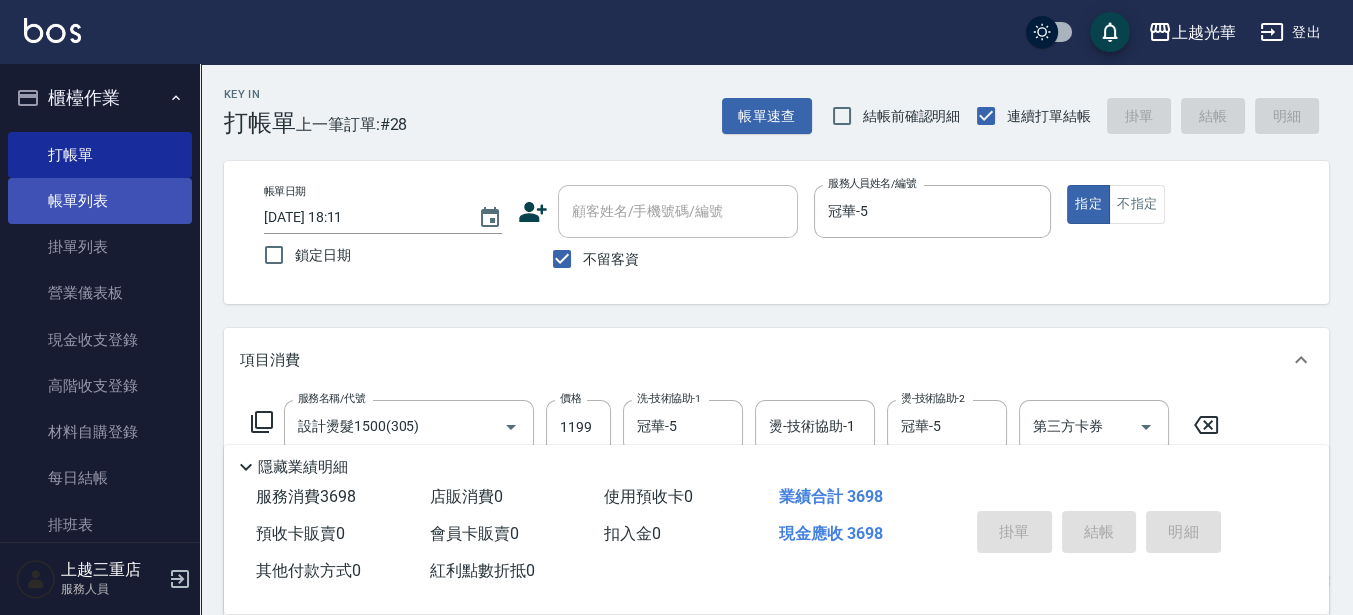 type on "[DATE] 19:05" 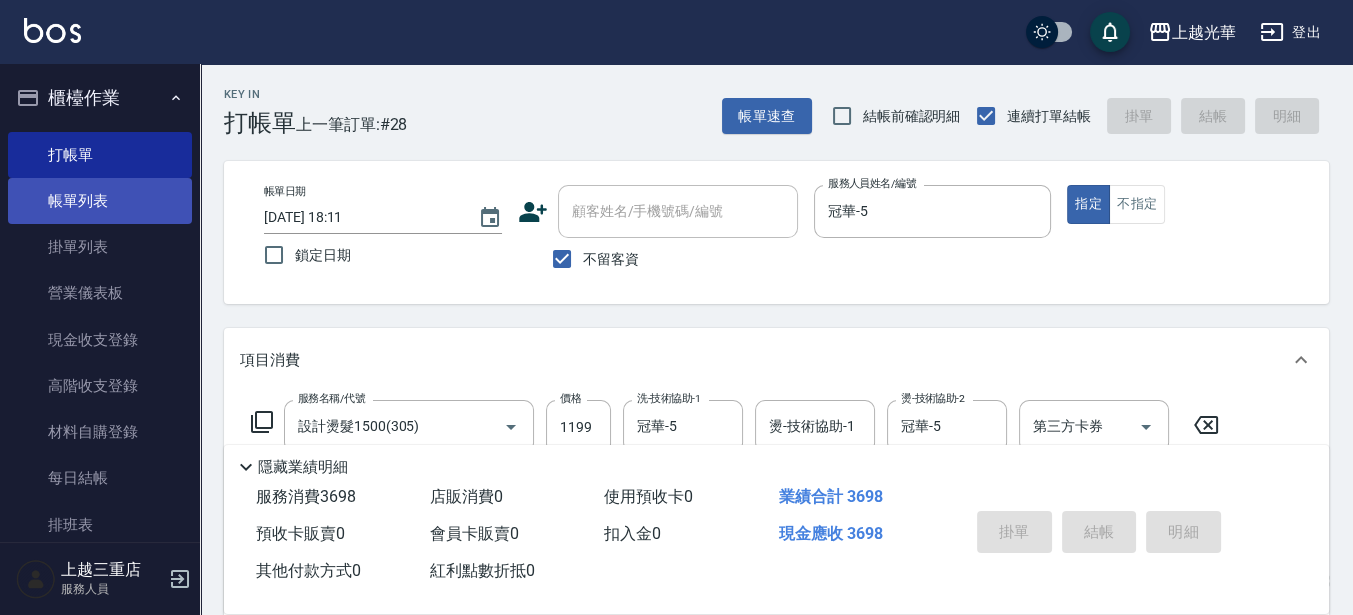 type 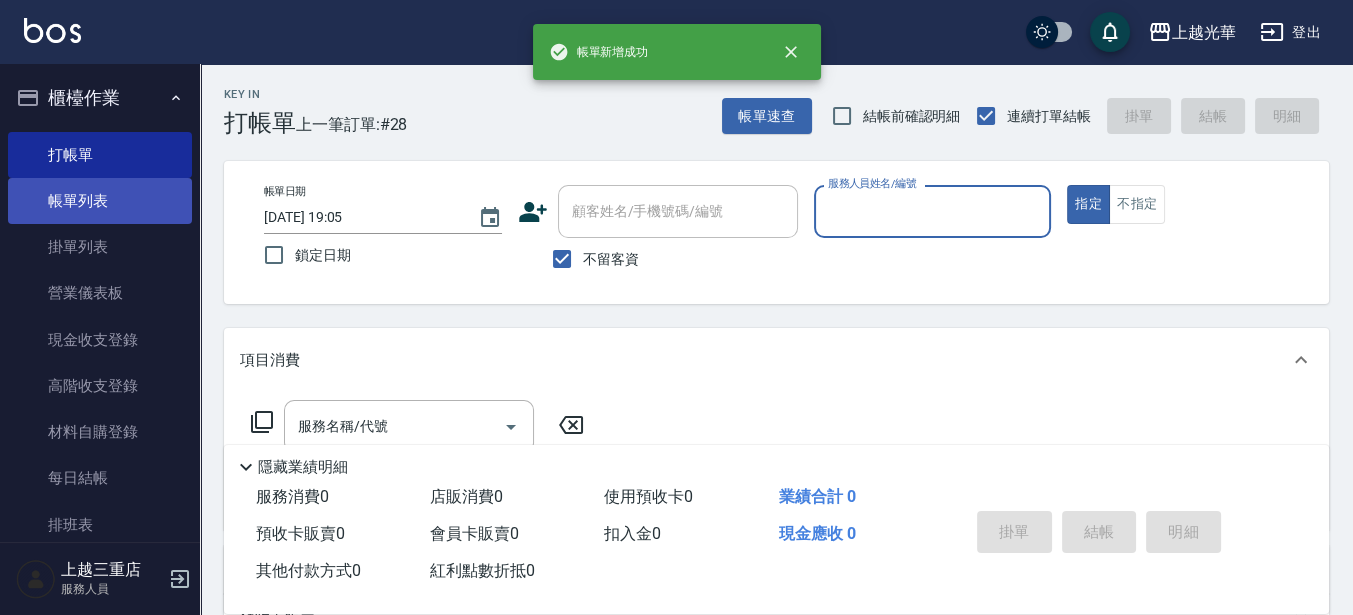click on "帳單列表" at bounding box center [100, 201] 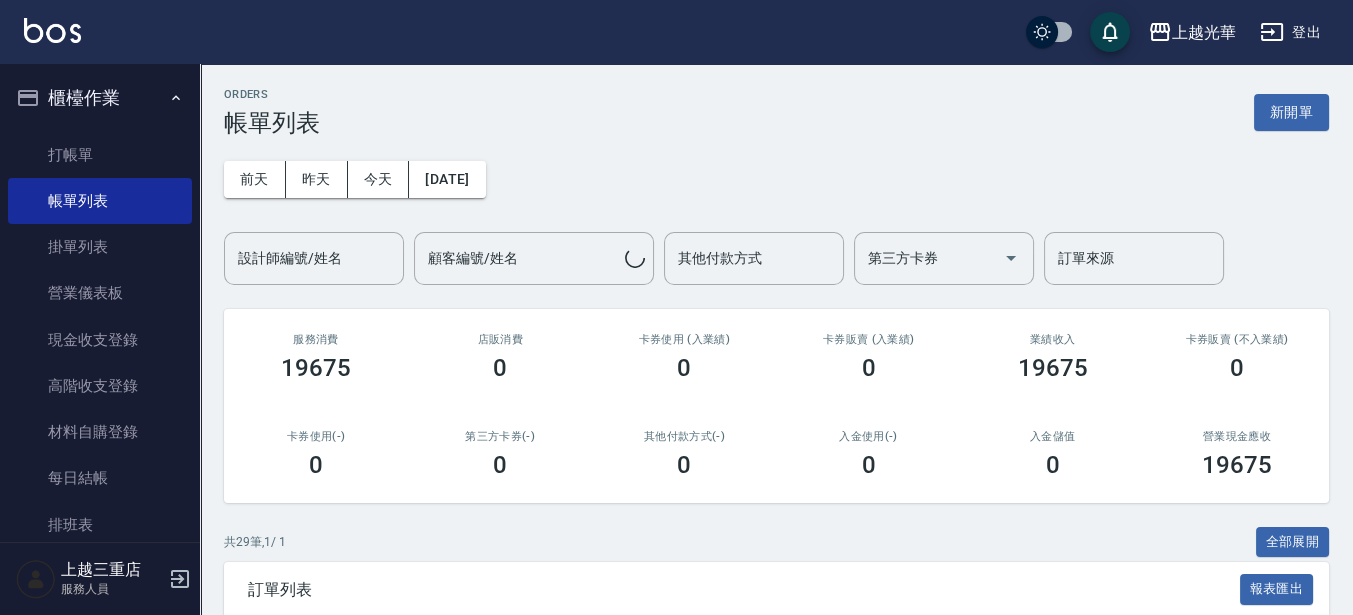 click on "設計師編號/姓名 設計師編號/姓名" at bounding box center [314, 258] 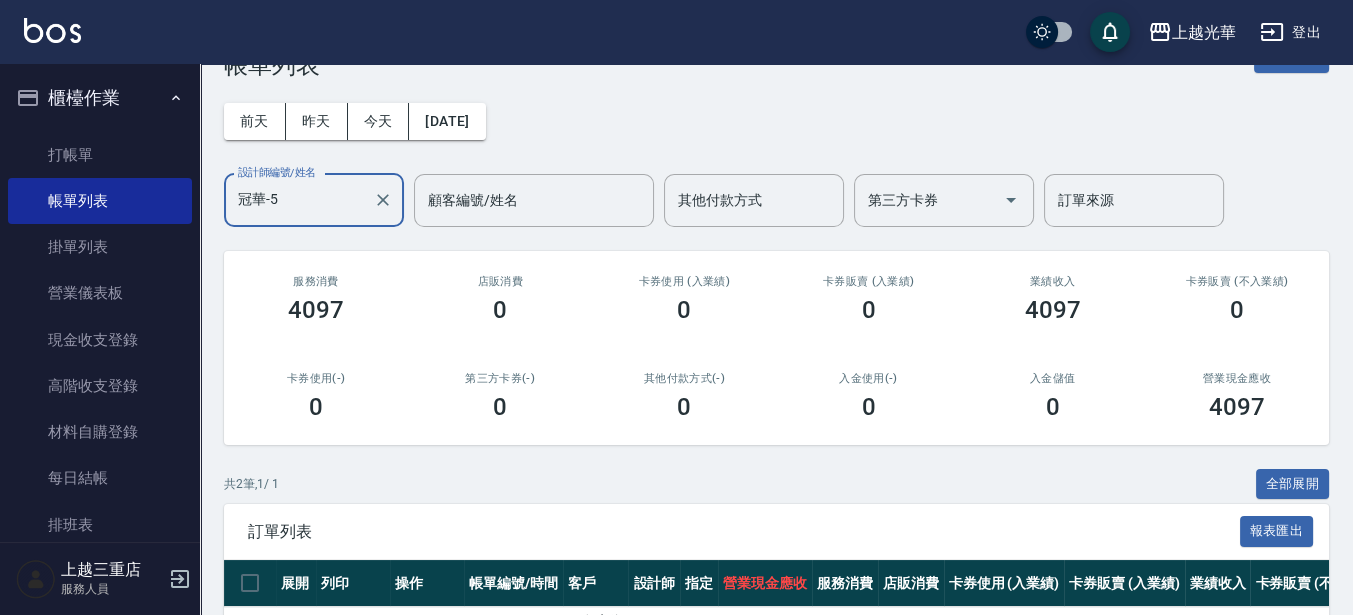 scroll, scrollTop: 240, scrollLeft: 0, axis: vertical 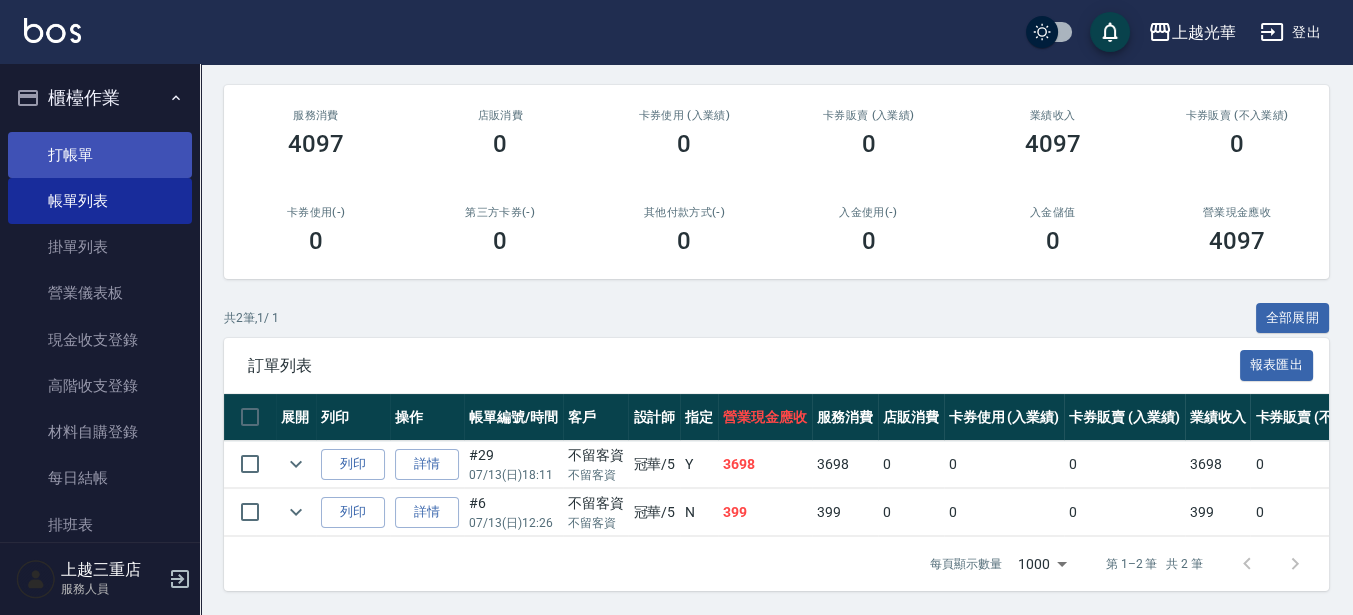 type on "冠華-5" 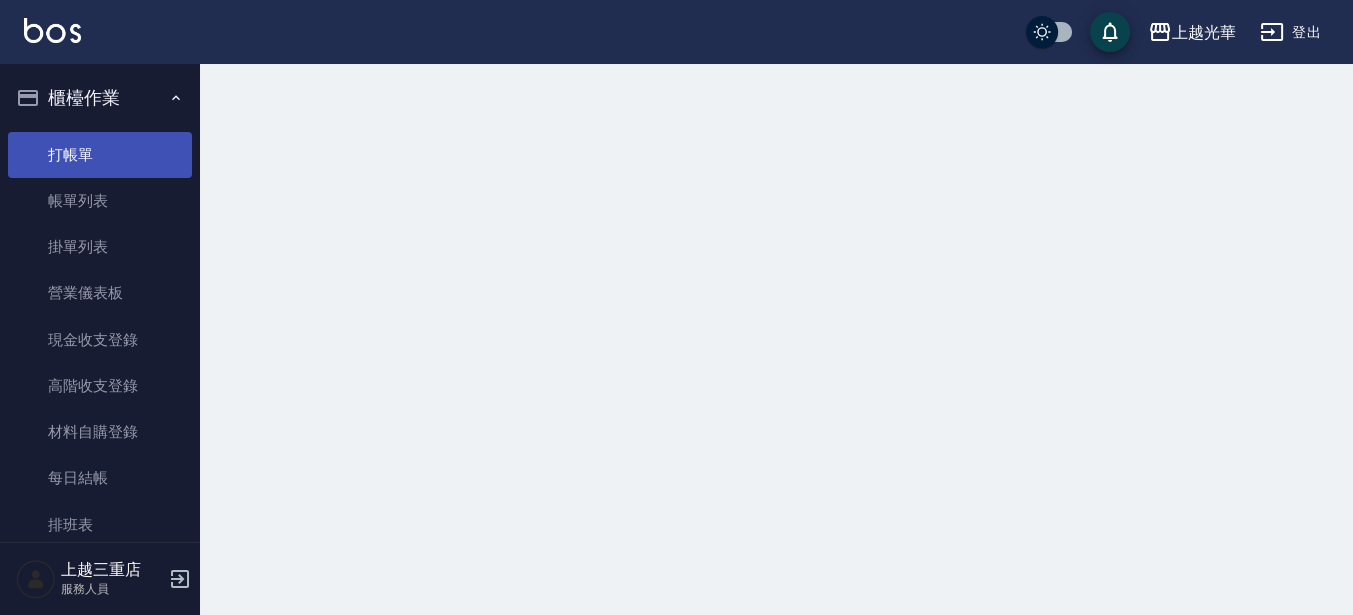 scroll, scrollTop: 0, scrollLeft: 0, axis: both 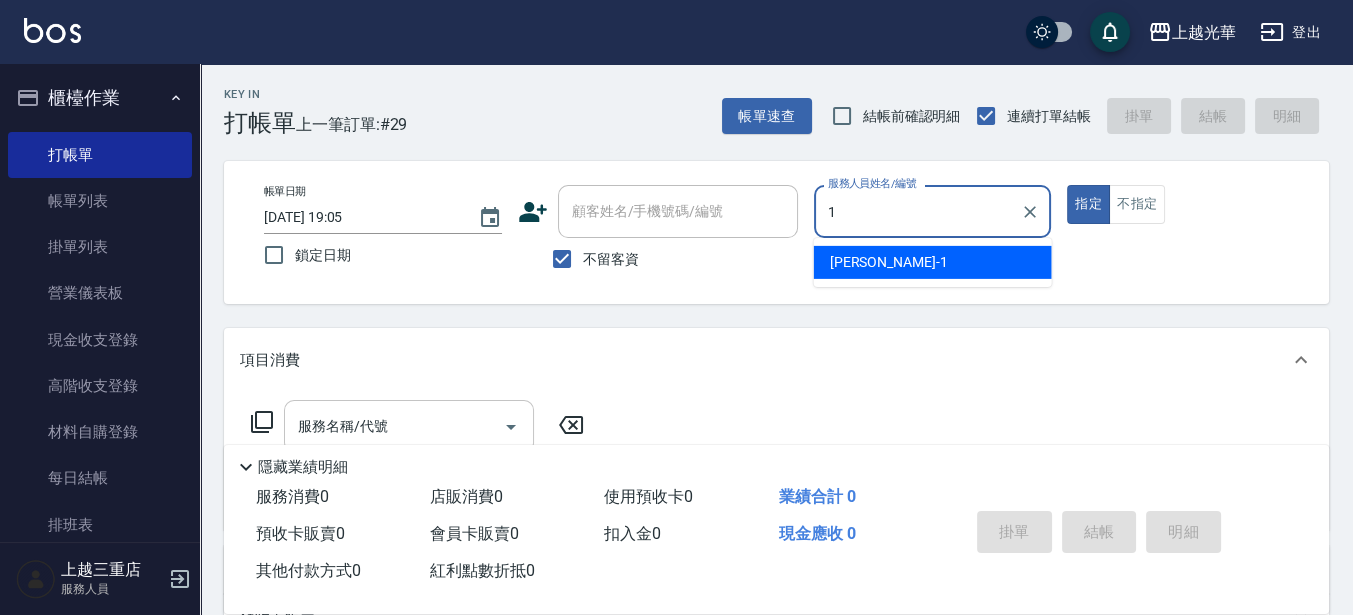 type on "1" 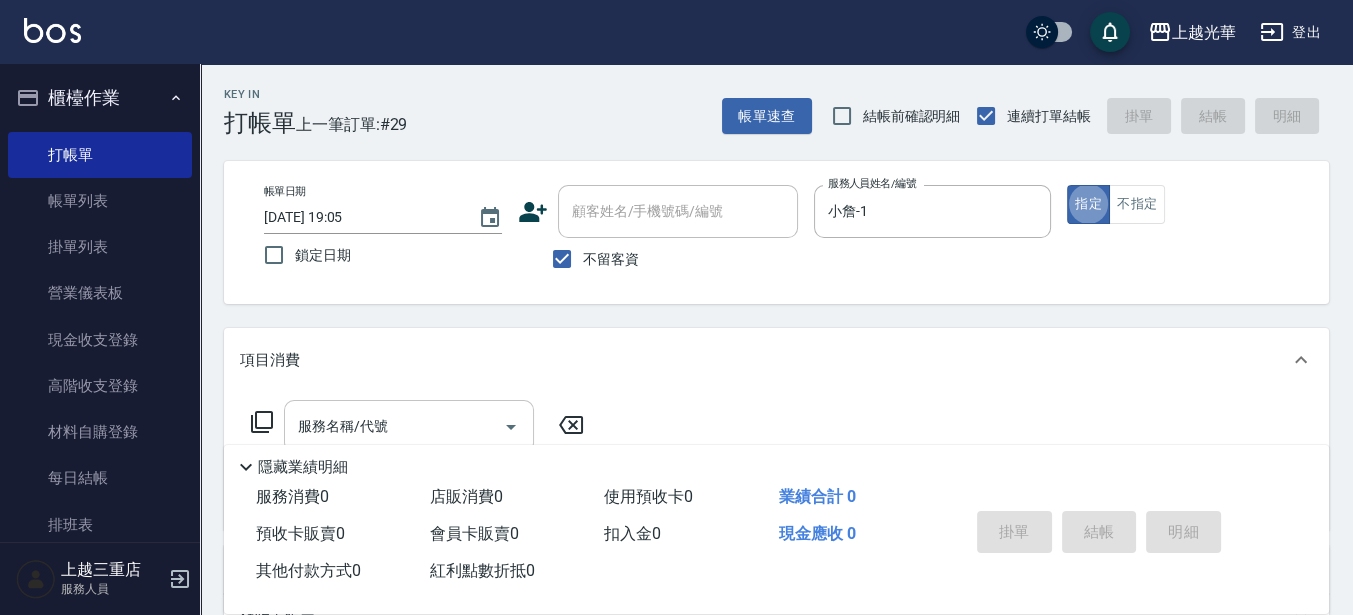 click on "服務名稱/代號" at bounding box center [394, 426] 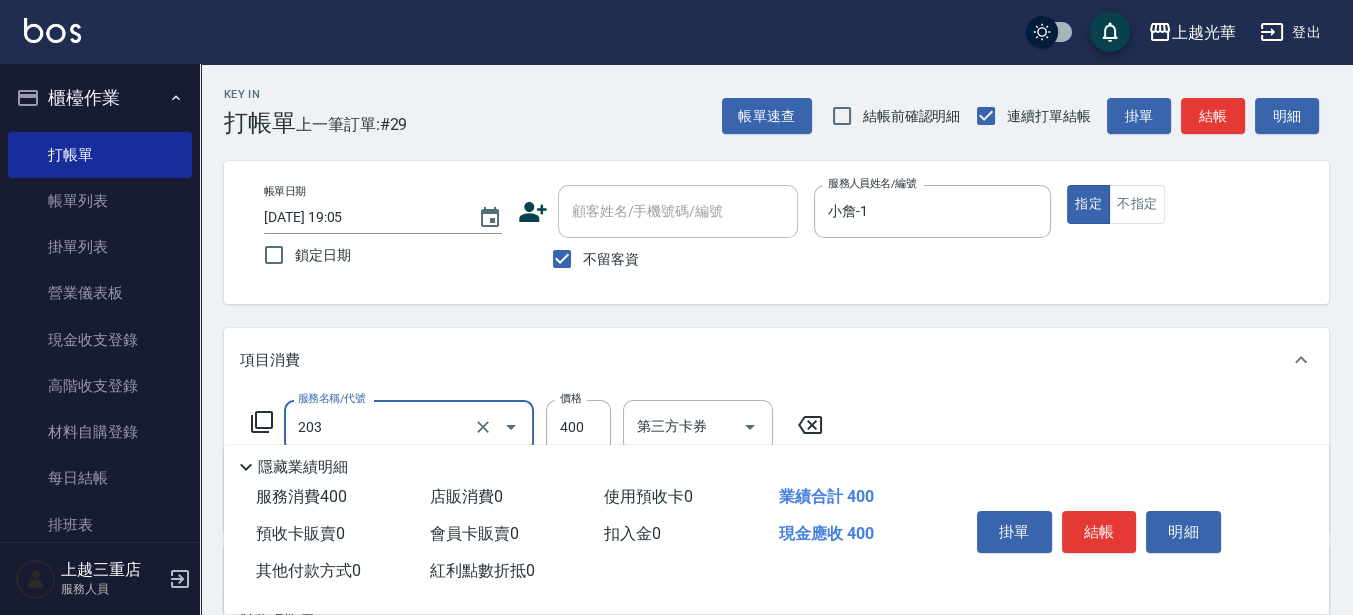 type on "指定單剪(203)" 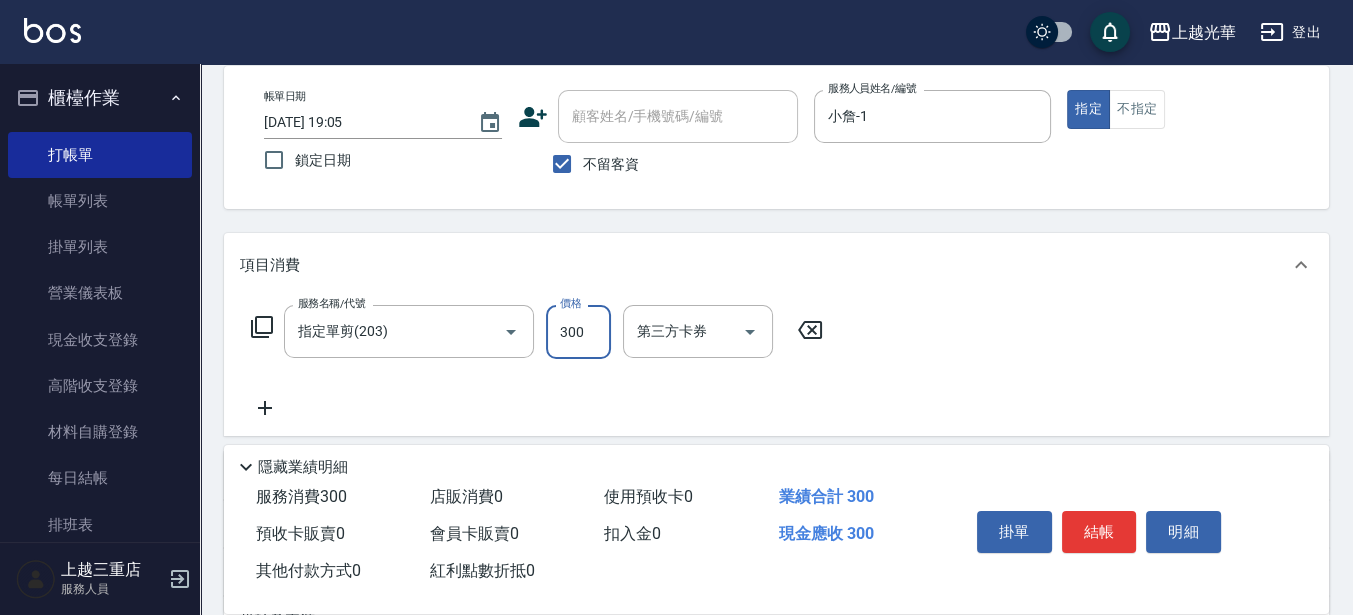 scroll, scrollTop: 125, scrollLeft: 0, axis: vertical 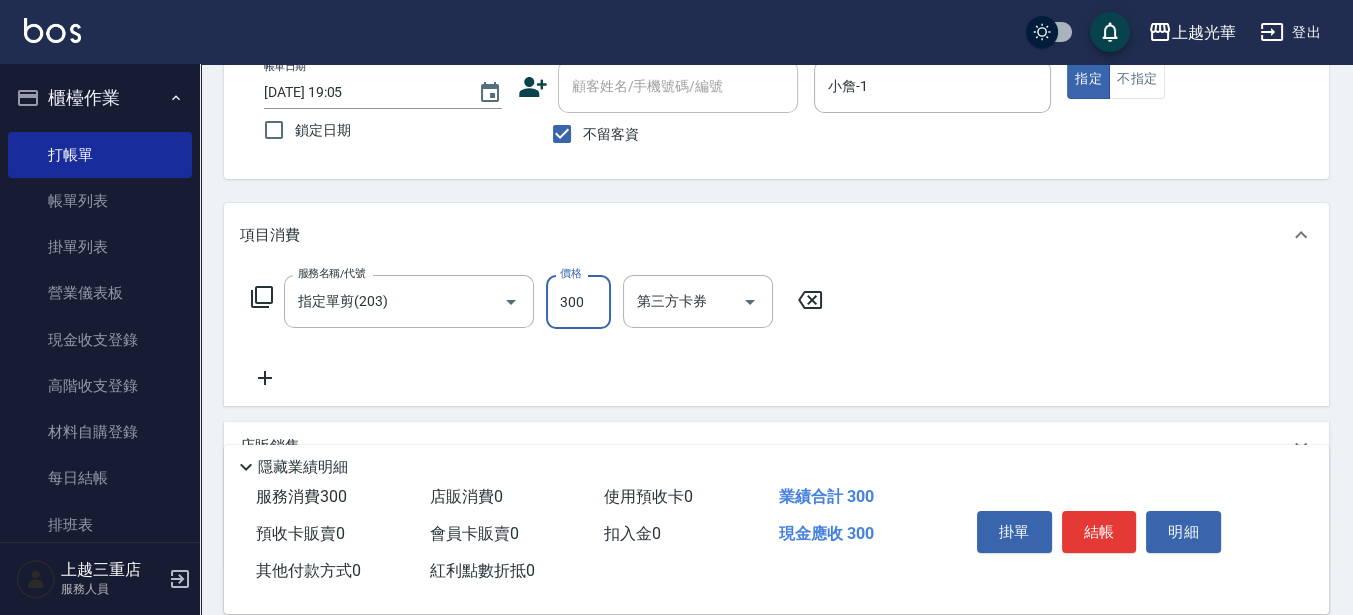 type on "300" 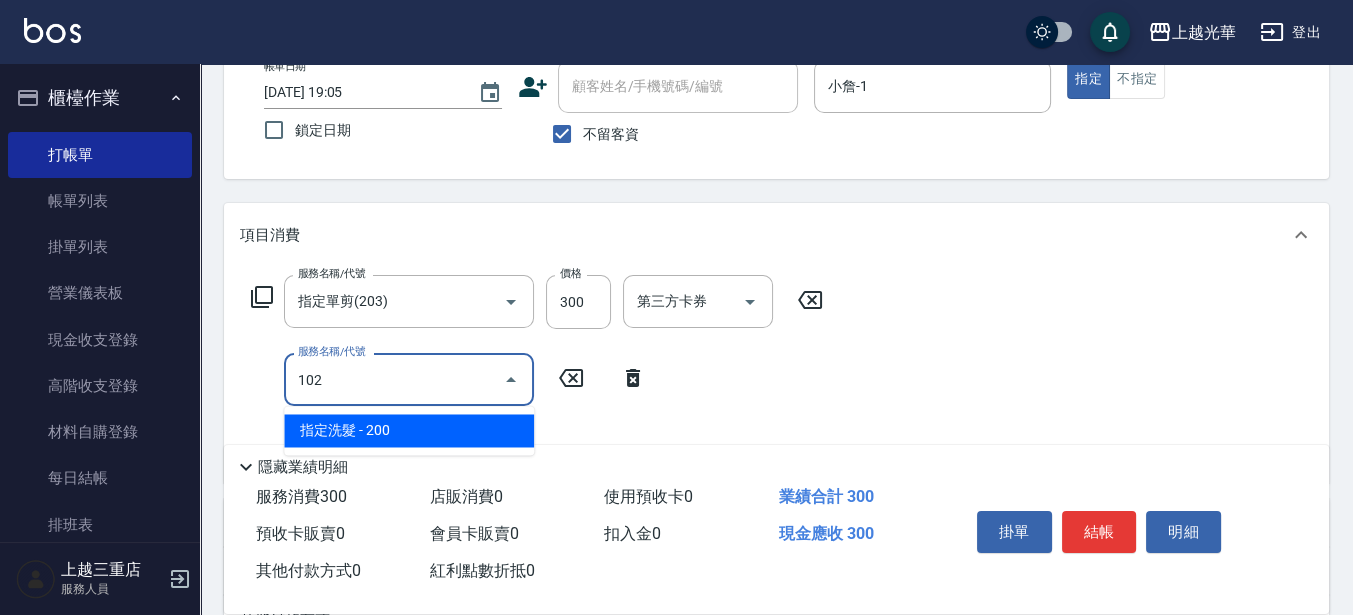 type on "指定洗髮(102)" 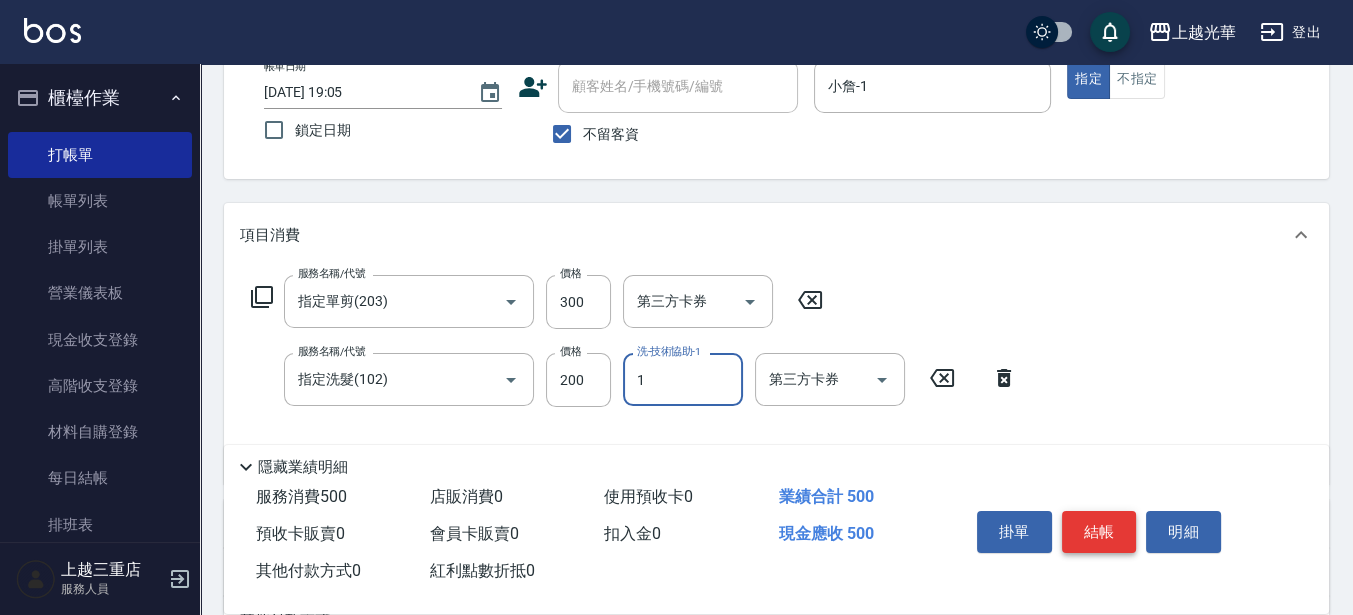 type on "小詹-1" 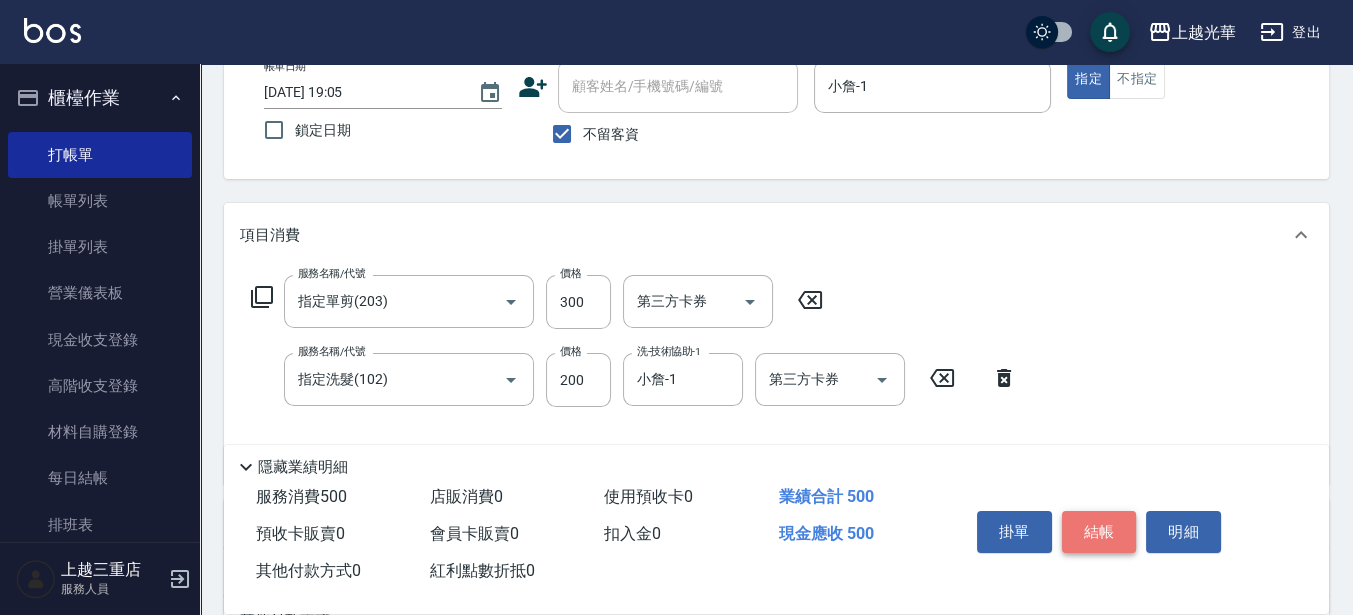 click on "結帳" at bounding box center (1099, 532) 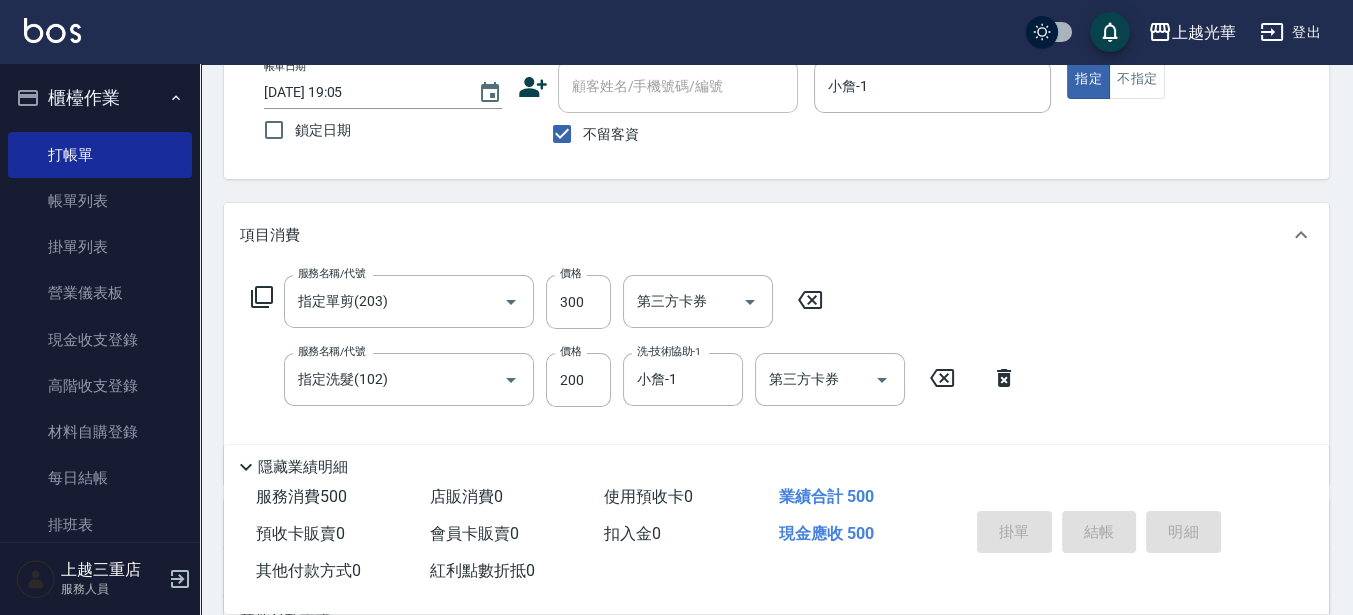 type on "[DATE] 19:16" 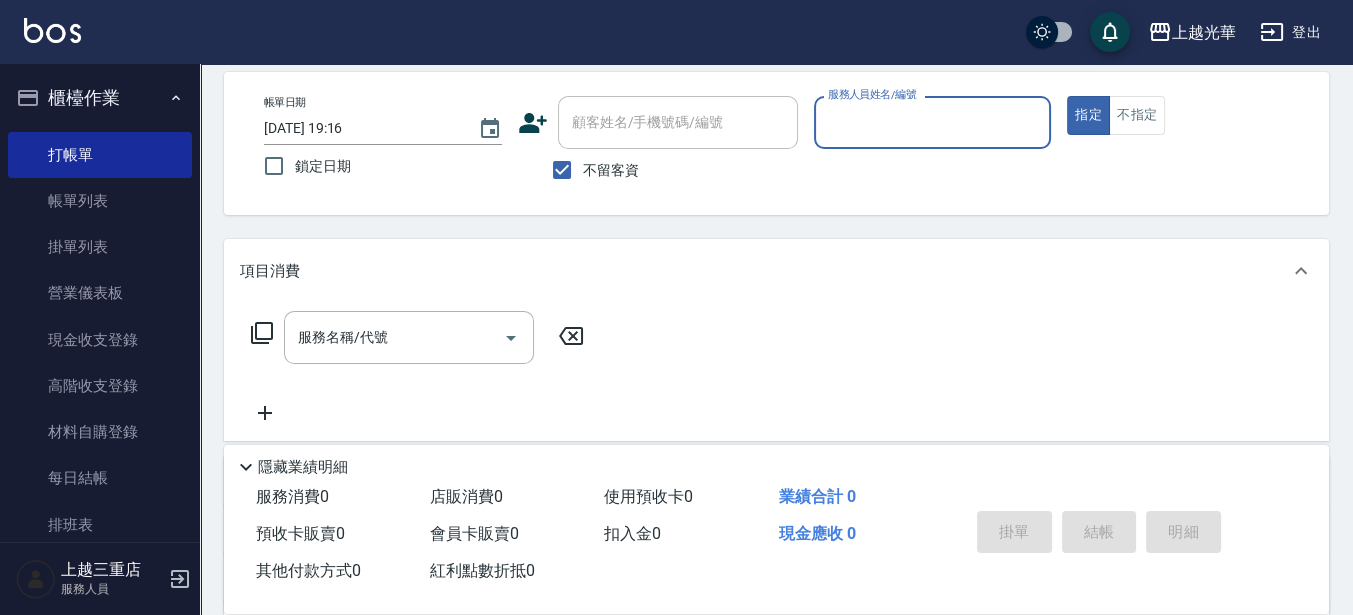 scroll, scrollTop: 0, scrollLeft: 0, axis: both 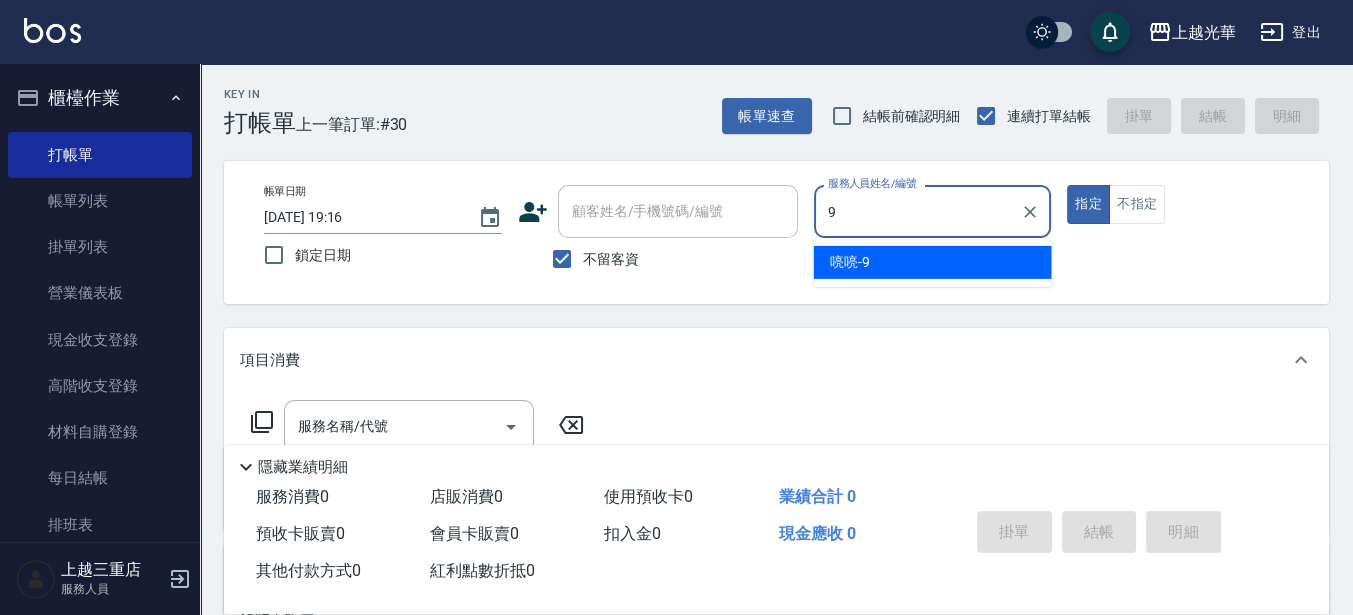 type on "喨喨-9" 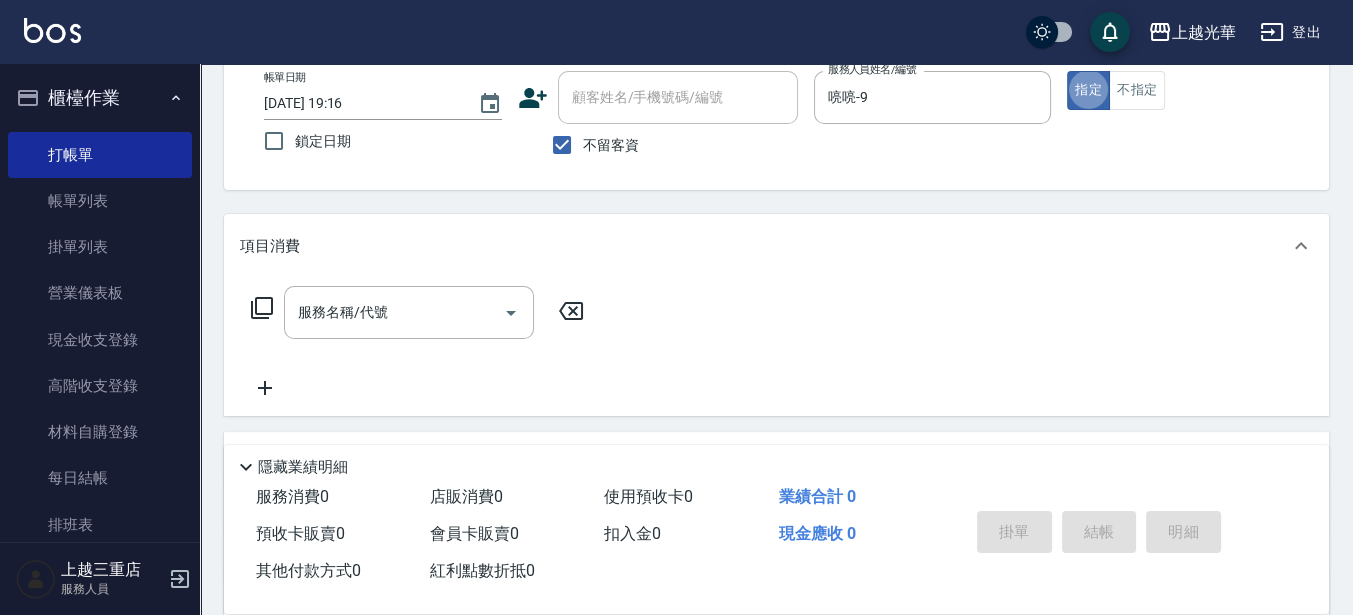 scroll, scrollTop: 250, scrollLeft: 0, axis: vertical 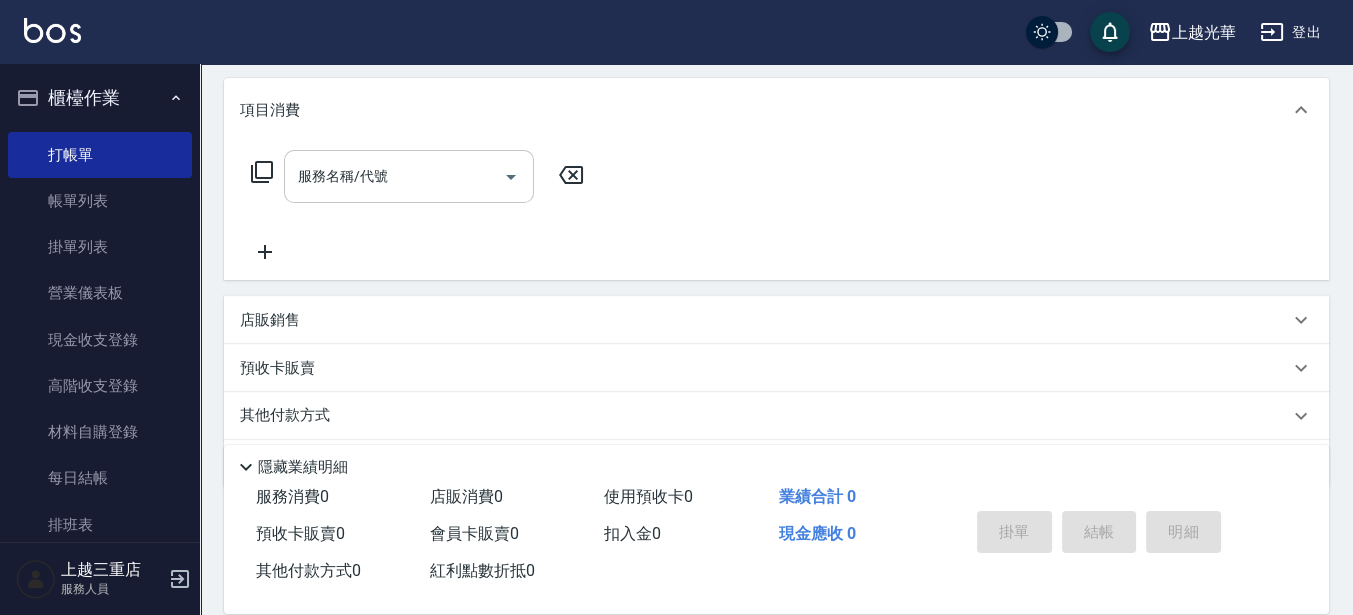 drag, startPoint x: 405, startPoint y: 157, endPoint x: 393, endPoint y: 190, distance: 35.1141 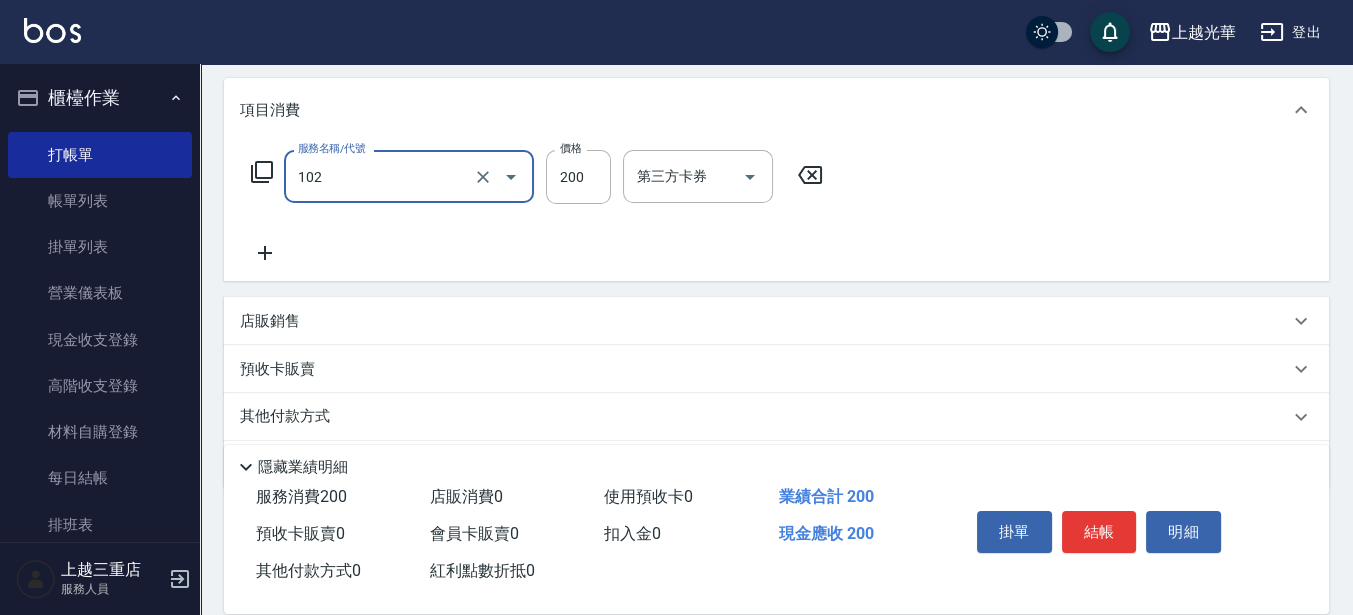 type on "指定洗髮(102)" 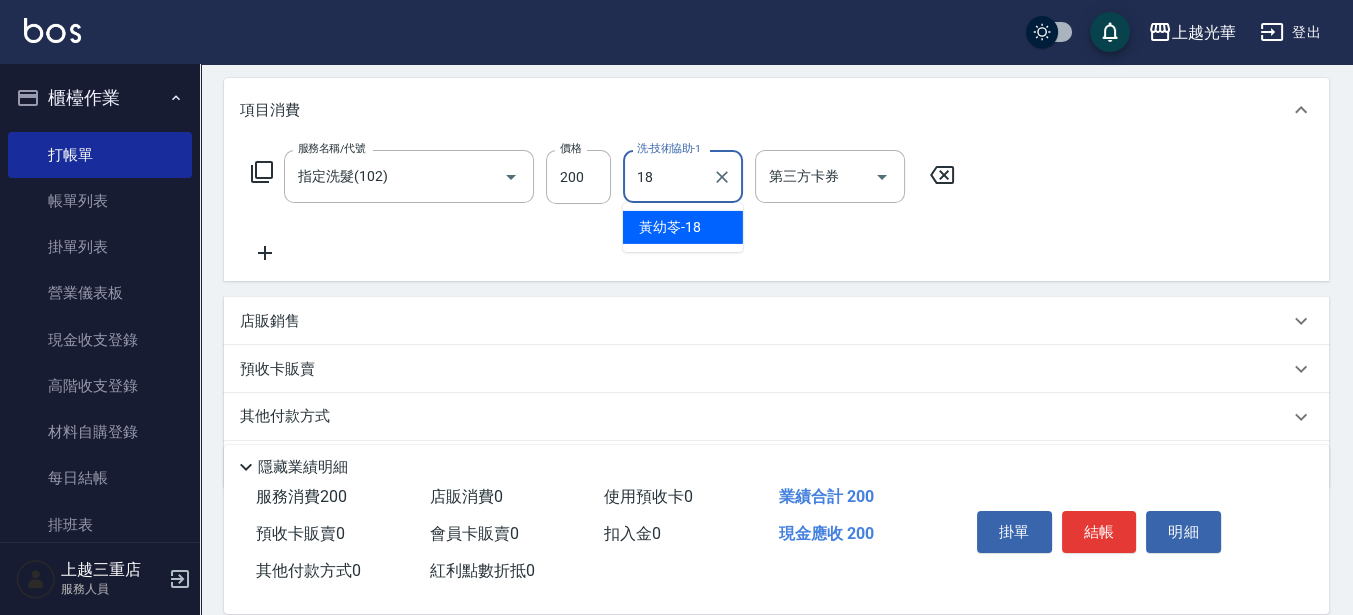 type on "[PERSON_NAME]-18" 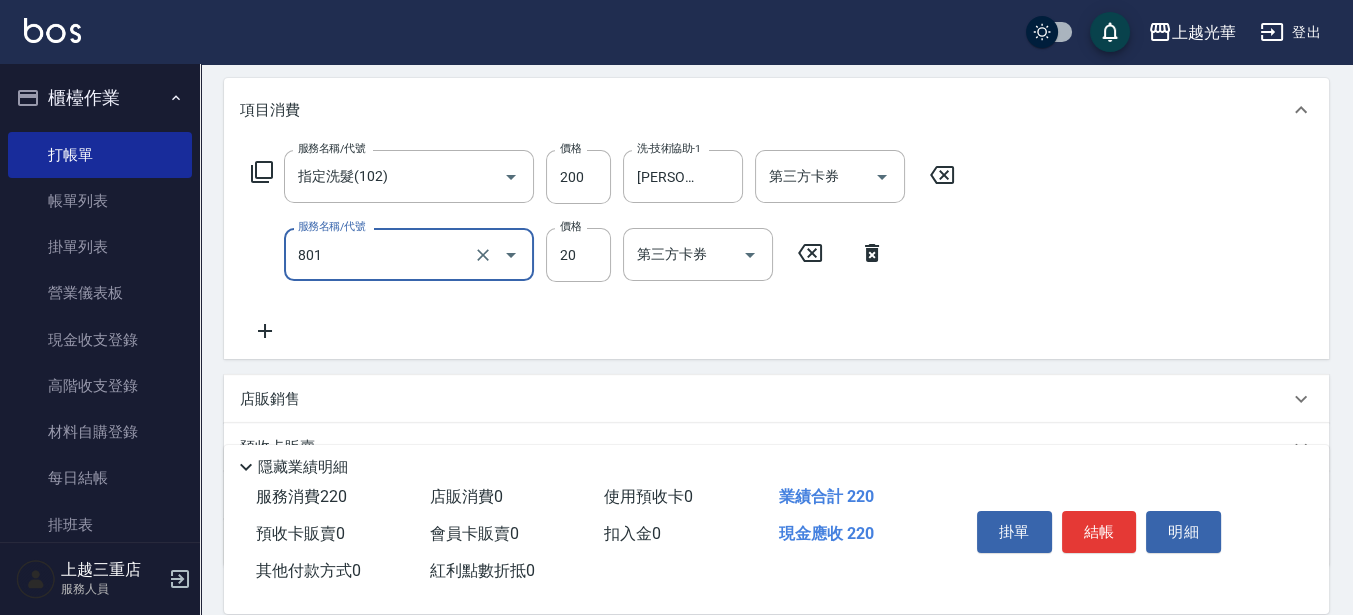 type on "潤絲(801)" 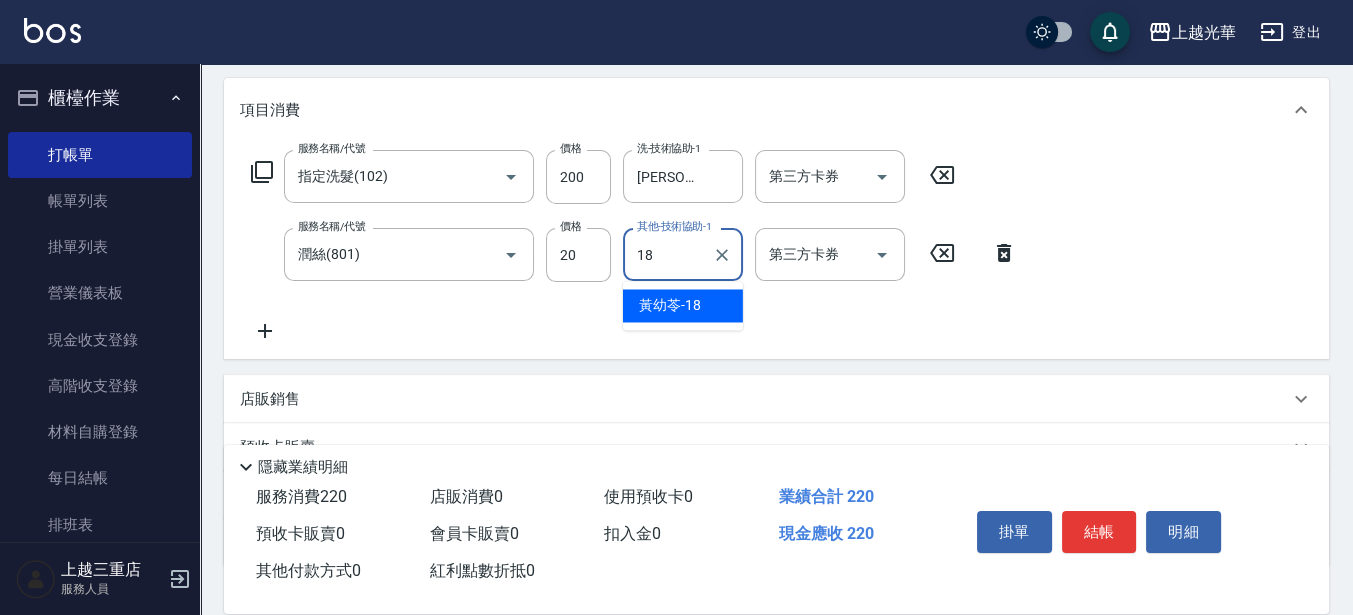 type on "[PERSON_NAME]-18" 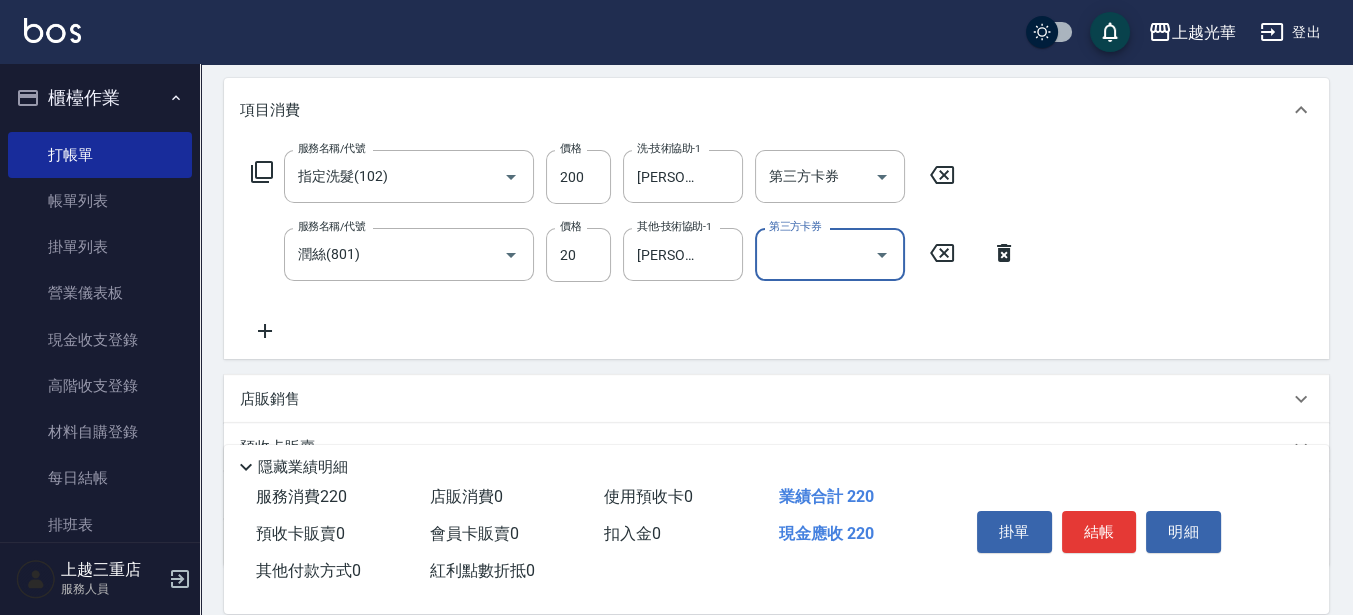 click on "掛單 結帳 明細" at bounding box center (1099, 534) 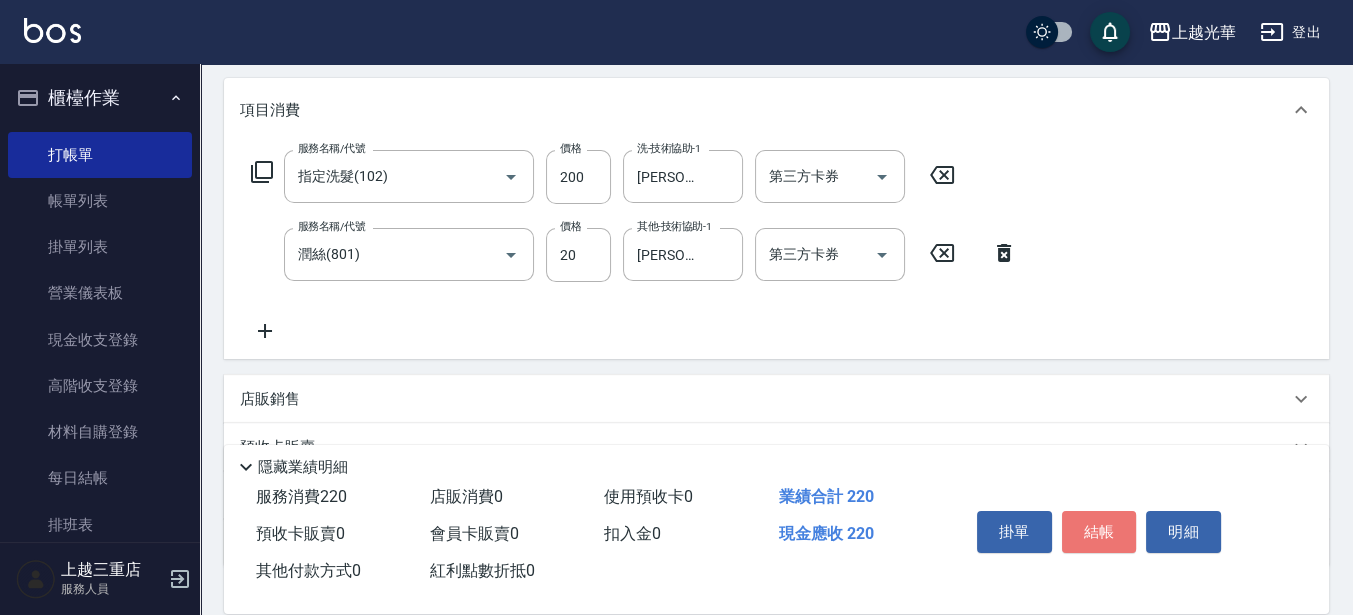 drag, startPoint x: 1117, startPoint y: 536, endPoint x: 986, endPoint y: 482, distance: 141.69333 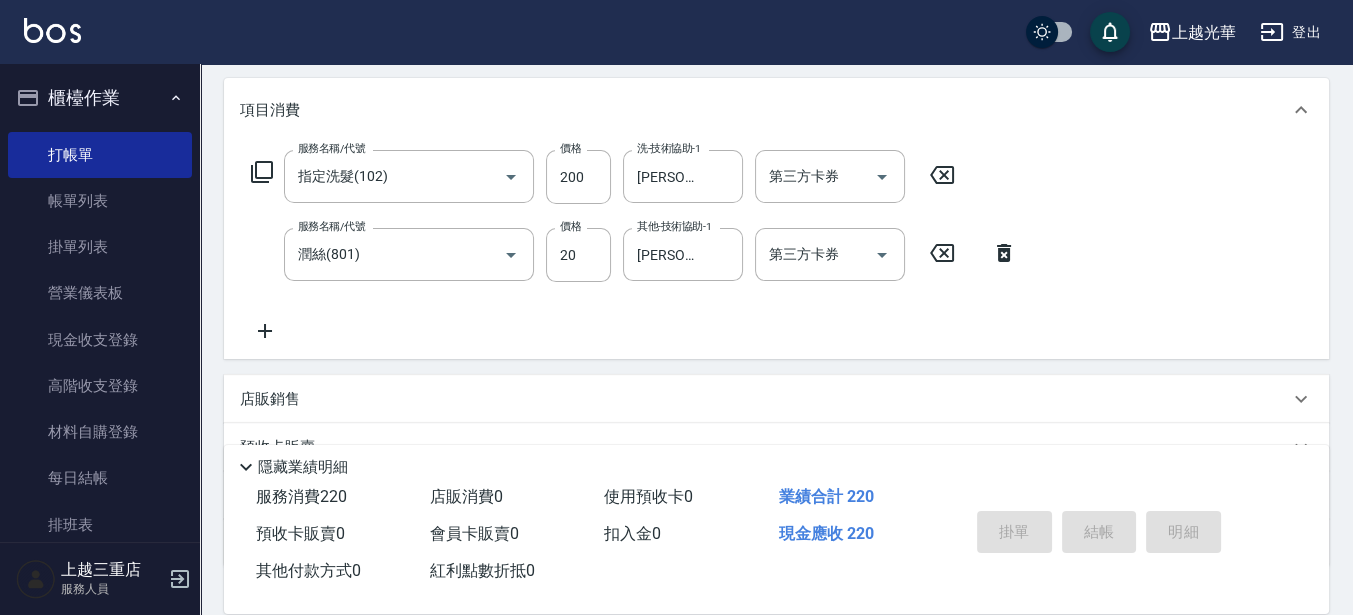 type on "[DATE] 19:26" 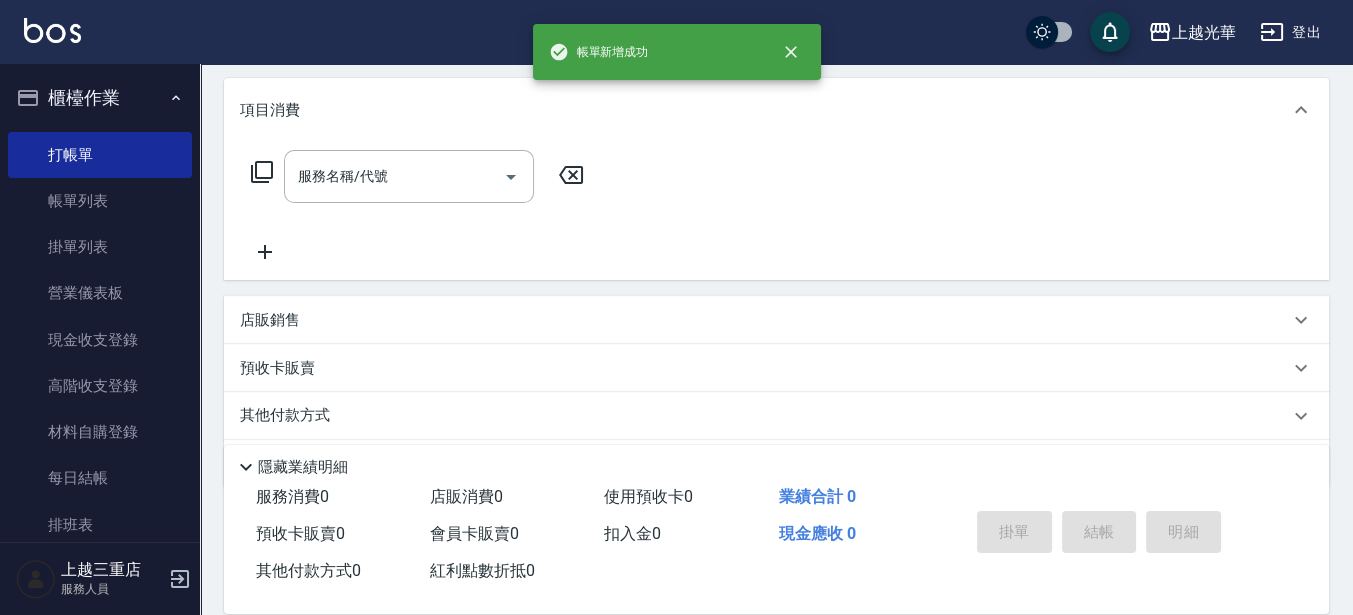scroll, scrollTop: 0, scrollLeft: 0, axis: both 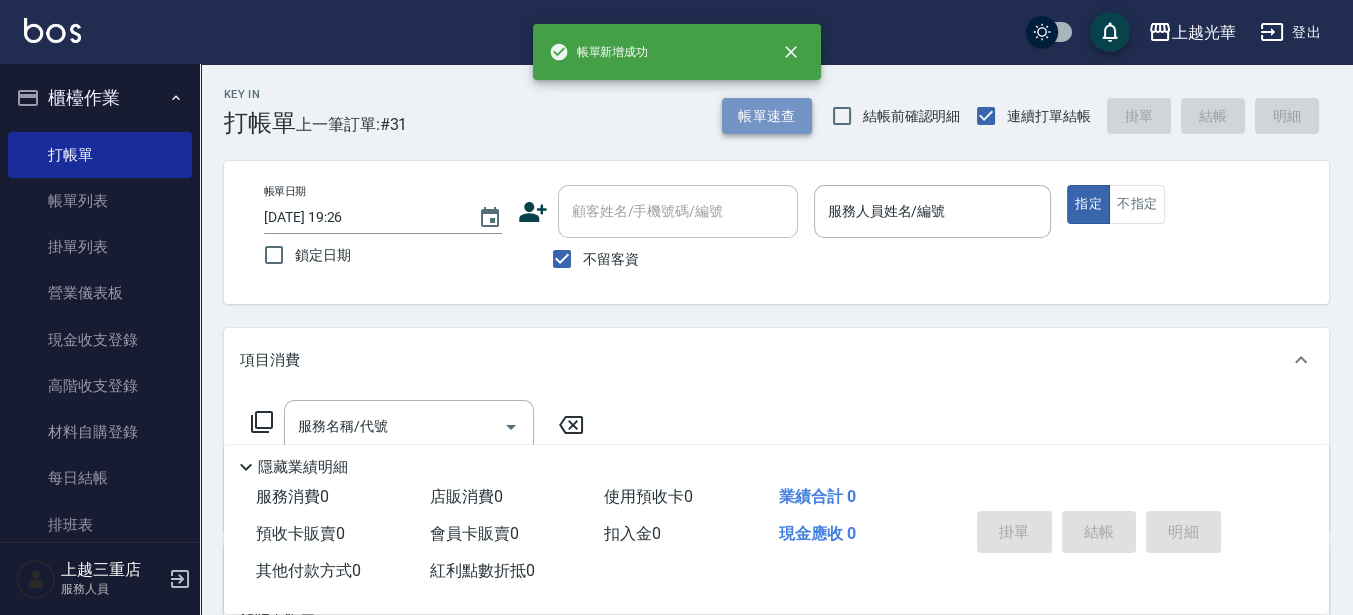 click on "帳單速查" at bounding box center [767, 116] 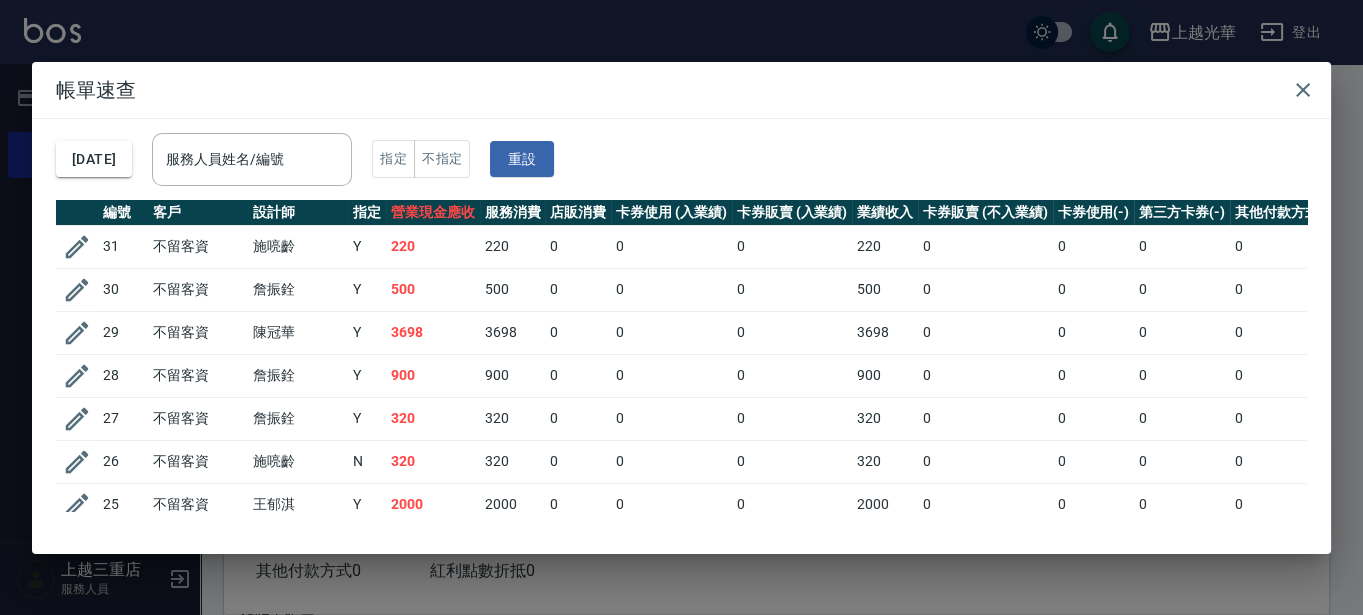drag, startPoint x: 323, startPoint y: 161, endPoint x: 375, endPoint y: 124, distance: 63.82006 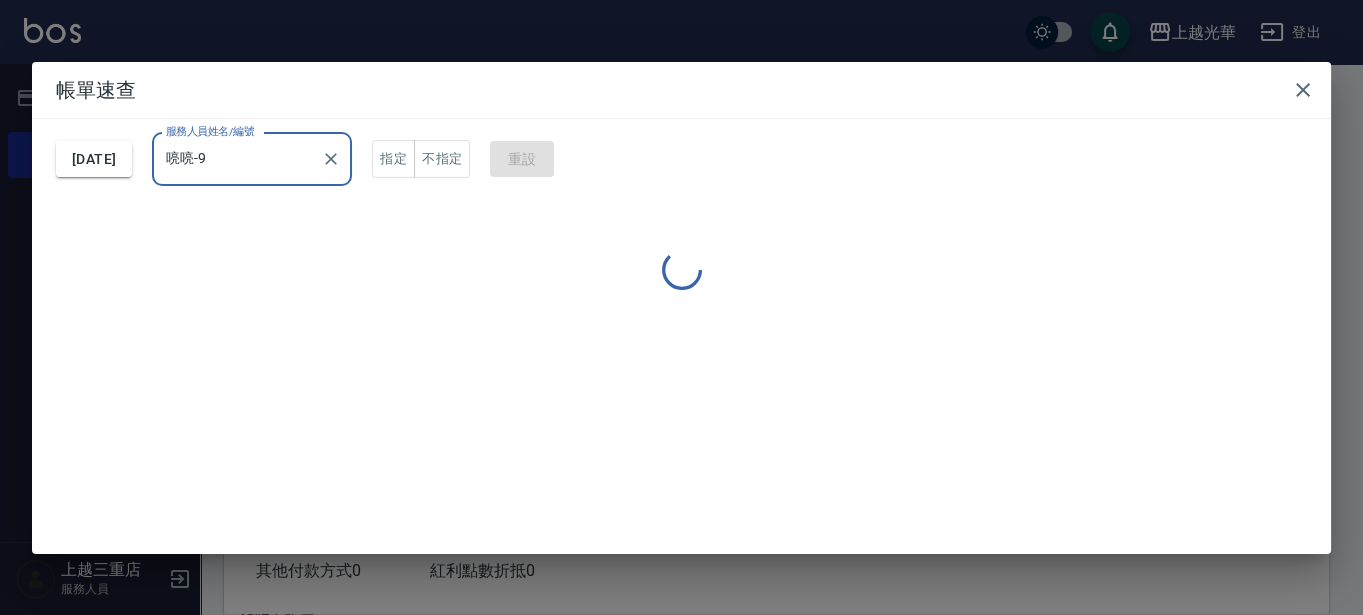 type on "喨喨-9" 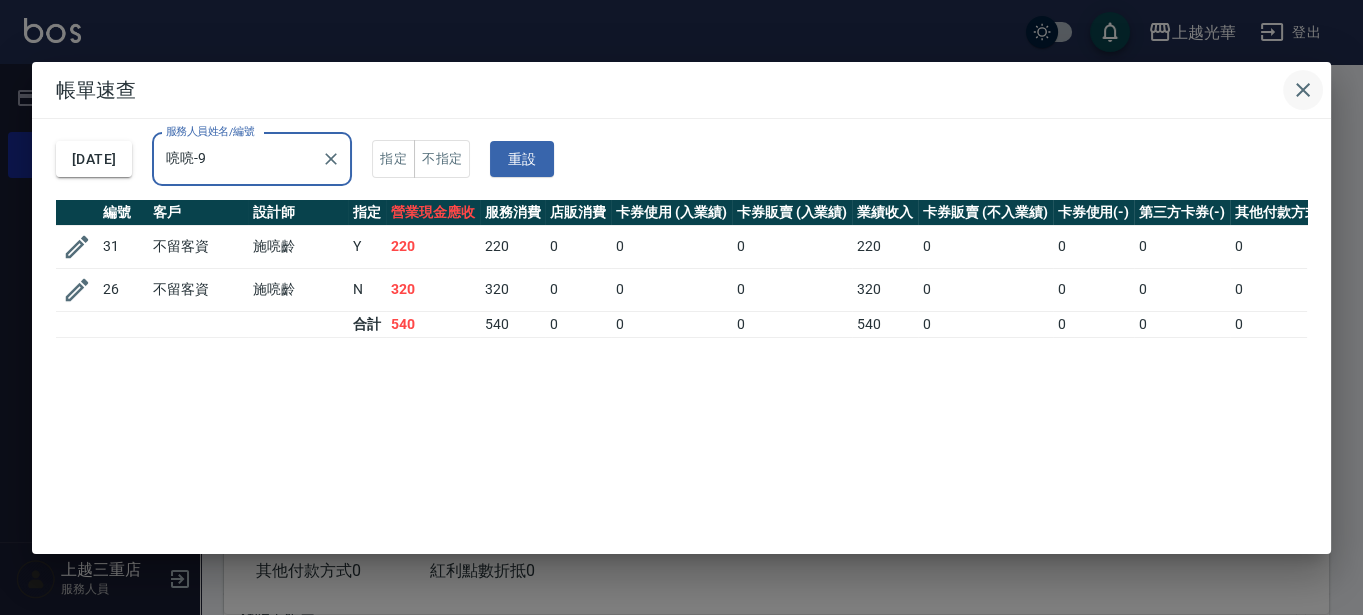click 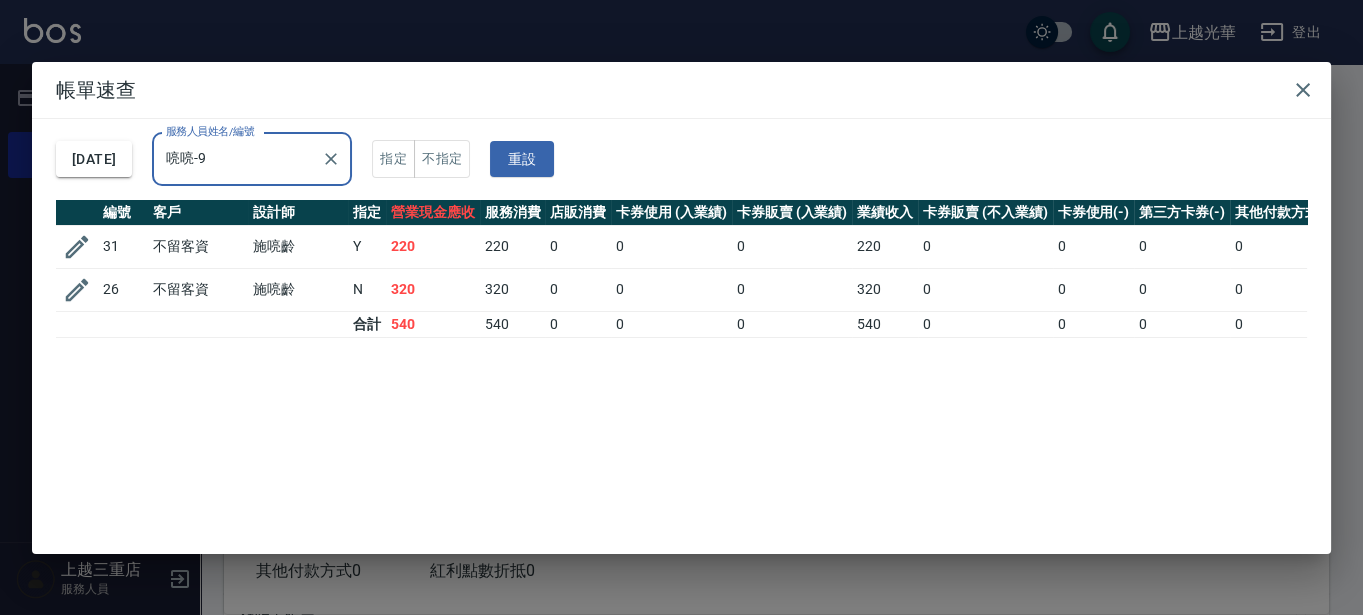 type 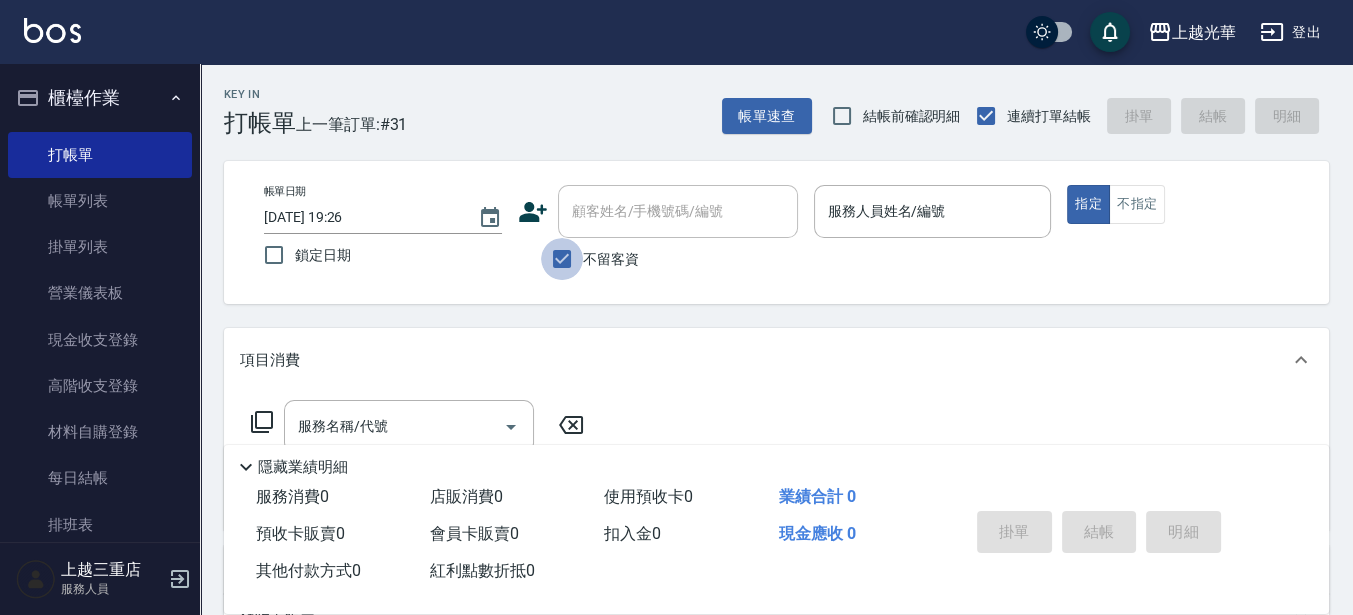 click on "不留客資" at bounding box center (562, 259) 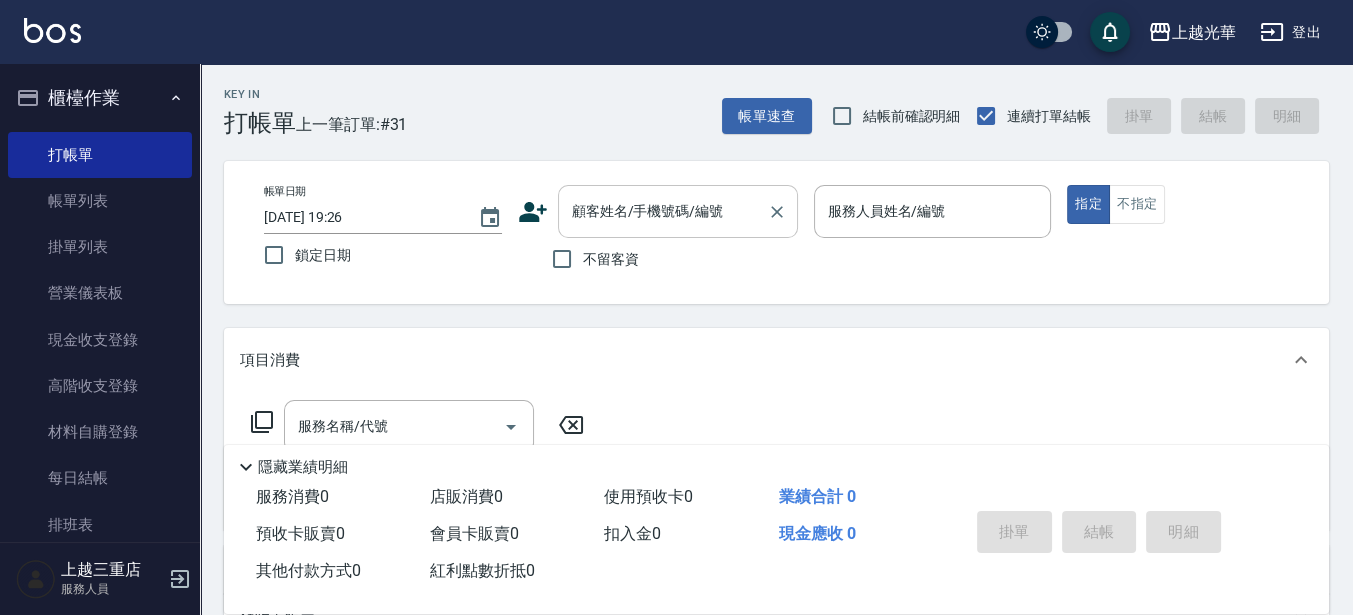 click on "顧客姓名/手機號碼/編號" at bounding box center [663, 211] 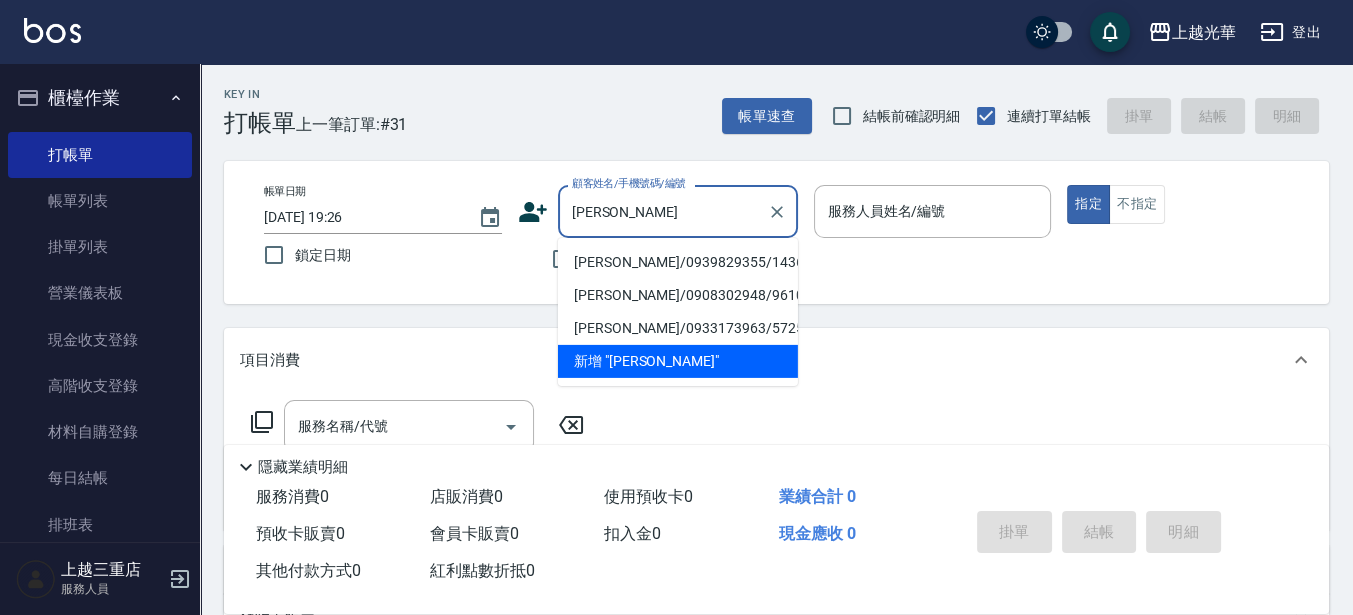 click on "[PERSON_NAME]/0939829355/1436" at bounding box center [678, 262] 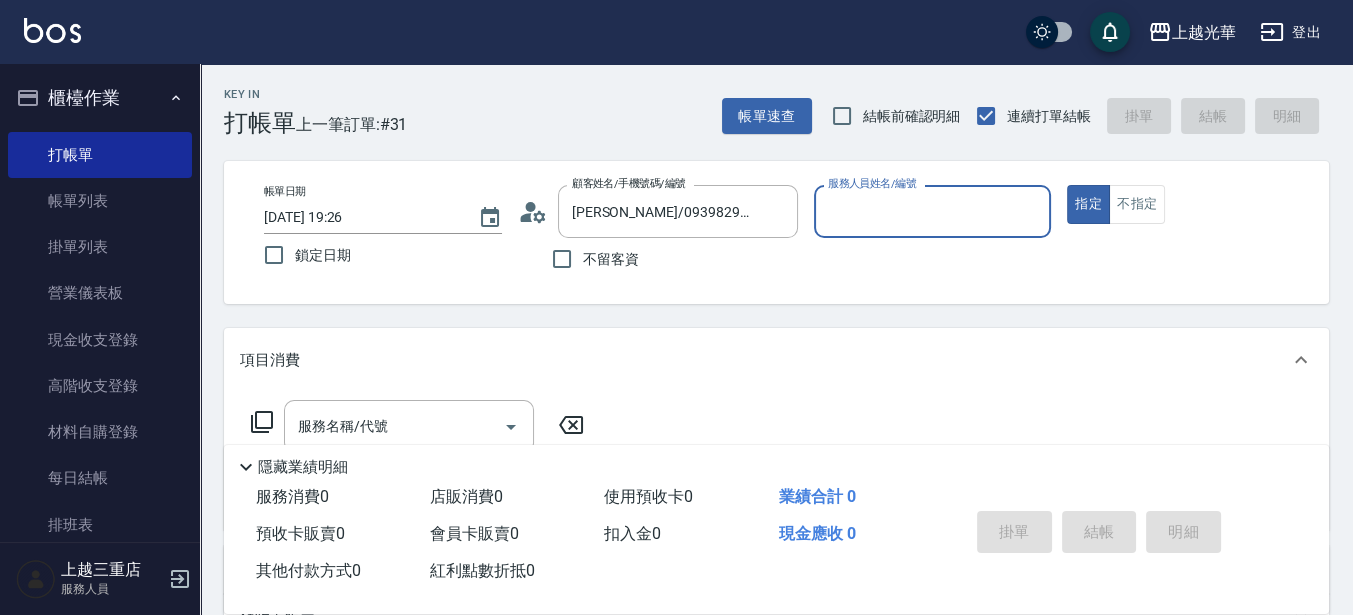 type on "喨喨-9" 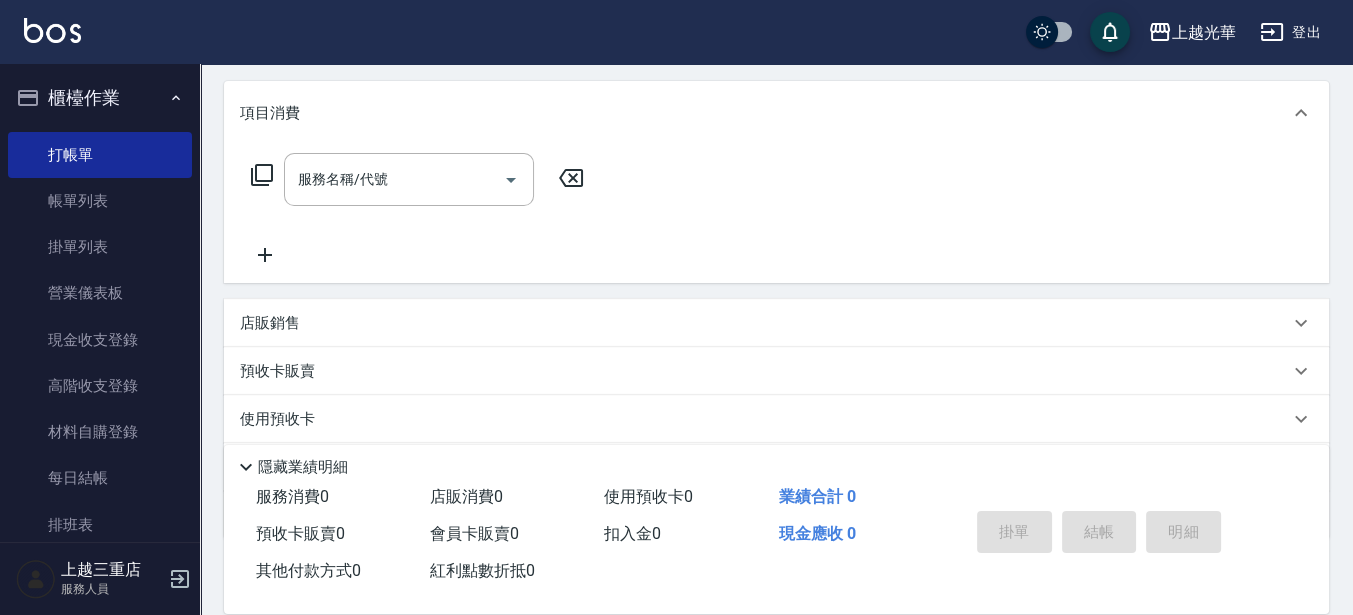 scroll, scrollTop: 250, scrollLeft: 0, axis: vertical 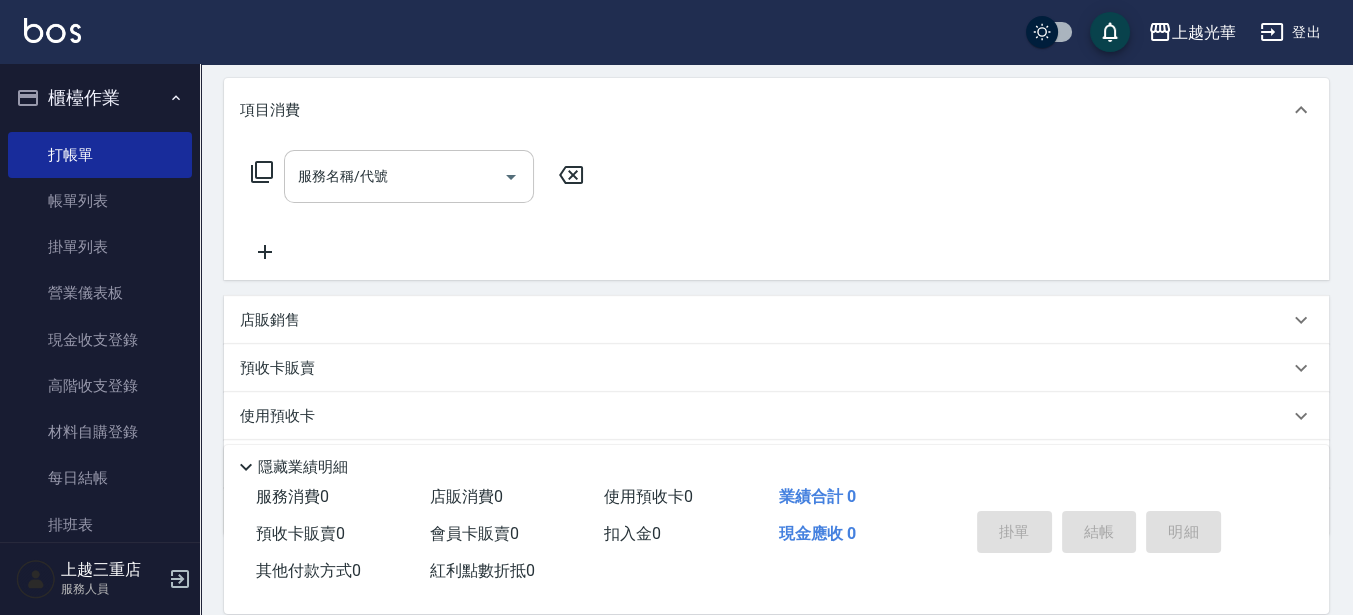 drag, startPoint x: 412, startPoint y: 182, endPoint x: 435, endPoint y: 173, distance: 24.698177 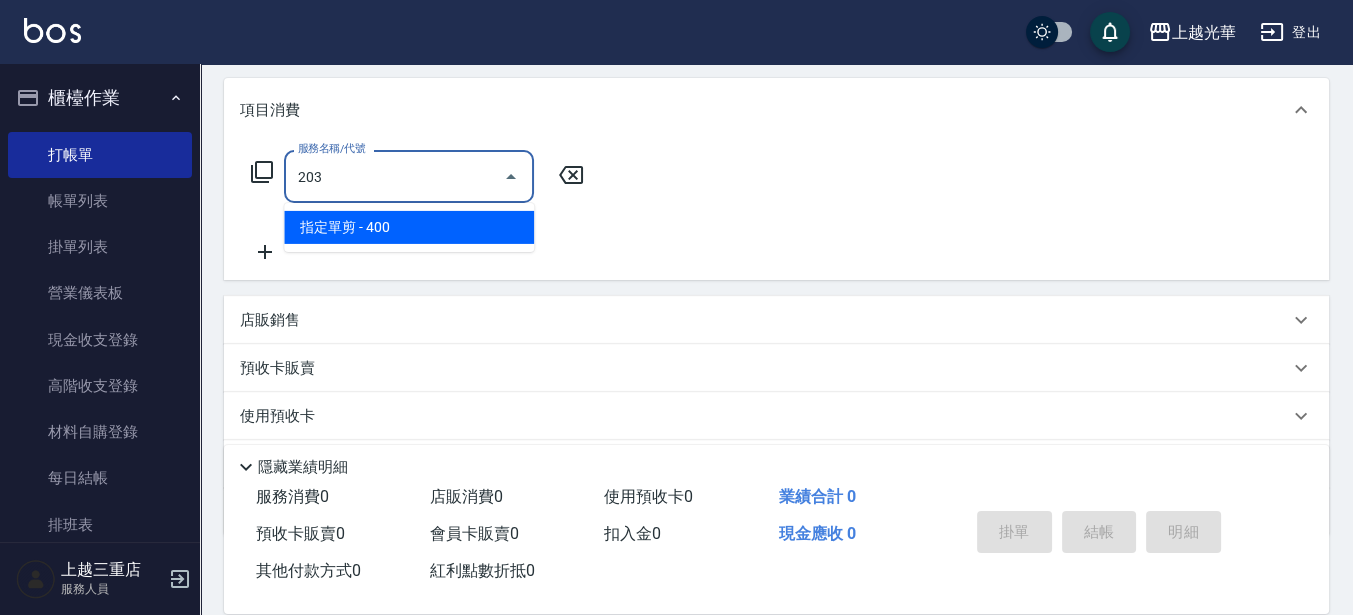 type on "指定單剪(203)" 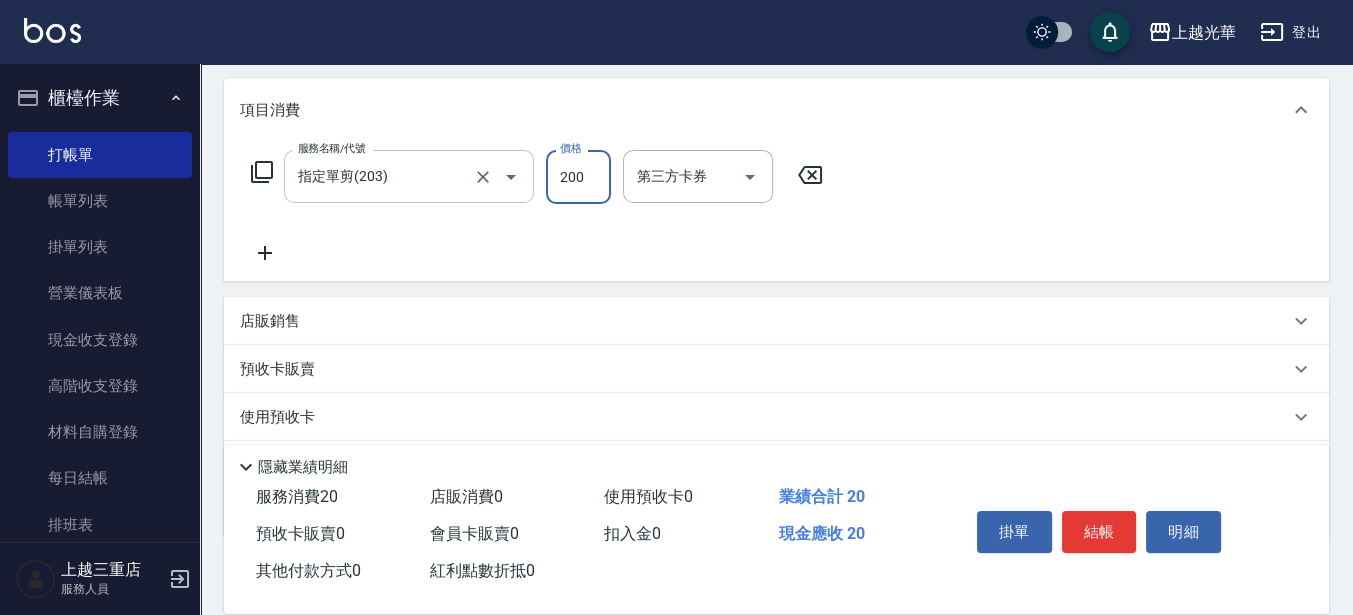 type on "200" 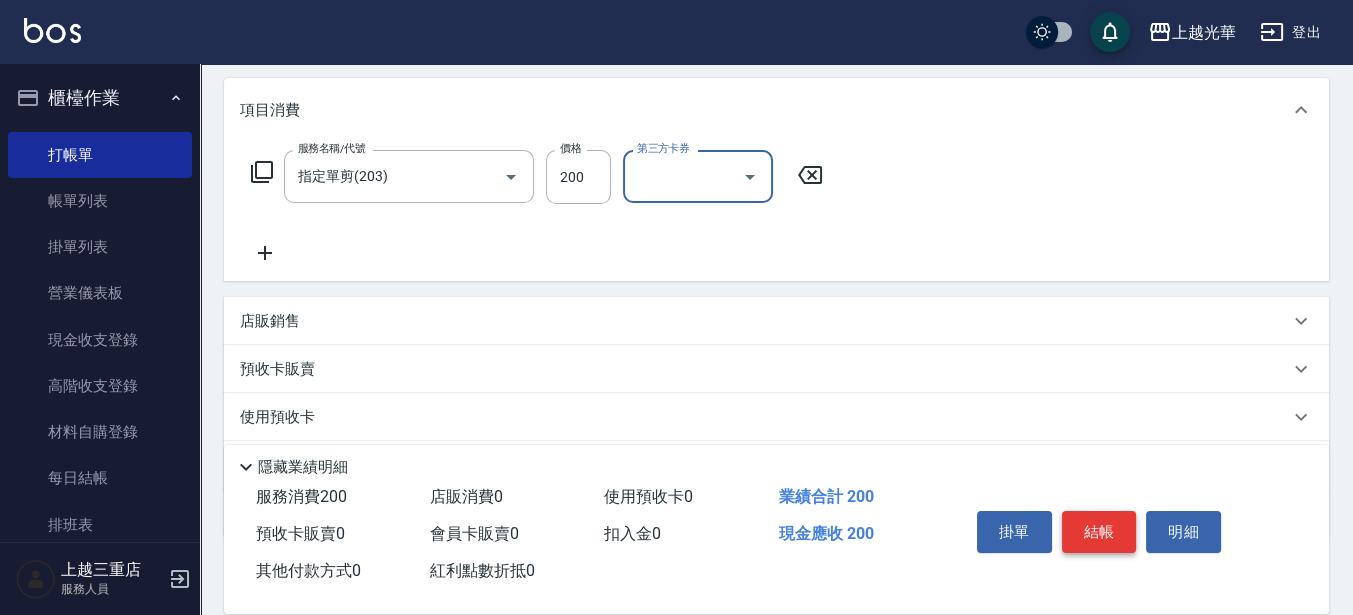 click on "結帳" at bounding box center [1099, 532] 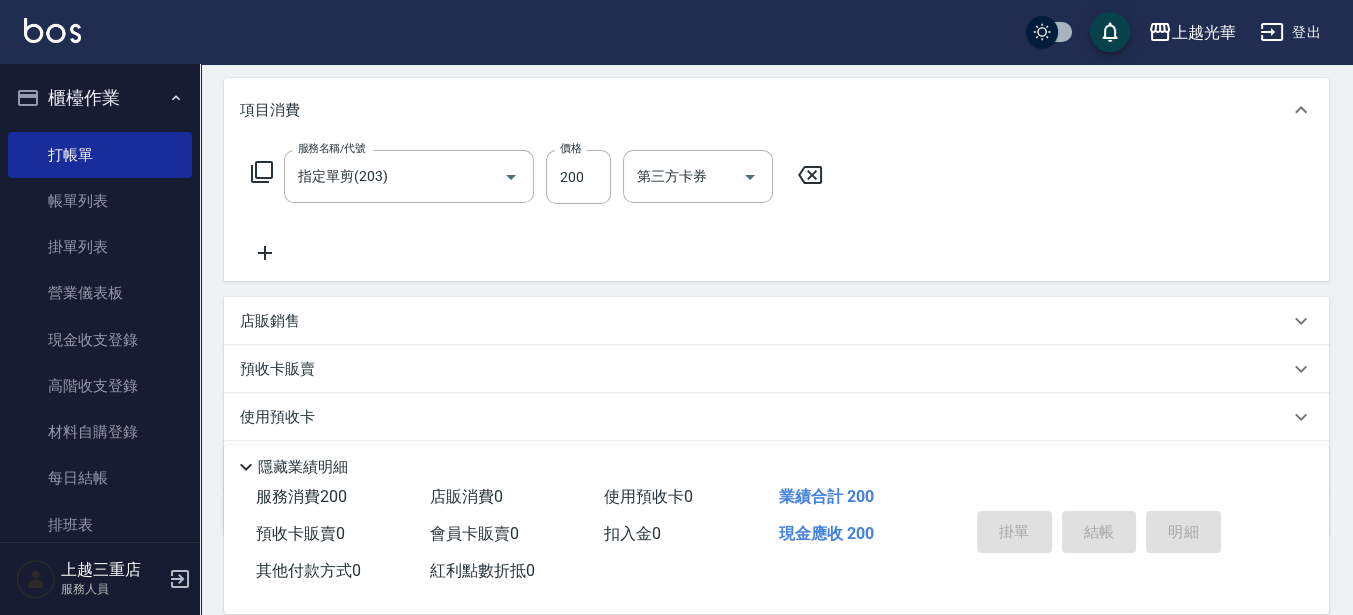 type on "[DATE] 19:27" 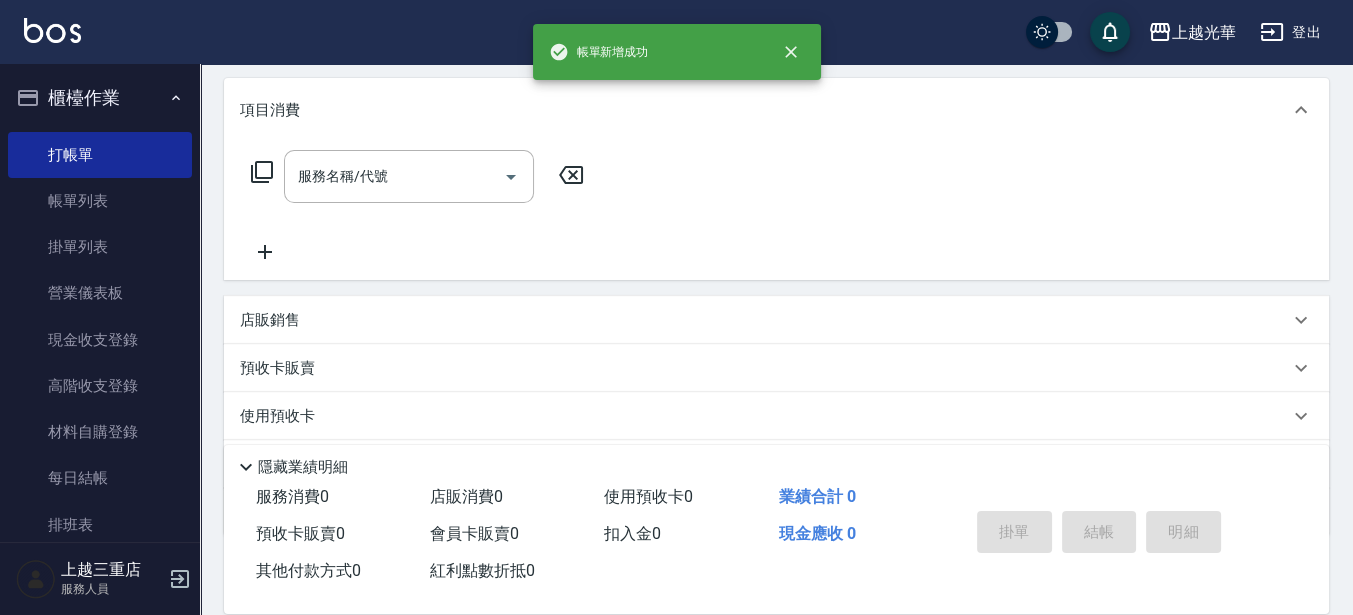 scroll, scrollTop: 0, scrollLeft: 0, axis: both 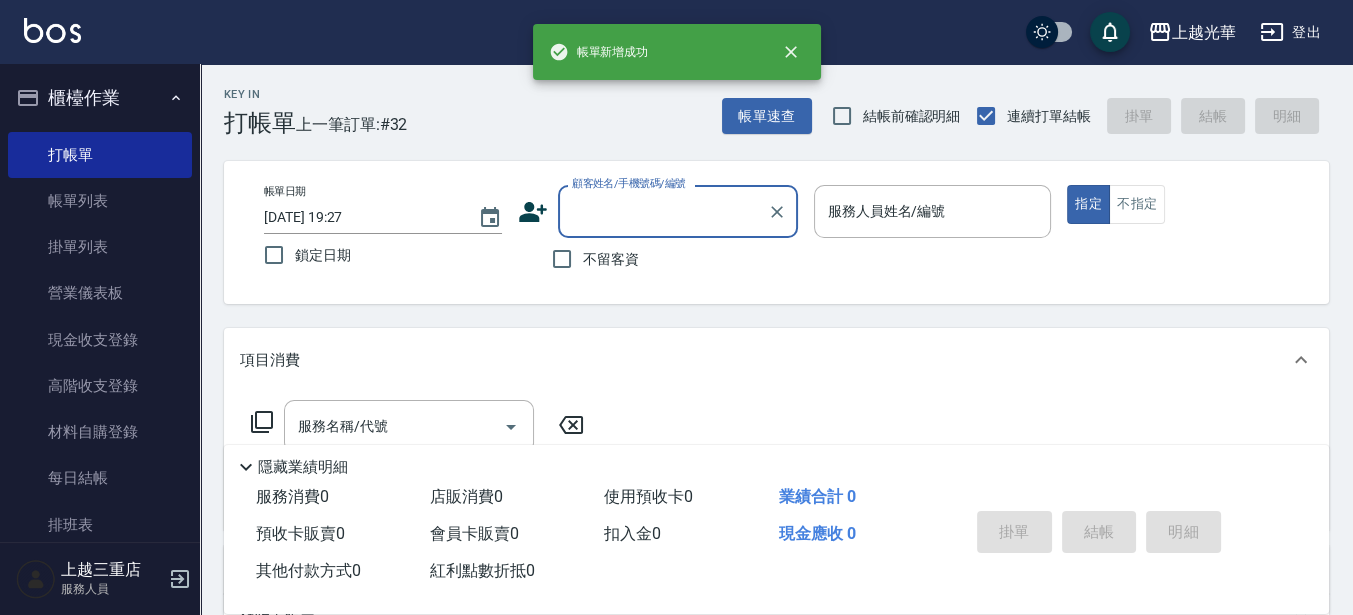 click on "顧客姓名/手機號碼/編號" at bounding box center [663, 211] 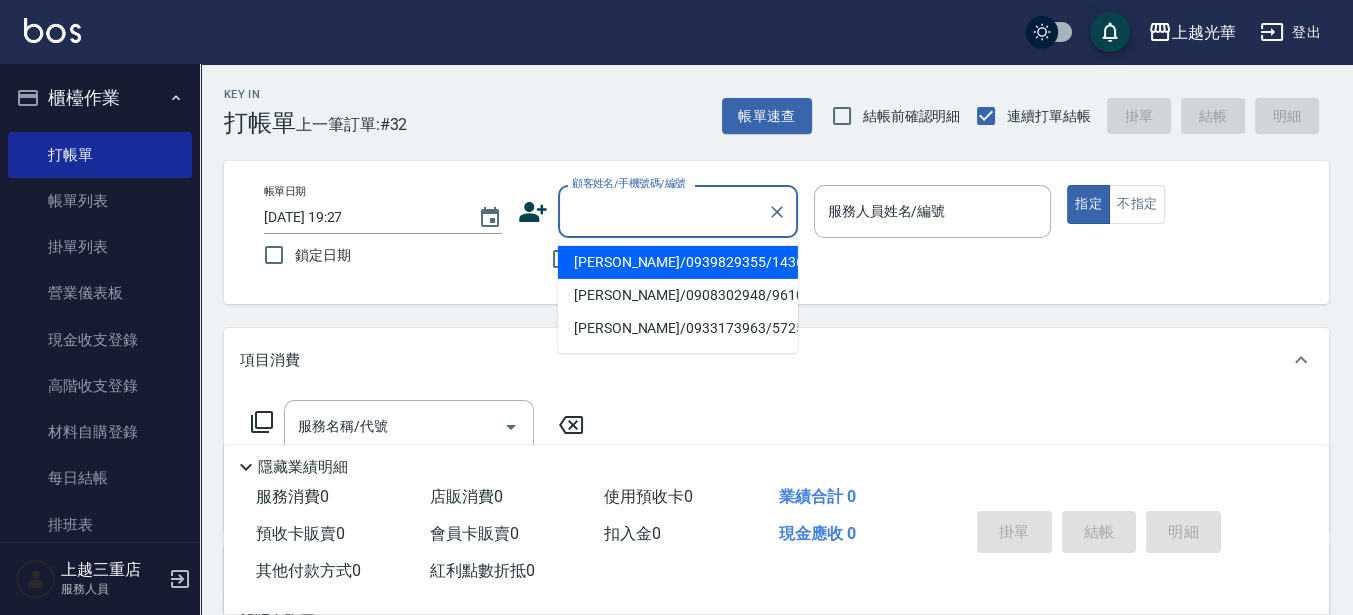 drag, startPoint x: 611, startPoint y: 252, endPoint x: 753, endPoint y: 233, distance: 143.26549 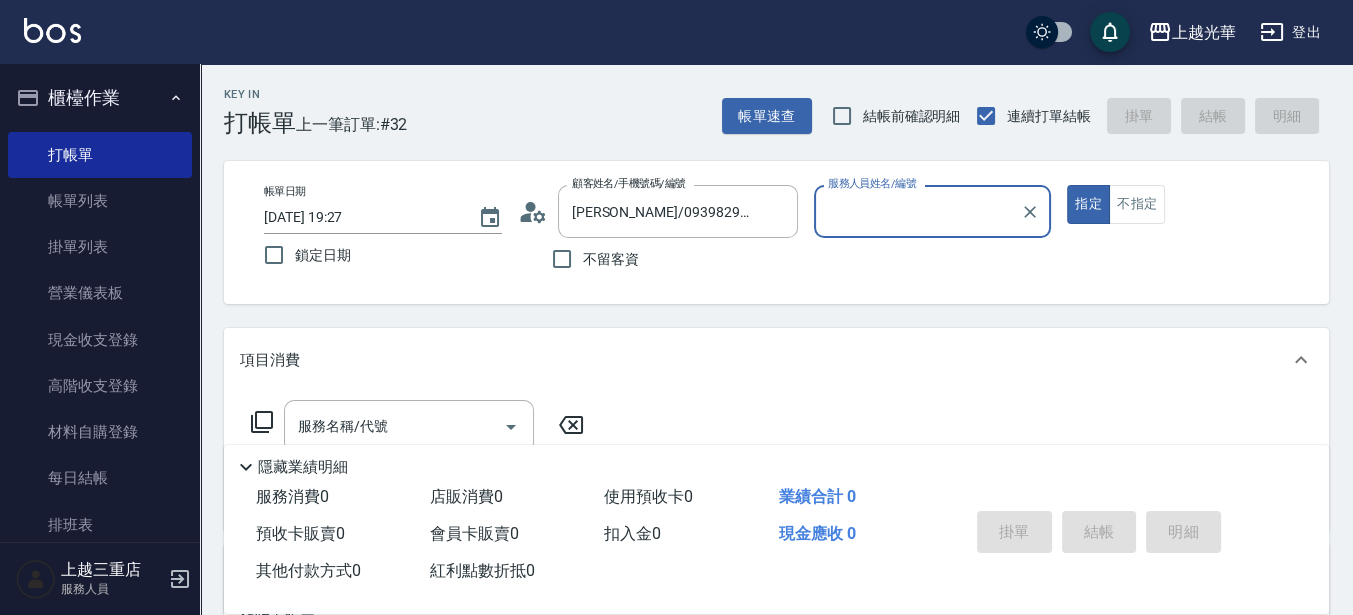 type on "喨喨-9" 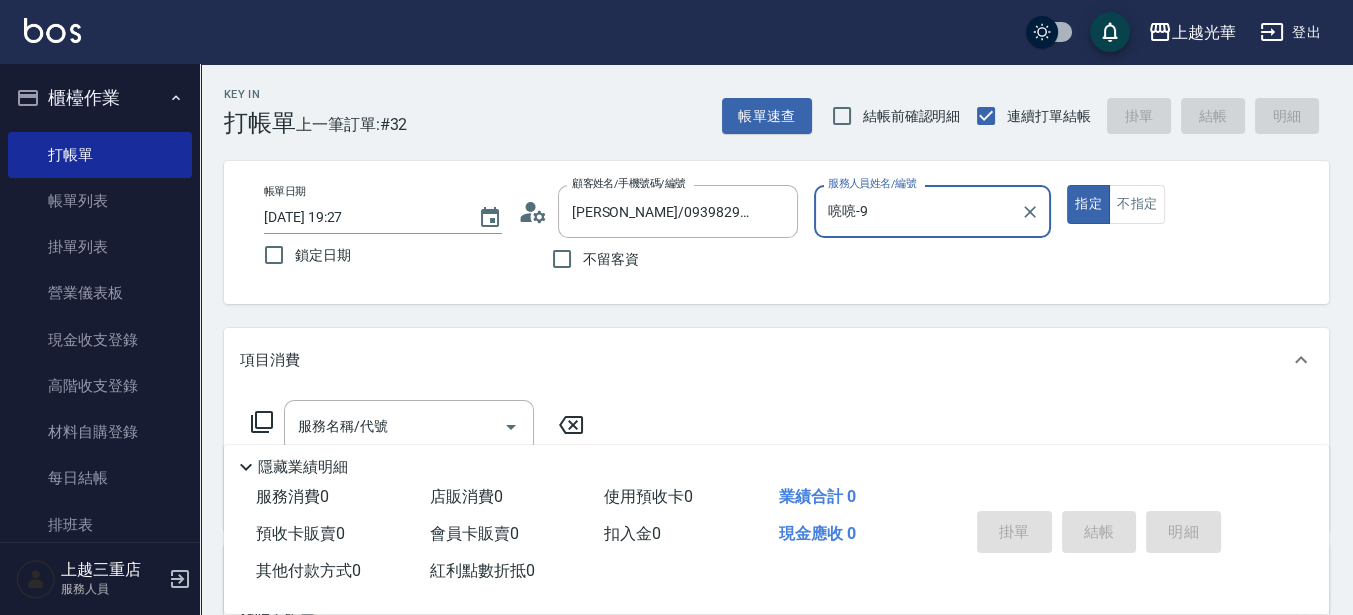 click on "指定" at bounding box center [1088, 204] 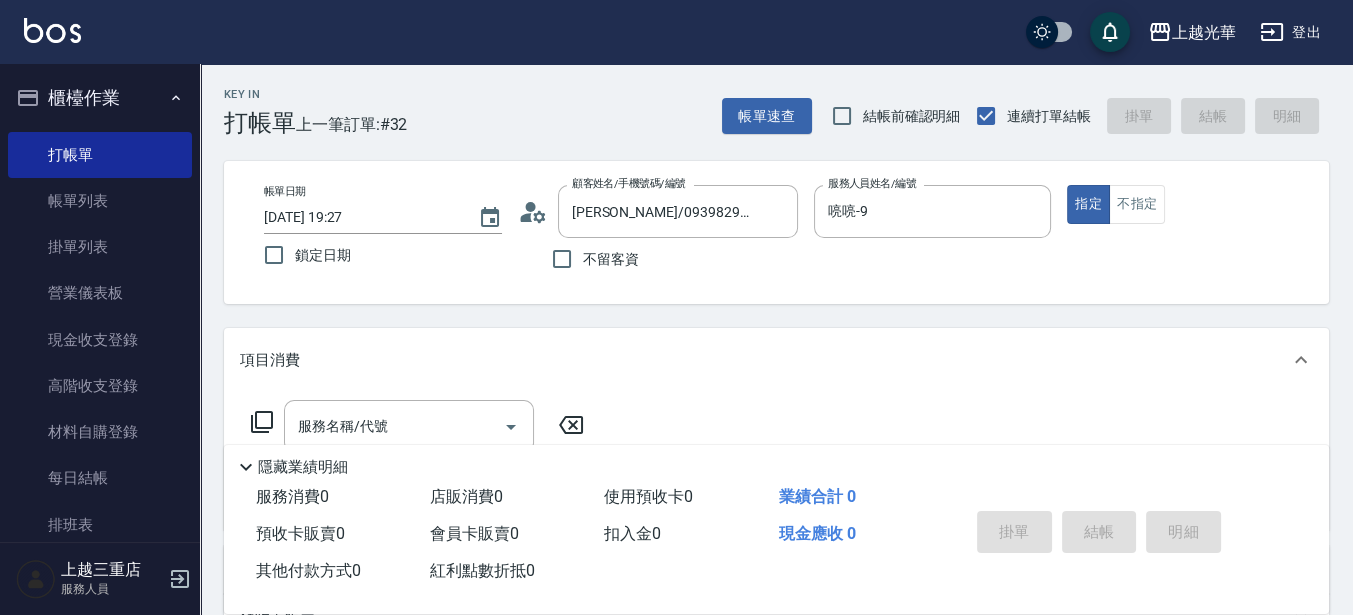 click on "服務名稱/代號 服務名稱/代號" at bounding box center [776, 461] 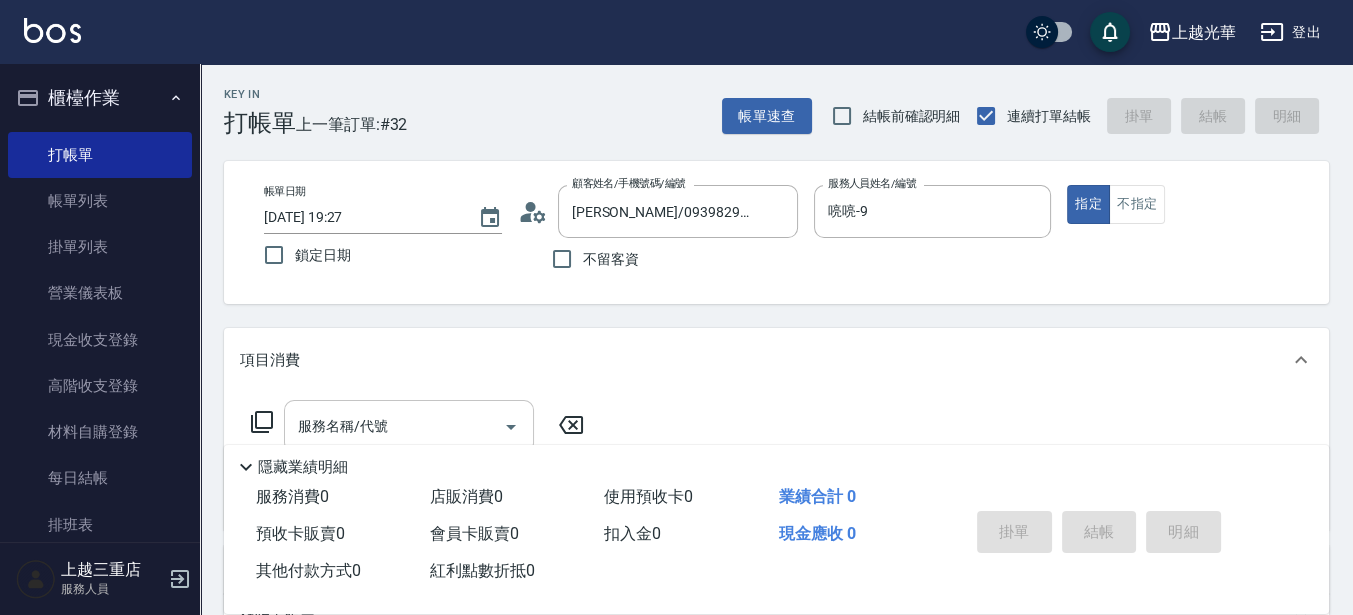 click on "服務名稱/代號" at bounding box center [394, 426] 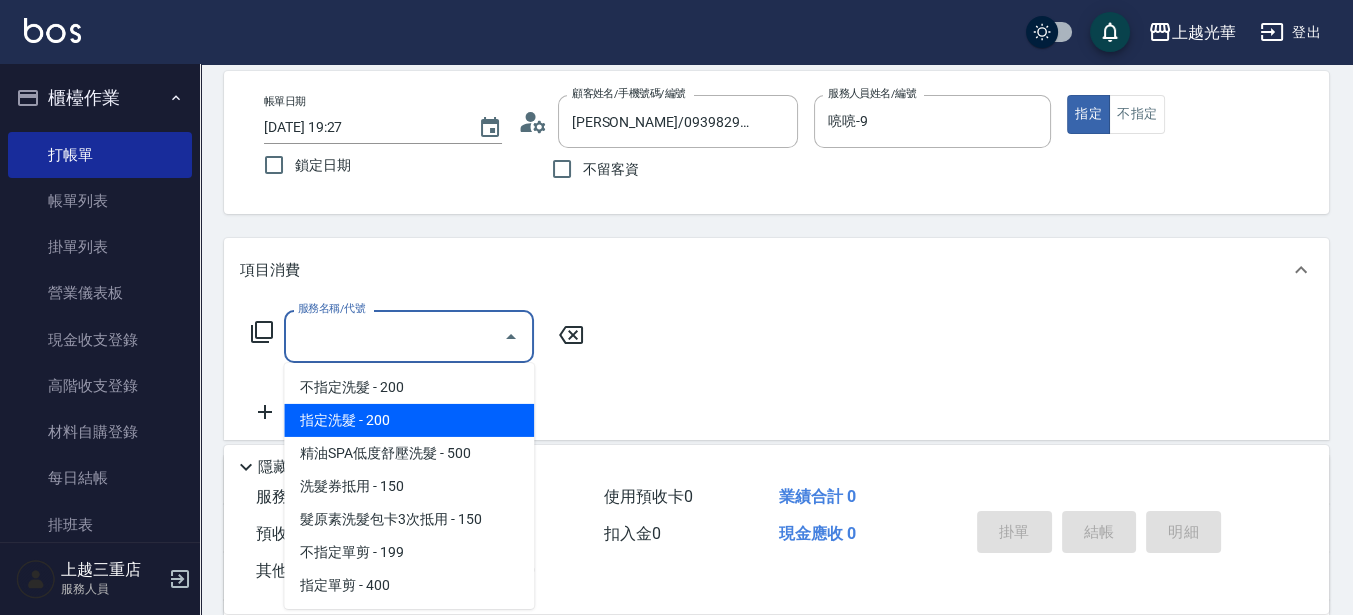 scroll, scrollTop: 125, scrollLeft: 0, axis: vertical 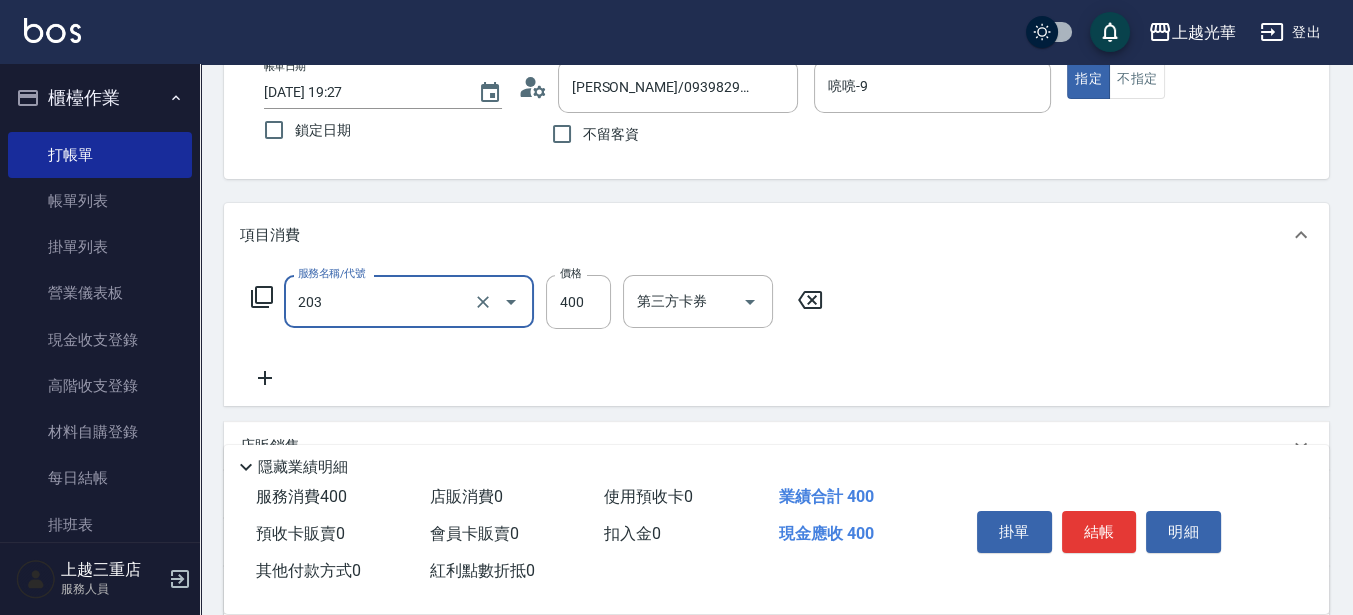 type on "指定單剪(203)" 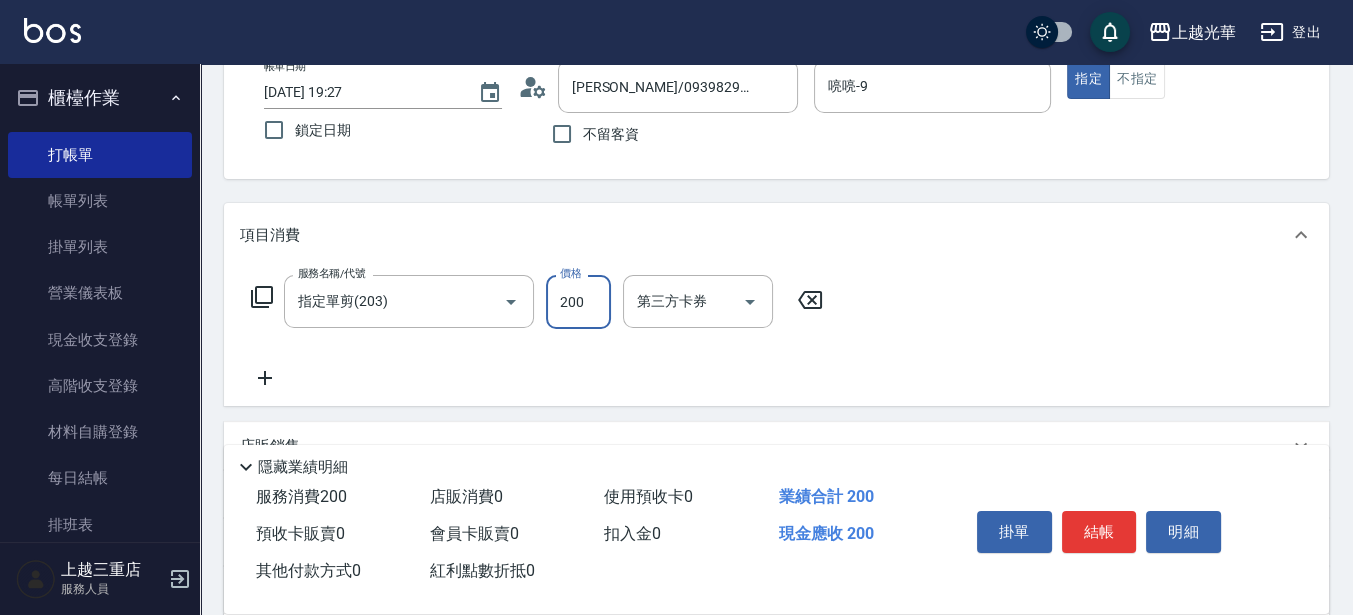 type on "200" 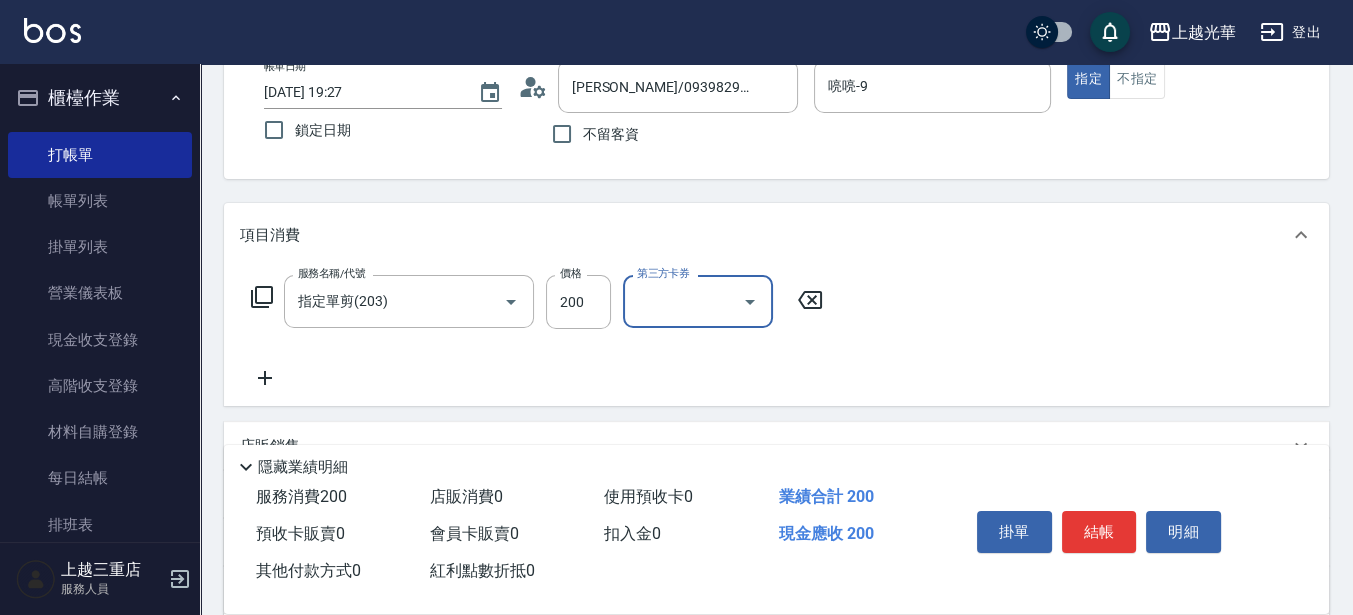 click on "結帳" at bounding box center (1099, 532) 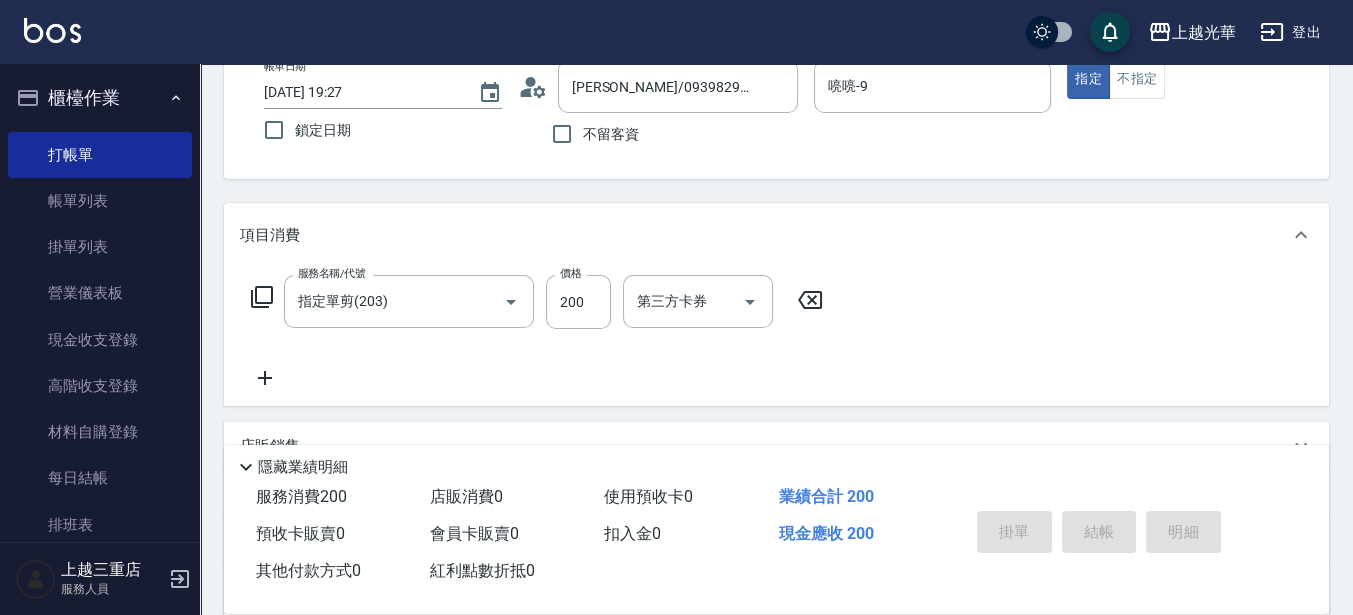 type 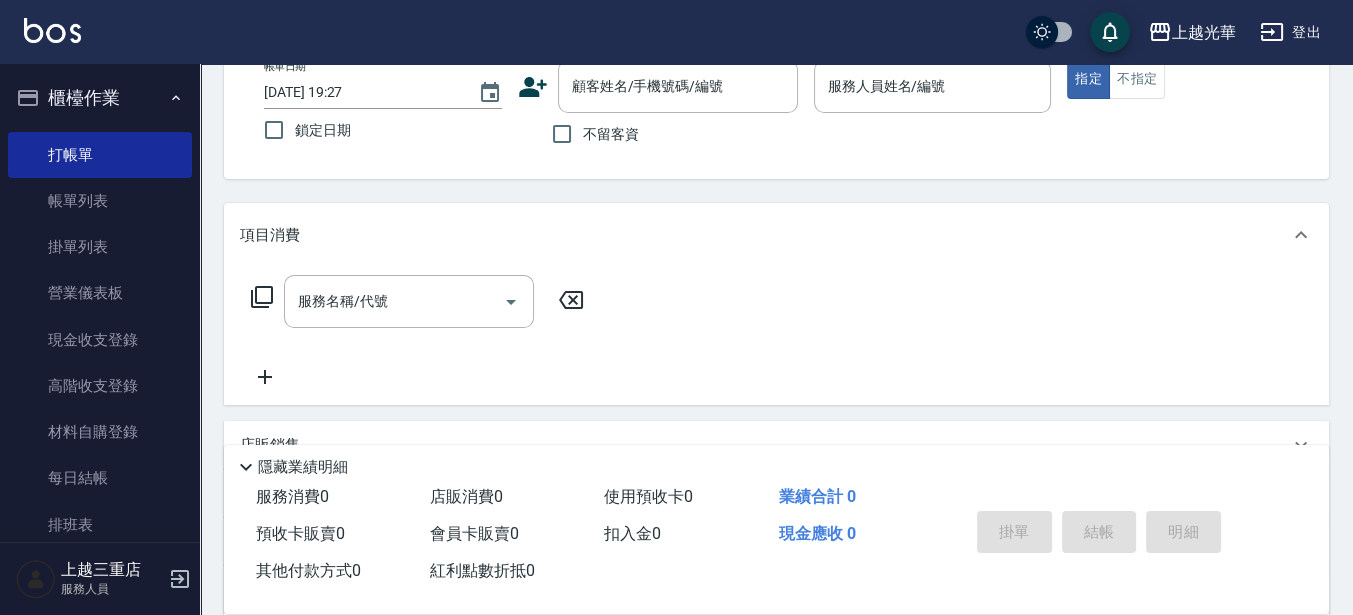 drag, startPoint x: 600, startPoint y: 133, endPoint x: 536, endPoint y: 193, distance: 87.72685 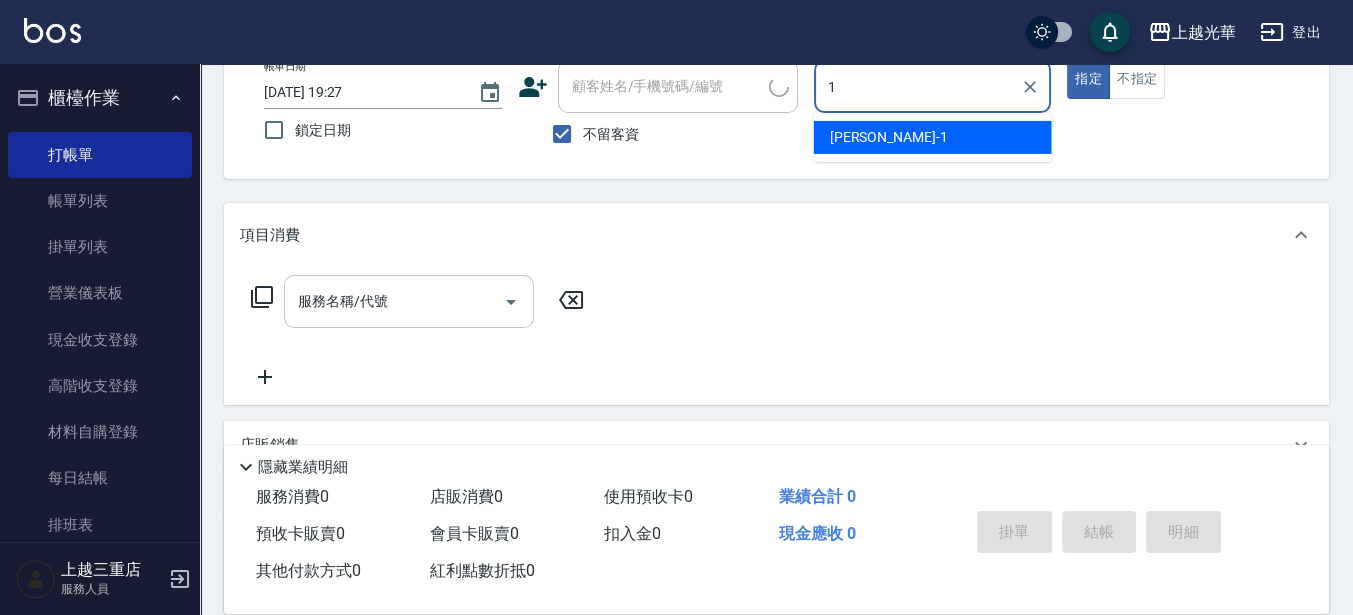 type on "小詹-1" 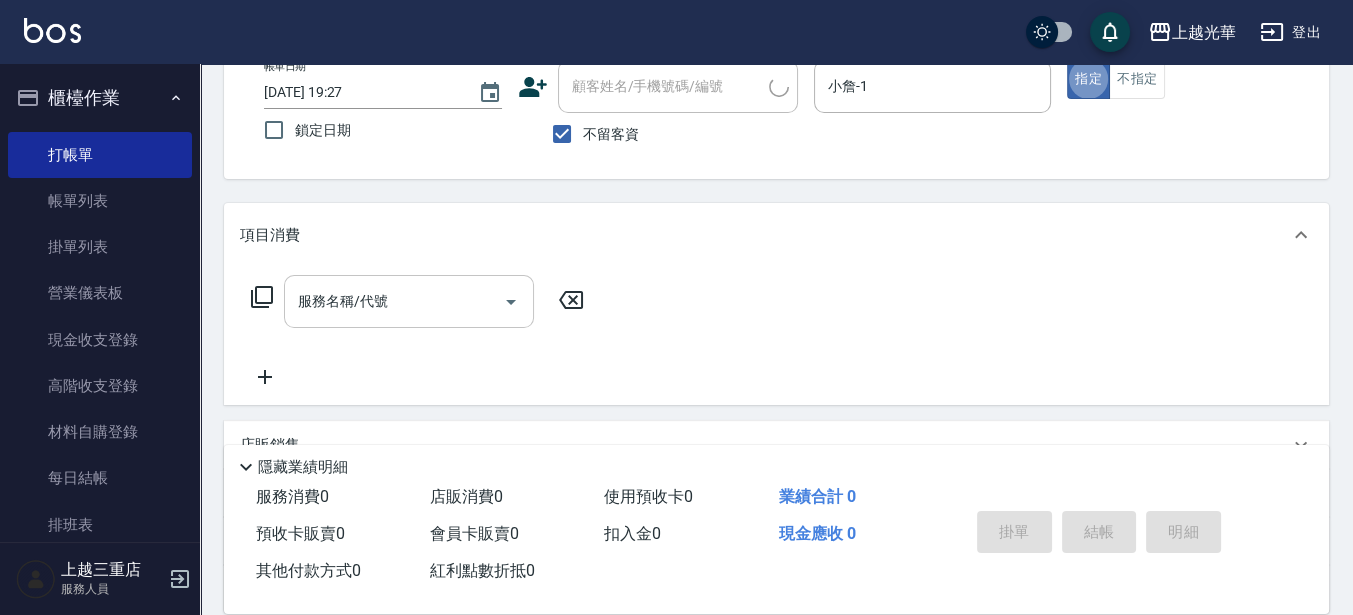 click on "服務名稱/代號" at bounding box center (409, 301) 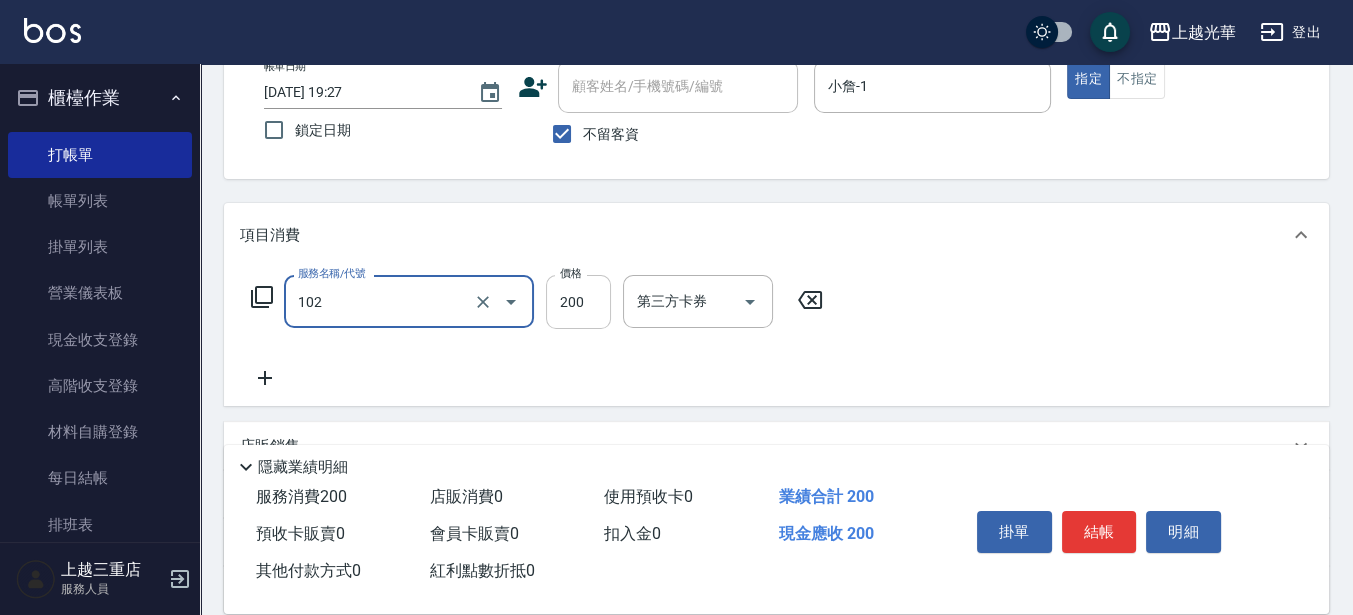 type on "指定洗髮(102)" 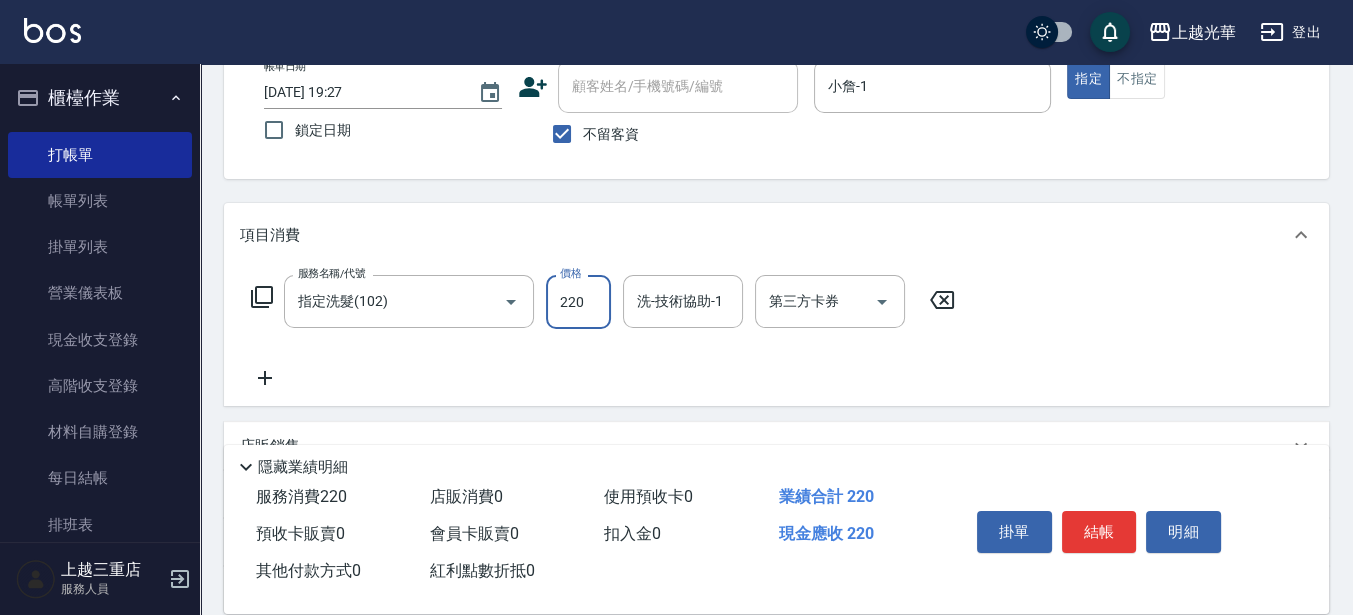type on "220" 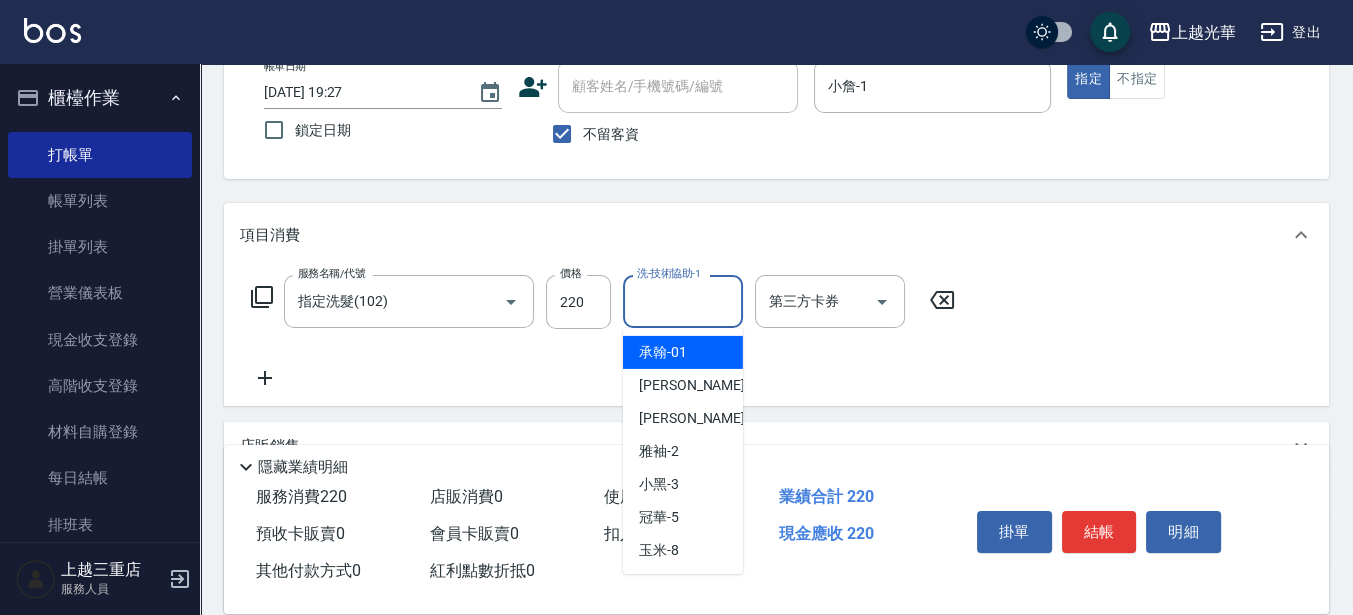 click on "洗-技術協助-1" at bounding box center [683, 301] 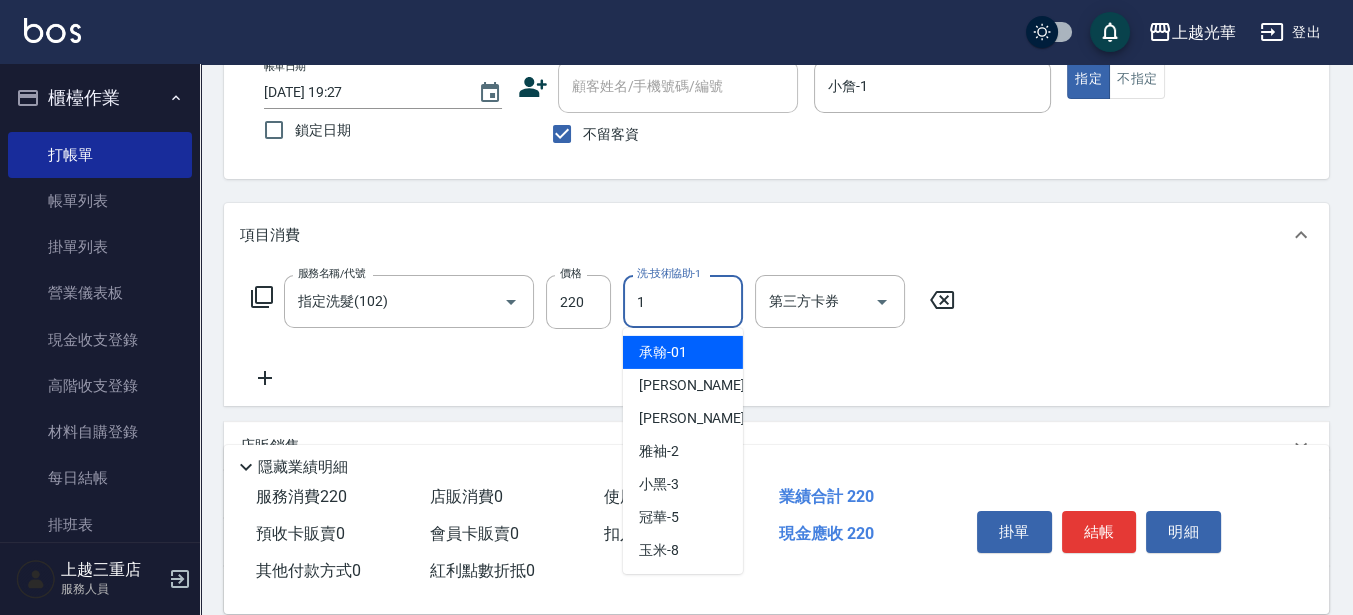 type on "小詹-1" 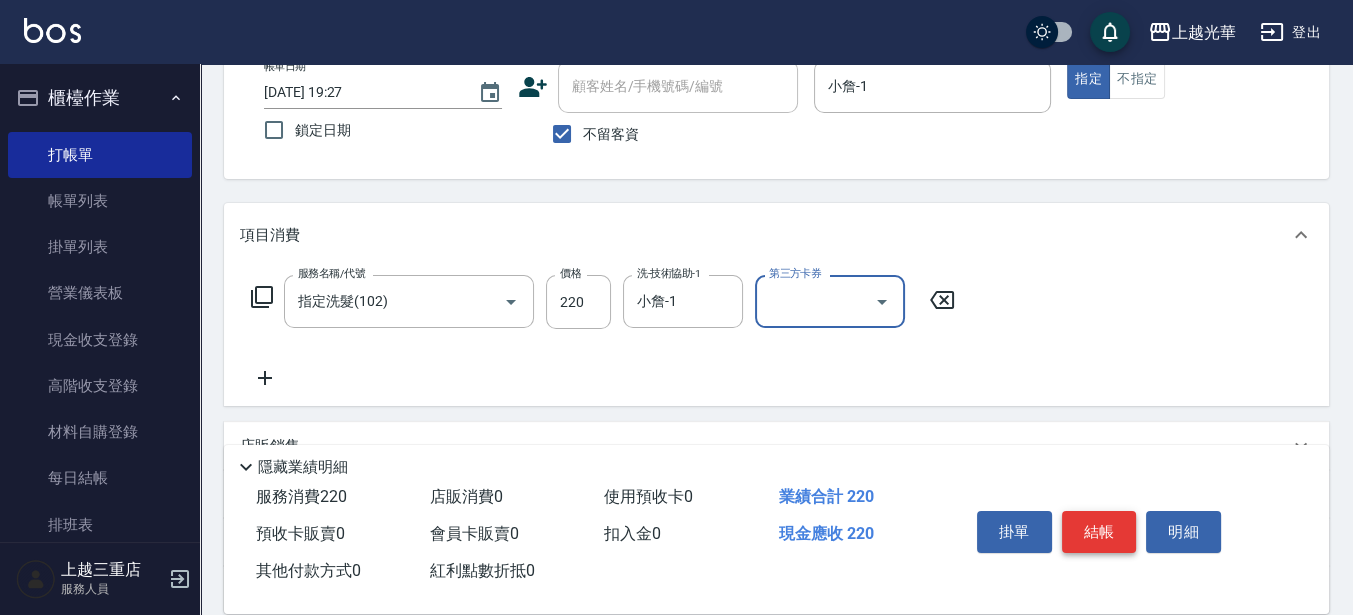 click on "掛單 結帳 明細" at bounding box center (1099, 534) 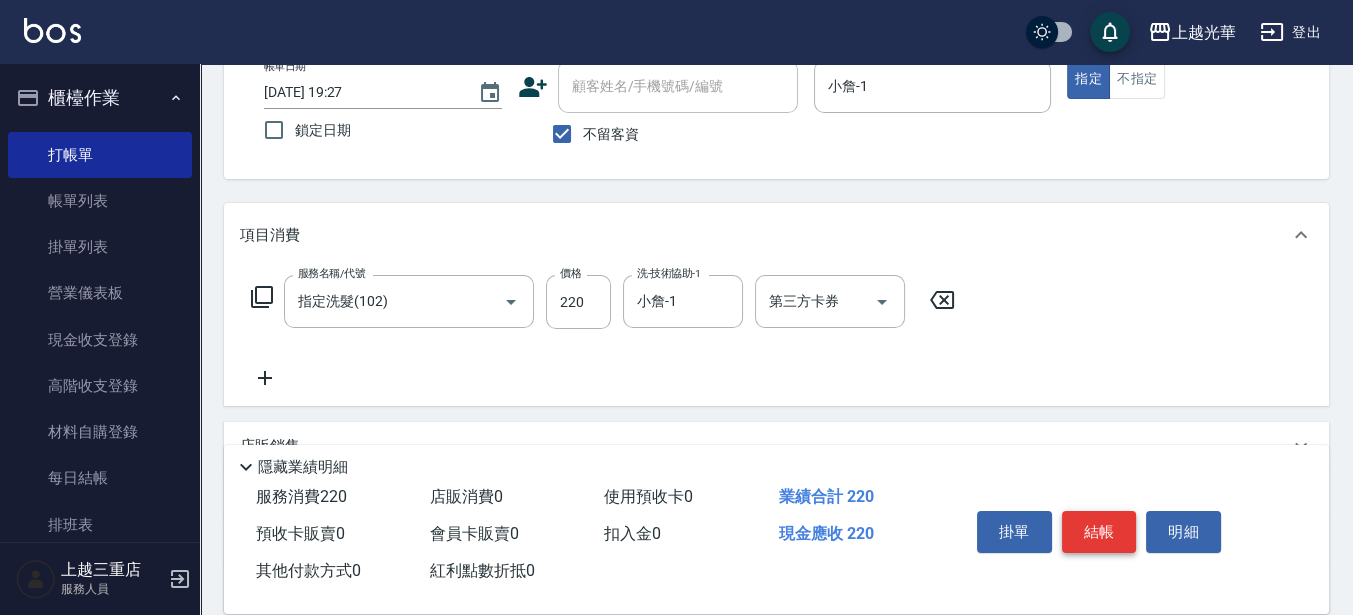 click on "結帳" at bounding box center [1099, 532] 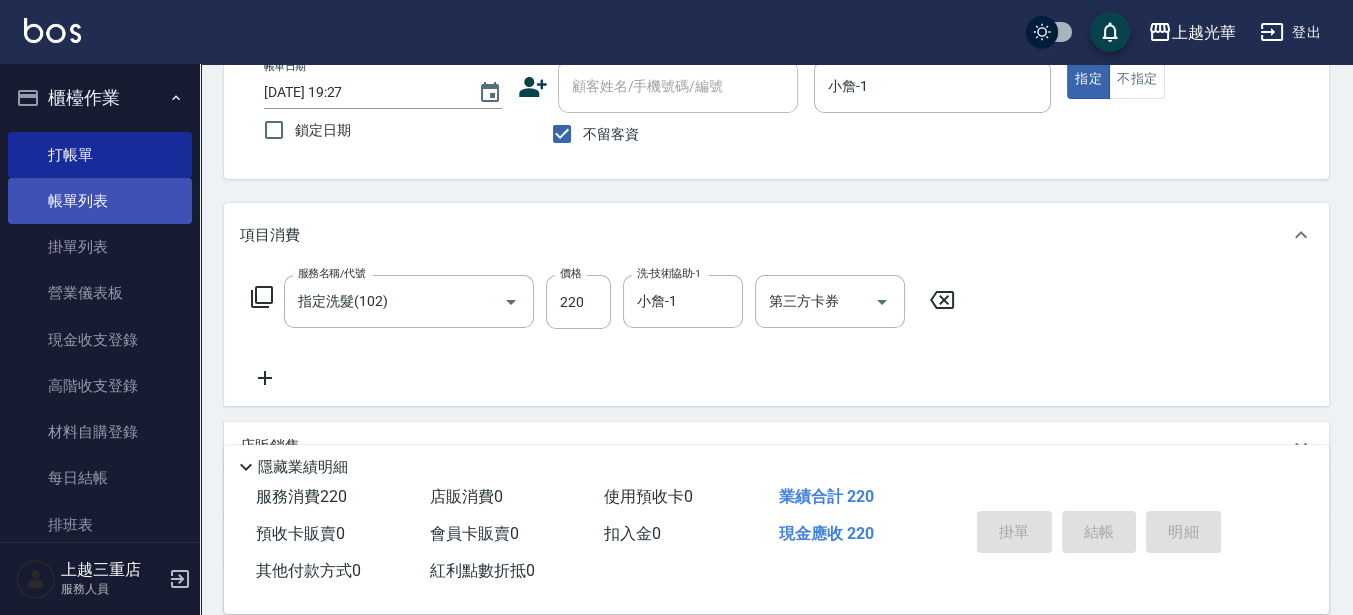type on "[DATE] 19:46" 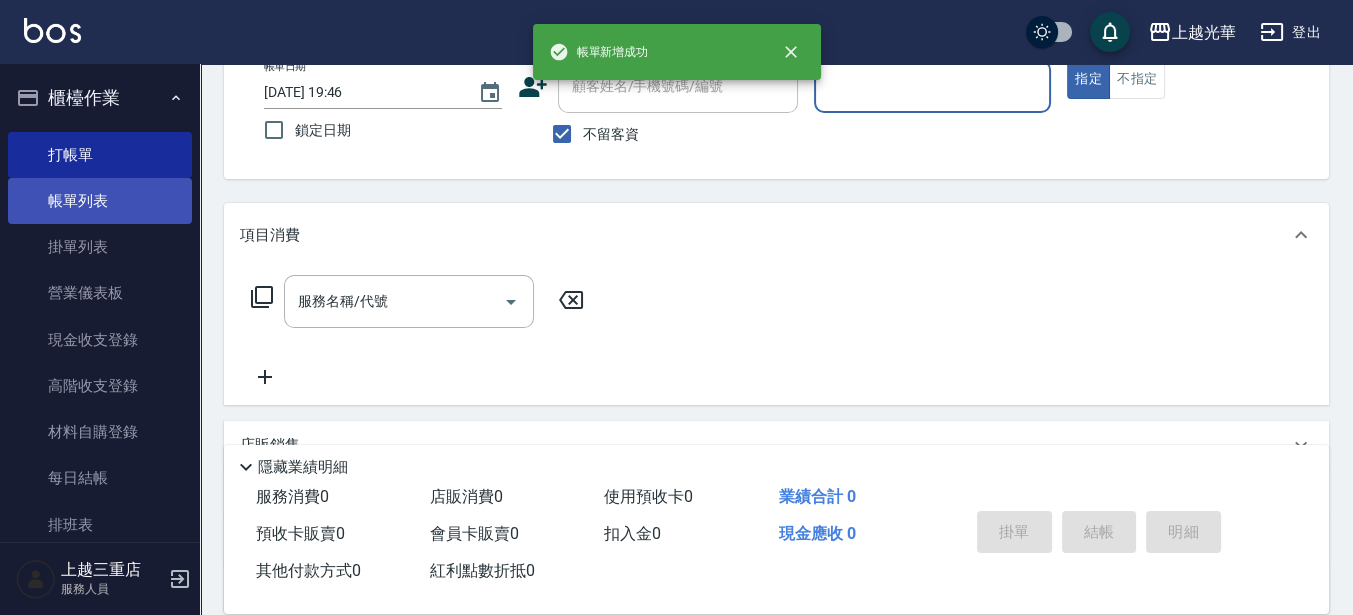 click on "帳單列表" at bounding box center [100, 201] 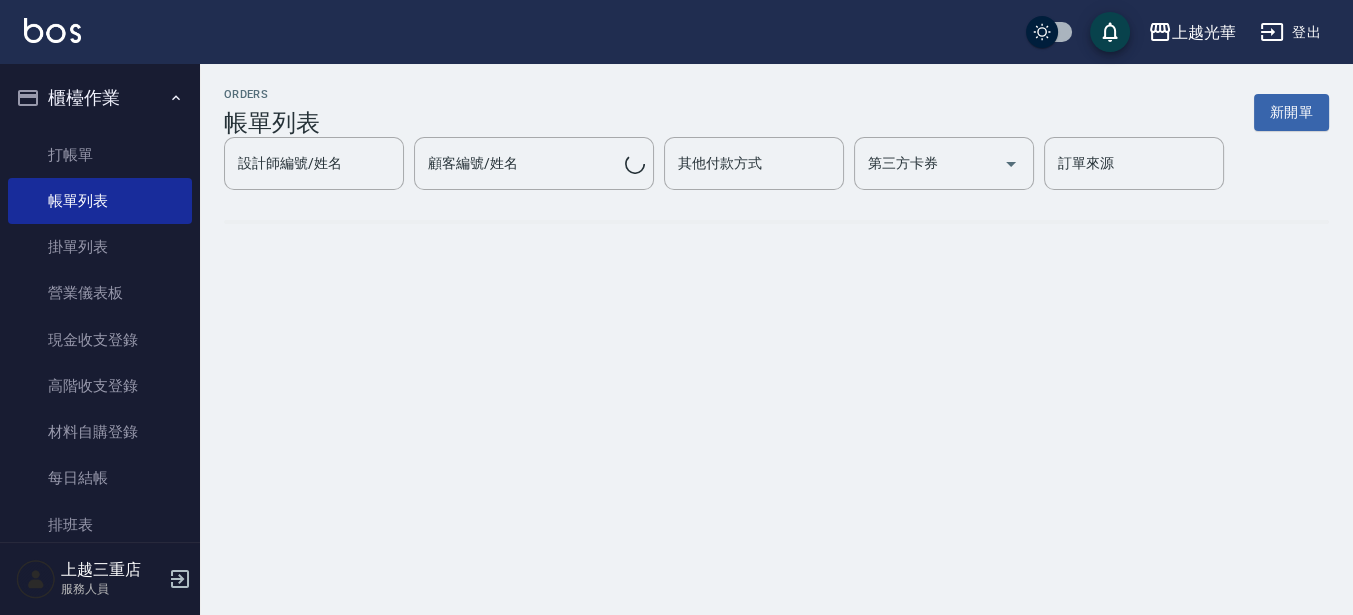 scroll, scrollTop: 0, scrollLeft: 0, axis: both 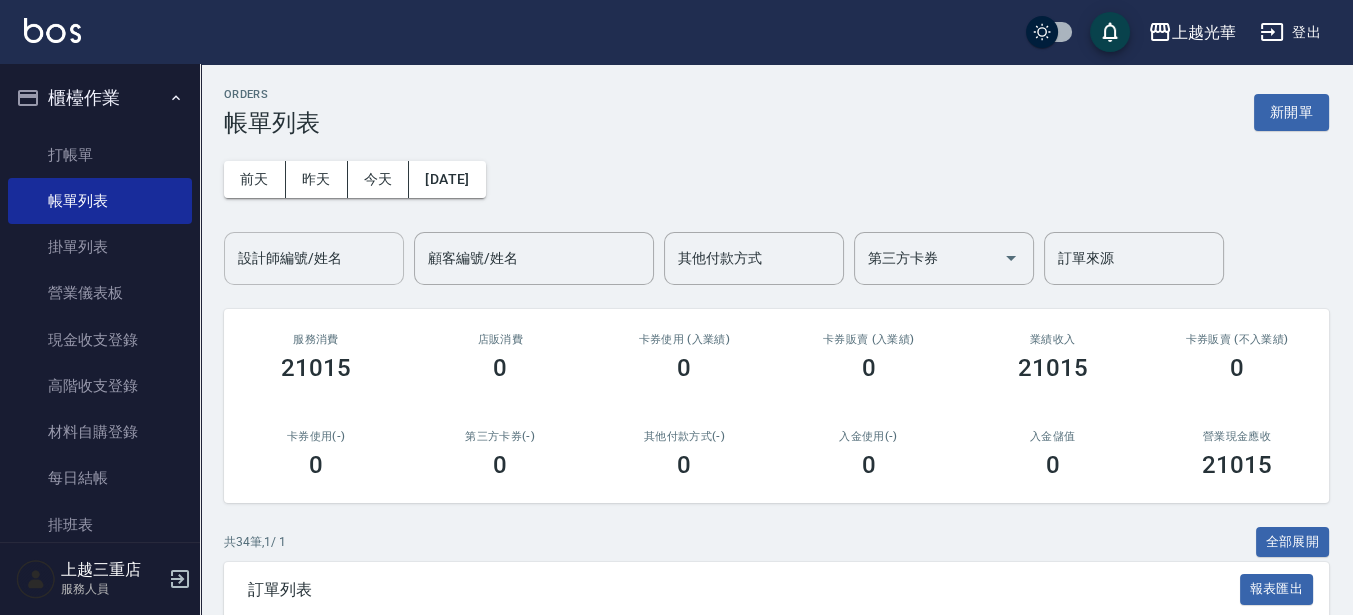 click on "設計師編號/姓名" at bounding box center [314, 258] 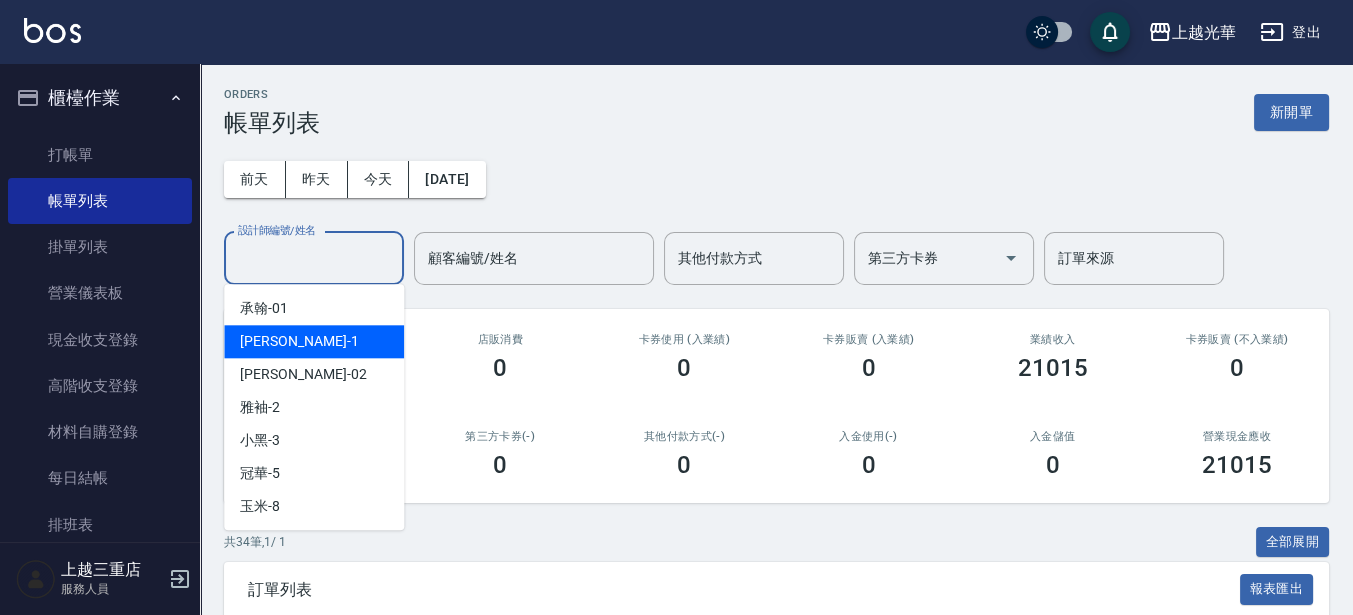 click on "小[PERSON_NAME] -1" at bounding box center (314, 341) 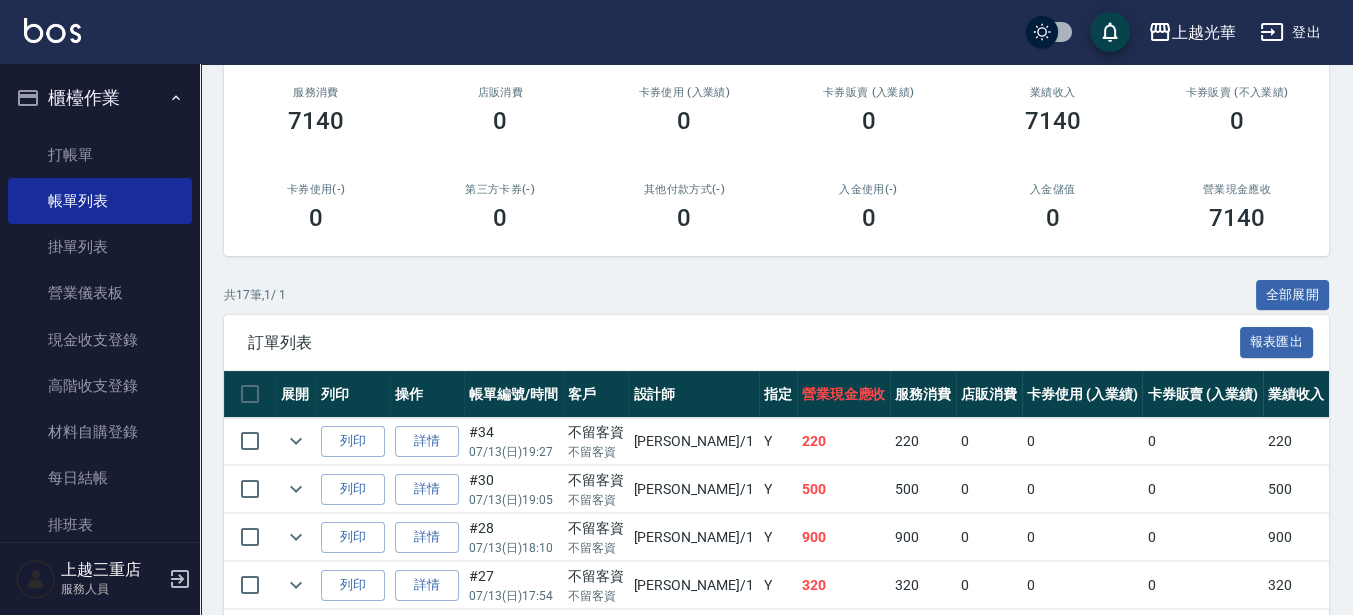 scroll, scrollTop: 250, scrollLeft: 0, axis: vertical 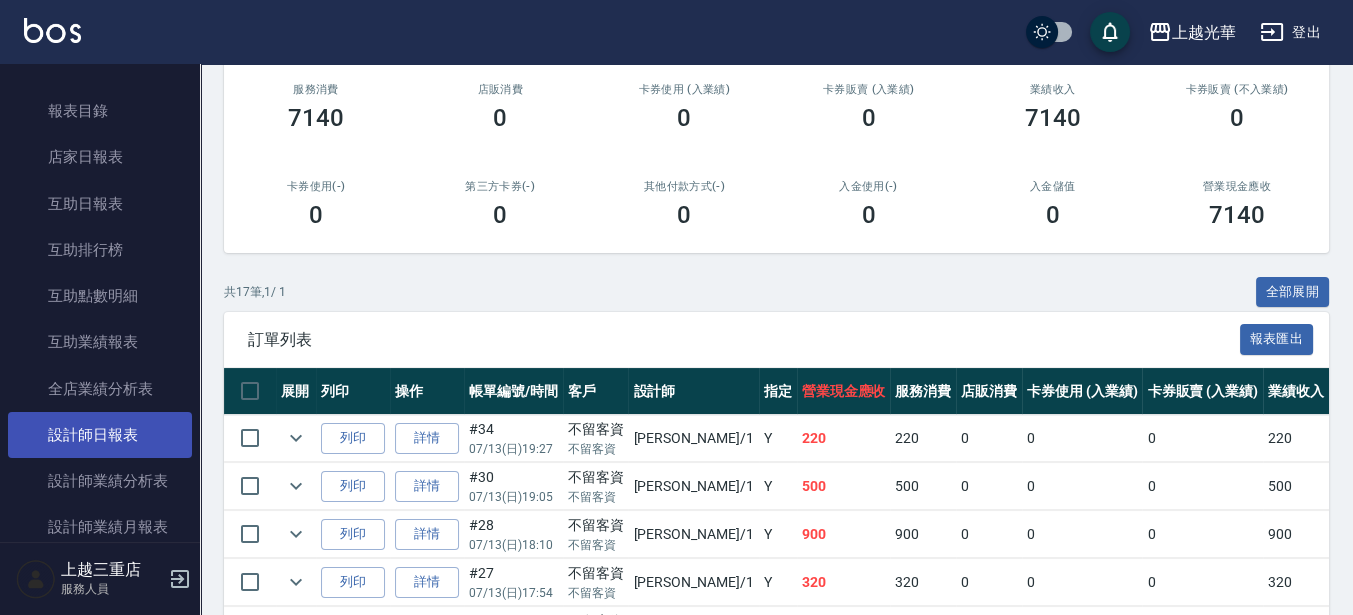 click on "設計師日報表" at bounding box center [100, 435] 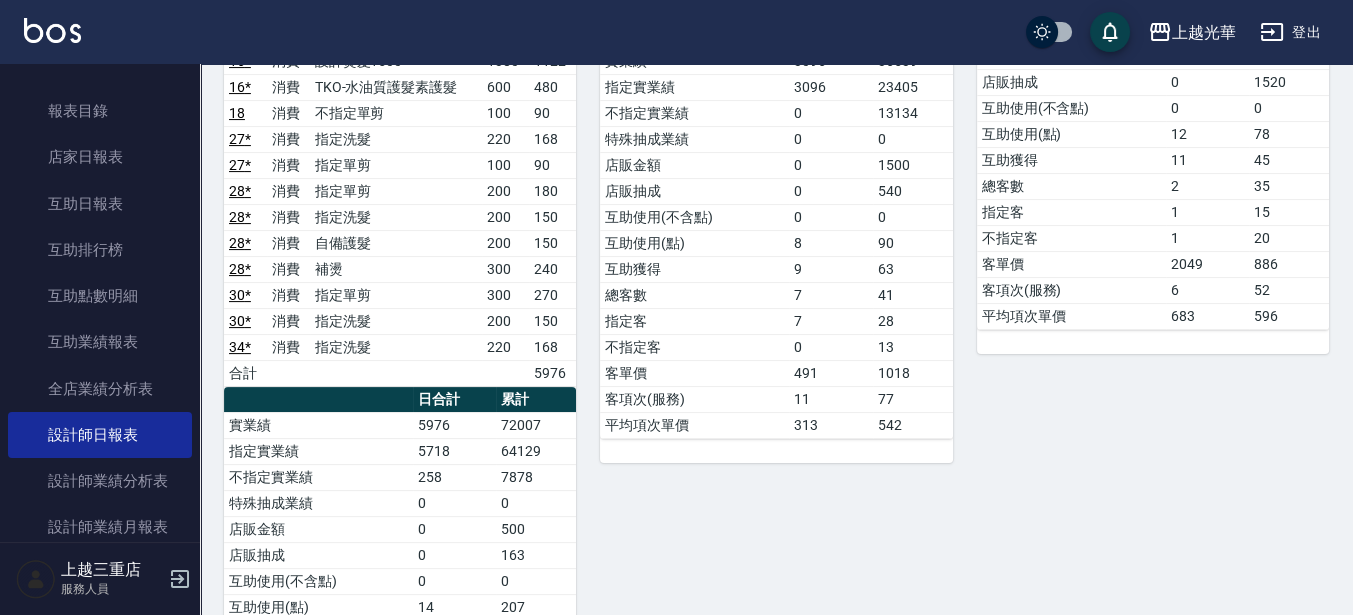 scroll, scrollTop: 625, scrollLeft: 0, axis: vertical 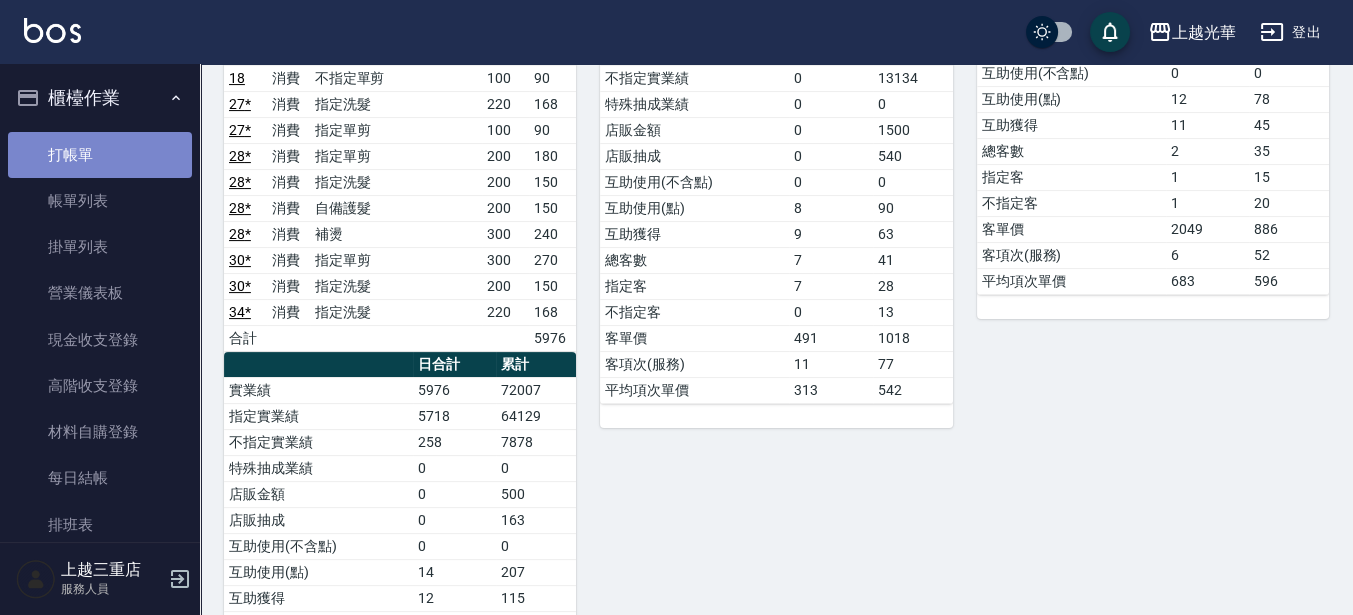 click on "打帳單" at bounding box center [100, 155] 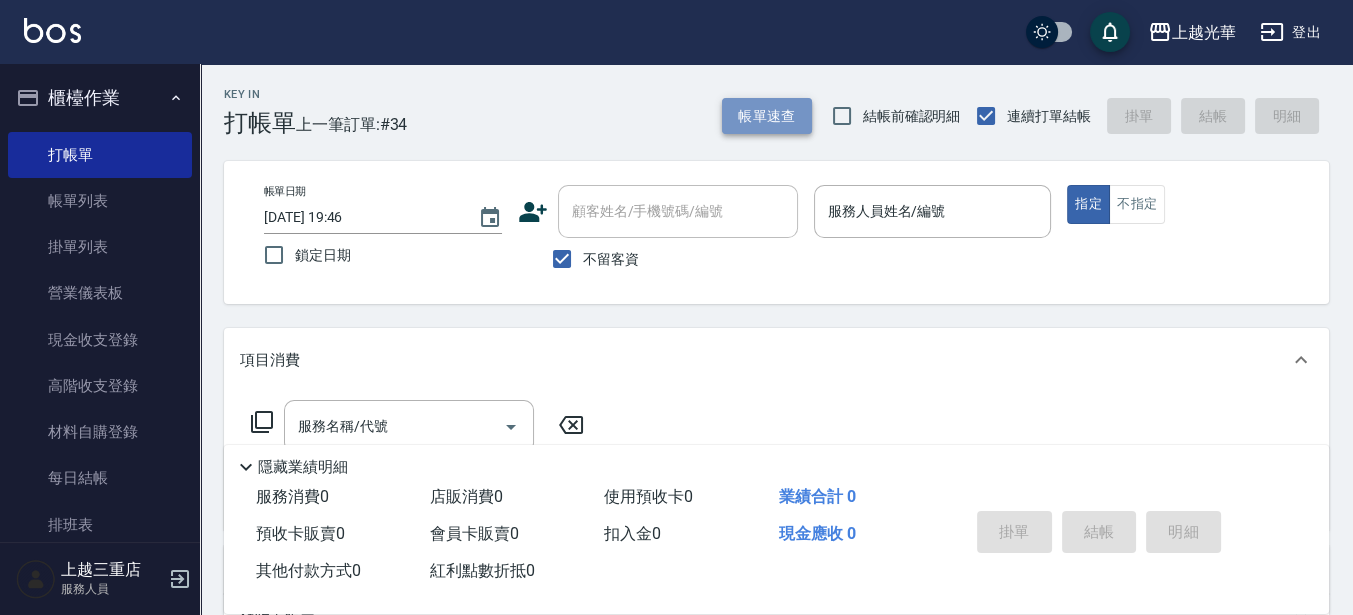 click on "帳單速查" at bounding box center (767, 116) 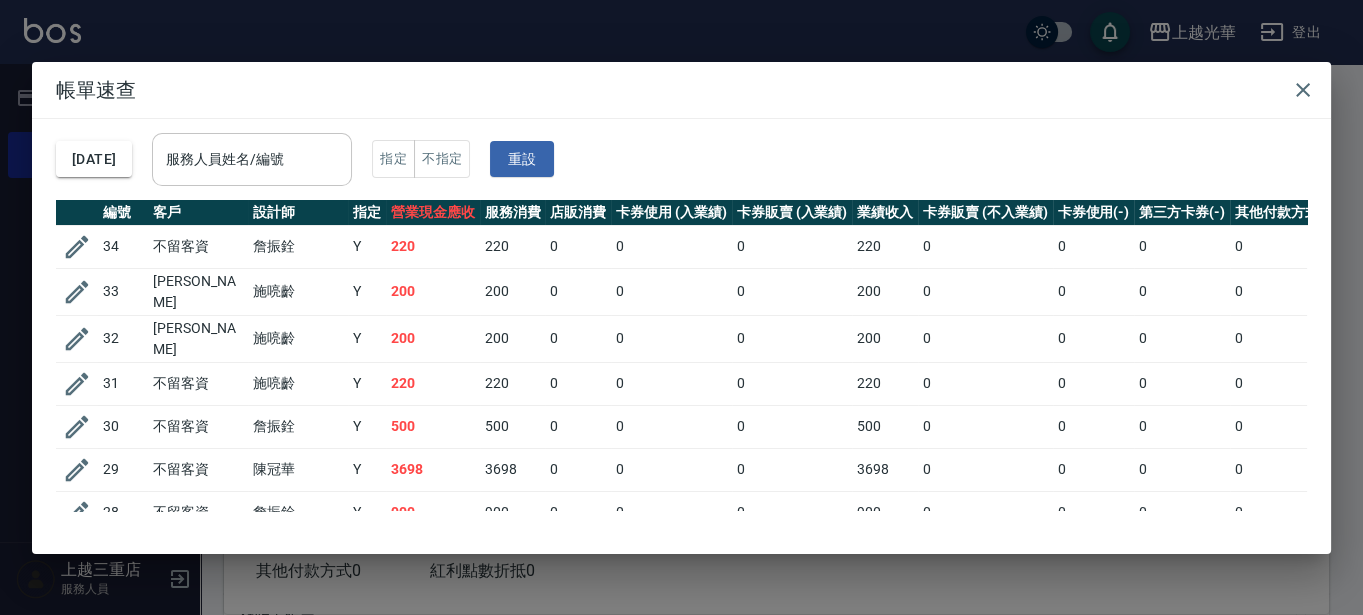 click on "服務人員姓名/編號" at bounding box center [252, 159] 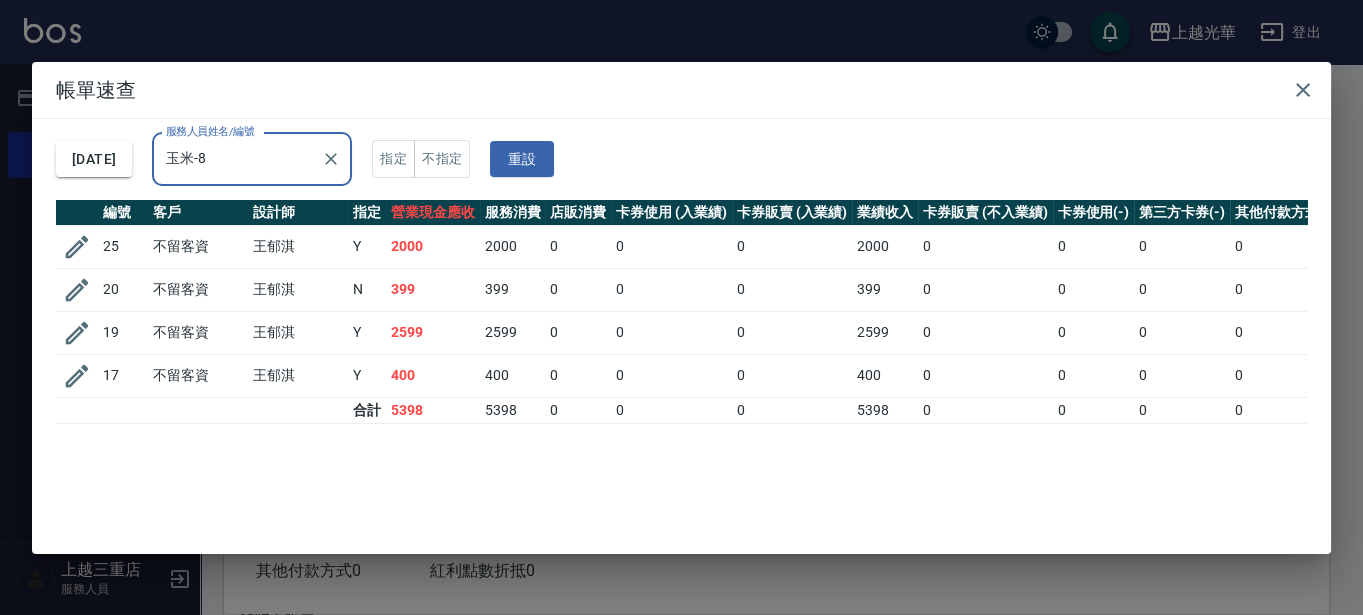 type on "玉米-8" 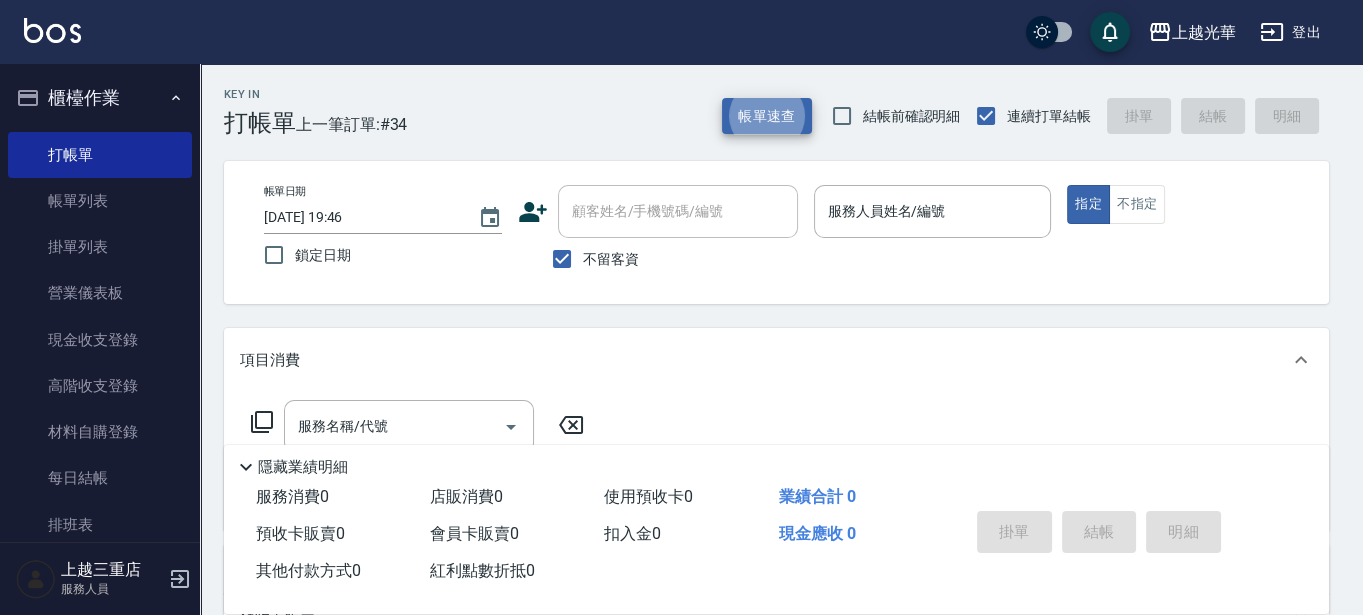 type 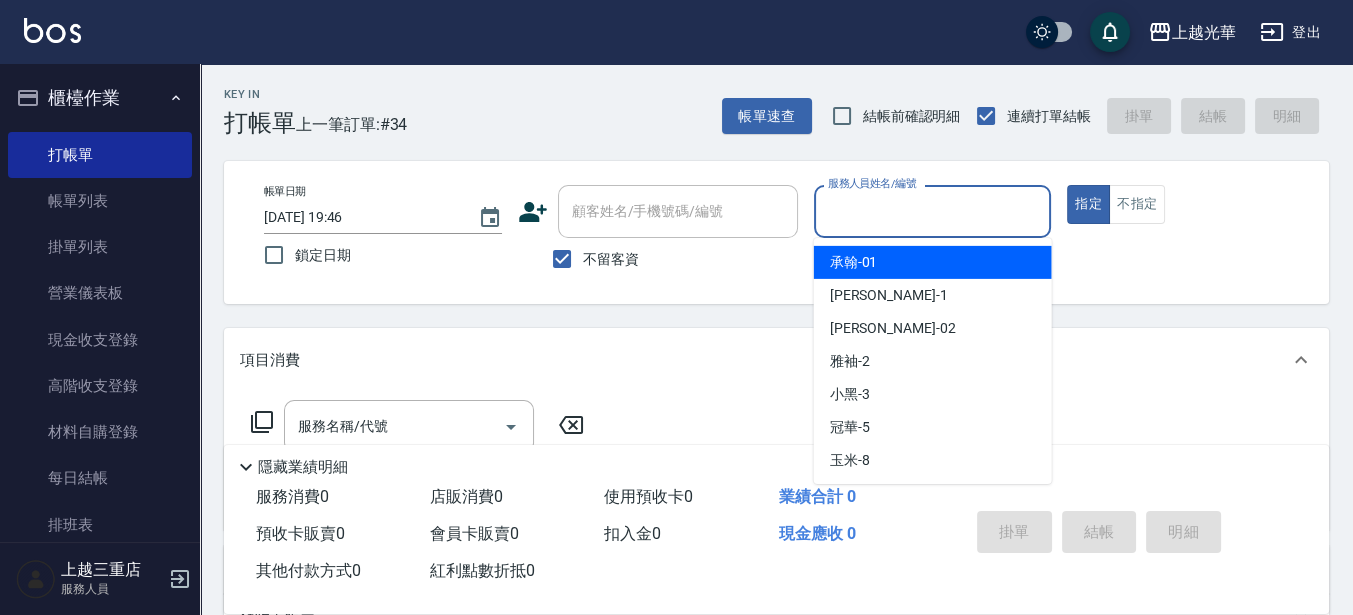 click on "服務人員姓名/編號" at bounding box center [933, 211] 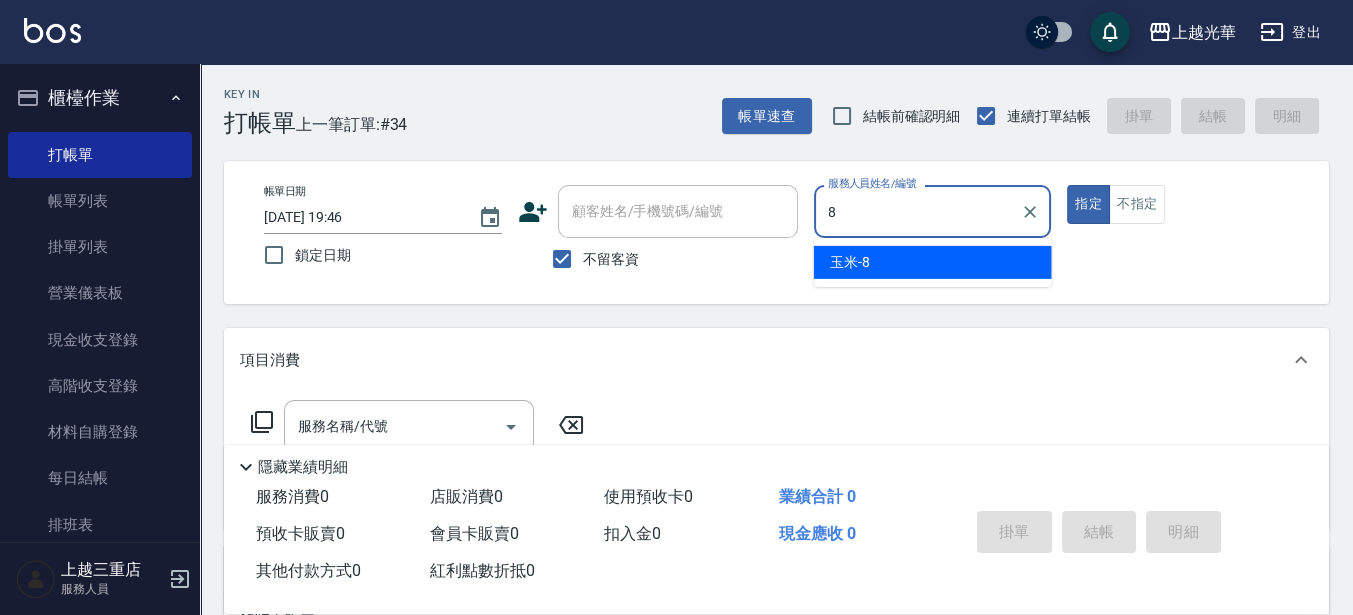 type on "玉米-8" 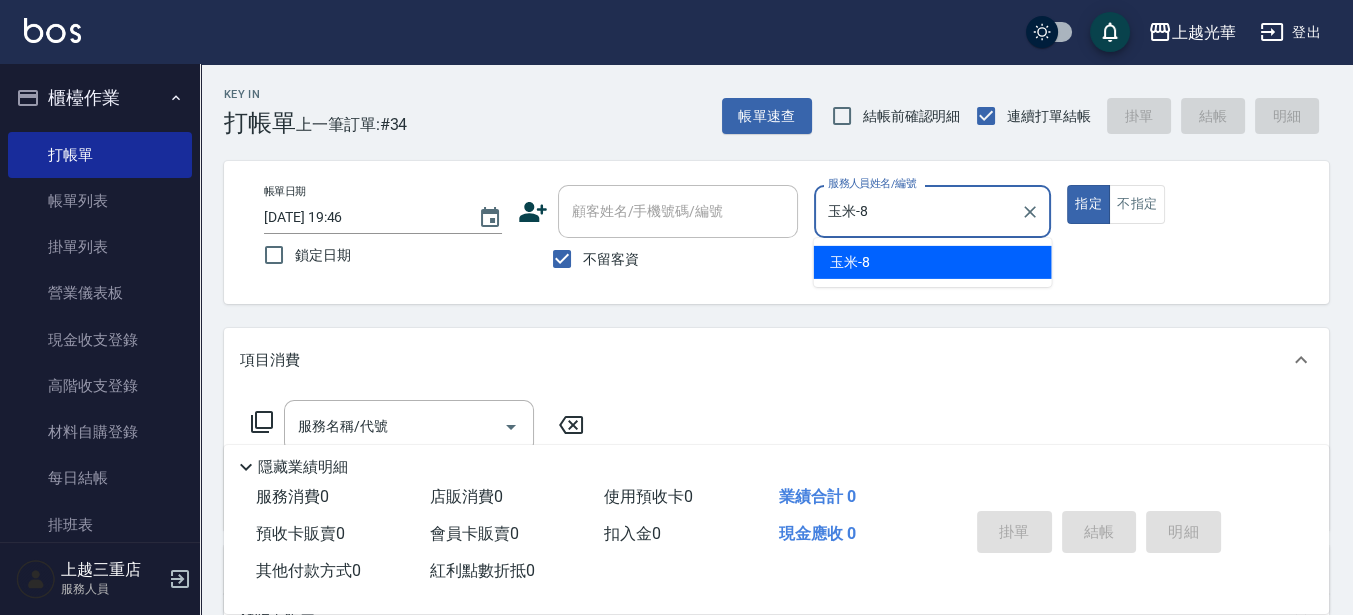 type on "true" 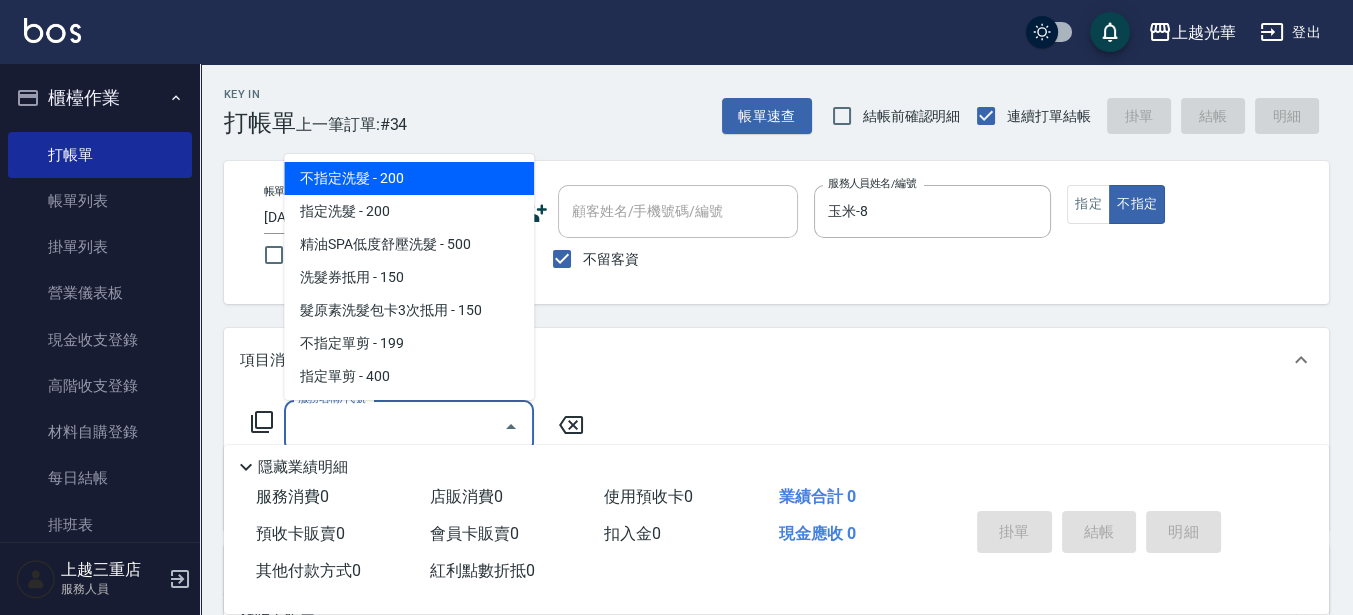 click on "服務名稱/代號" at bounding box center (394, 426) 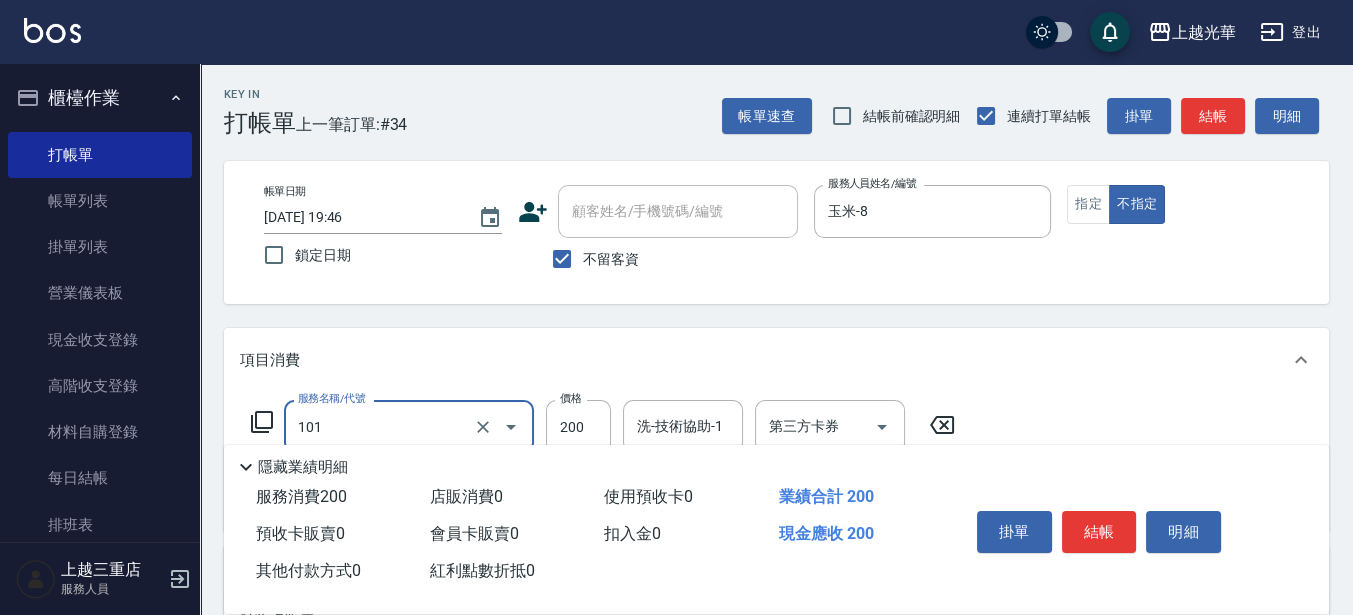 type on "不指定洗髮(101)" 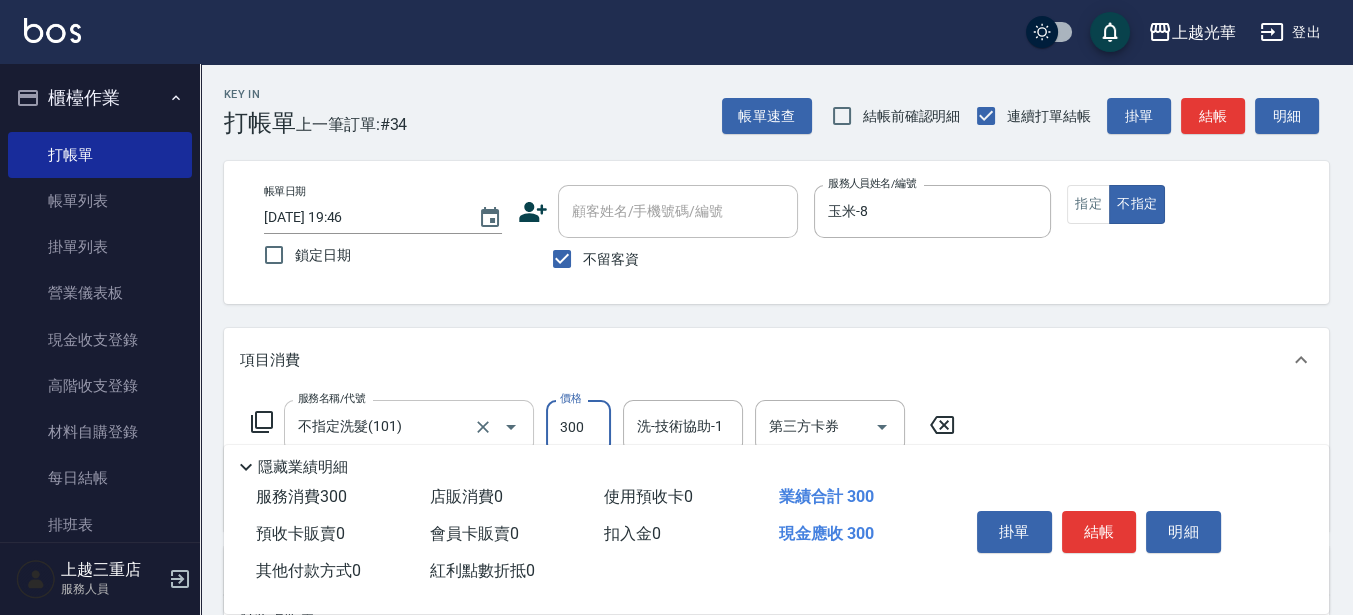 type on "300" 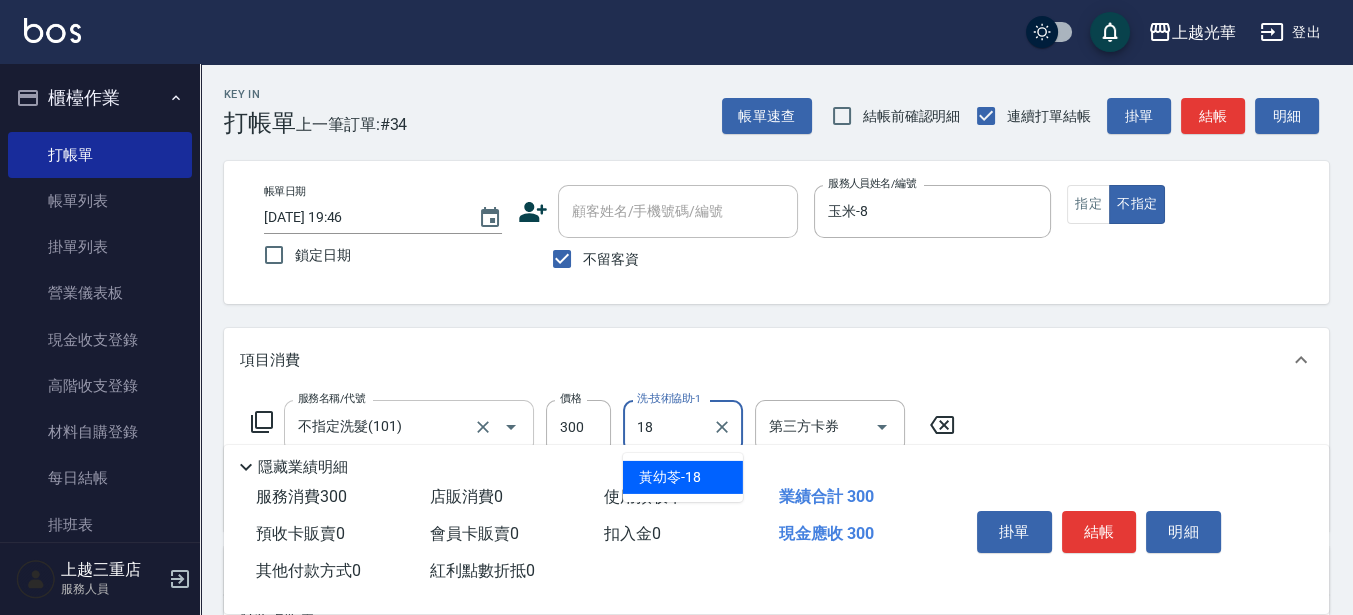 type on "[PERSON_NAME]-18" 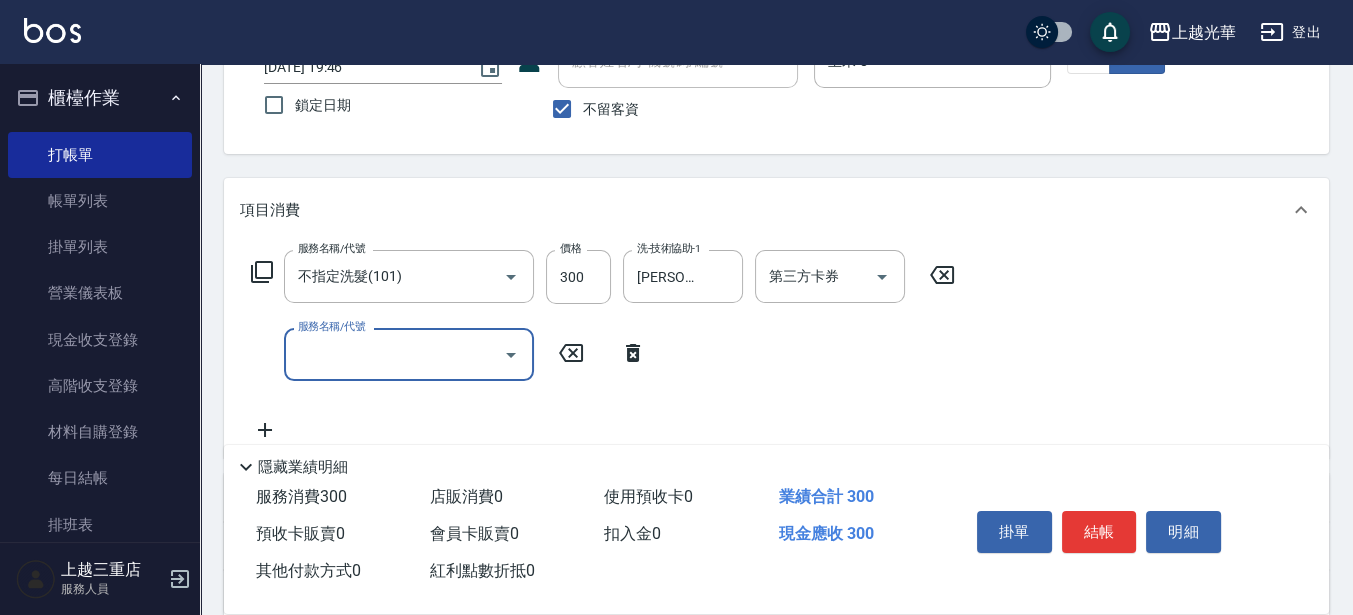 scroll, scrollTop: 250, scrollLeft: 0, axis: vertical 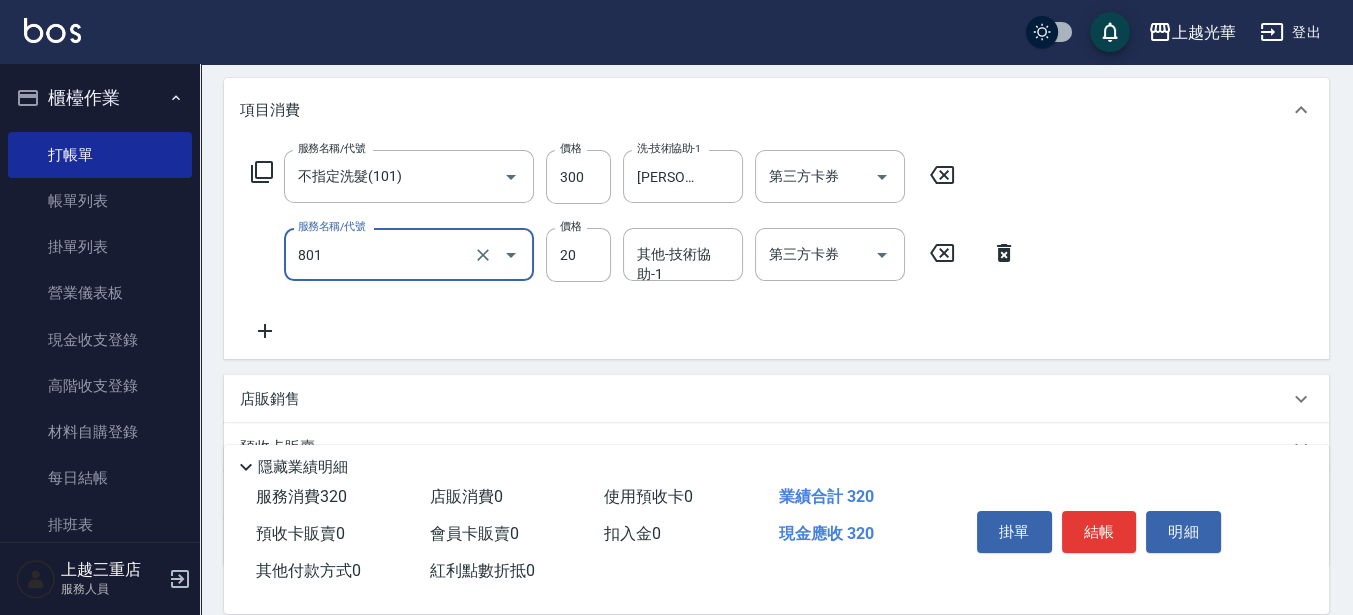 type on "潤絲(801)" 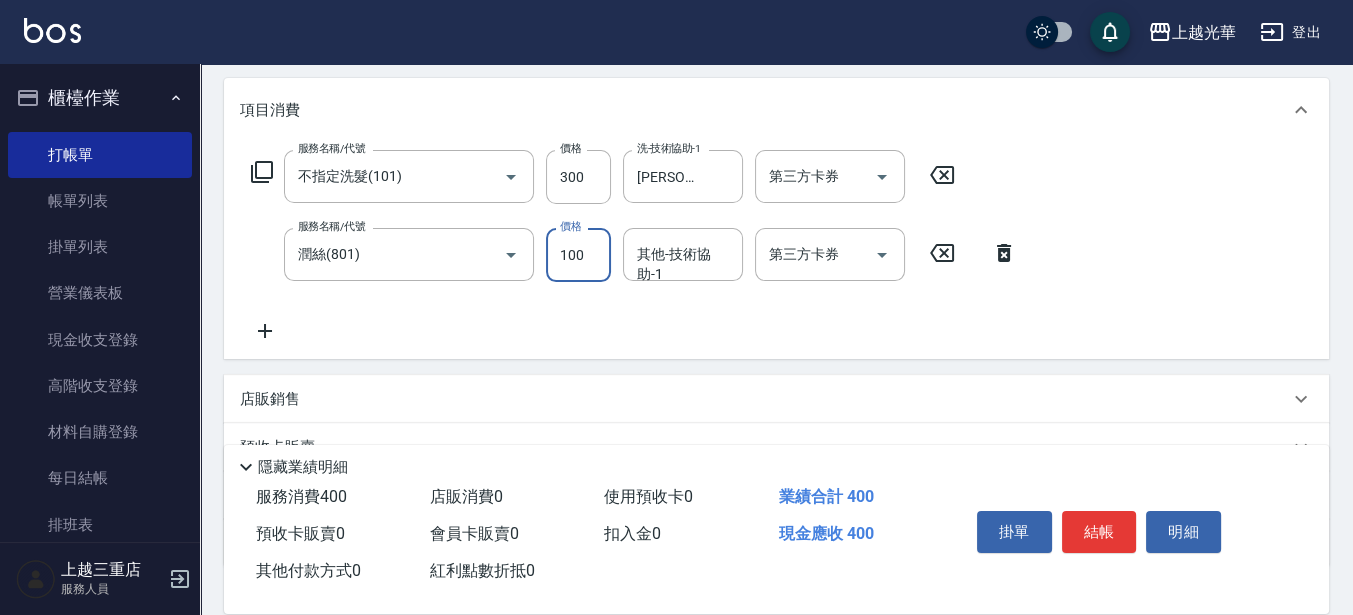 click on "100" at bounding box center (578, 255) 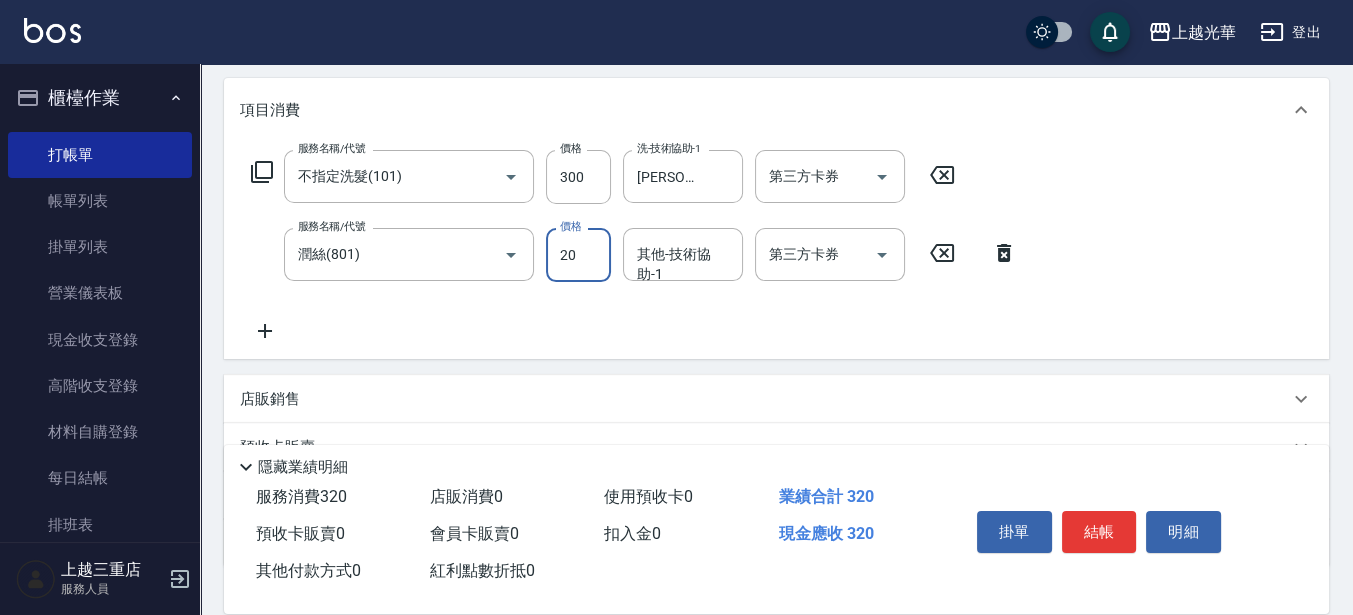 type on "20" 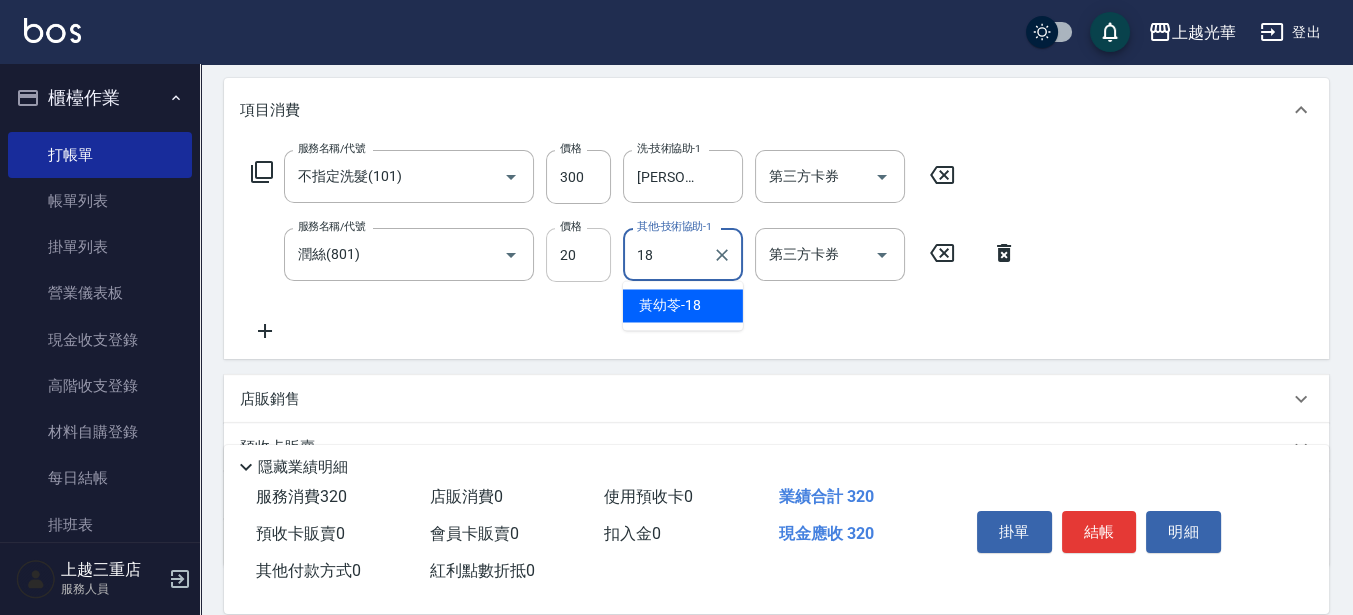 type on "[PERSON_NAME]-18" 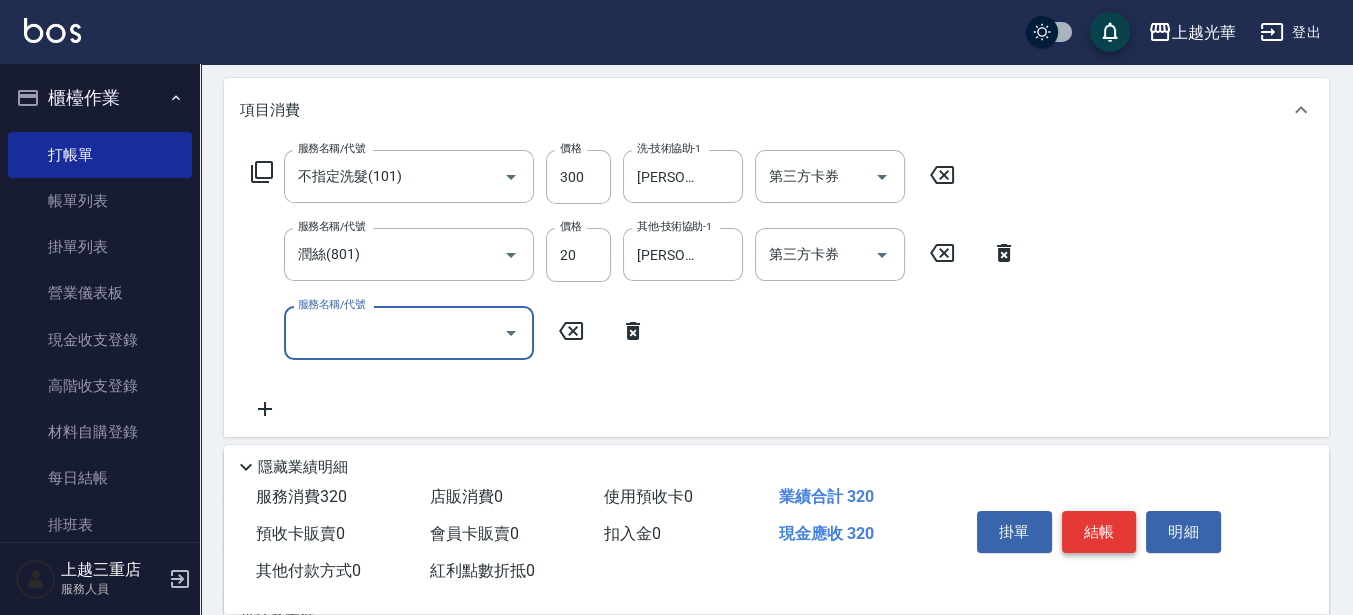 click on "結帳" at bounding box center (1099, 532) 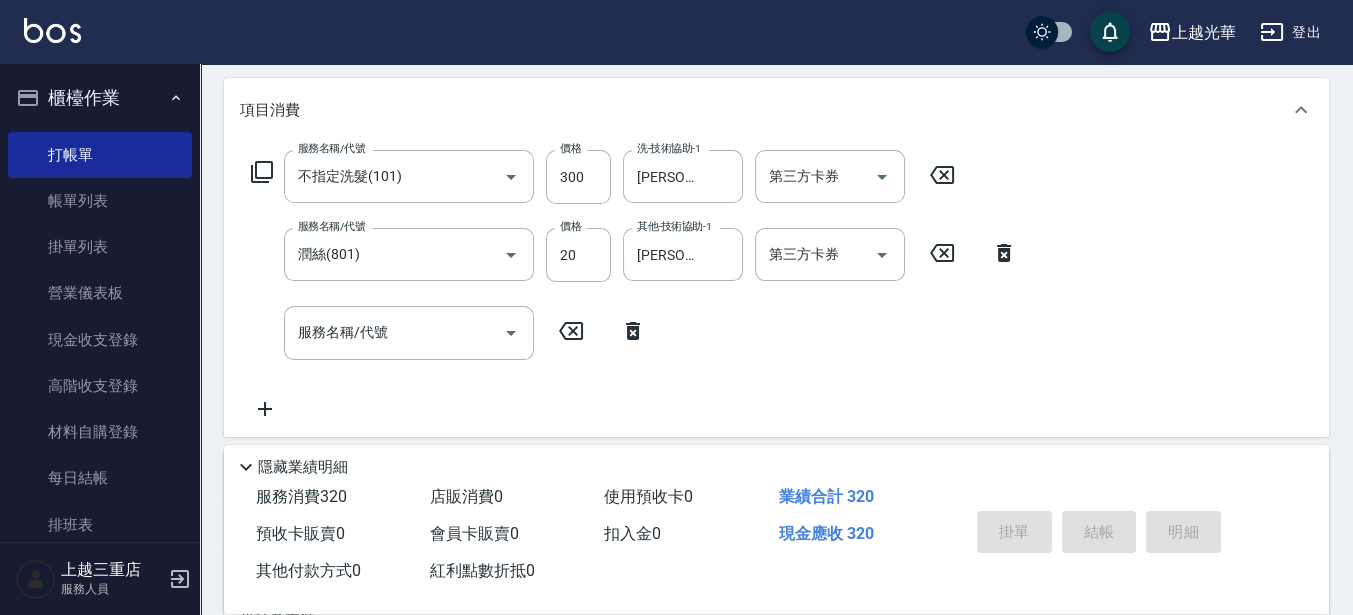 type on "[DATE] 19:50" 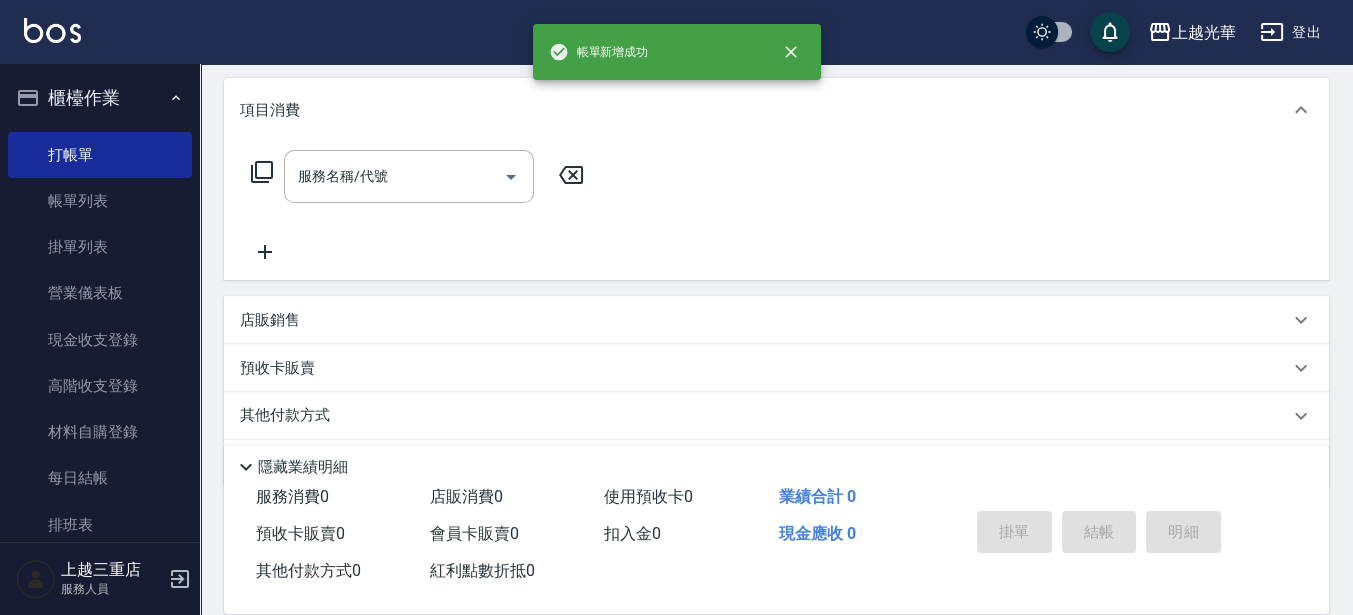 scroll, scrollTop: 0, scrollLeft: 0, axis: both 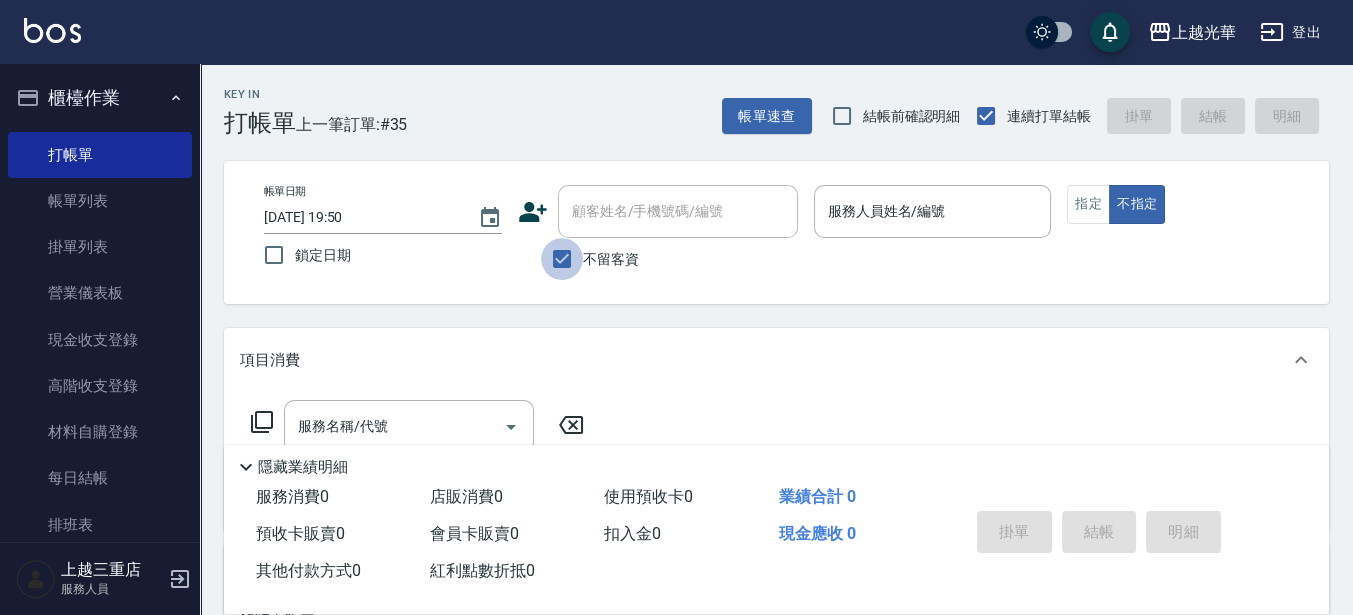 click on "不留客資" at bounding box center [562, 259] 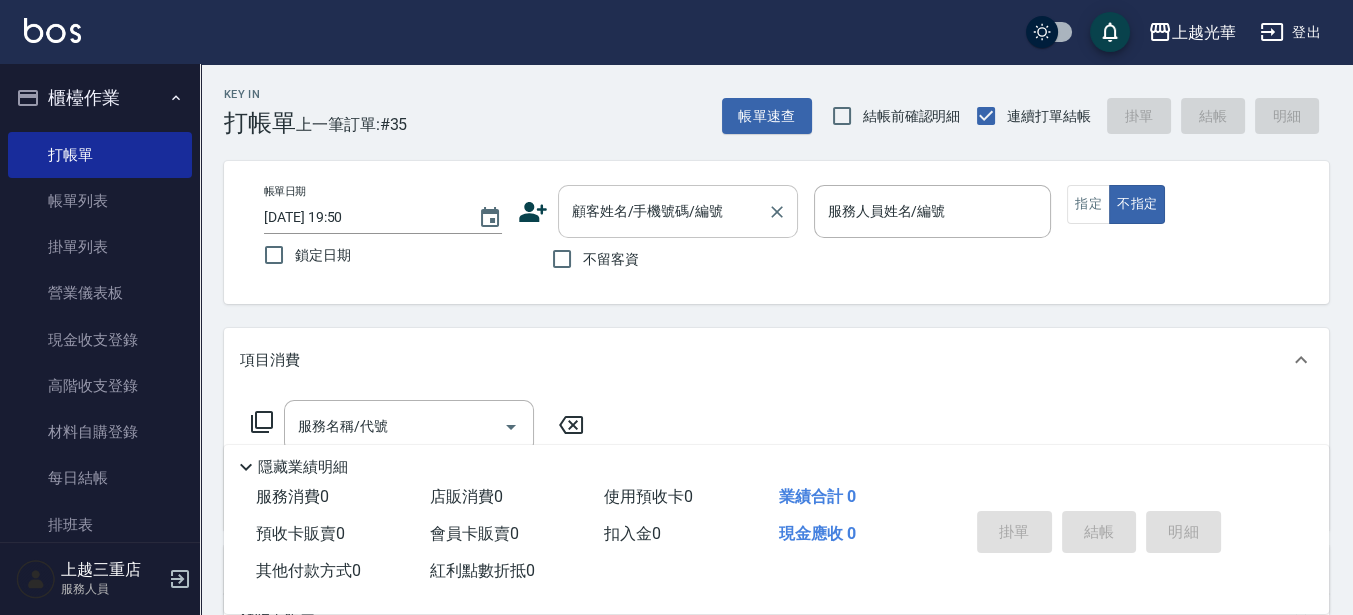 click on "顧客姓名/手機號碼/編號" at bounding box center (663, 211) 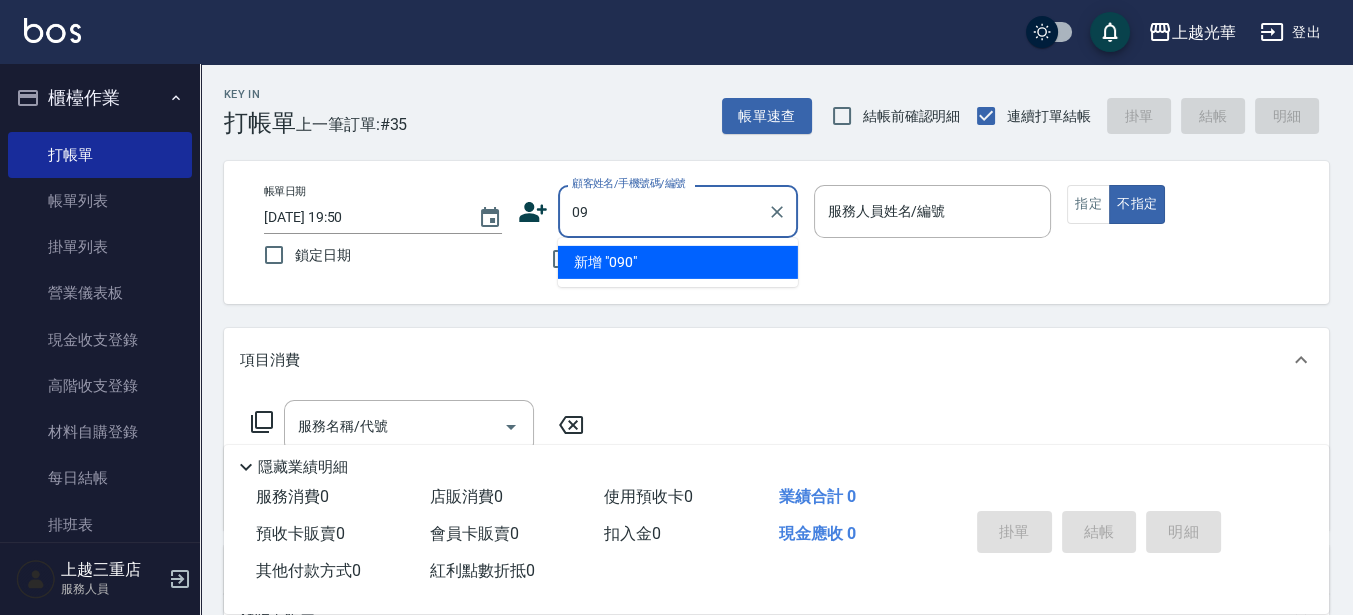 type on "0" 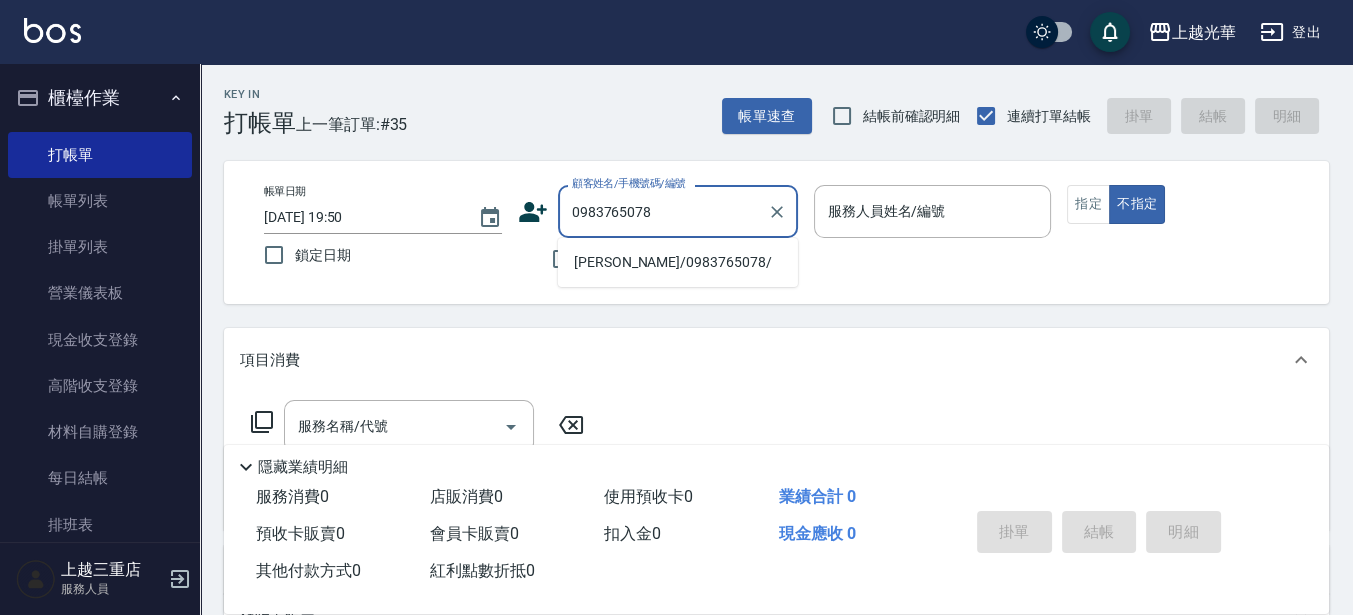 click on "[PERSON_NAME]/0983765078/" at bounding box center [678, 262] 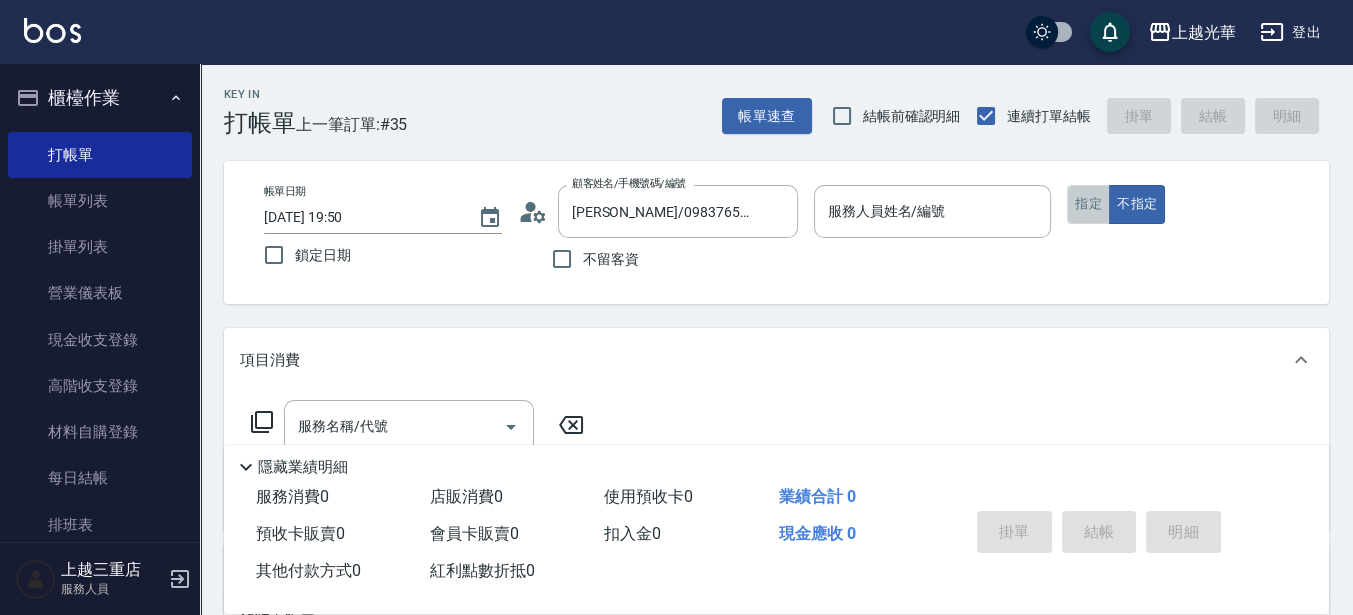 drag, startPoint x: 1087, startPoint y: 191, endPoint x: 949, endPoint y: 226, distance: 142.36923 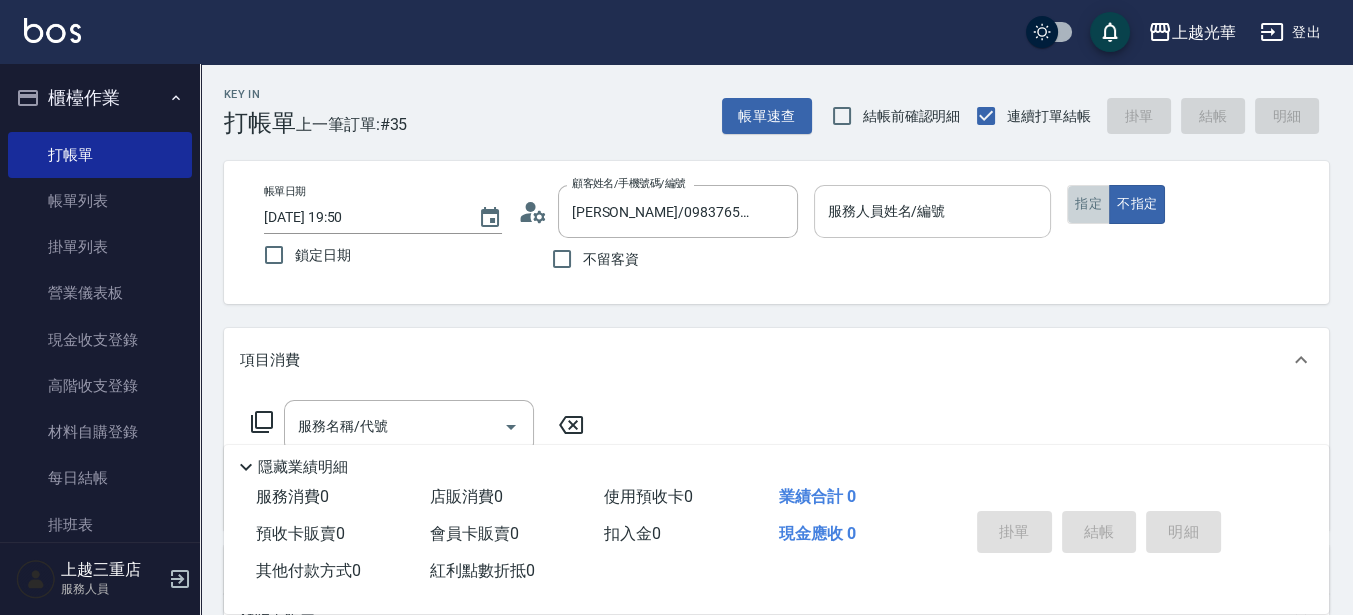 click on "指定" at bounding box center (1088, 204) 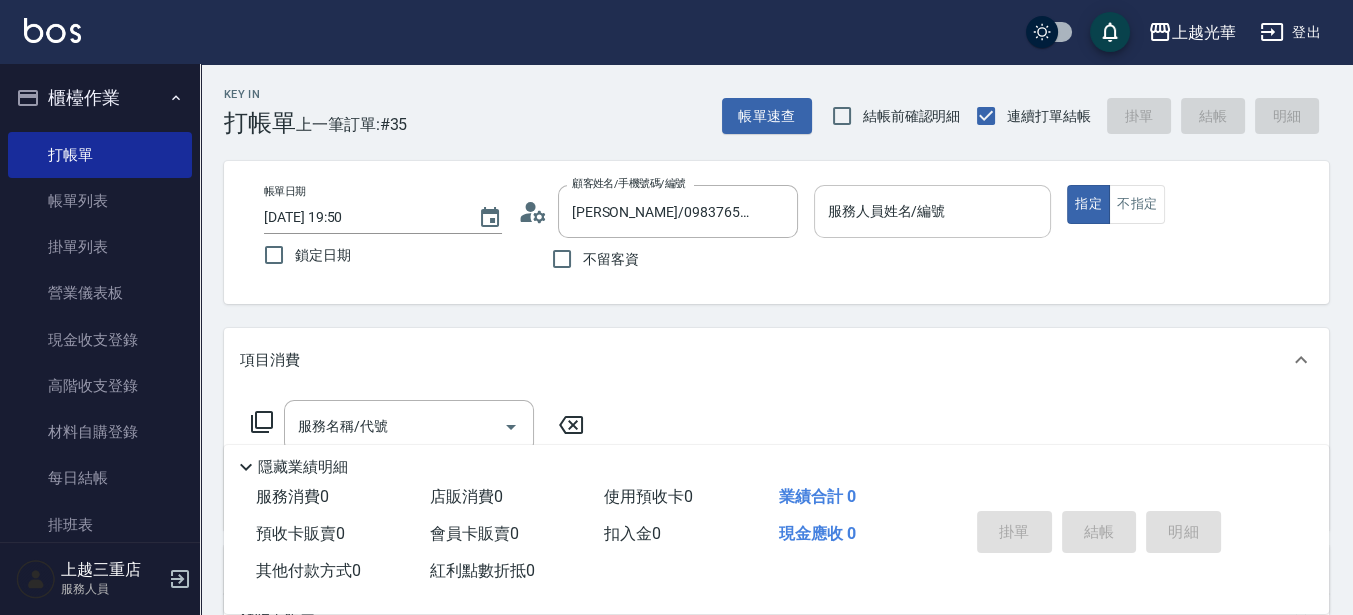 click on "服務人員姓名/編號" at bounding box center (933, 211) 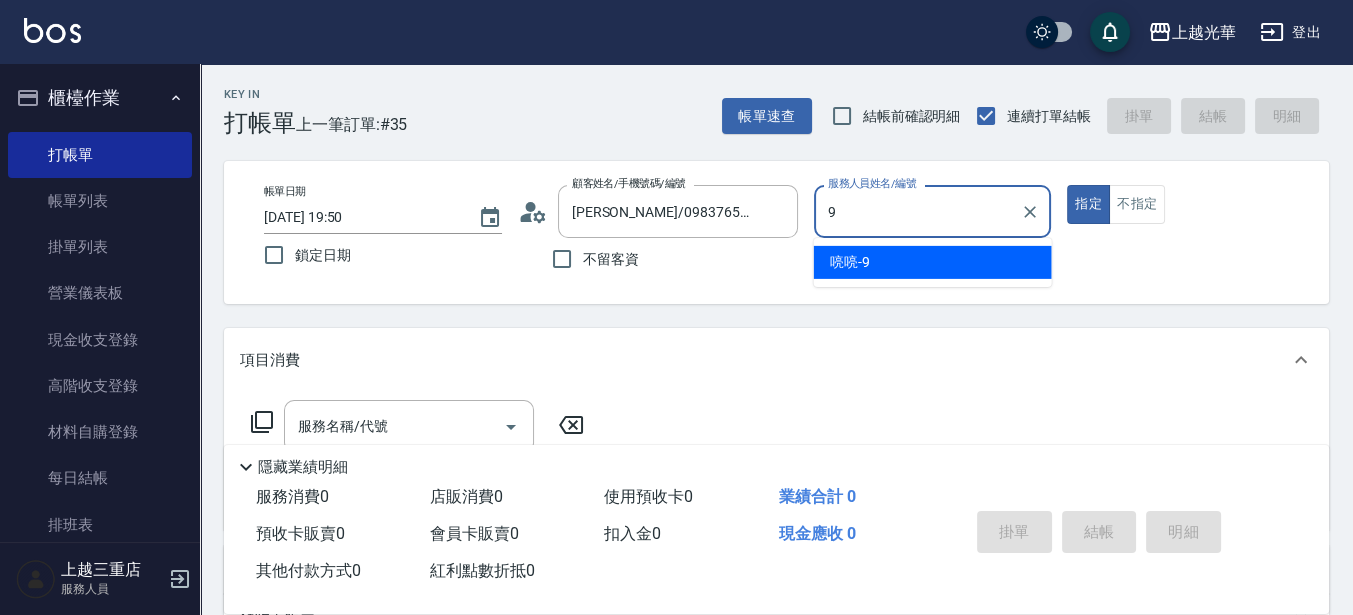 type on "喨喨-9" 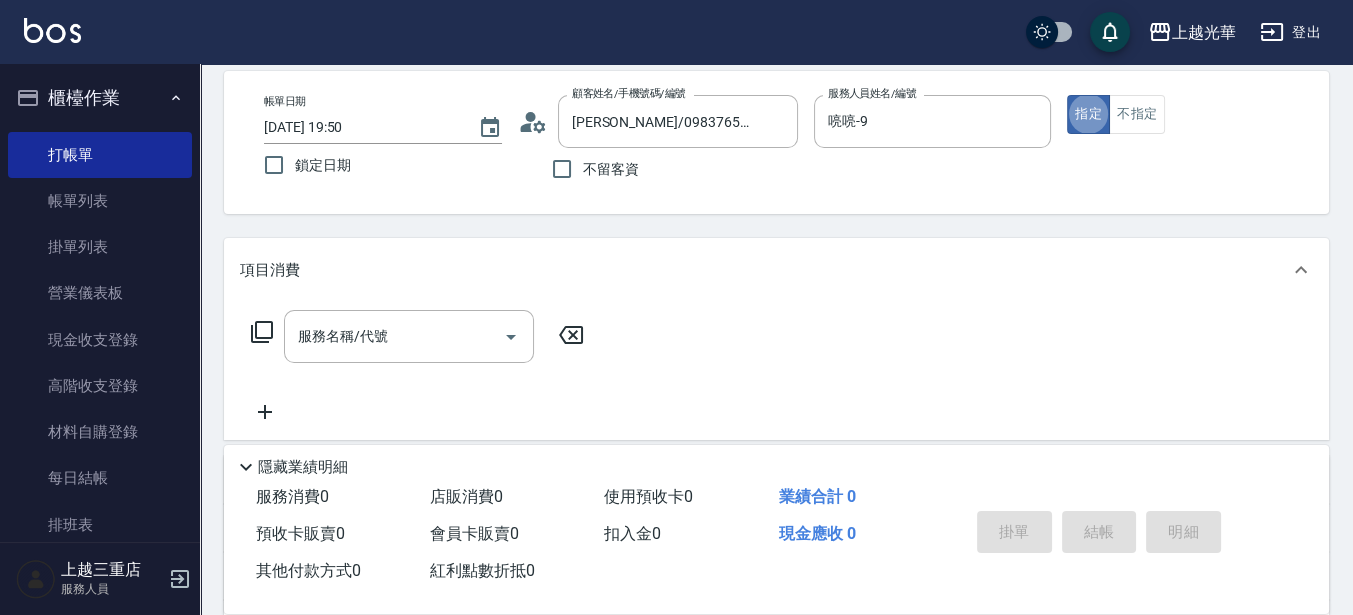 scroll, scrollTop: 125, scrollLeft: 0, axis: vertical 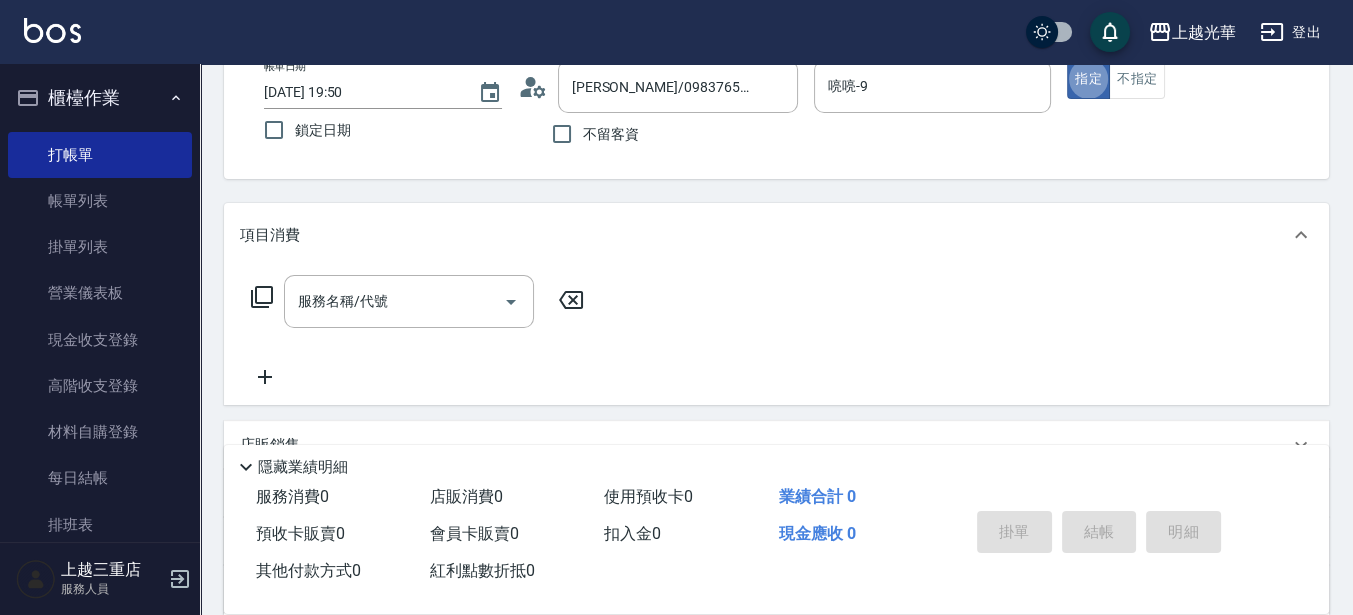 drag, startPoint x: 360, startPoint y: 301, endPoint x: 360, endPoint y: 198, distance: 103 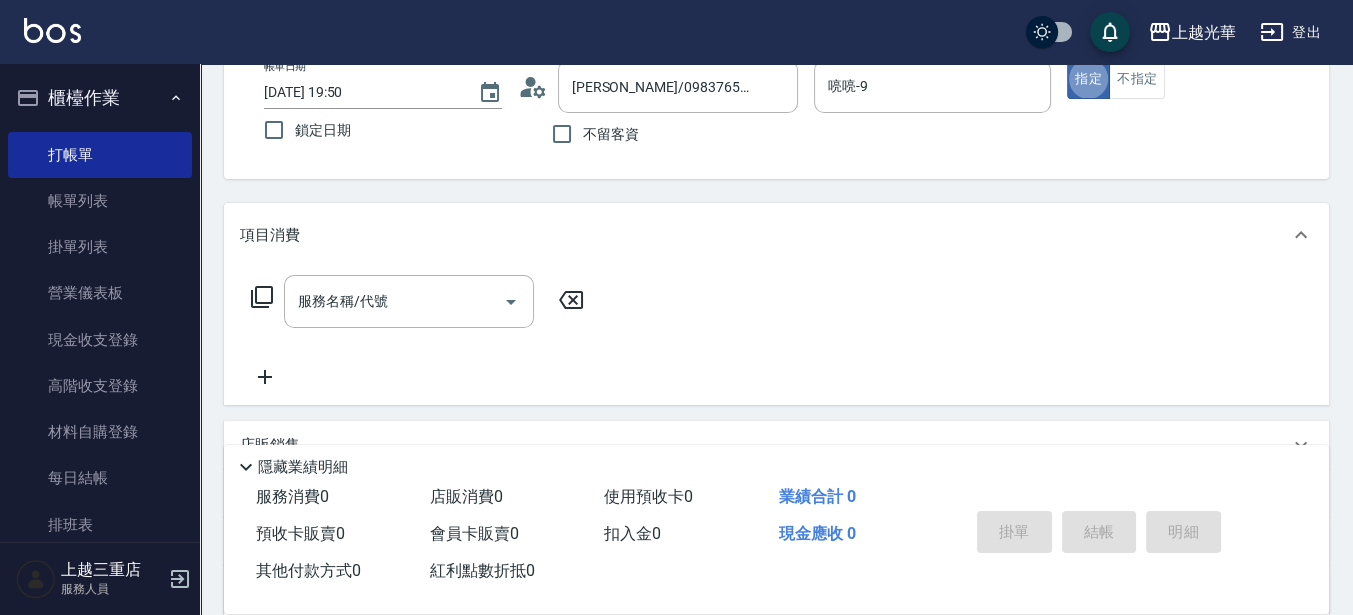 click on "服務名稱/代號 服務名稱/代號" at bounding box center [409, 301] 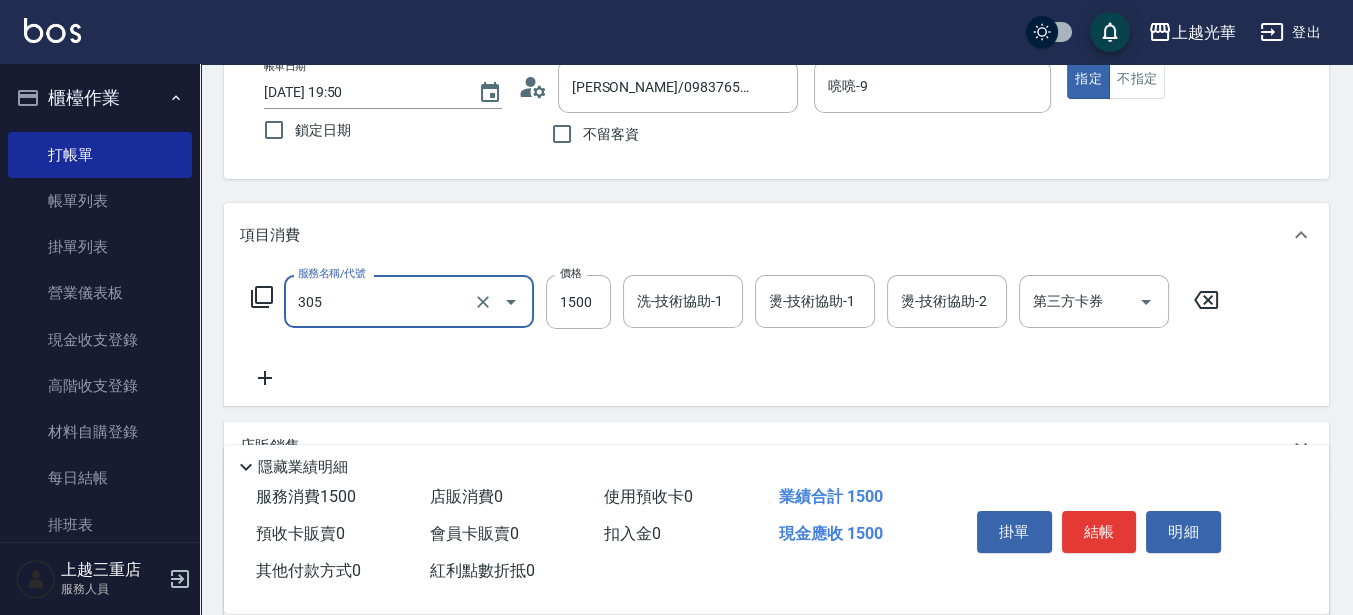 type on "設計燙髮1500(305)" 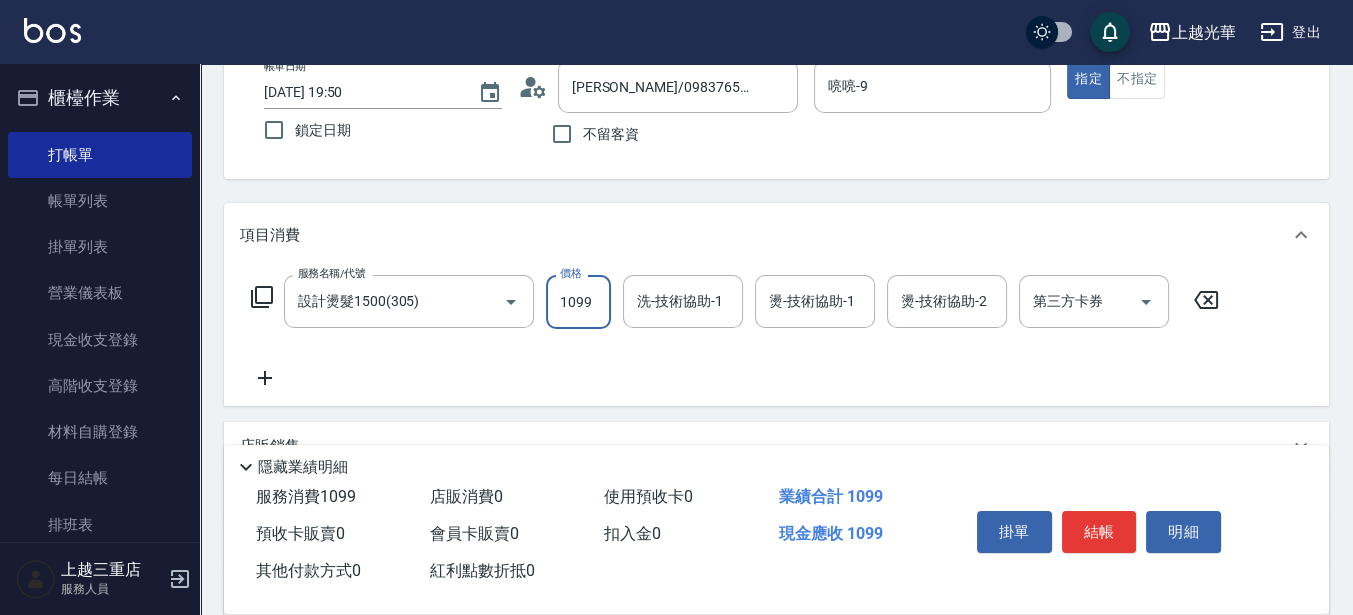 type on "1099" 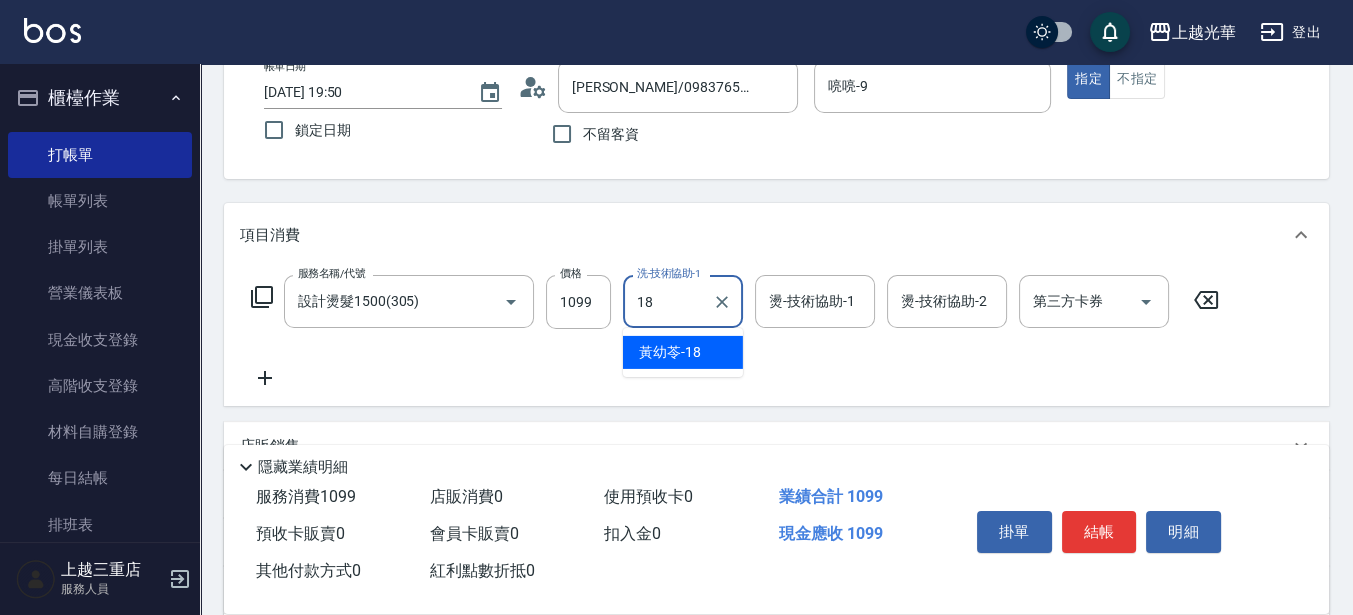 type on "[PERSON_NAME]-18" 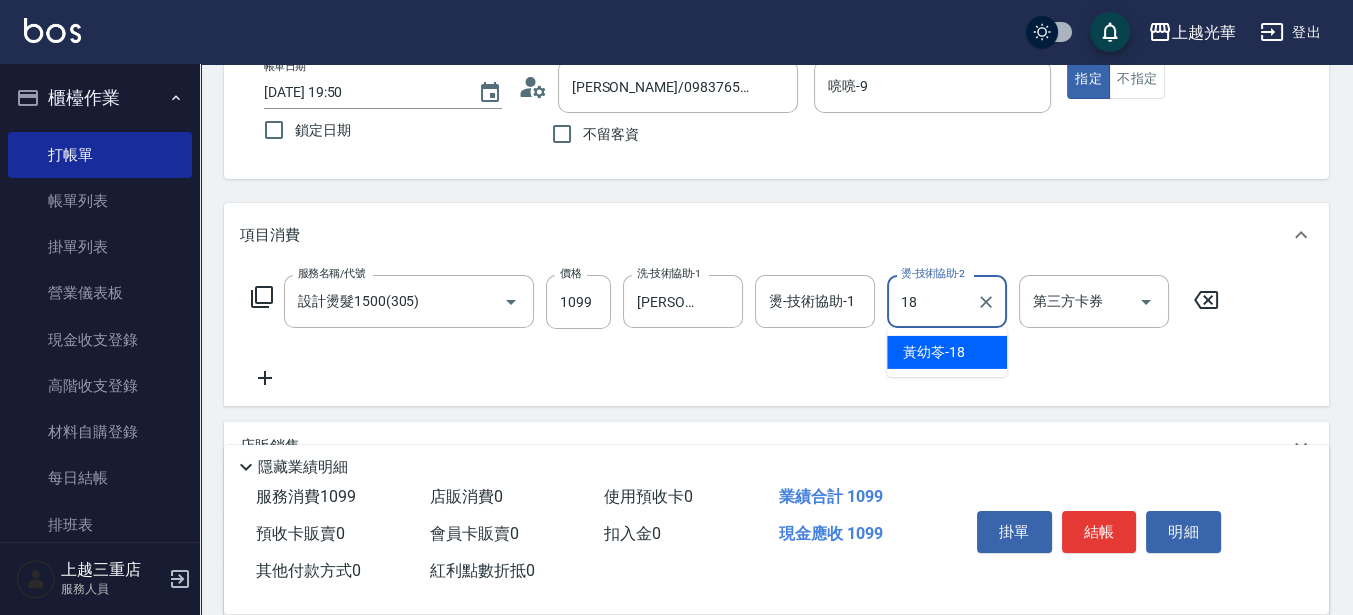 type on "[PERSON_NAME]-18" 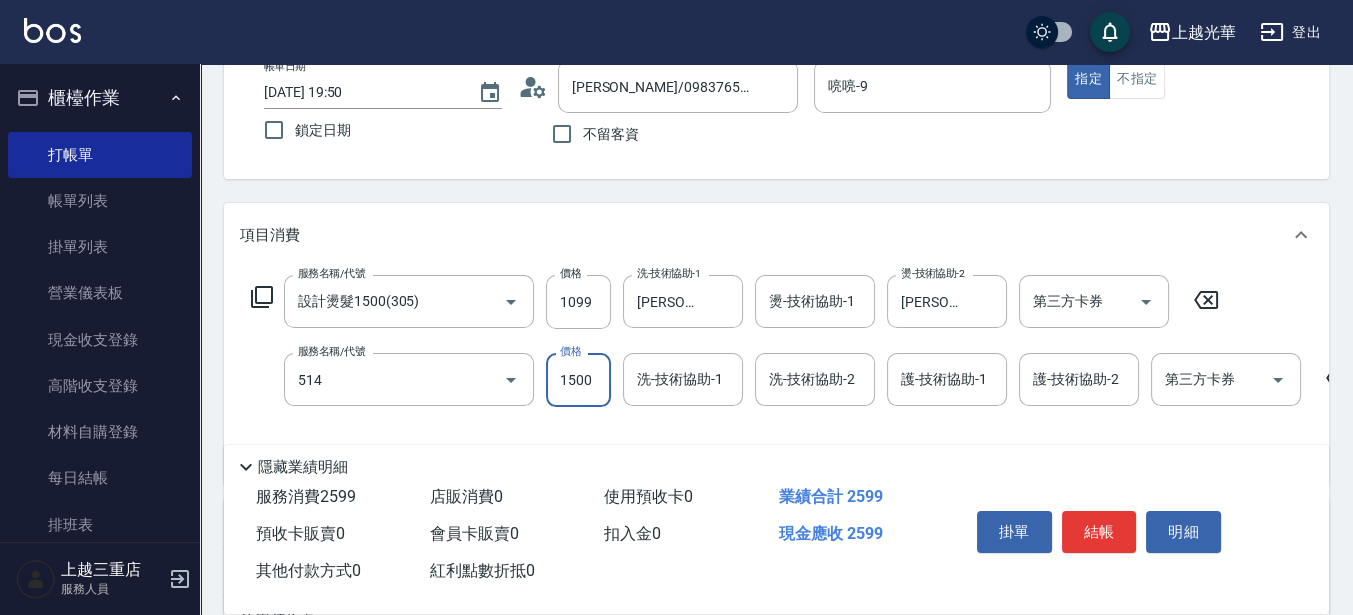 type on "[PERSON_NAME]5G護髮/單次(514)" 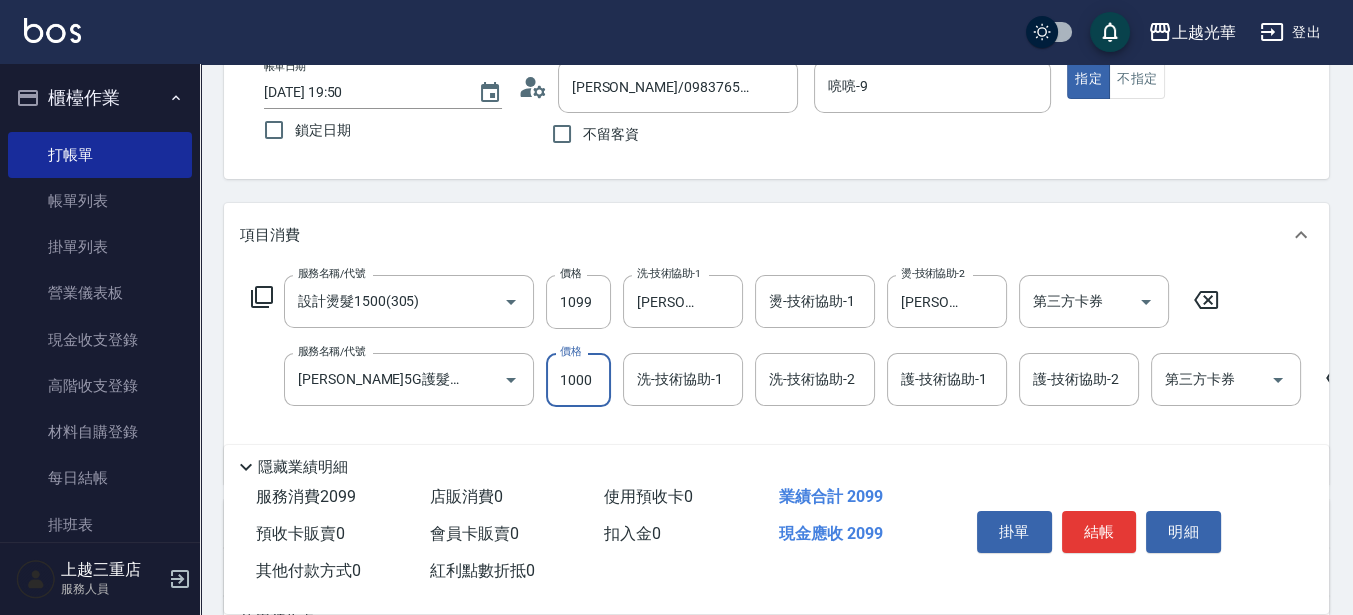 type on "1000" 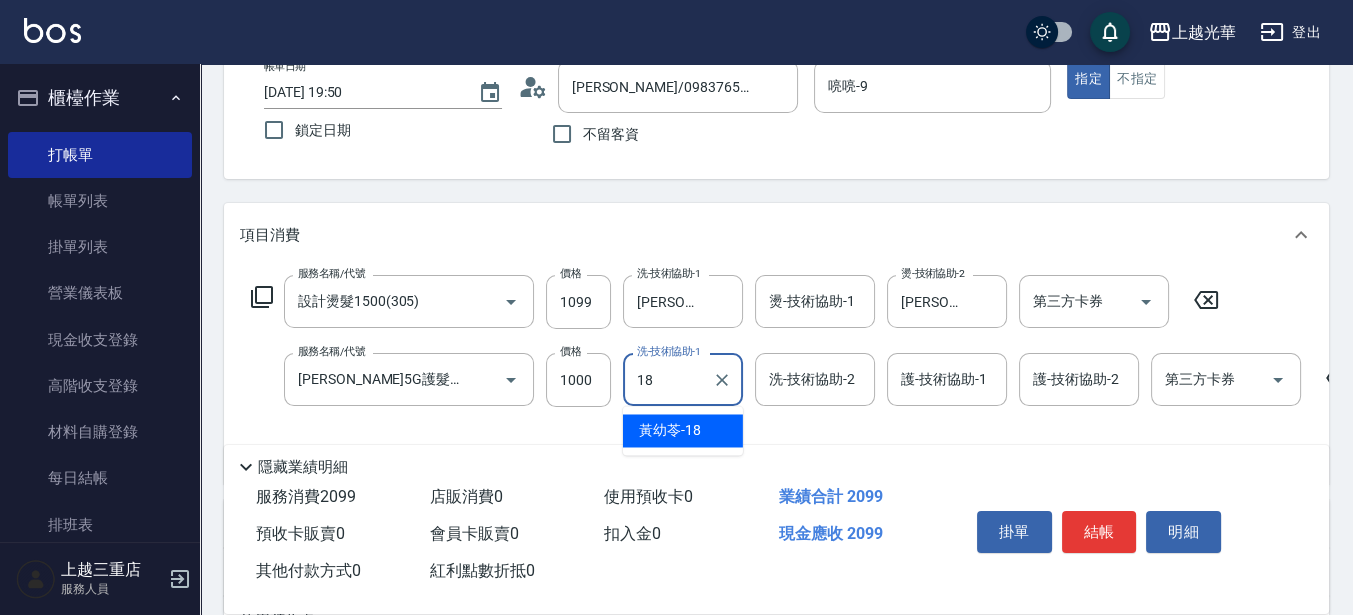 type on "[PERSON_NAME]-18" 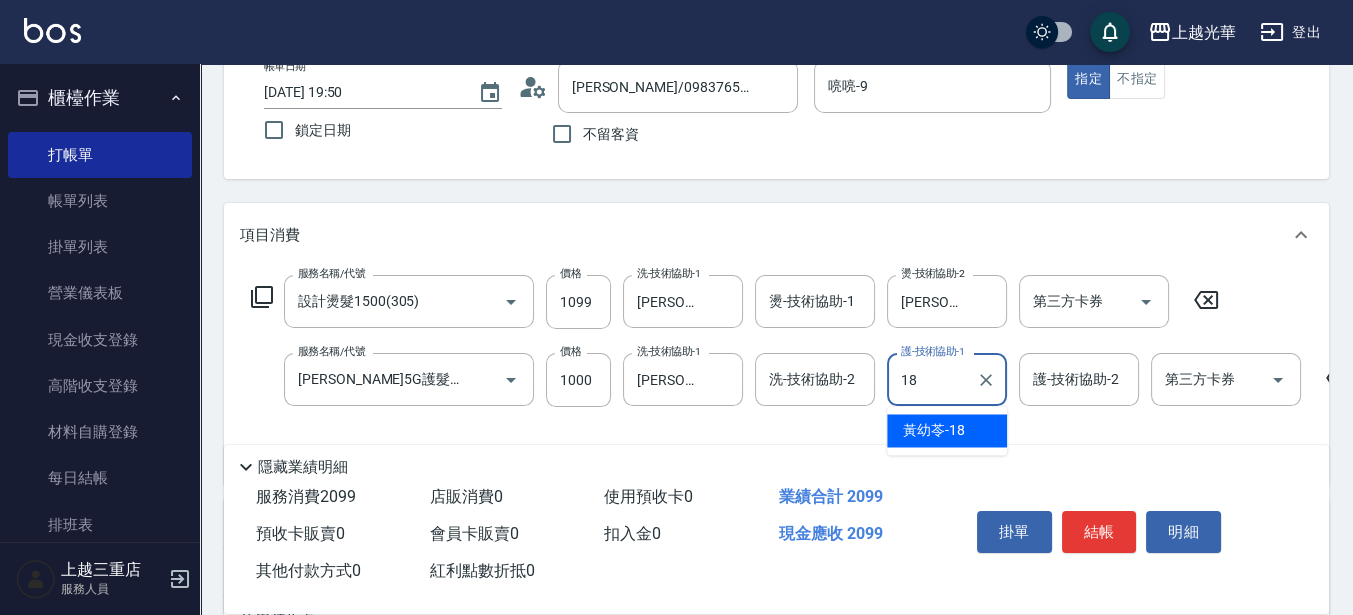 type on "[PERSON_NAME]-18" 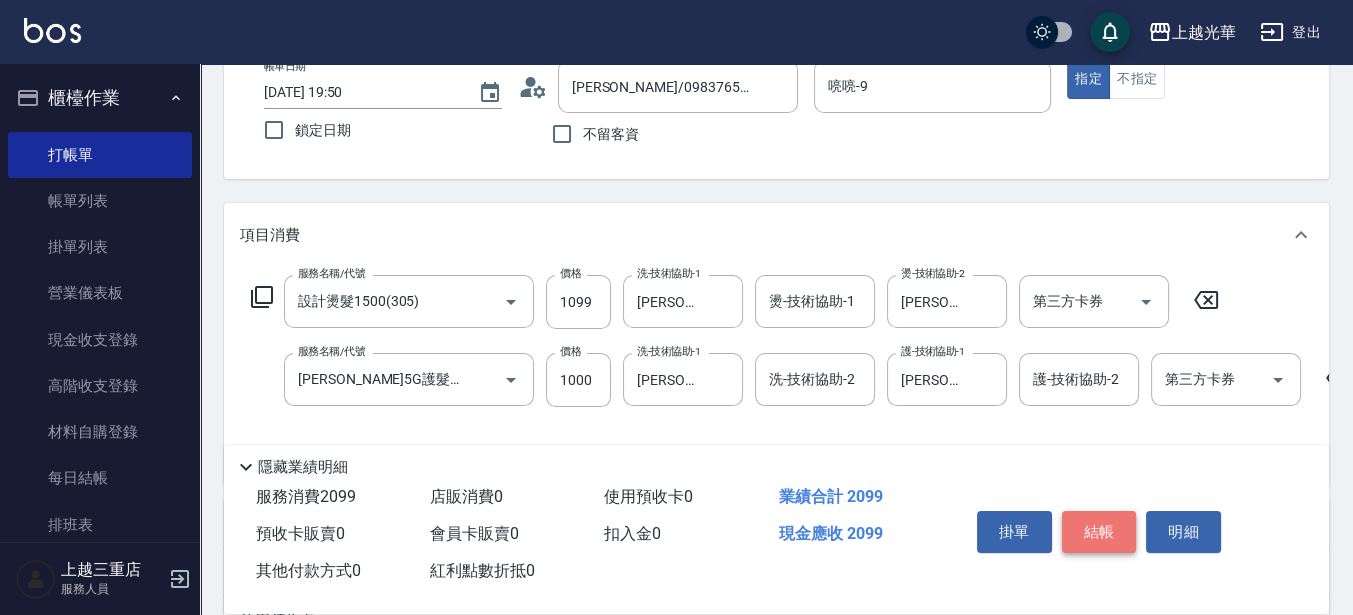 click on "結帳" at bounding box center [1099, 532] 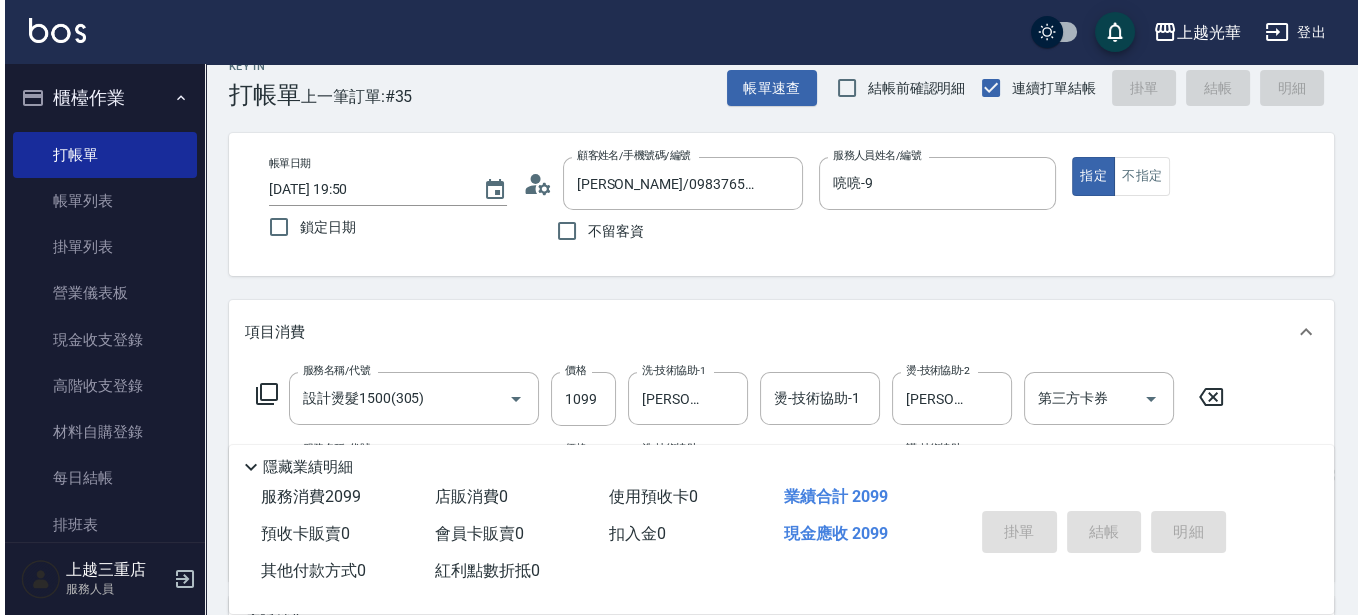 scroll, scrollTop: 0, scrollLeft: 0, axis: both 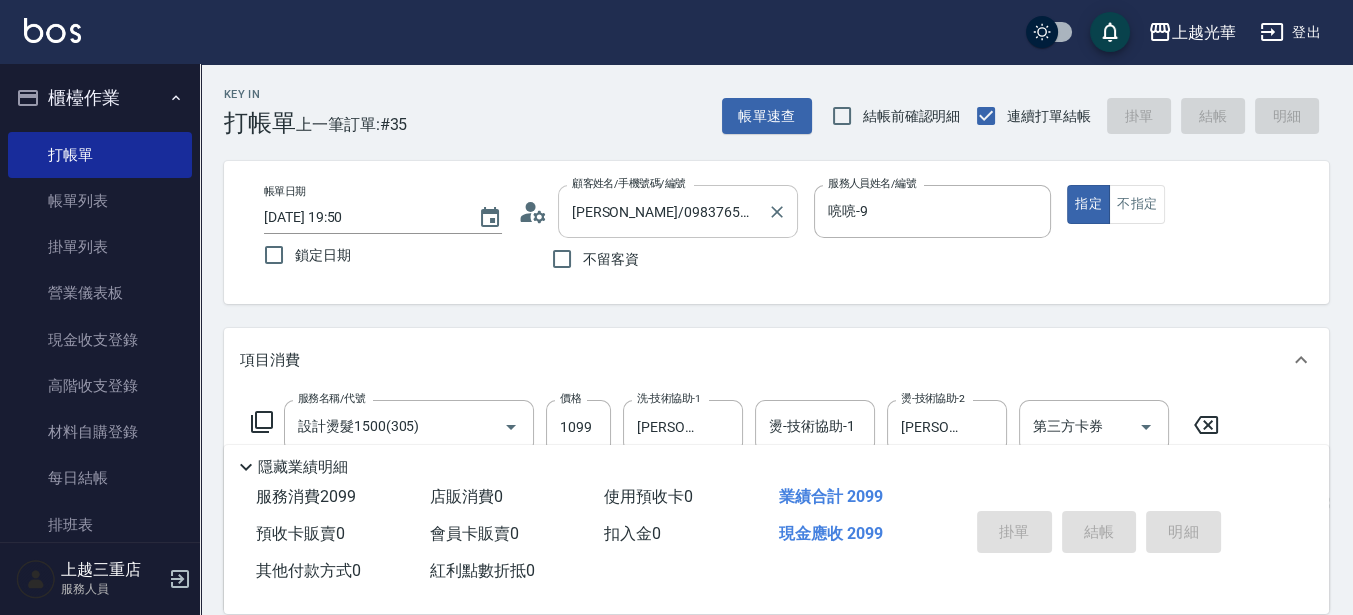 type on "[DATE] 19:57" 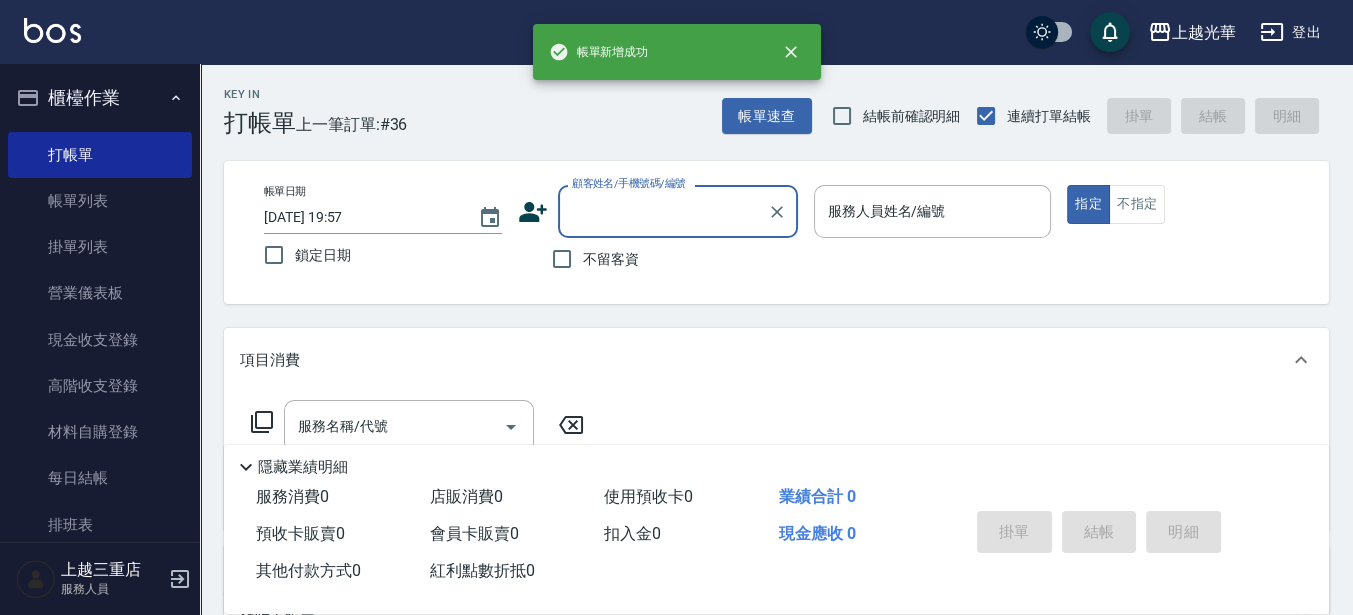 click 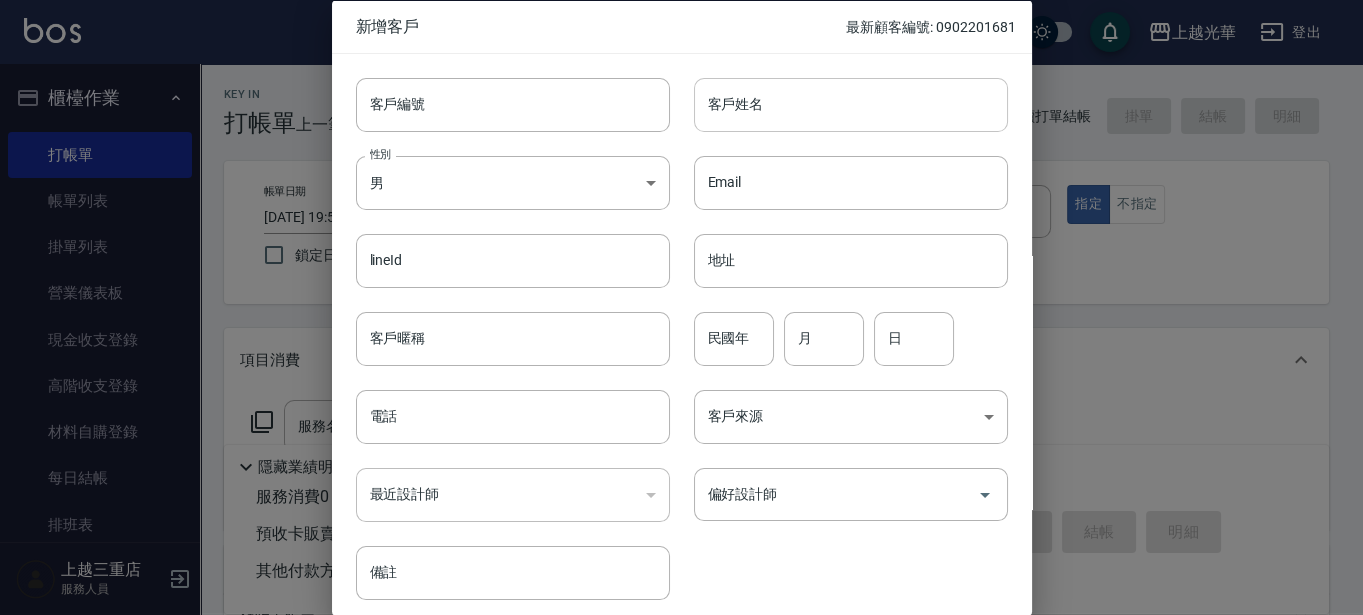click on "客戶姓名 客戶姓名" at bounding box center [851, 104] 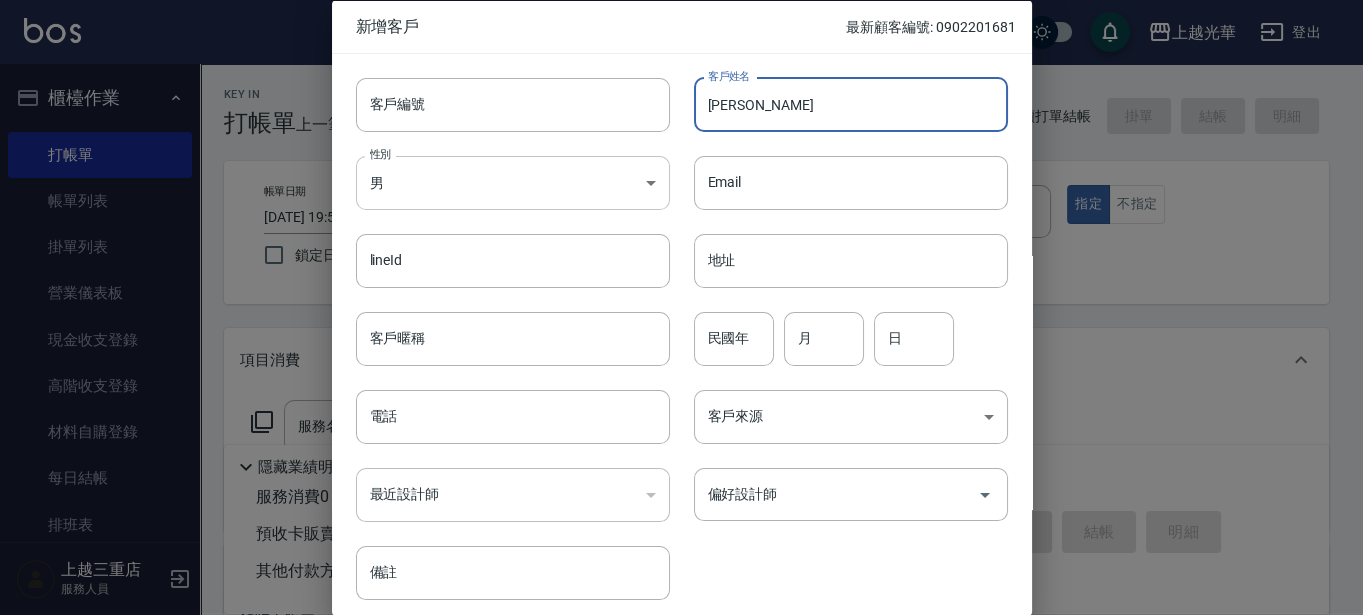 type on "[PERSON_NAME]" 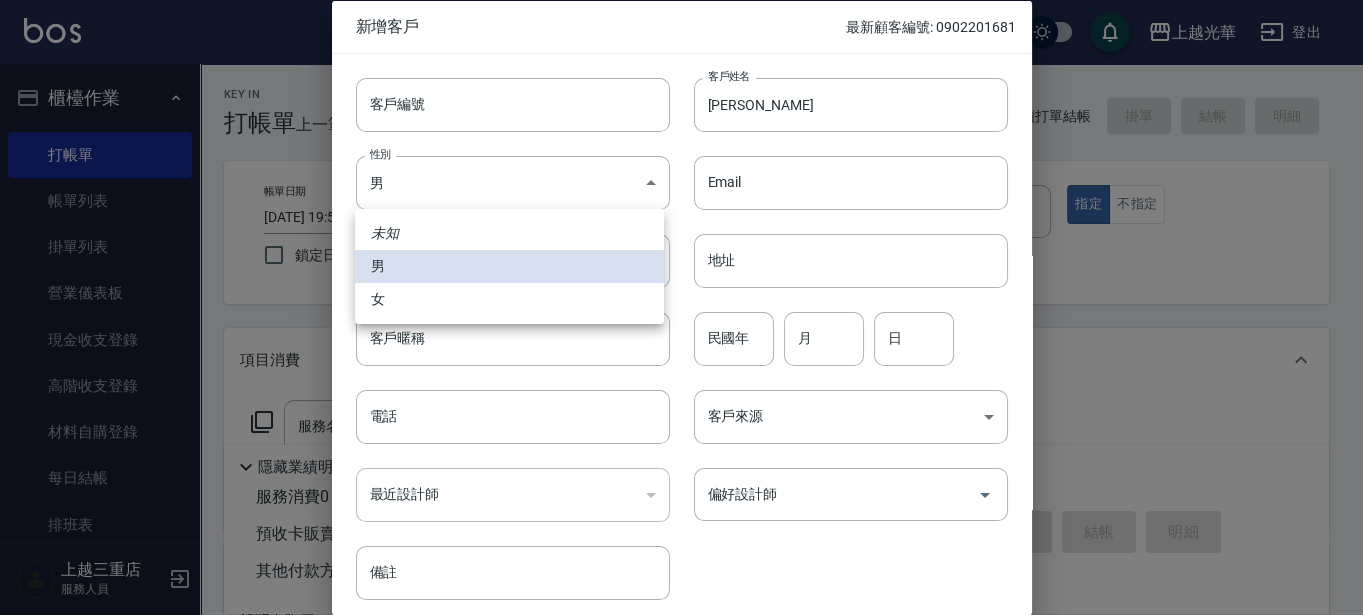 click on "女" at bounding box center (509, 299) 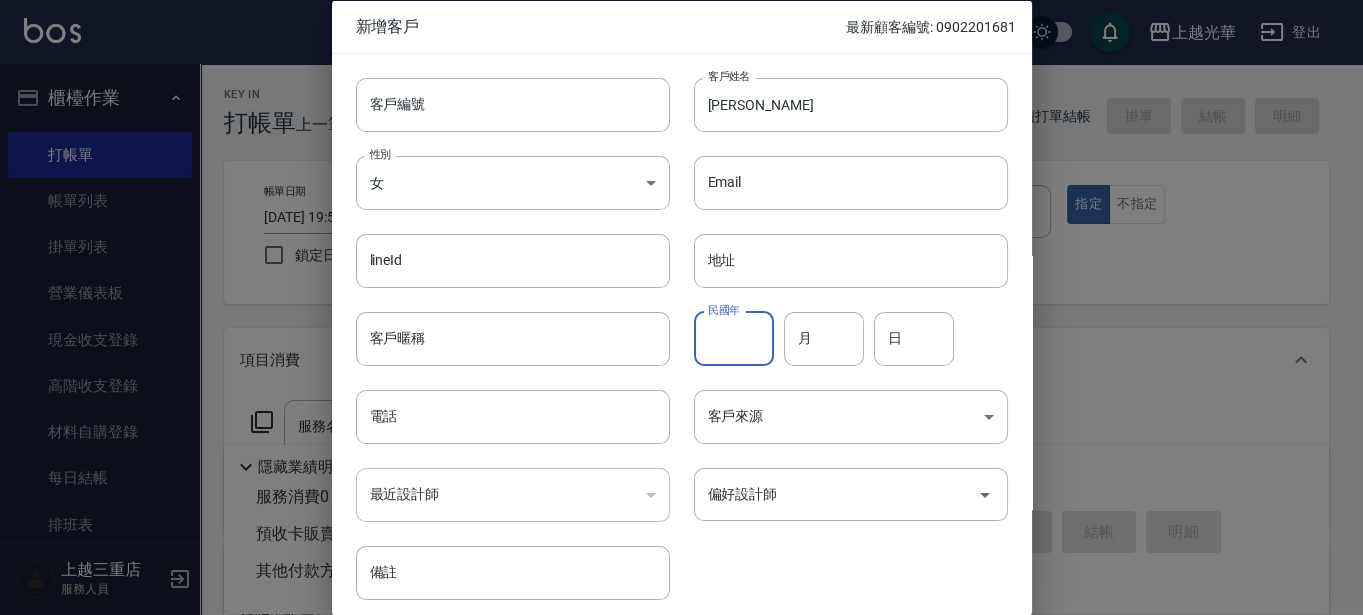 click on "民國年" at bounding box center [734, 338] 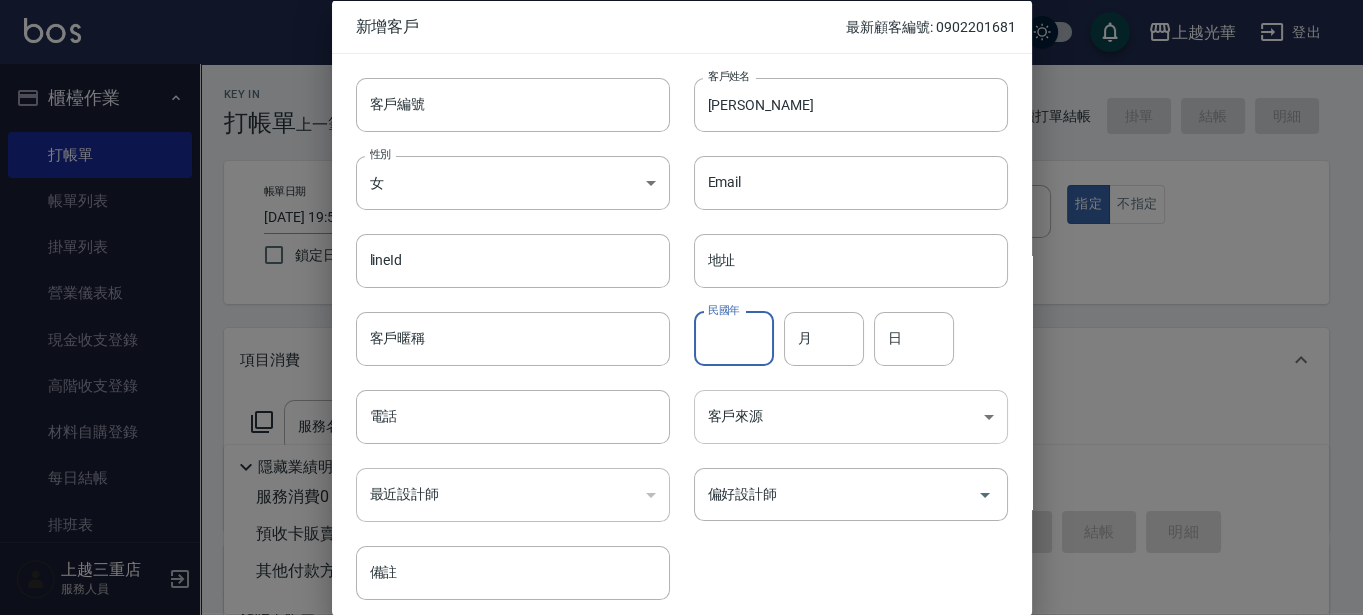 click on "上越光華 登出 櫃檯作業 打帳單 帳單列表 掛單列表 營業儀表板 現金收支登錄 高階收支登錄 材料自購登錄 每日結帳 排班表 現場電腦打卡 預約管理 預約管理 單日預約紀錄 單週預約紀錄 報表及分析 報表目錄 店家日報表 互助日報表 互助排行榜 互助點數明細 互助業績報表 全店業績分析表 設計師日報表 設計師業績分析表 設計師業績月報表 設計師排行榜 商品銷售排行榜 商品消耗明細 店販抽成明細 顧客入金餘額表 每日非現金明細 每日收支明細 收支分類明細表 客戶管理 客戶列表 卡券管理 入金管理 員工及薪資 員工列表 全店打卡記錄 上越三重店 服務人員 Key In 打帳單 上一筆訂單:#36 帳單速查 結帳前確認明細 連續打單結帳 掛單 結帳 明細 帳單日期 [DATE] 19:57 鎖定日期 顧客姓名/手機號碼/編號 顧客姓名/手機號碼/編號 不留客資 服務人員姓名/編號 指定 不指定" at bounding box center [681, 487] 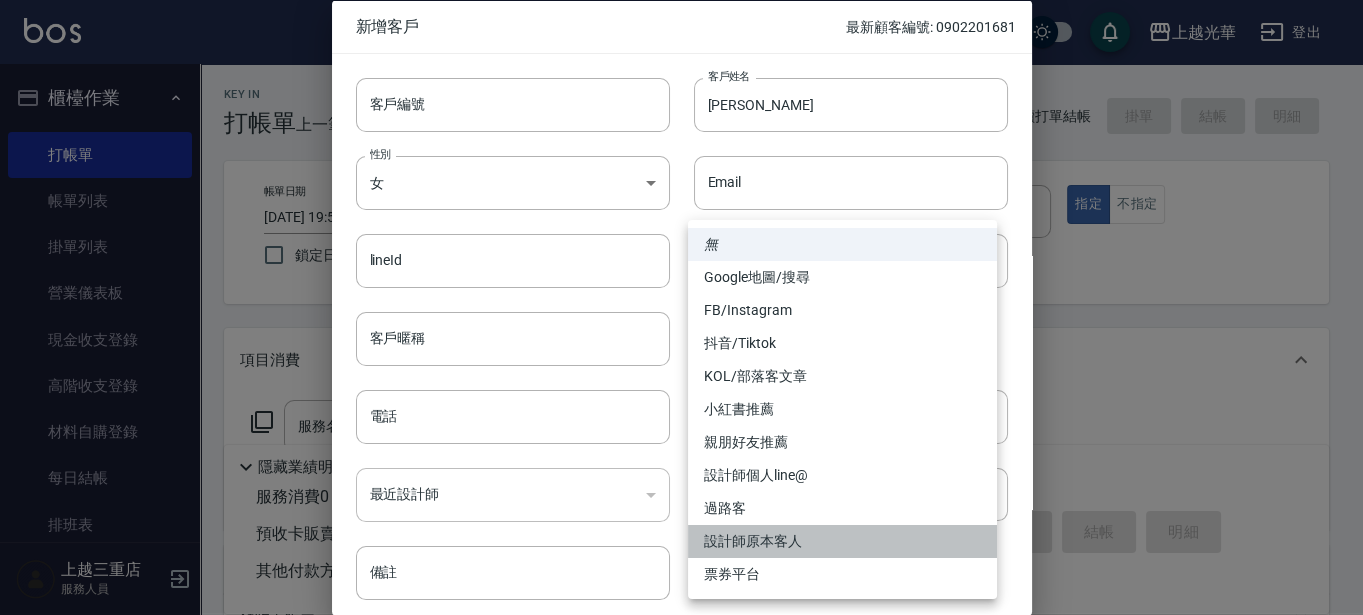 click on "設計師原本客人" at bounding box center [842, 541] 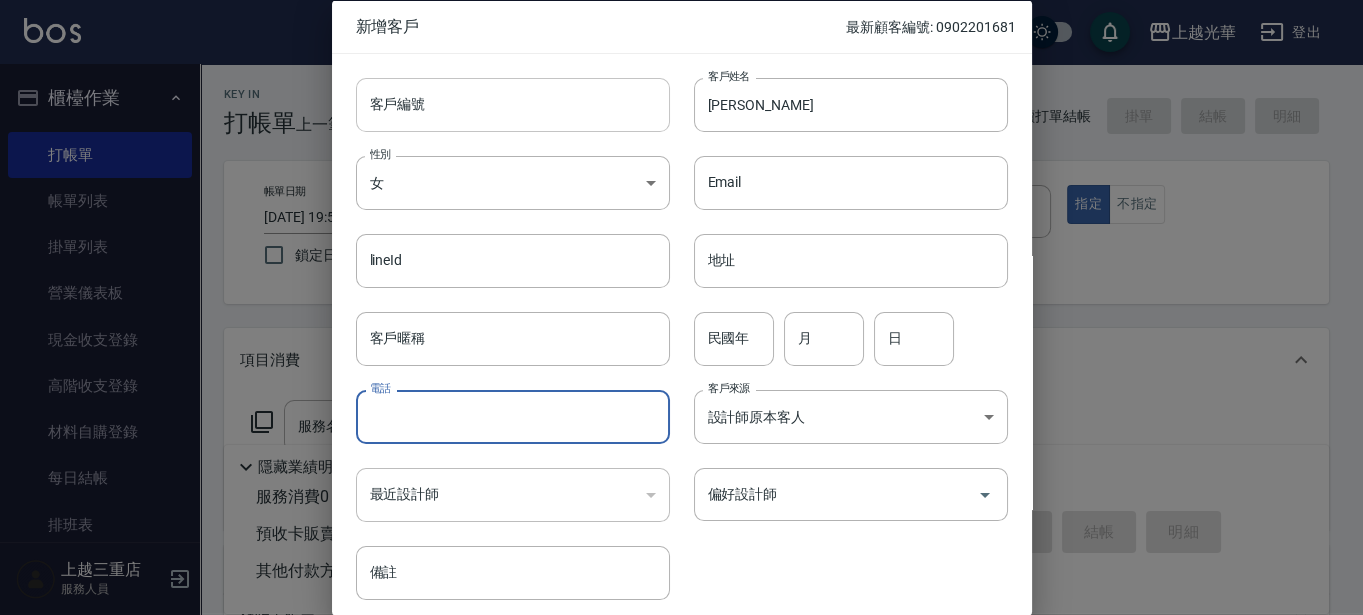drag, startPoint x: 547, startPoint y: 426, endPoint x: 631, endPoint y: 125, distance: 312.5012 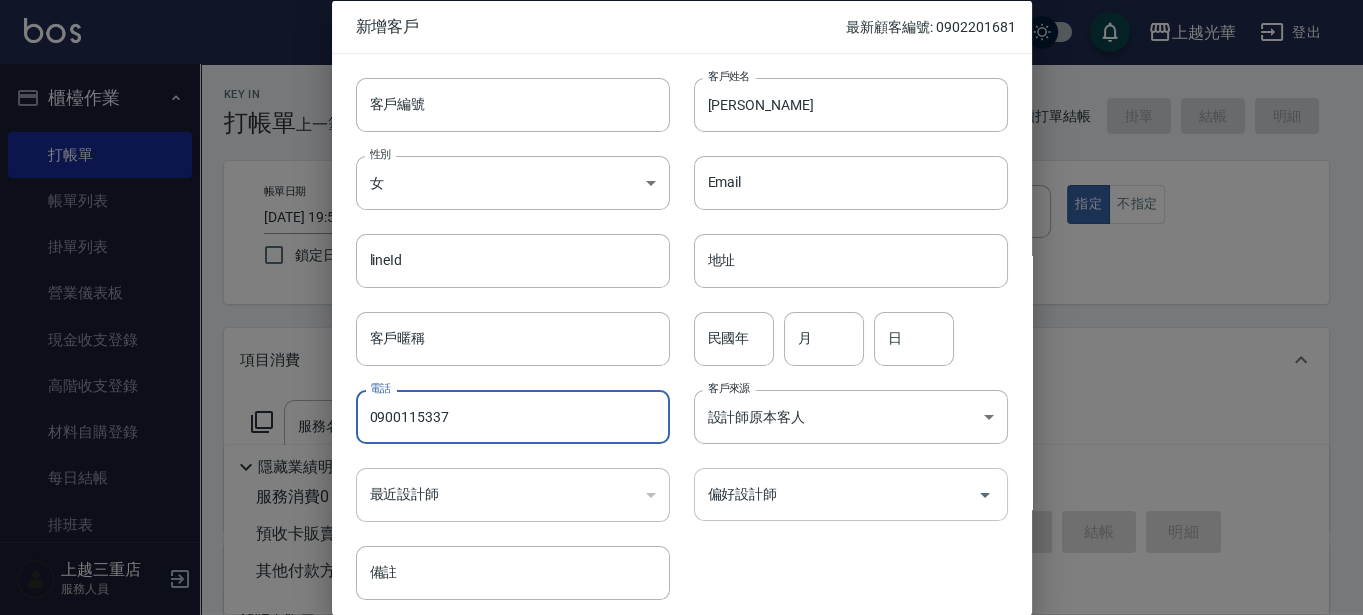drag, startPoint x: 789, startPoint y: 518, endPoint x: 785, endPoint y: 506, distance: 12.649111 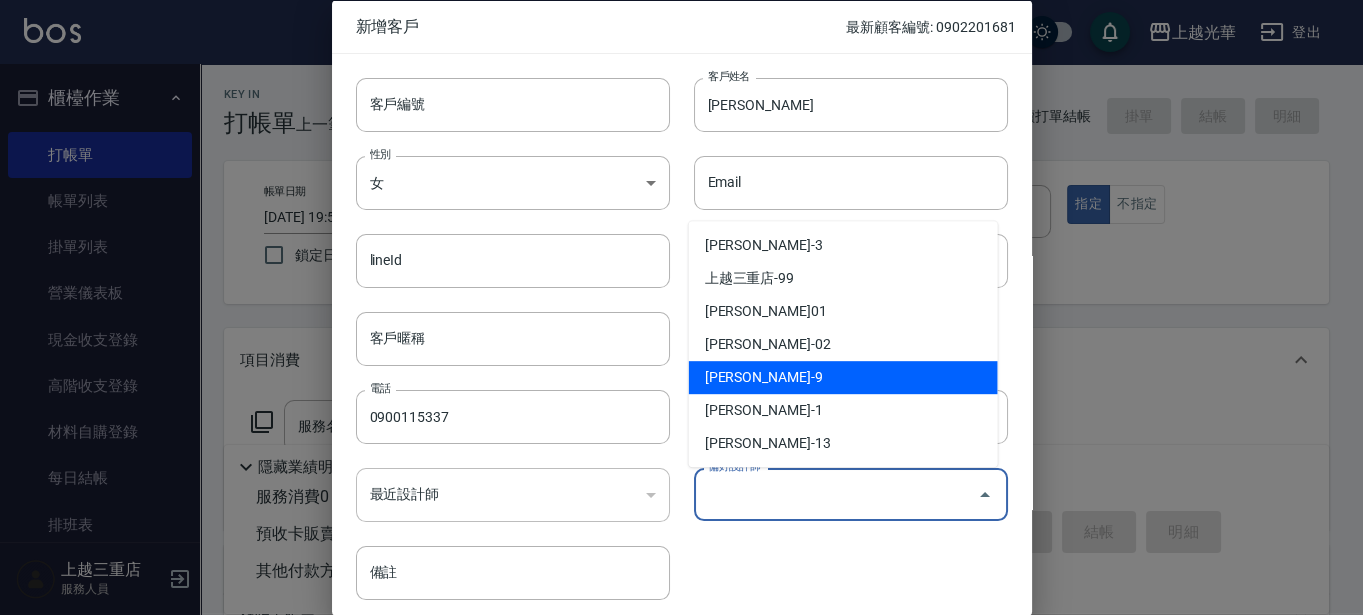 click on "[PERSON_NAME]-9" at bounding box center [843, 377] 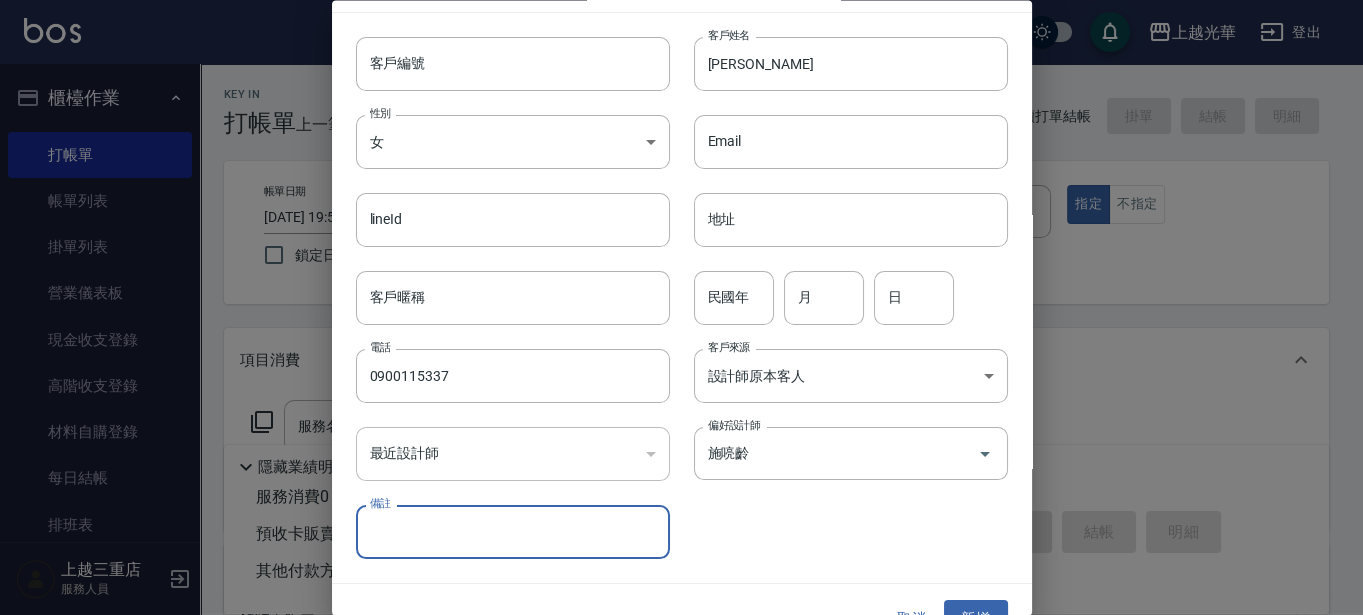 scroll, scrollTop: 77, scrollLeft: 0, axis: vertical 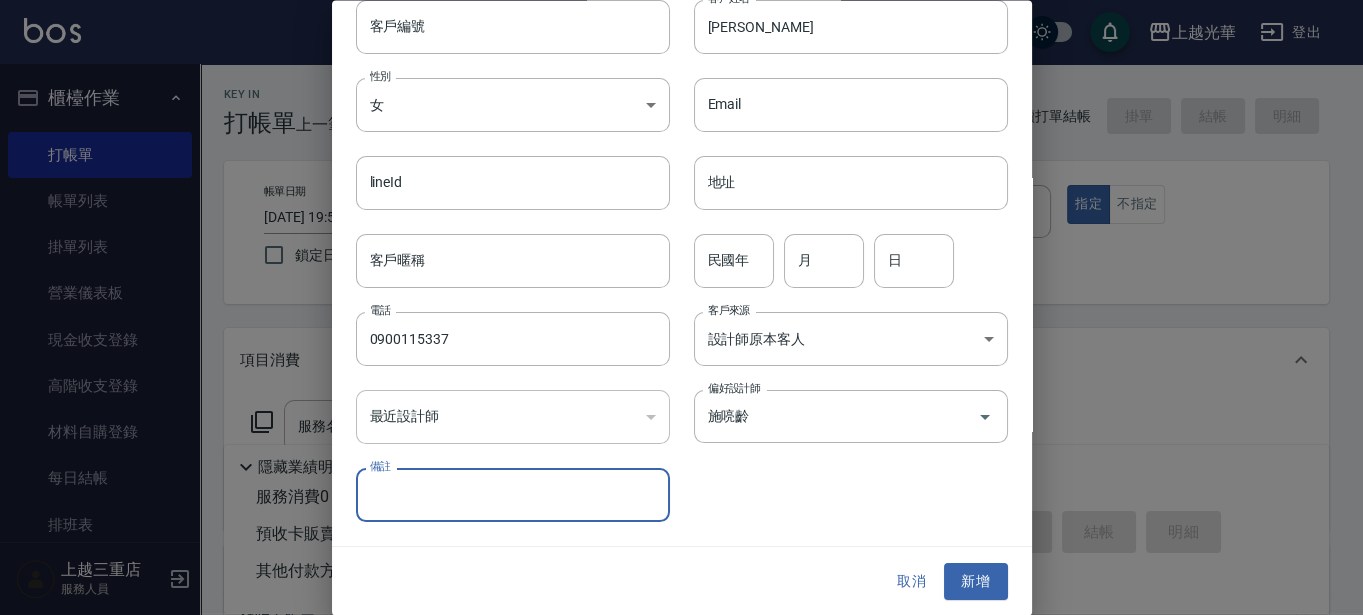 drag, startPoint x: 957, startPoint y: 568, endPoint x: 946, endPoint y: 563, distance: 12.083046 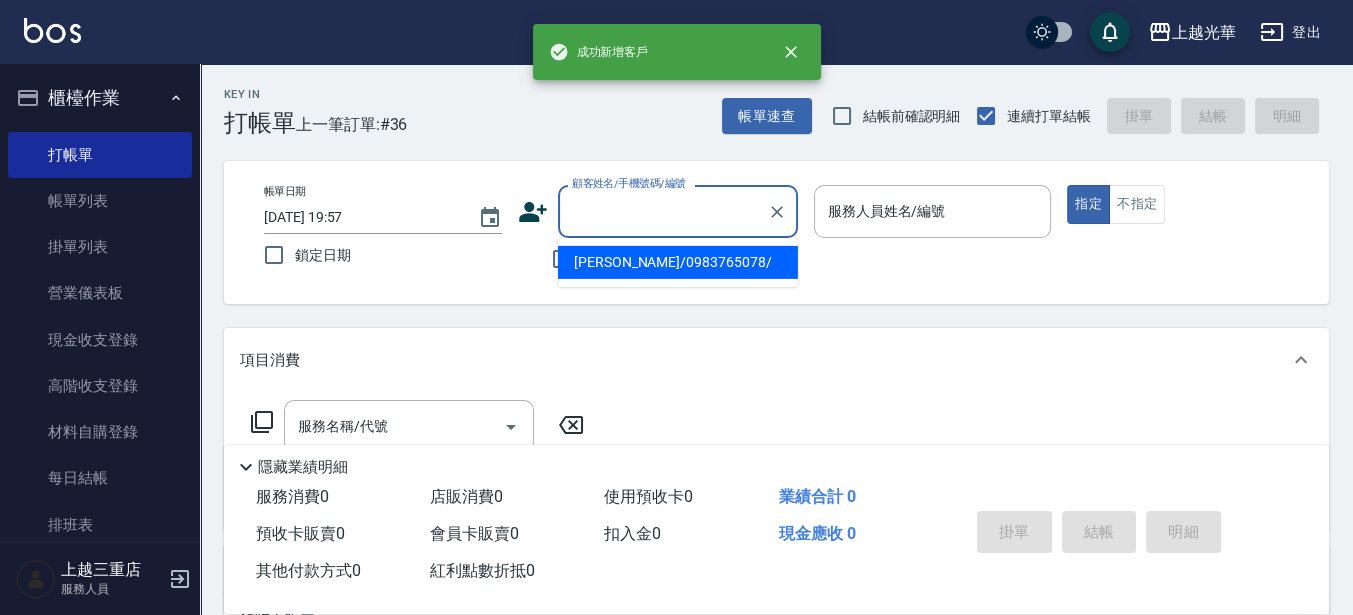 drag, startPoint x: 620, startPoint y: 208, endPoint x: 528, endPoint y: 226, distance: 93.74433 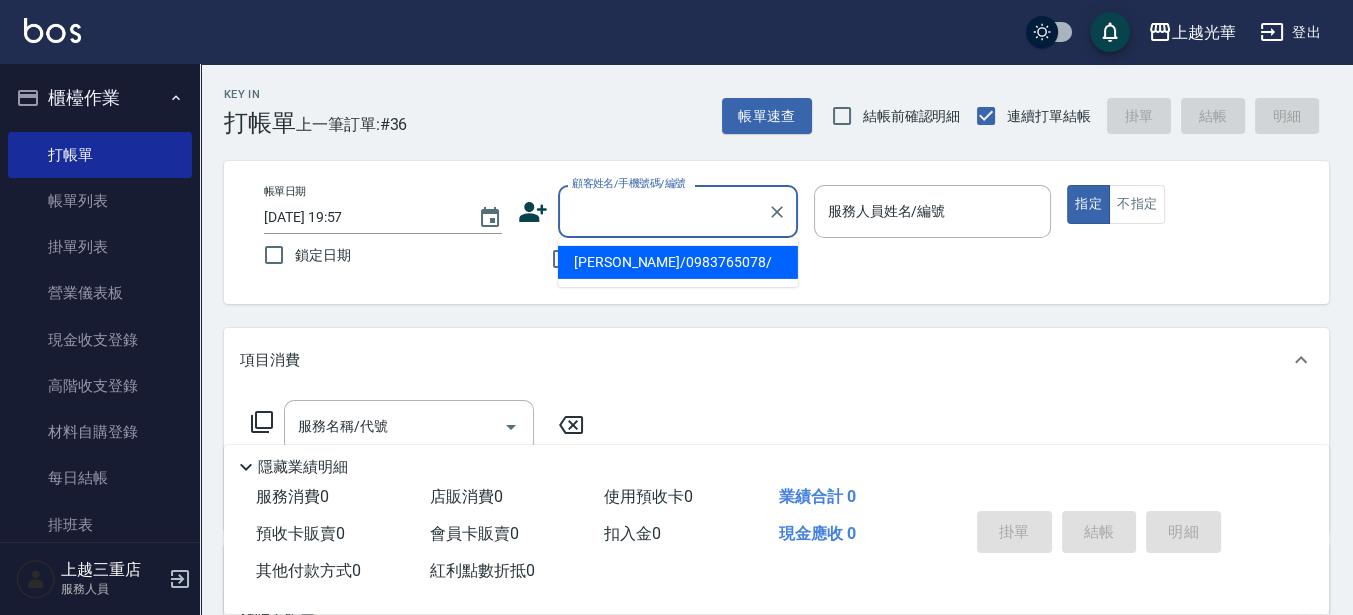 click 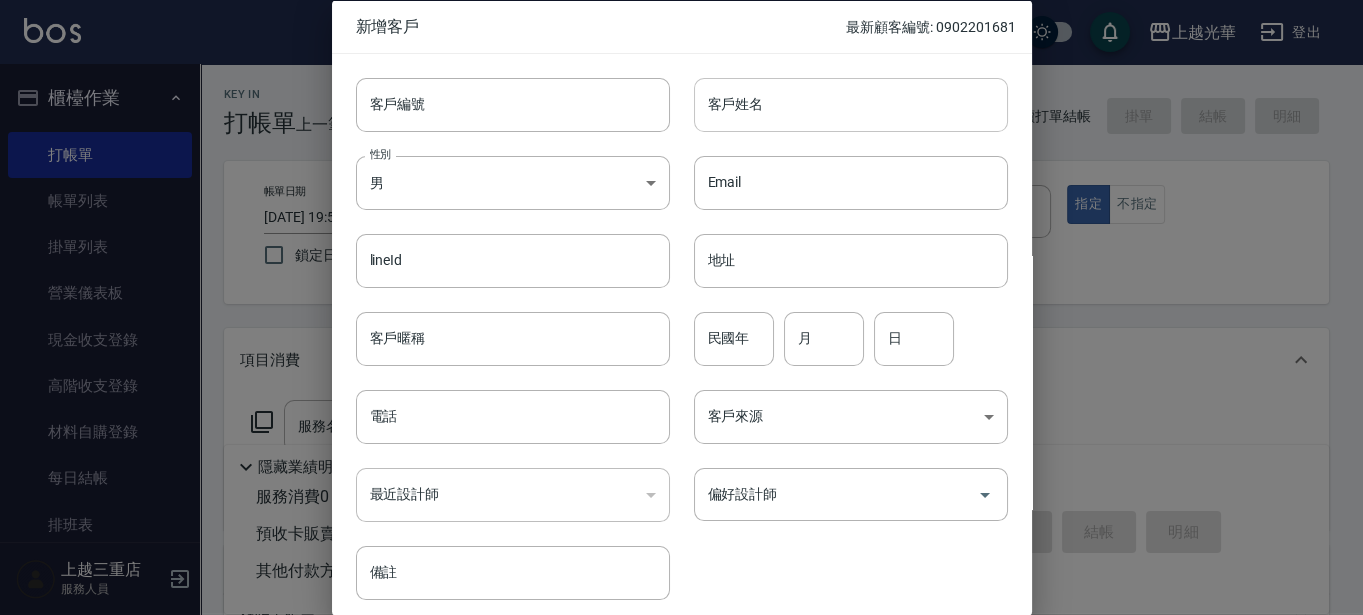 drag, startPoint x: 722, startPoint y: 97, endPoint x: 805, endPoint y: 111, distance: 84.17244 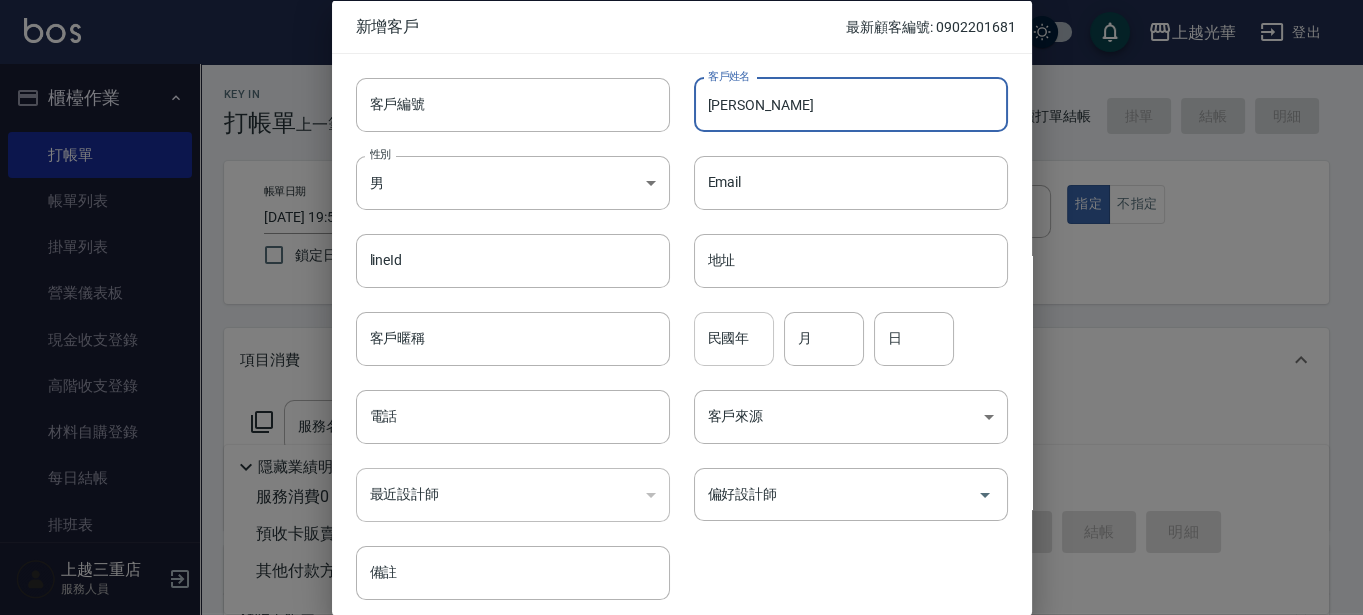 type on "[PERSON_NAME]" 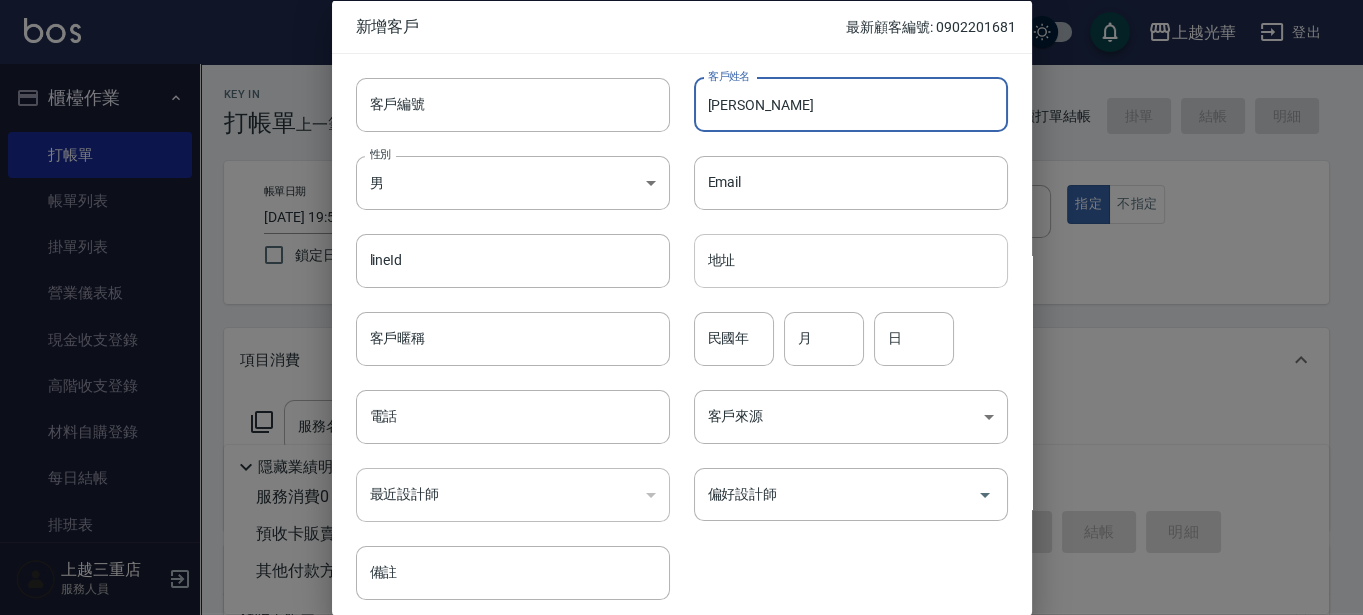 drag, startPoint x: 744, startPoint y: 336, endPoint x: 817, endPoint y: 264, distance: 102.53292 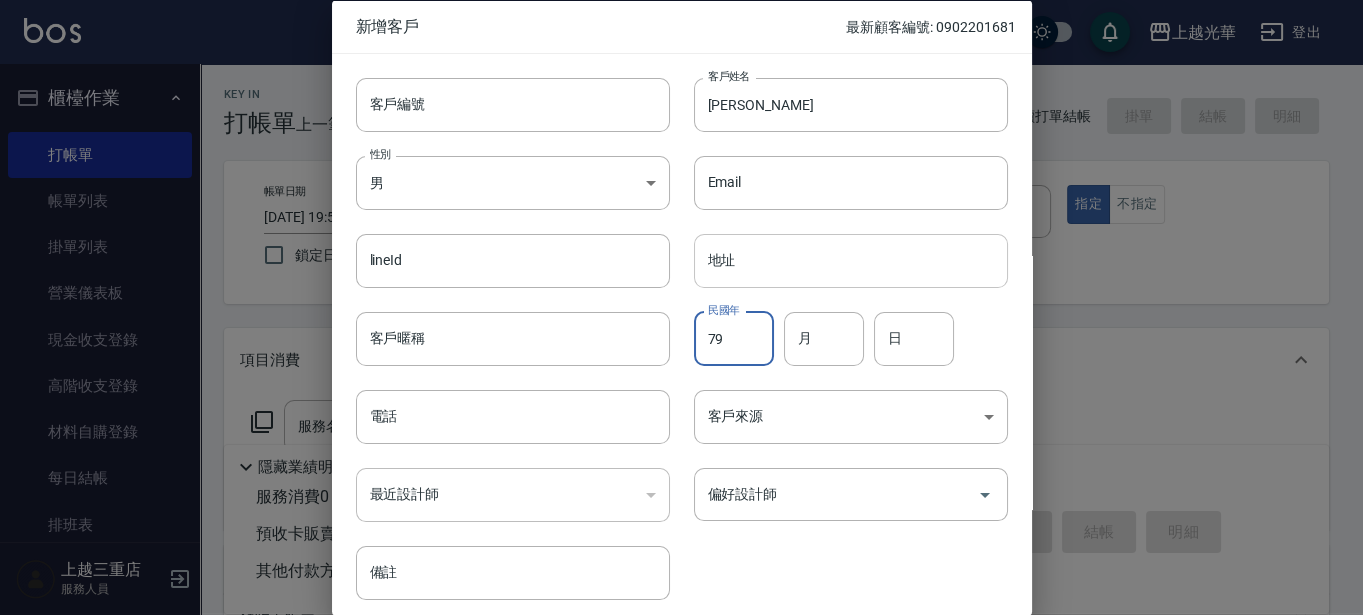 type on "79" 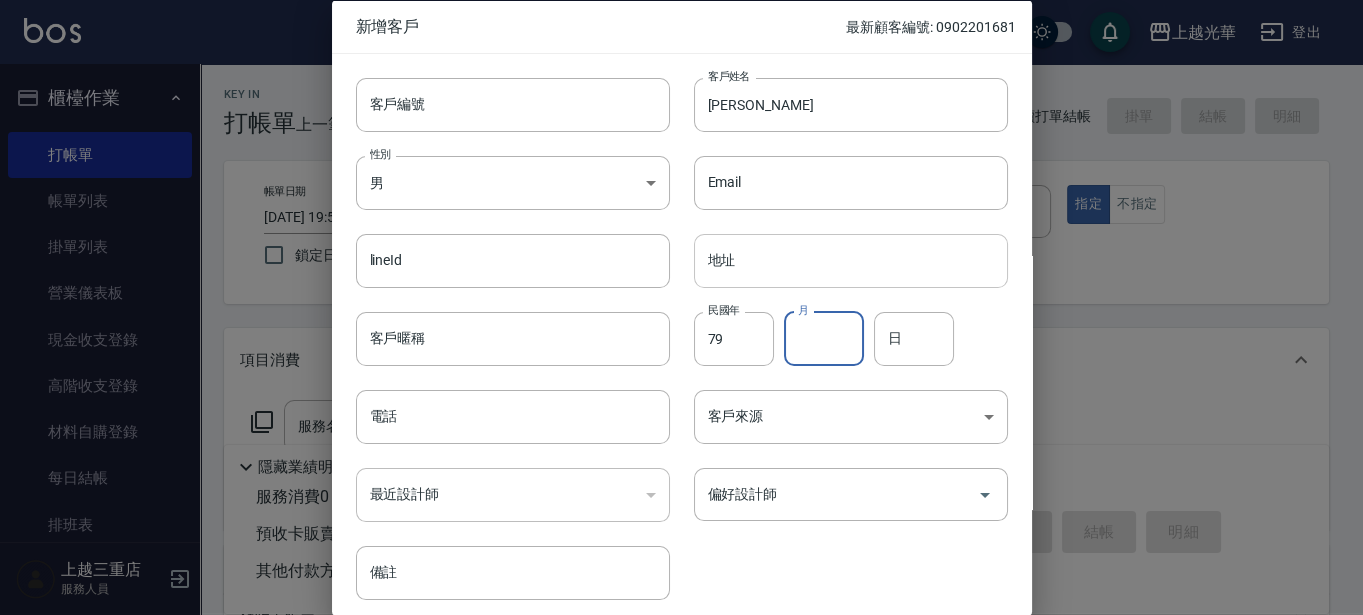 type on "0" 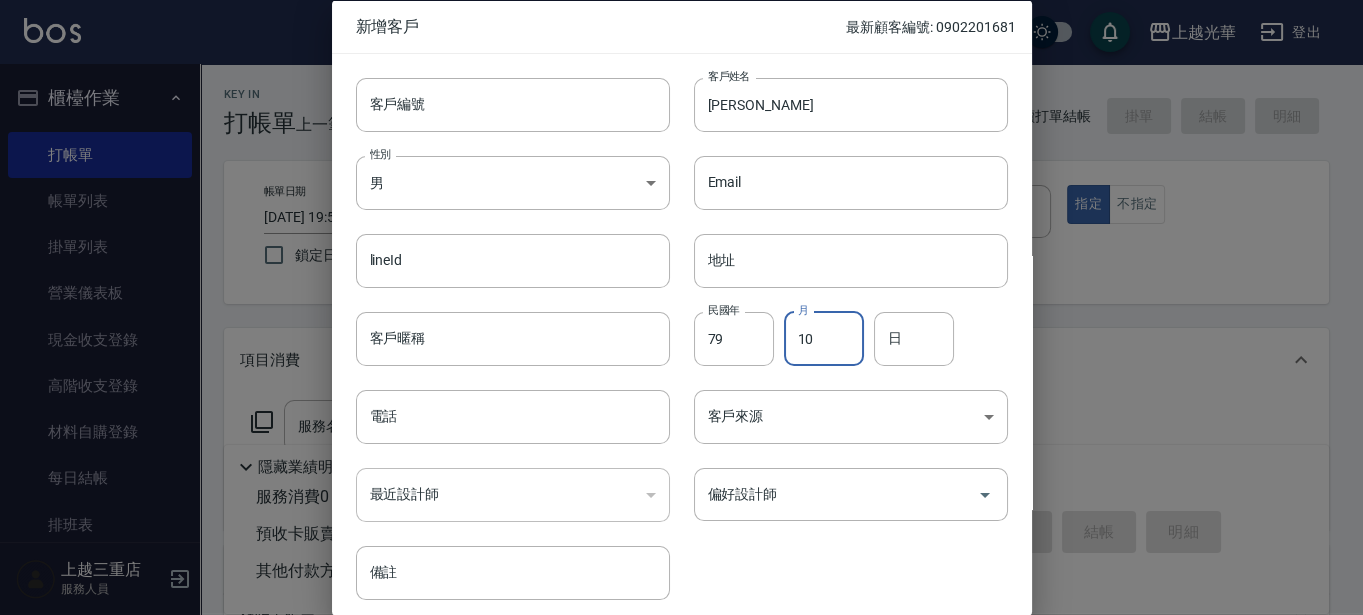 type on "10" 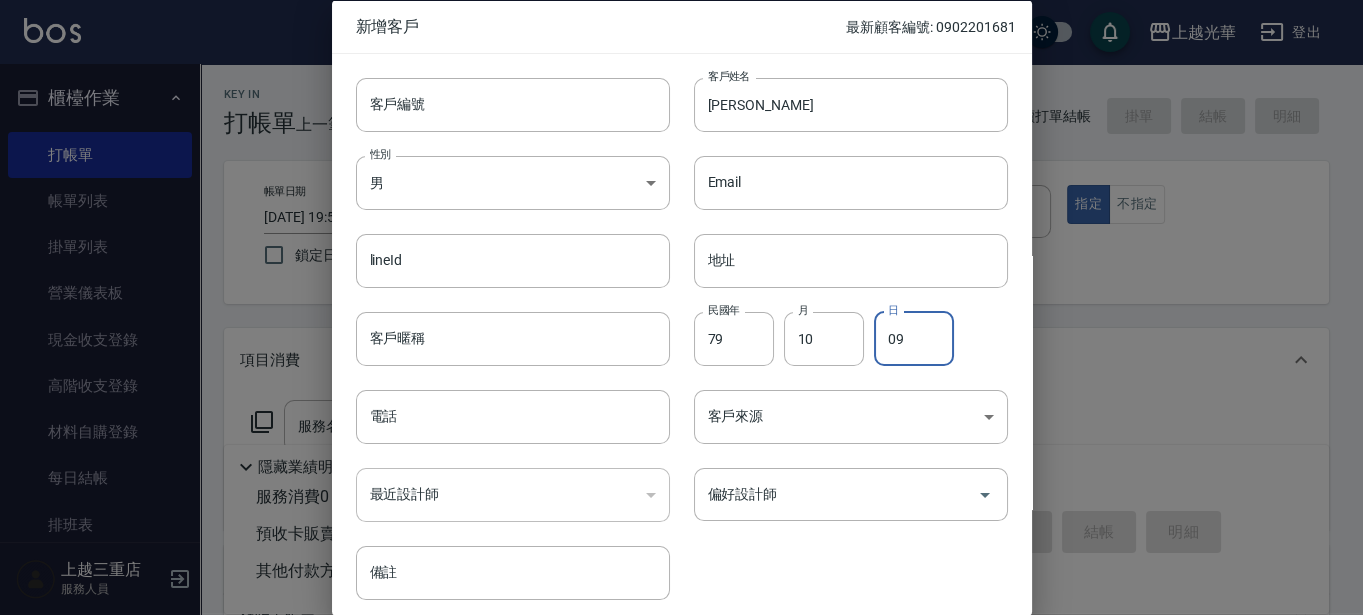 type on "09" 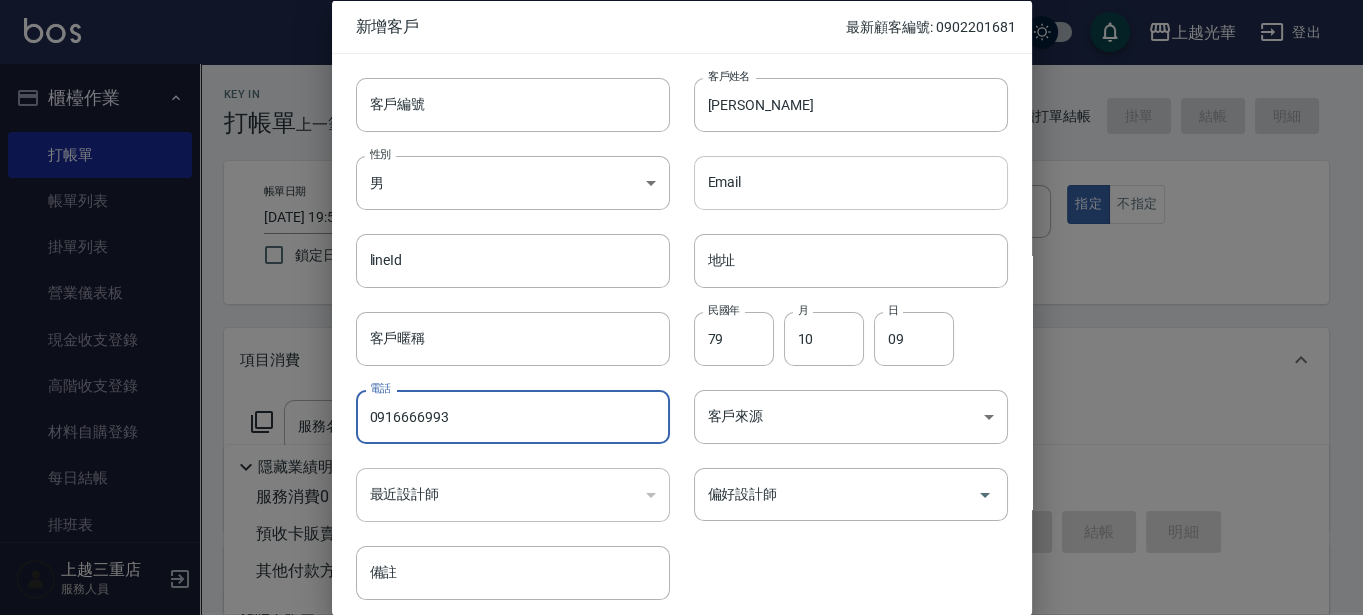 type on "0916666993" 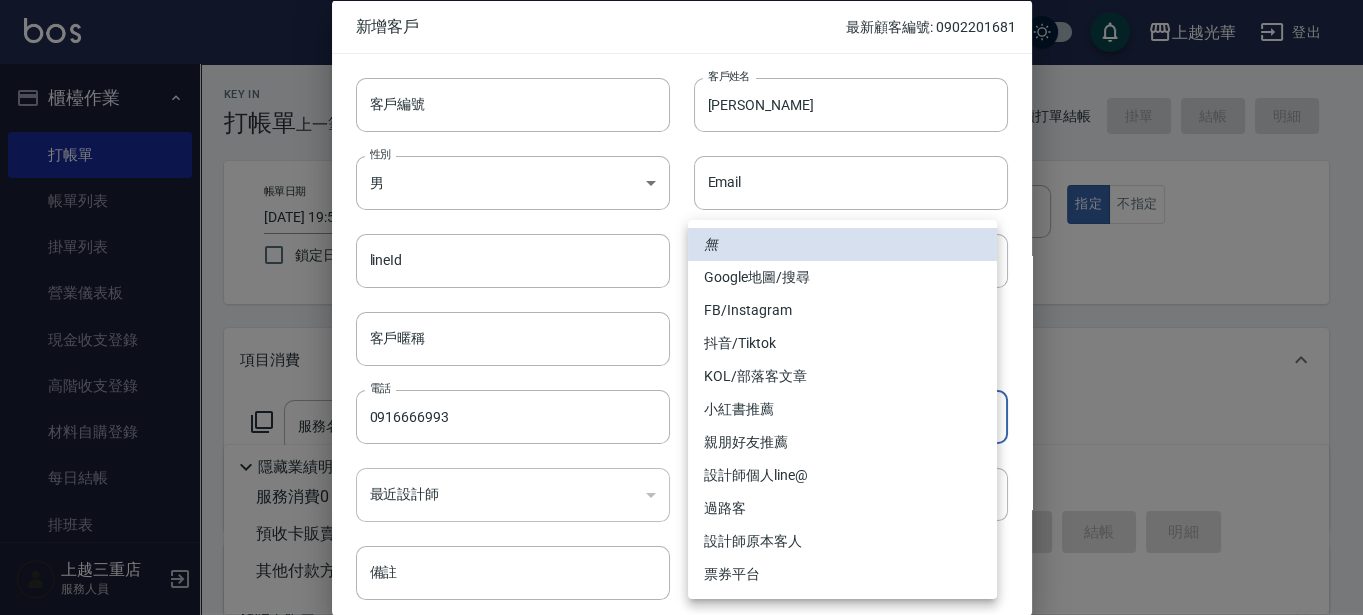 drag, startPoint x: 848, startPoint y: 402, endPoint x: 817, endPoint y: 365, distance: 48.270073 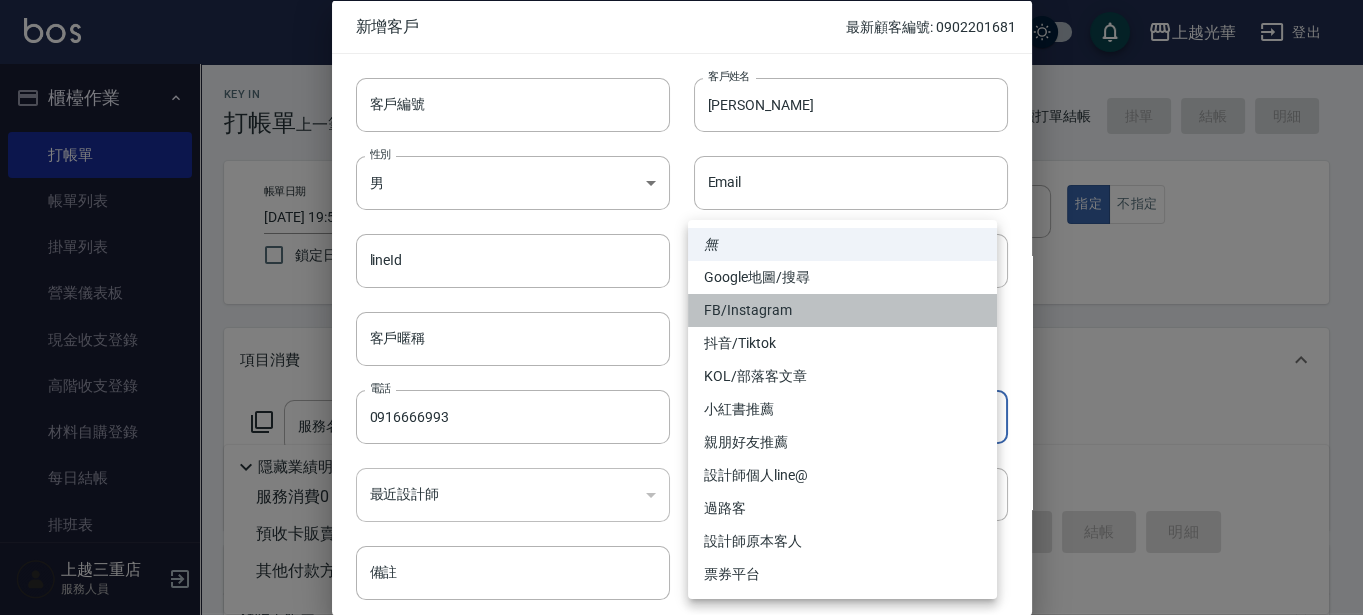 drag, startPoint x: 754, startPoint y: 306, endPoint x: 760, endPoint y: 341, distance: 35.510563 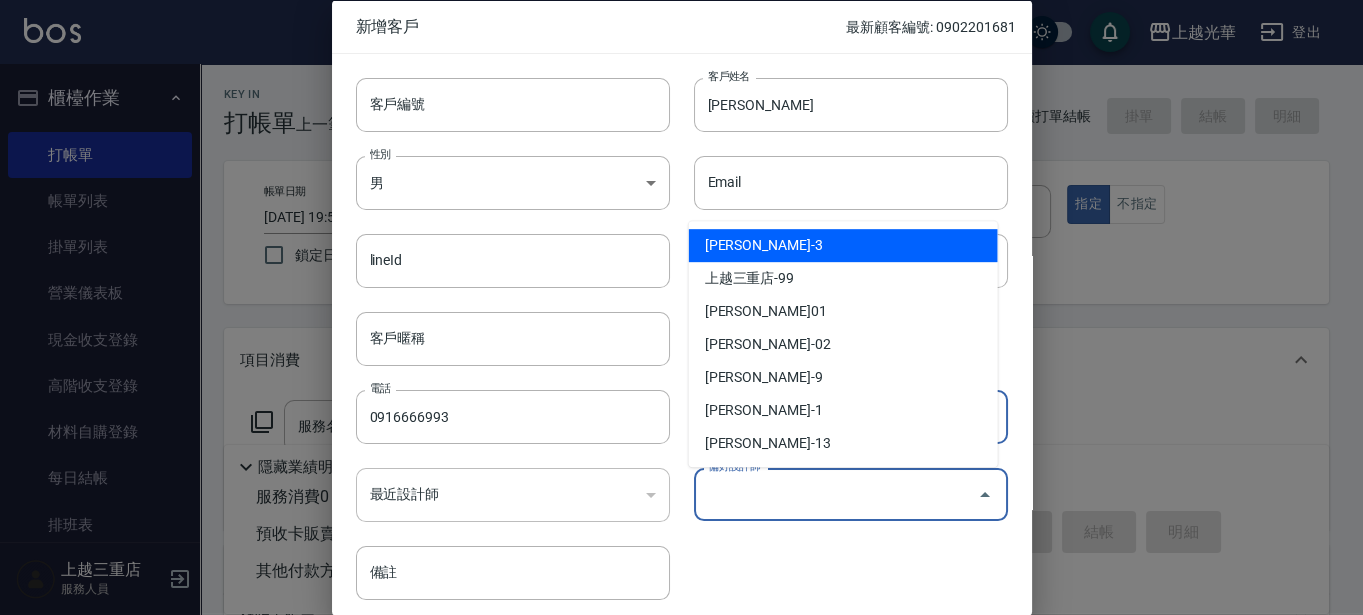 click on "偏好設計師" at bounding box center (836, 494) 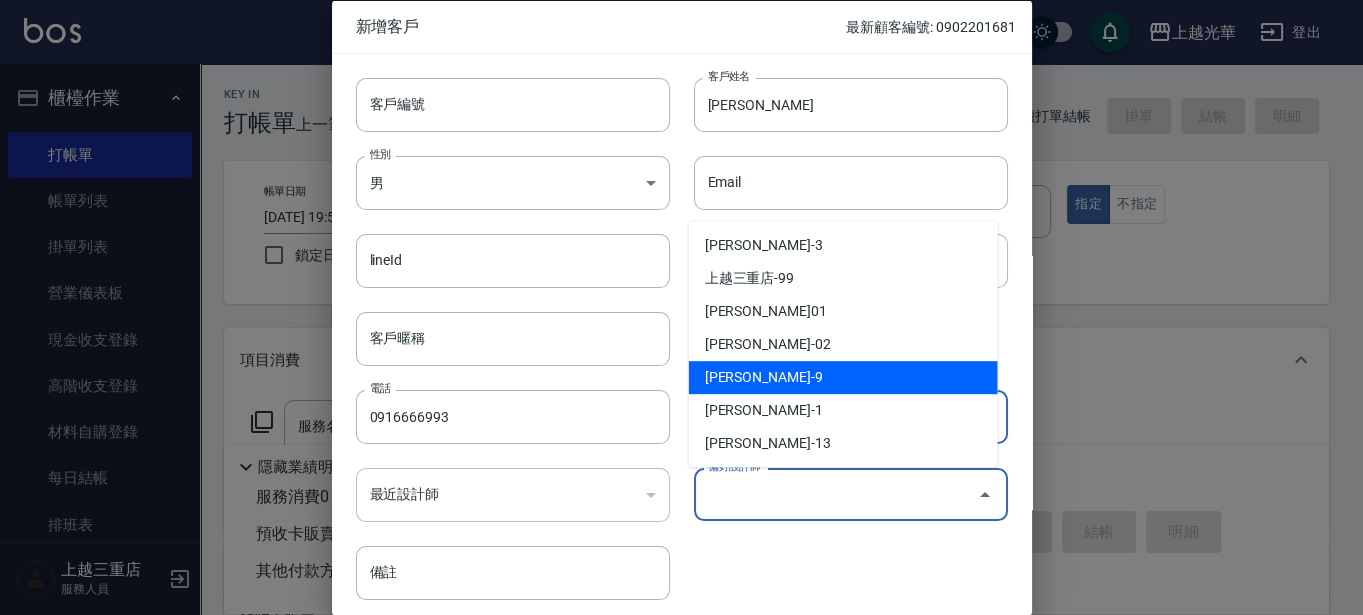 click on "[PERSON_NAME]-9" at bounding box center (843, 377) 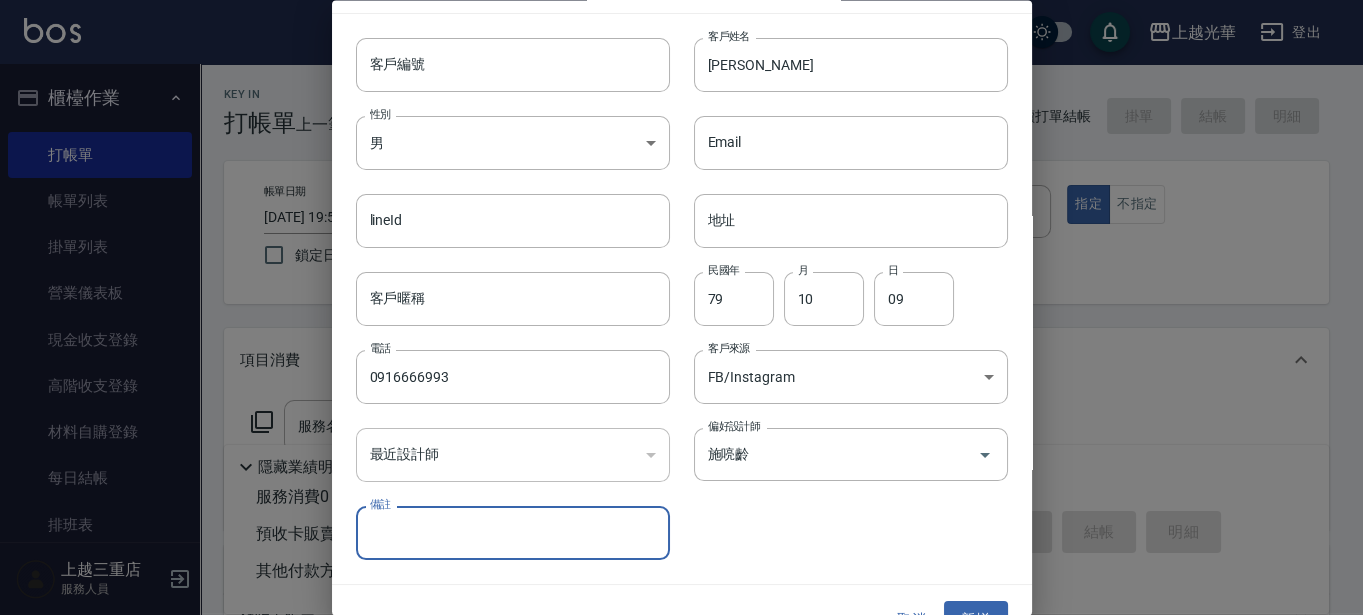 scroll, scrollTop: 77, scrollLeft: 0, axis: vertical 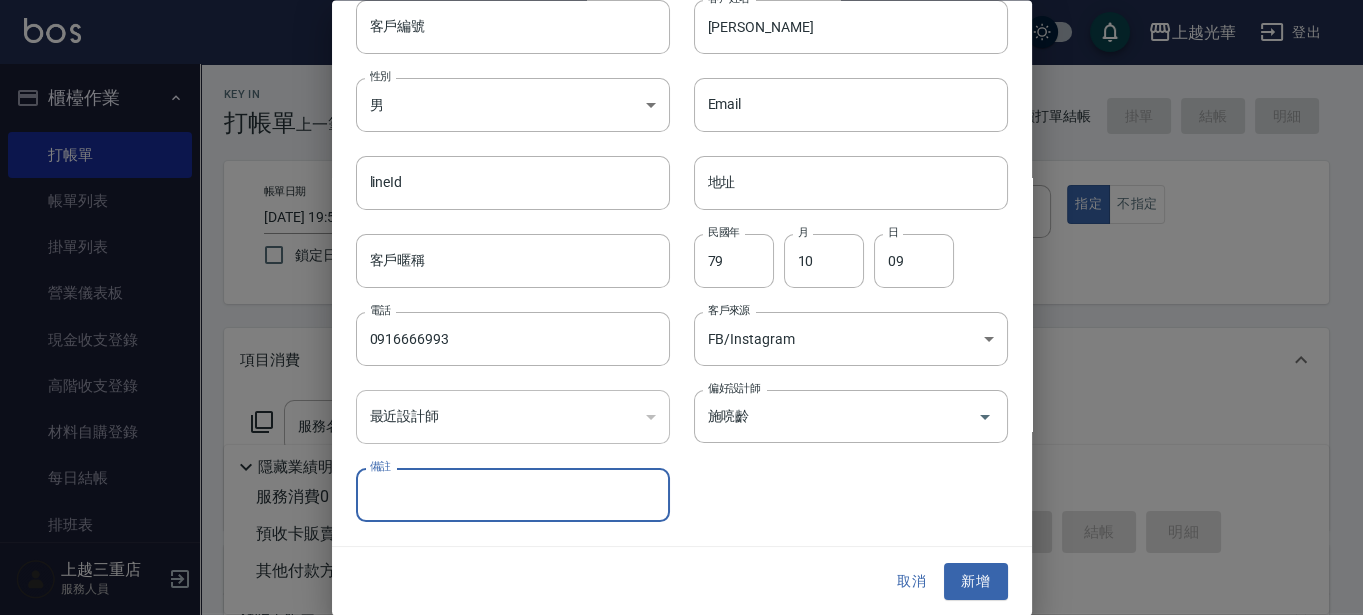 click on "新增" at bounding box center [976, 582] 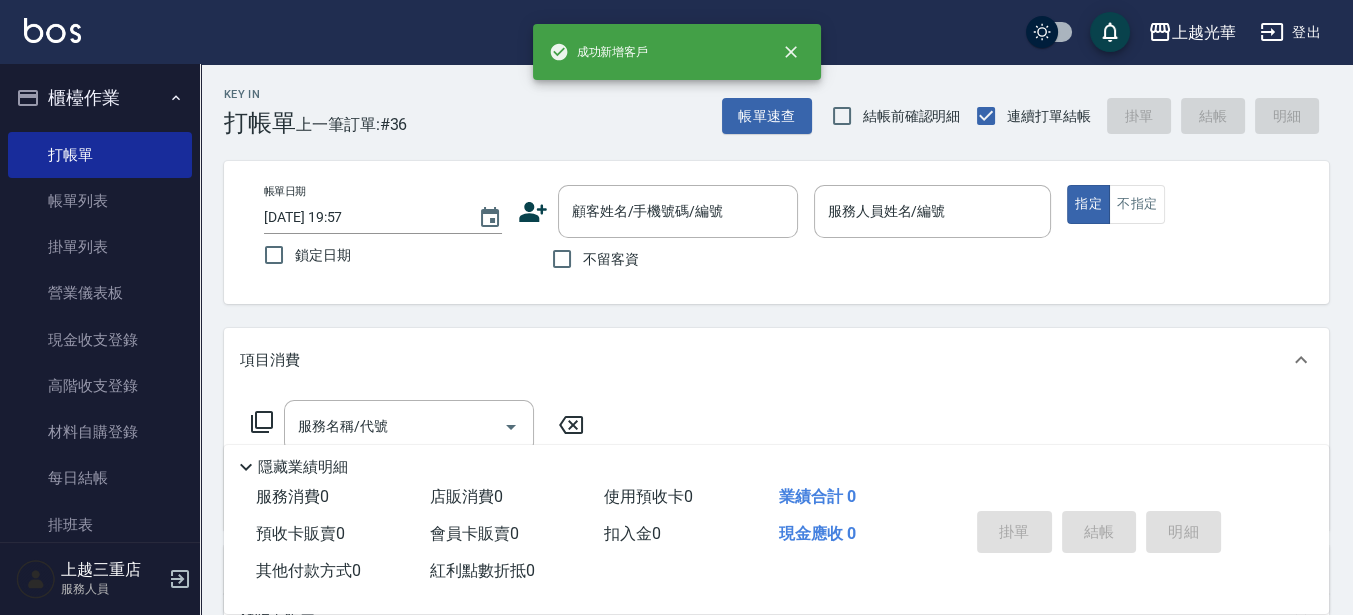 drag, startPoint x: 544, startPoint y: 226, endPoint x: 530, endPoint y: 219, distance: 15.652476 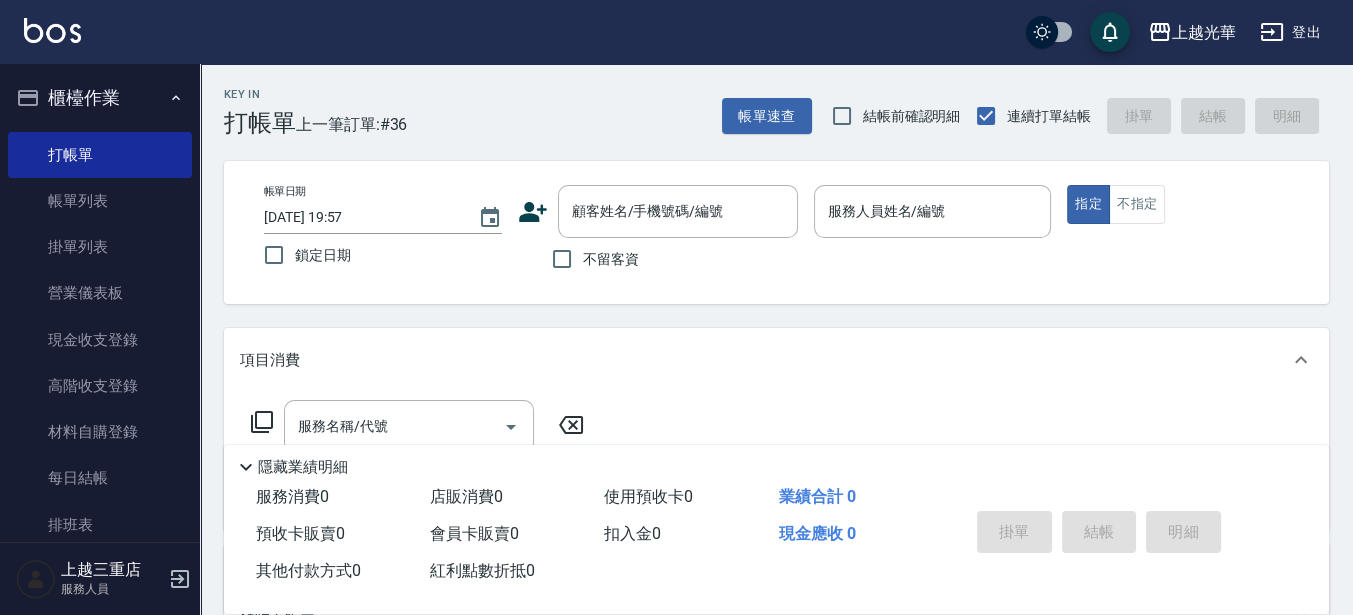 click 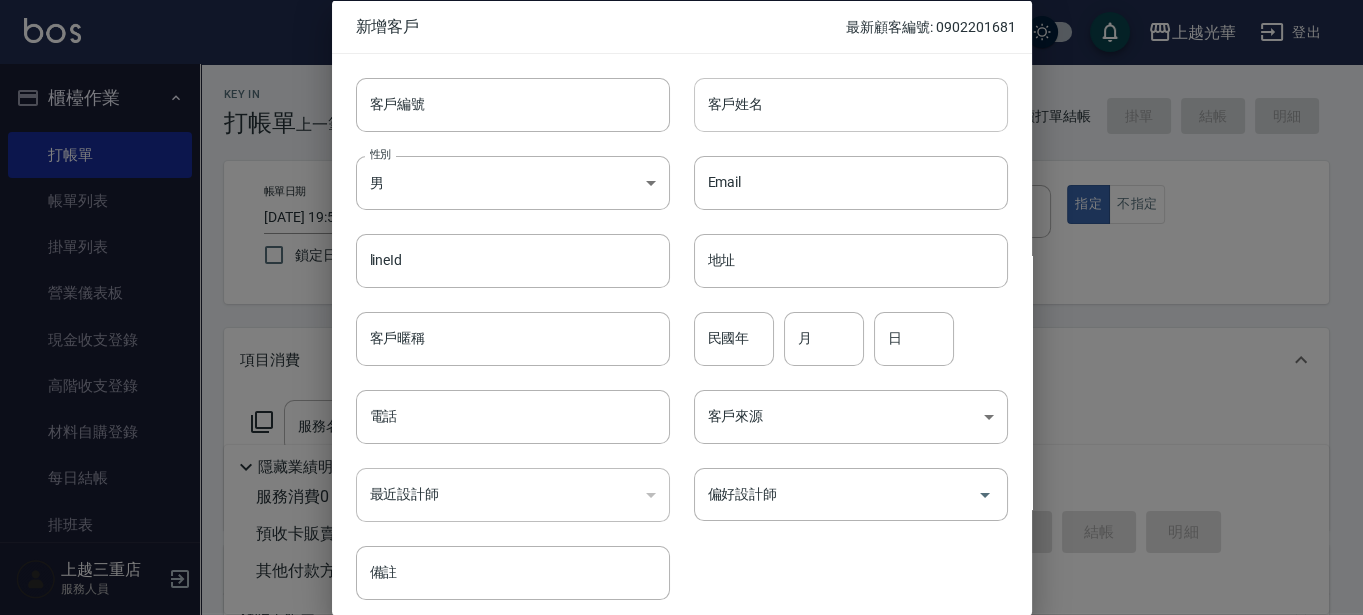 drag, startPoint x: 735, startPoint y: 91, endPoint x: 747, endPoint y: 88, distance: 12.369317 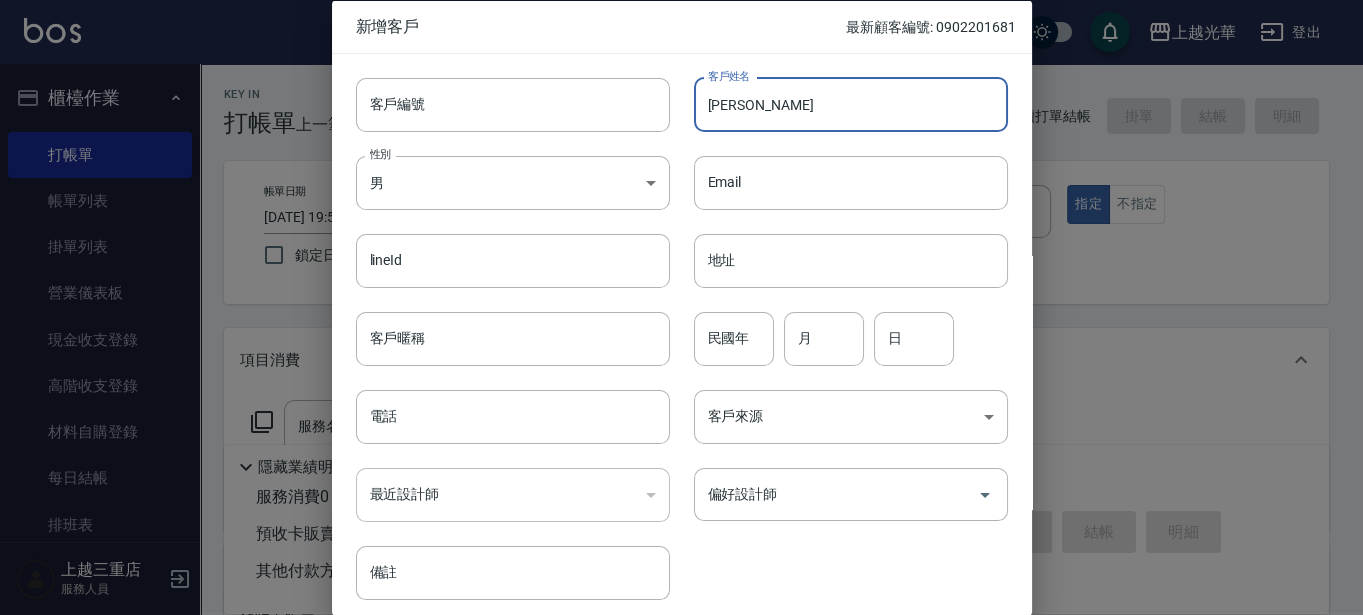 type on "[PERSON_NAME]" 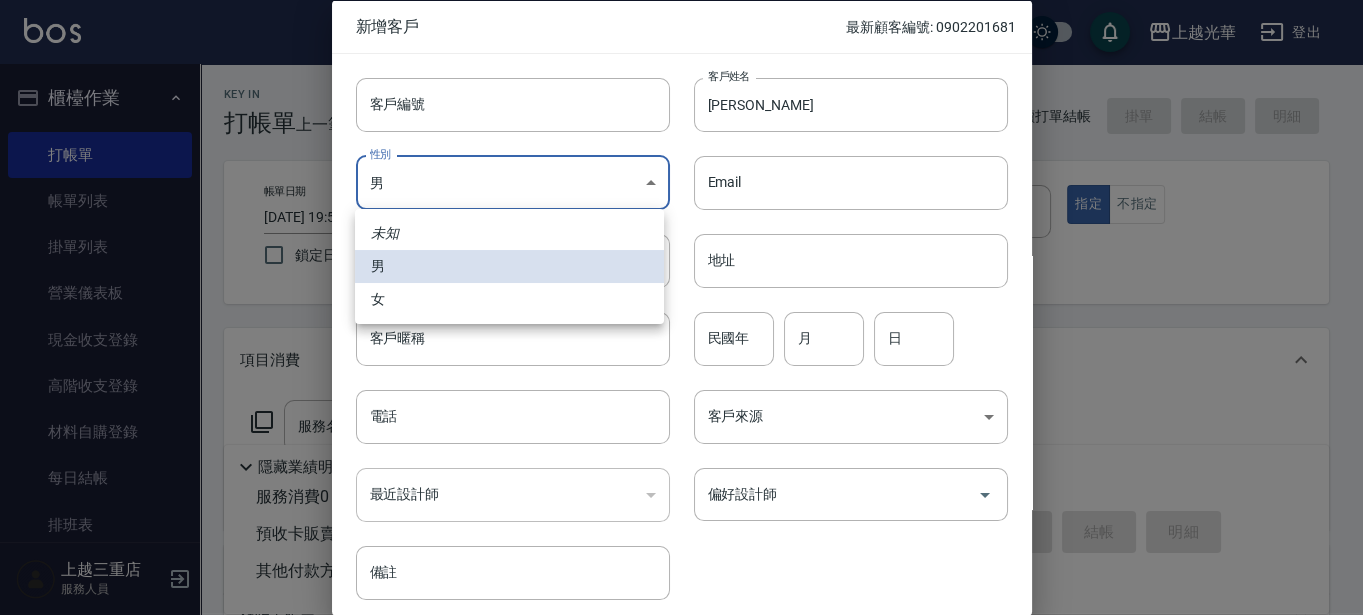 drag, startPoint x: 439, startPoint y: 192, endPoint x: 432, endPoint y: 208, distance: 17.464249 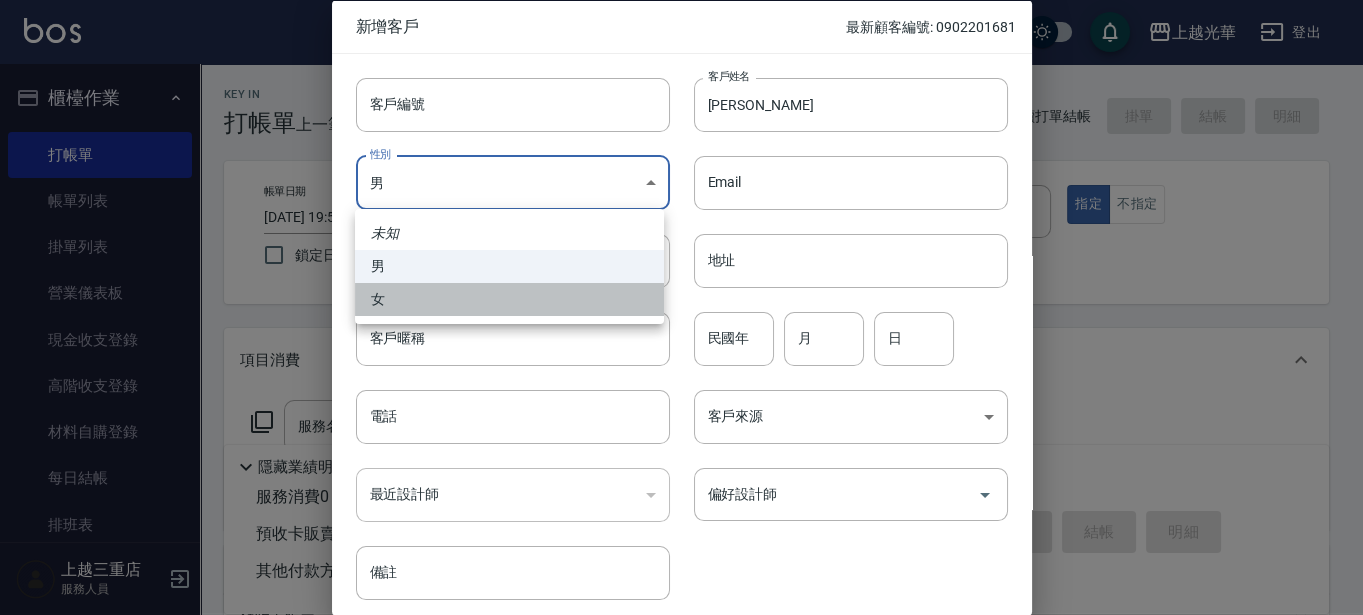 drag, startPoint x: 430, startPoint y: 290, endPoint x: 453, endPoint y: 298, distance: 24.351591 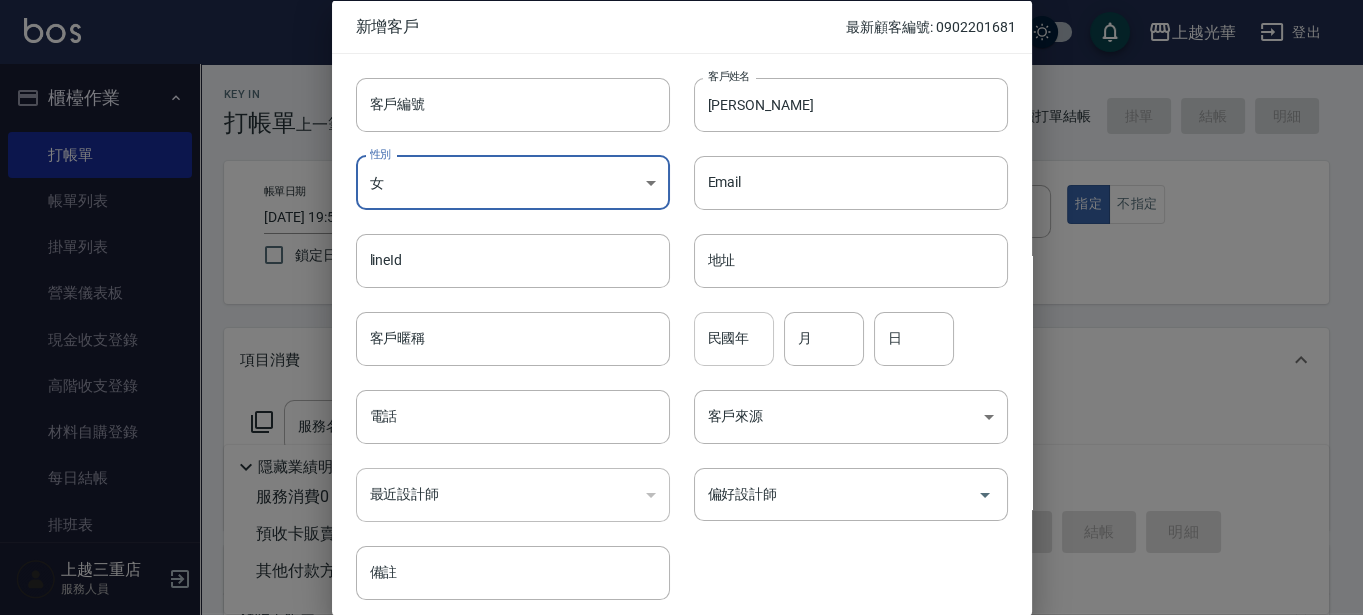 click on "民國年" at bounding box center (734, 338) 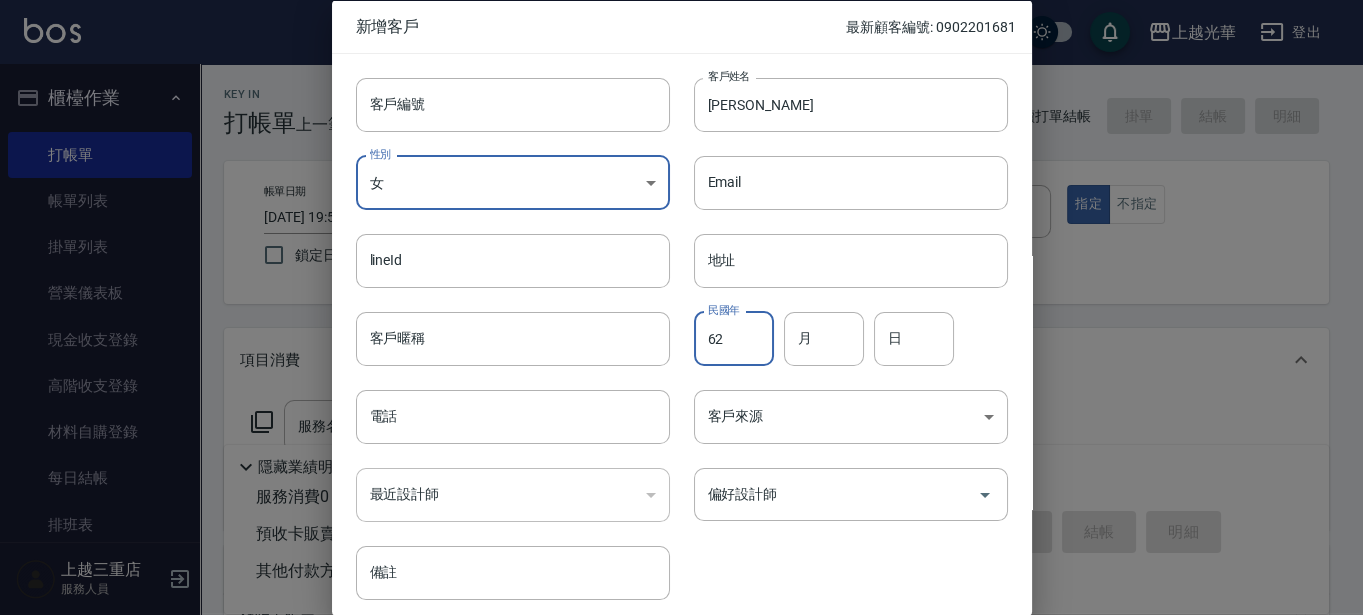 type on "62" 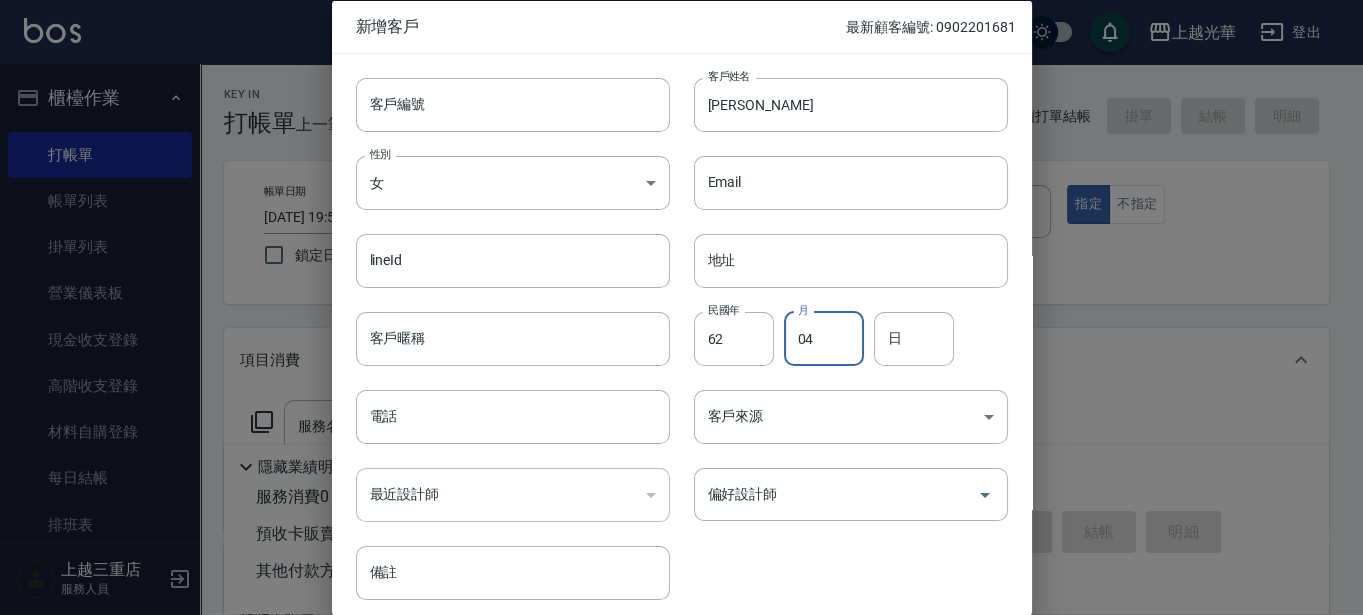 type on "04" 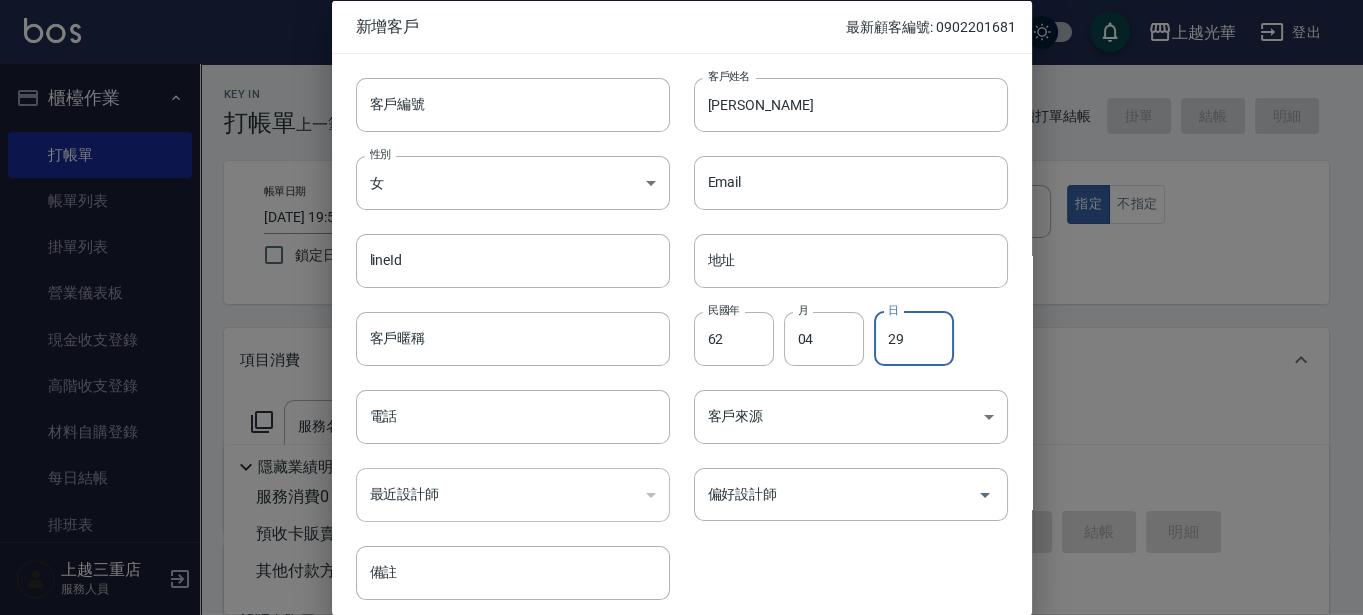 type on "29" 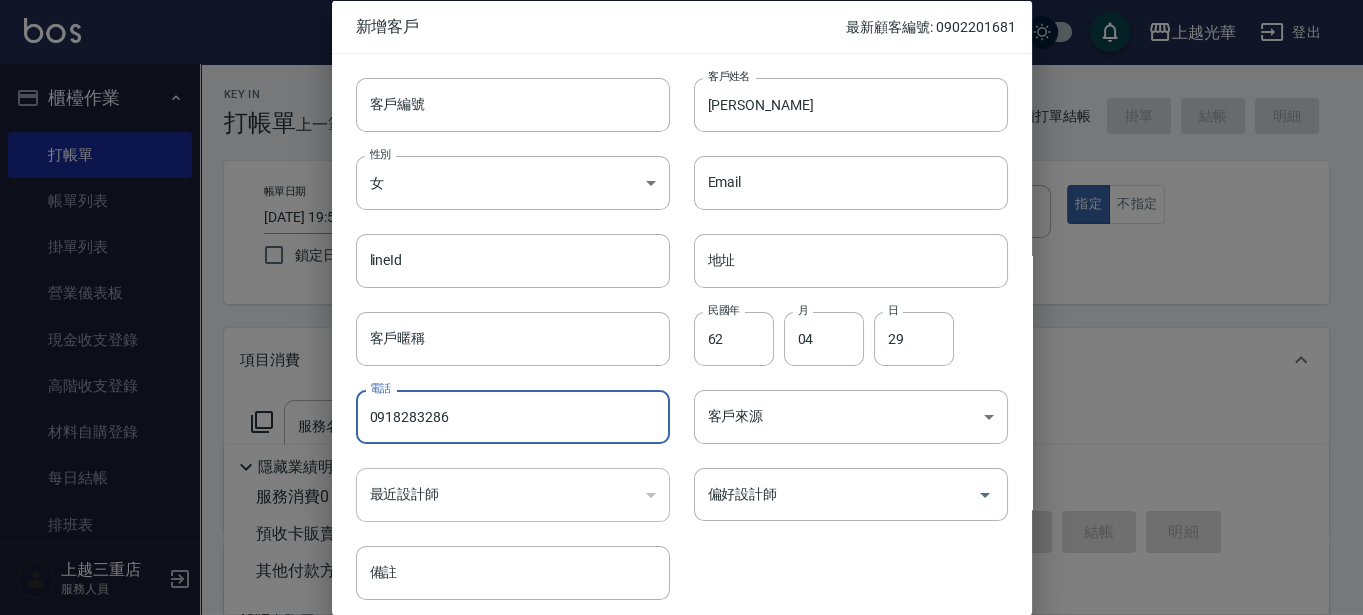 type on "0918283286" 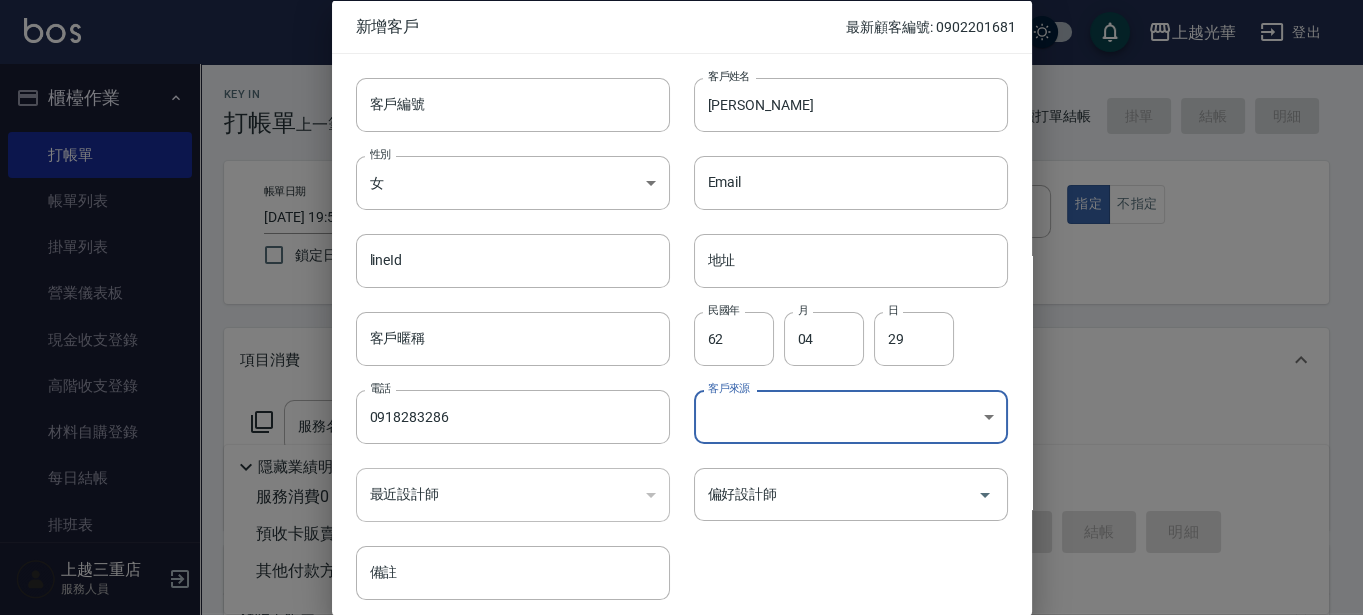 click on "上越光華 登出 櫃檯作業 打帳單 帳單列表 掛單列表 營業儀表板 現金收支登錄 高階收支登錄 材料自購登錄 每日結帳 排班表 現場電腦打卡 預約管理 預約管理 單日預約紀錄 單週預約紀錄 報表及分析 報表目錄 店家日報表 互助日報表 互助排行榜 互助點數明細 互助業績報表 全店業績分析表 設計師日報表 設計師業績分析表 設計師業績月報表 設計師排行榜 商品銷售排行榜 商品消耗明細 店販抽成明細 顧客入金餘額表 每日非現金明細 每日收支明細 收支分類明細表 客戶管理 客戶列表 卡券管理 入金管理 員工及薪資 員工列表 全店打卡記錄 上越三重店 服務人員 Key In 打帳單 上一筆訂單:#36 帳單速查 結帳前確認明細 連續打單結帳 掛單 結帳 明細 帳單日期 [DATE] 19:57 鎖定日期 顧客姓名/手機號碼/編號 顧客姓名/手機號碼/編號 不留客資 服務人員姓名/編號 指定 不指定" at bounding box center [681, 487] 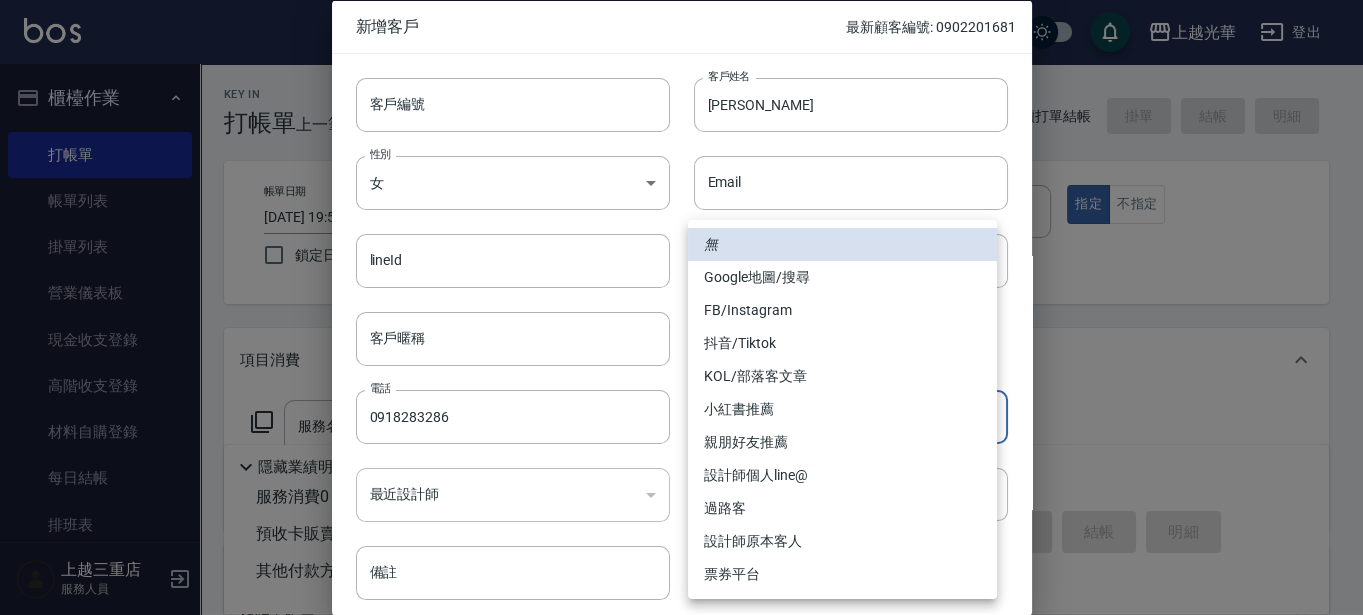 click on "FB/Instagram" at bounding box center (842, 310) 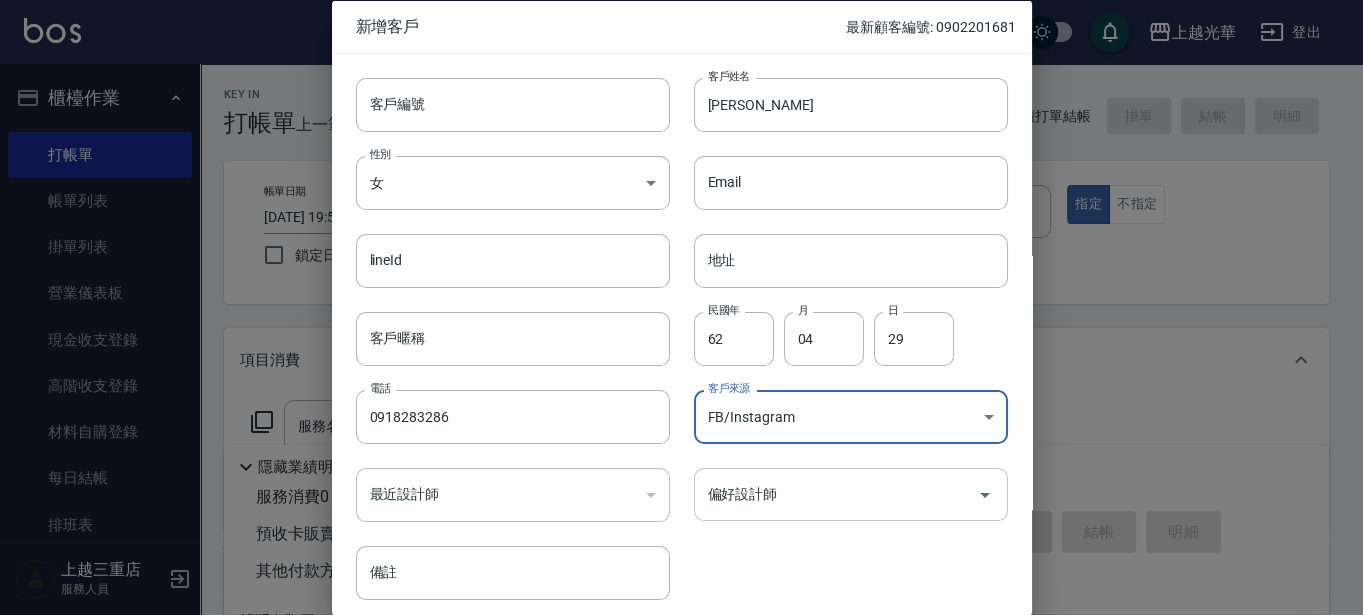 click on "偏好設計師" at bounding box center (836, 494) 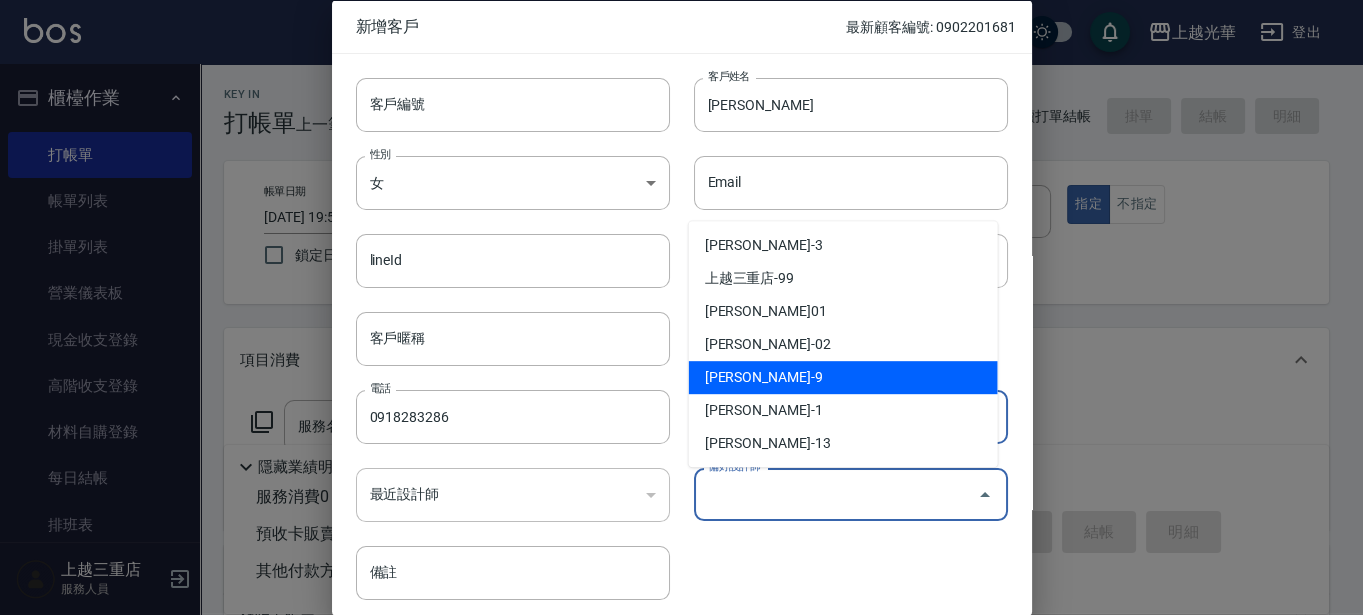 drag, startPoint x: 754, startPoint y: 363, endPoint x: 755, endPoint y: 376, distance: 13.038404 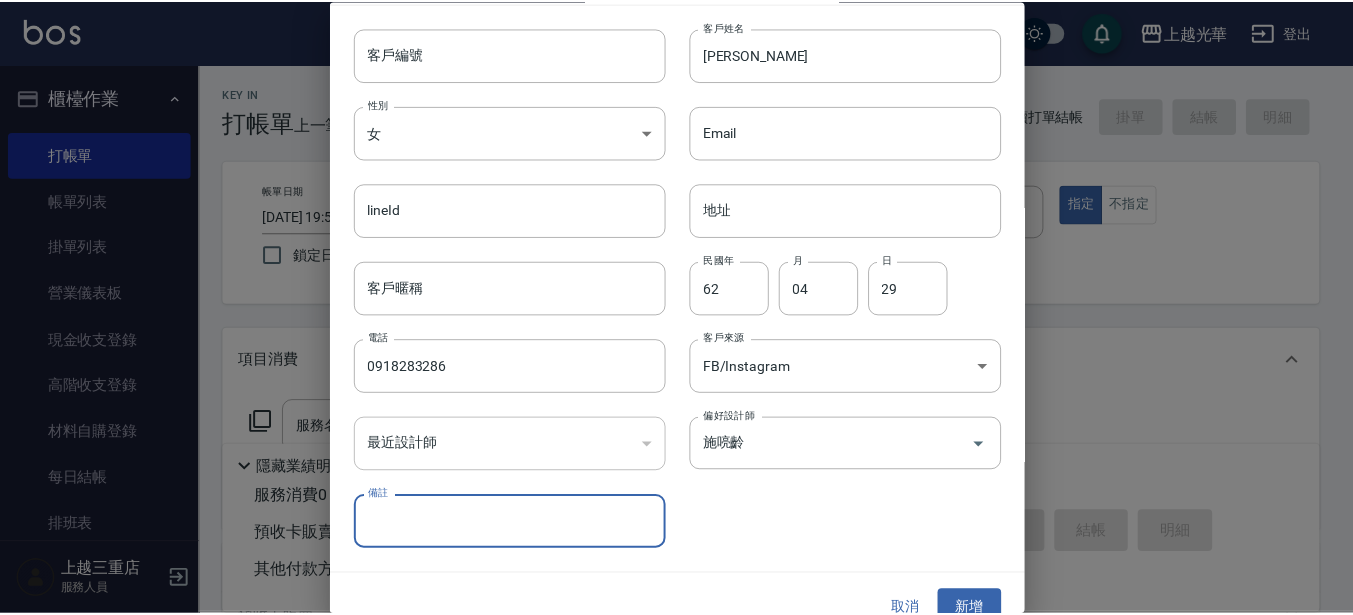 scroll, scrollTop: 77, scrollLeft: 0, axis: vertical 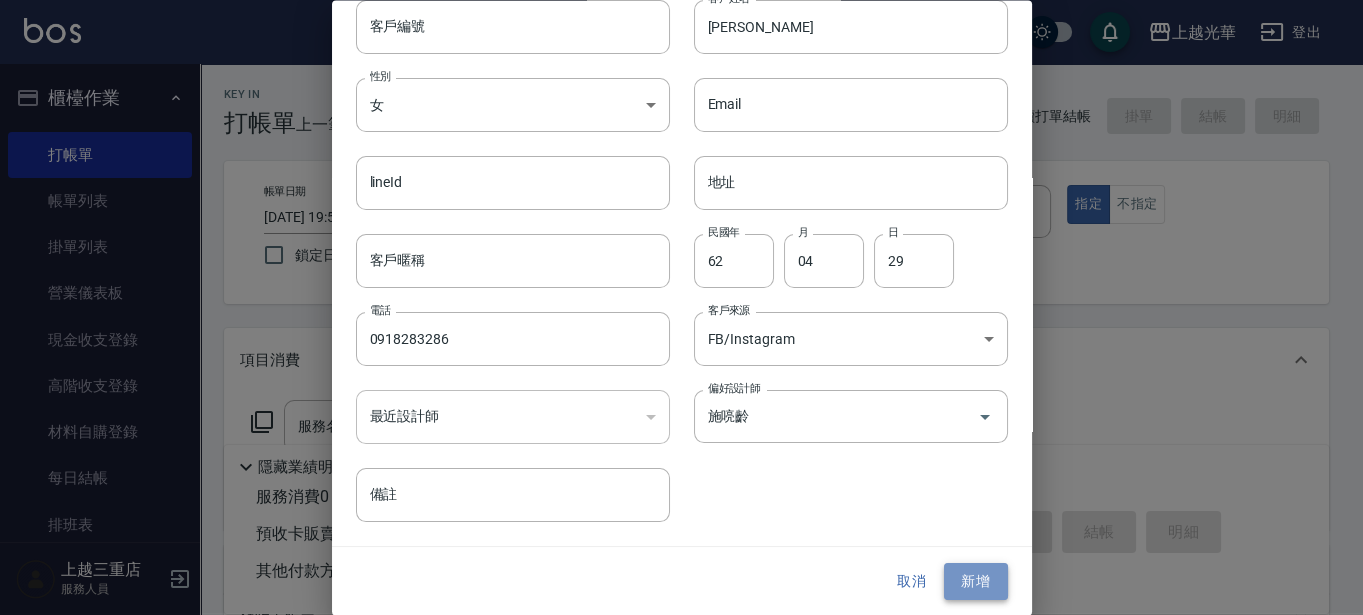 click on "新增" at bounding box center (976, 582) 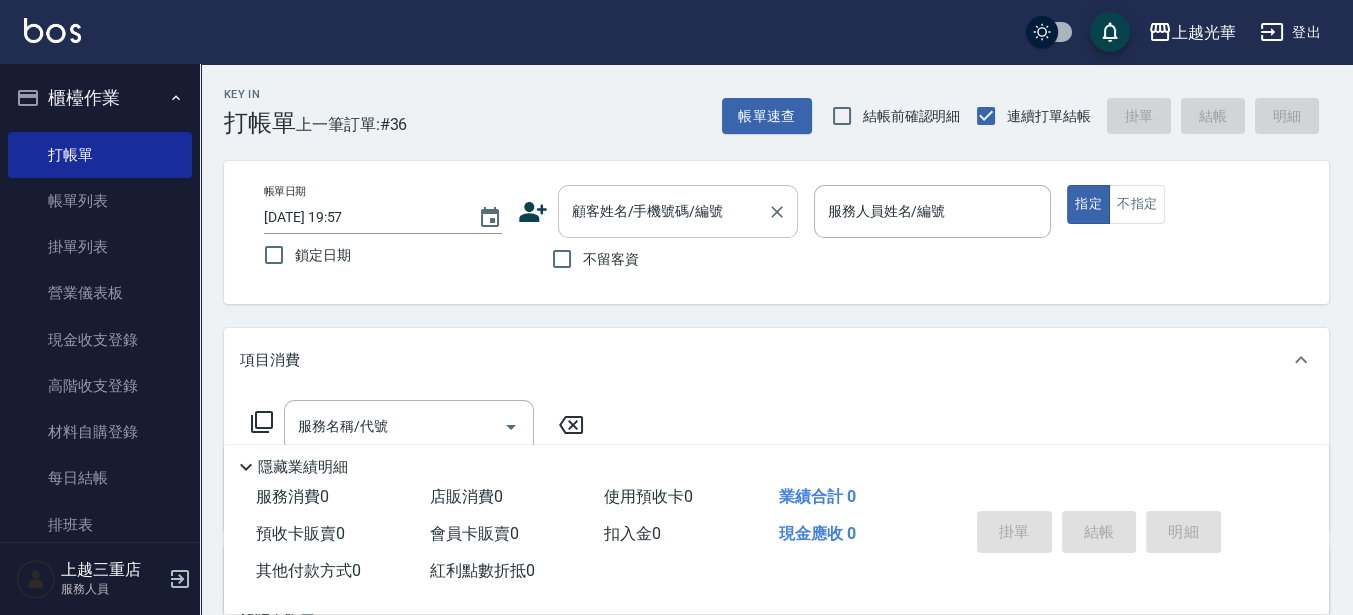 click on "顧客姓名/手機號碼/編號" at bounding box center (663, 211) 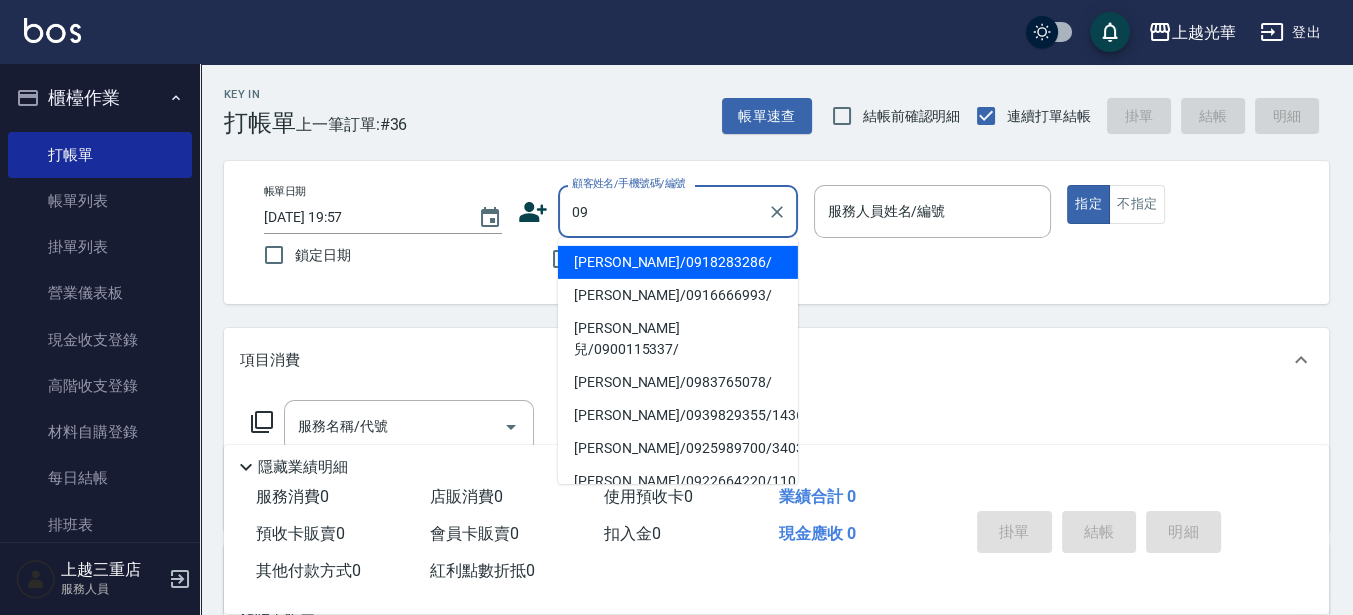 click on "[PERSON_NAME]/0918283286/" at bounding box center [678, 262] 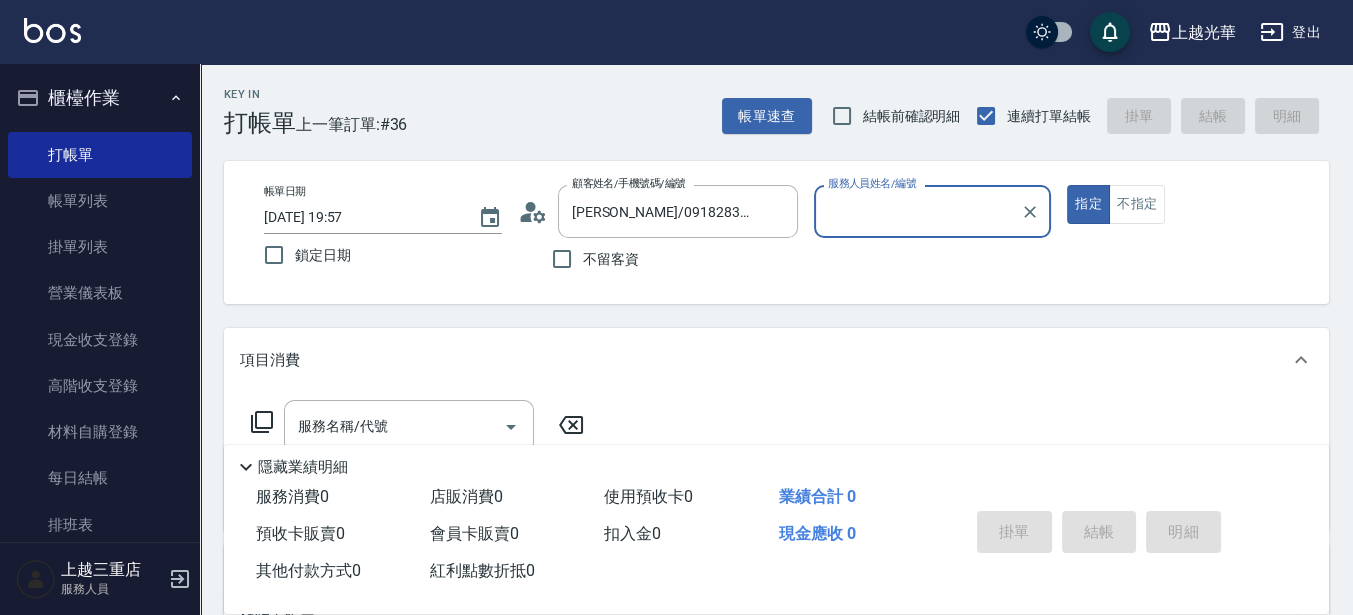 type on "喨喨-9" 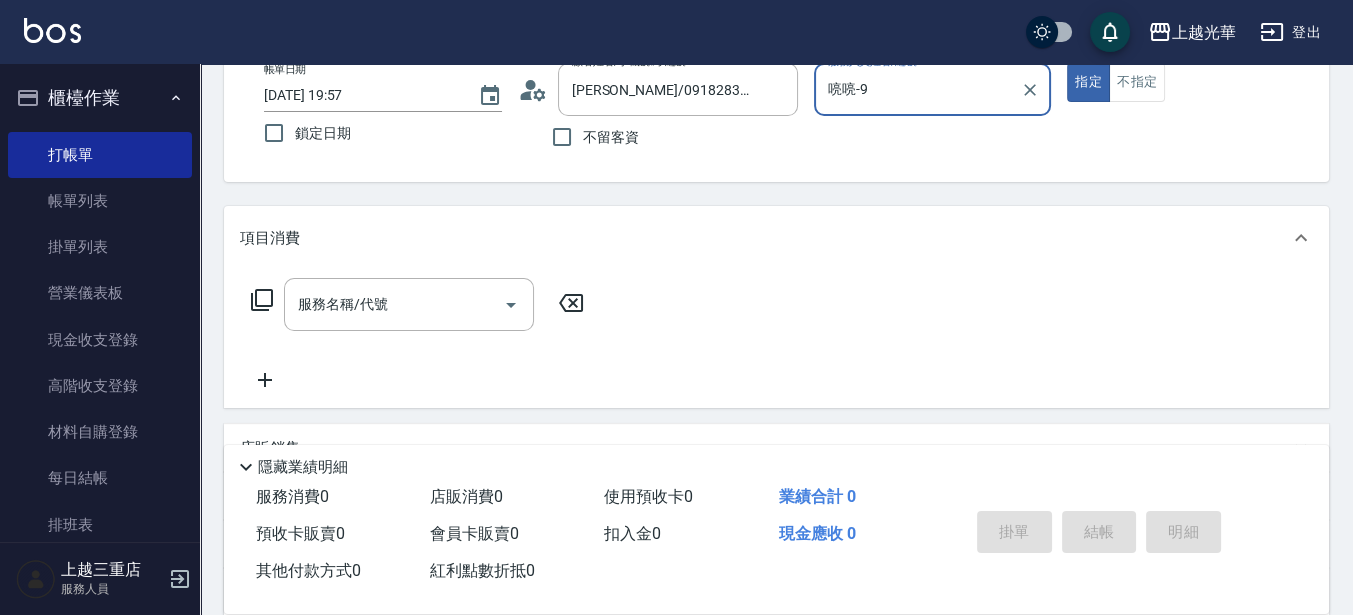 scroll, scrollTop: 125, scrollLeft: 0, axis: vertical 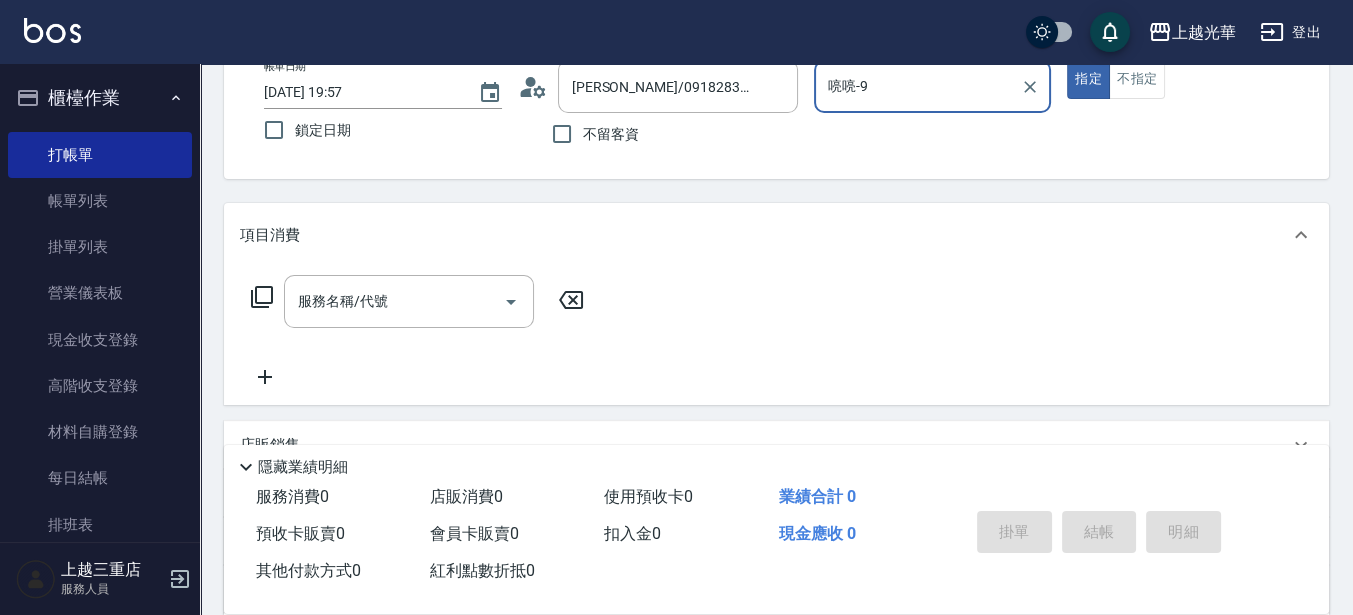 drag, startPoint x: 340, startPoint y: 303, endPoint x: 421, endPoint y: 221, distance: 115.260574 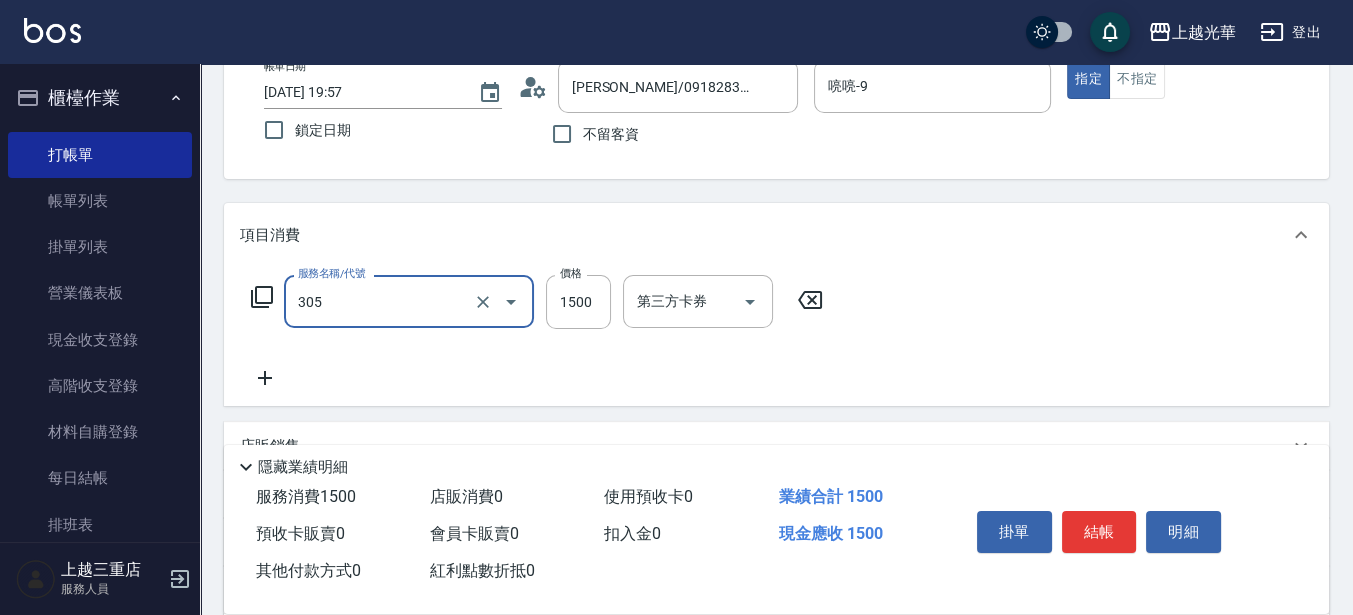 type on "設計燙髮1500(305)" 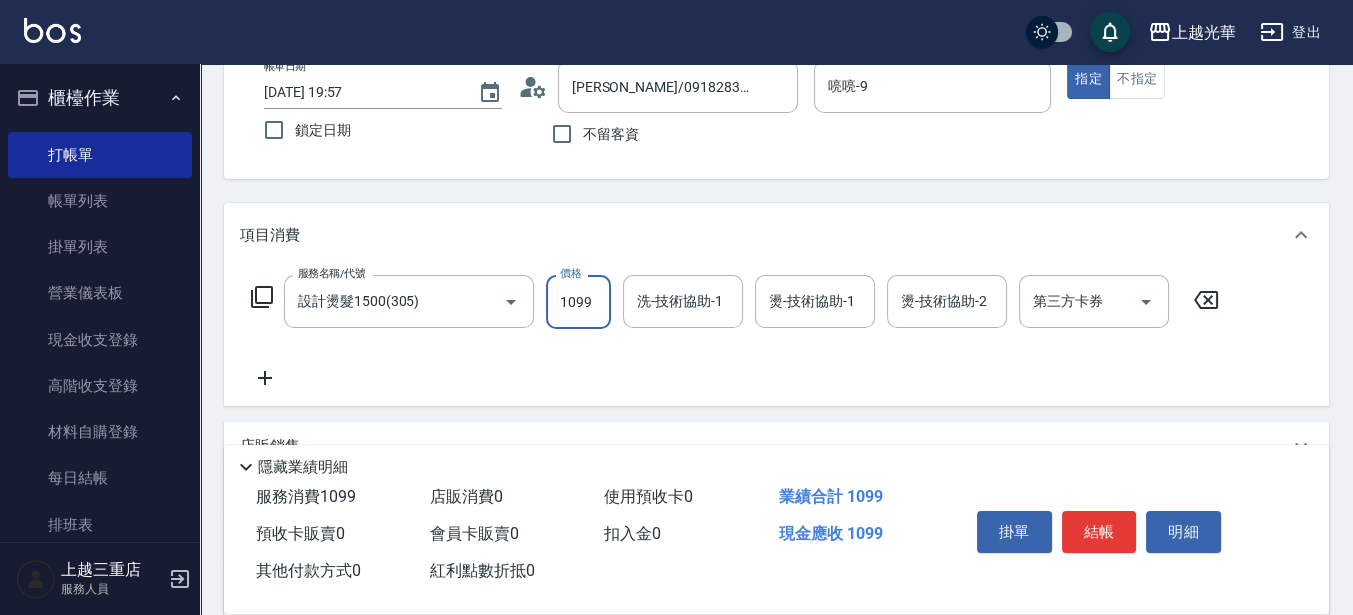 type on "1099" 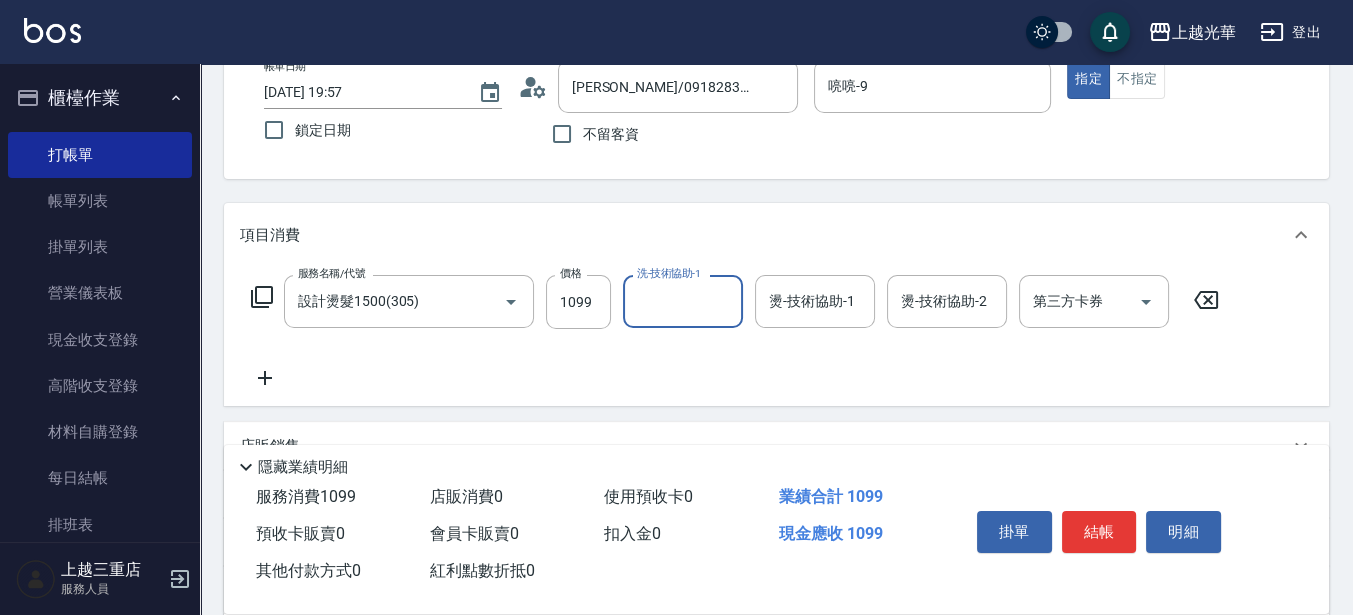 type on "9" 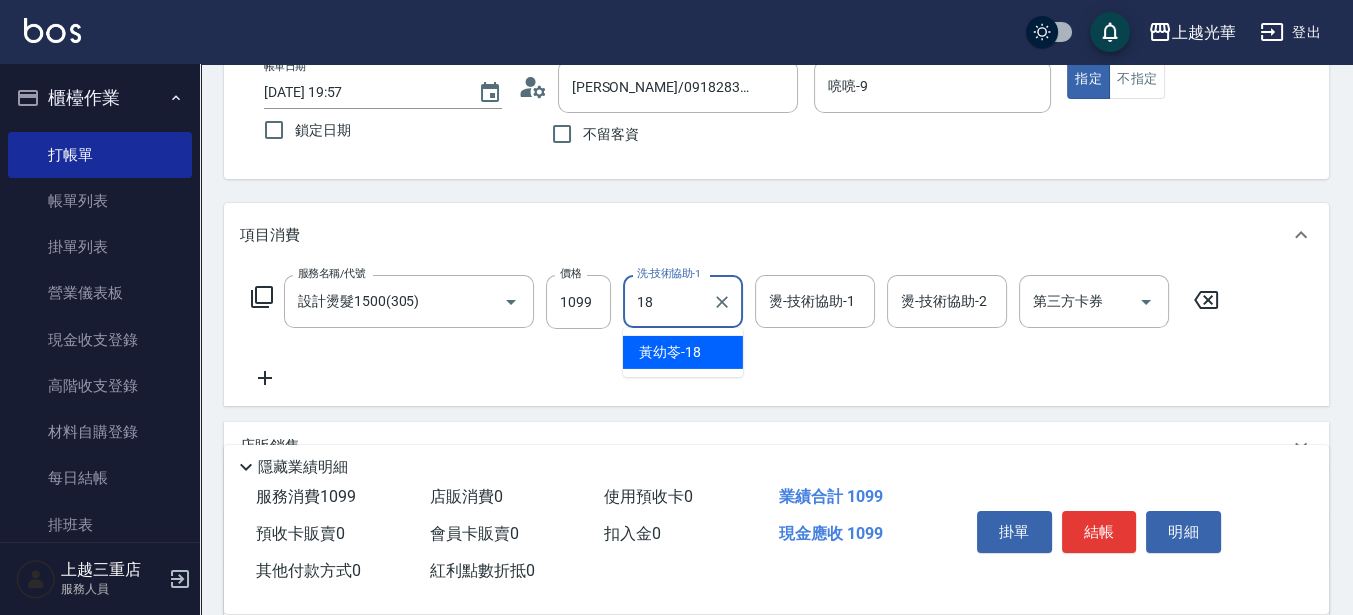 type on "[PERSON_NAME]-18" 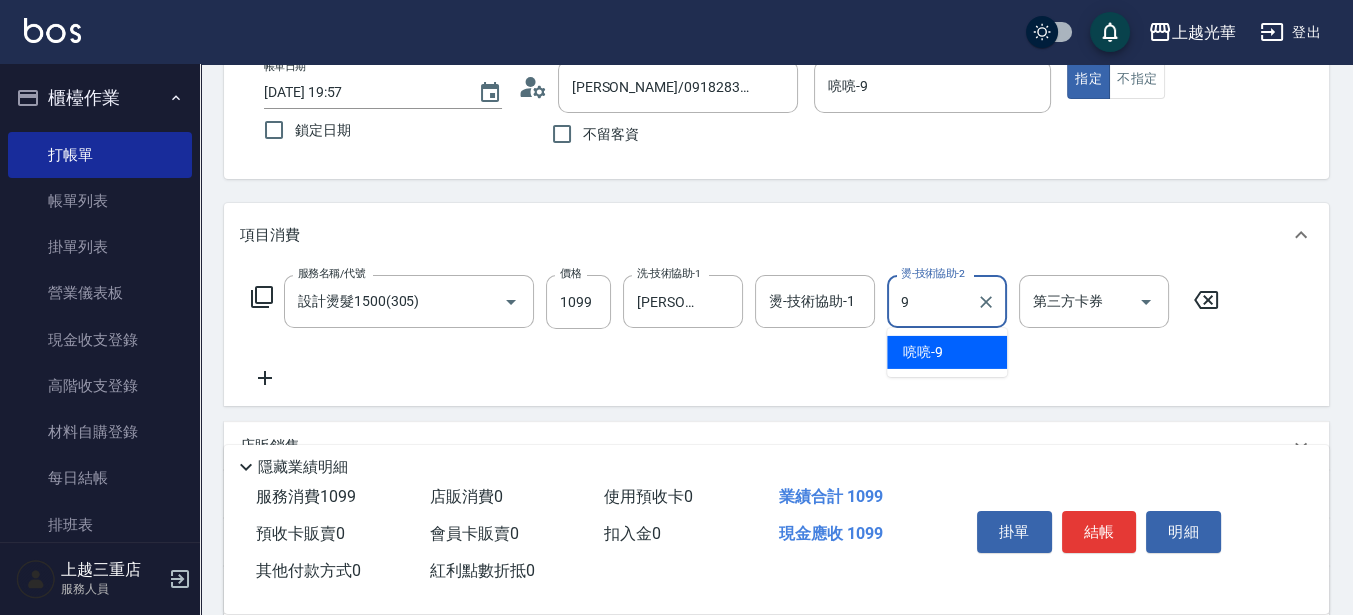 type on "喨喨-9" 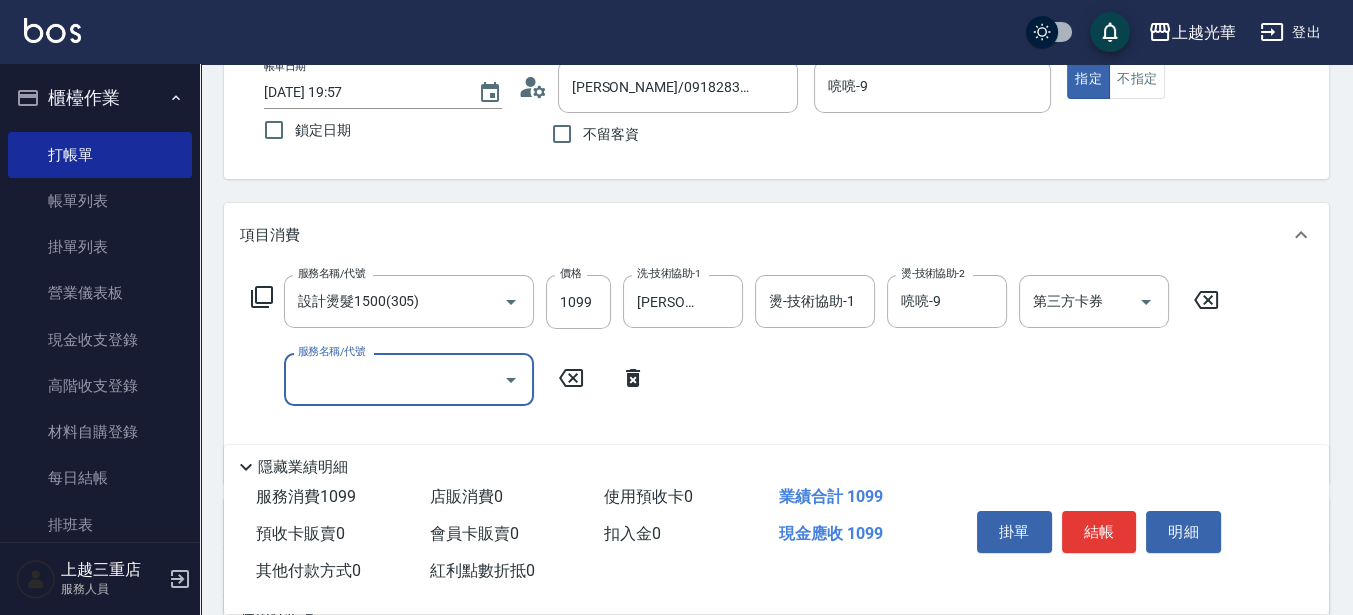 drag, startPoint x: 1113, startPoint y: 525, endPoint x: 1092, endPoint y: 525, distance: 21 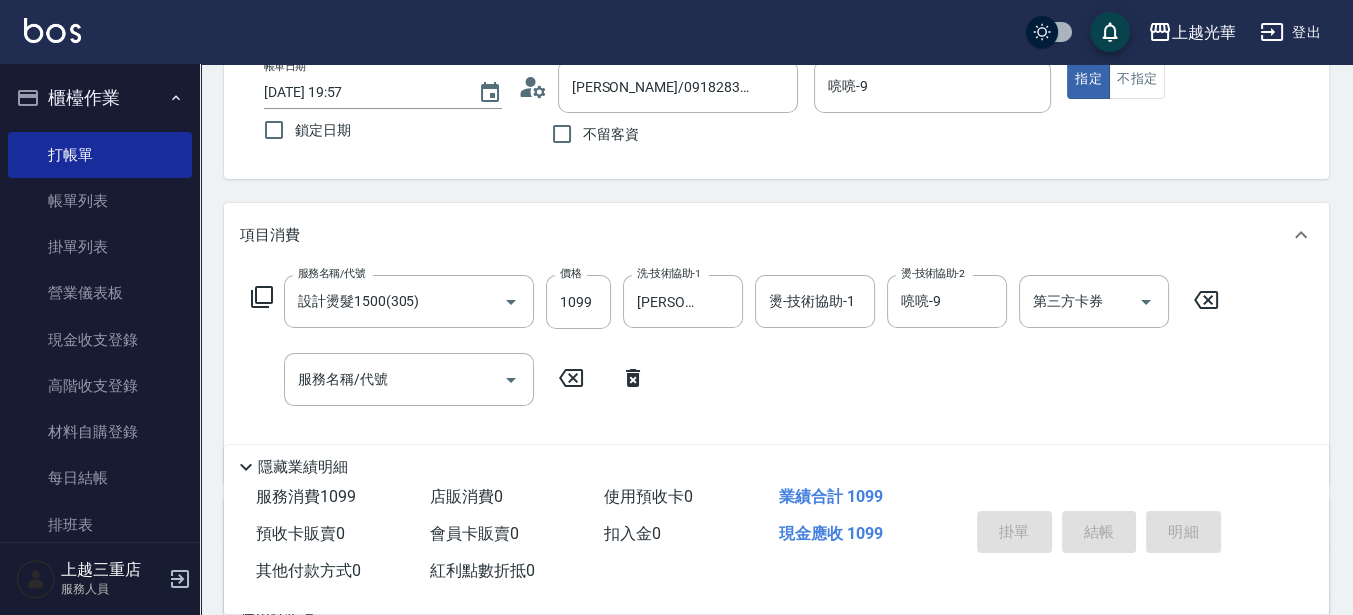 type on "[DATE] 20:00" 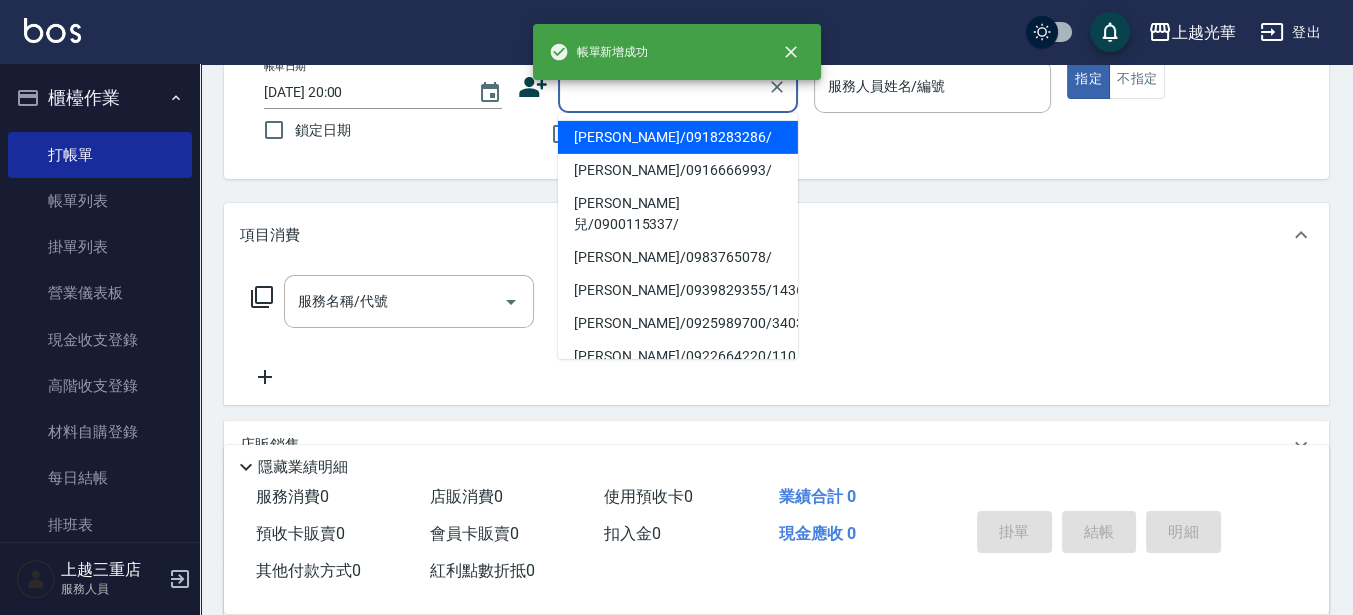 drag, startPoint x: 634, startPoint y: 101, endPoint x: 610, endPoint y: 126, distance: 34.655445 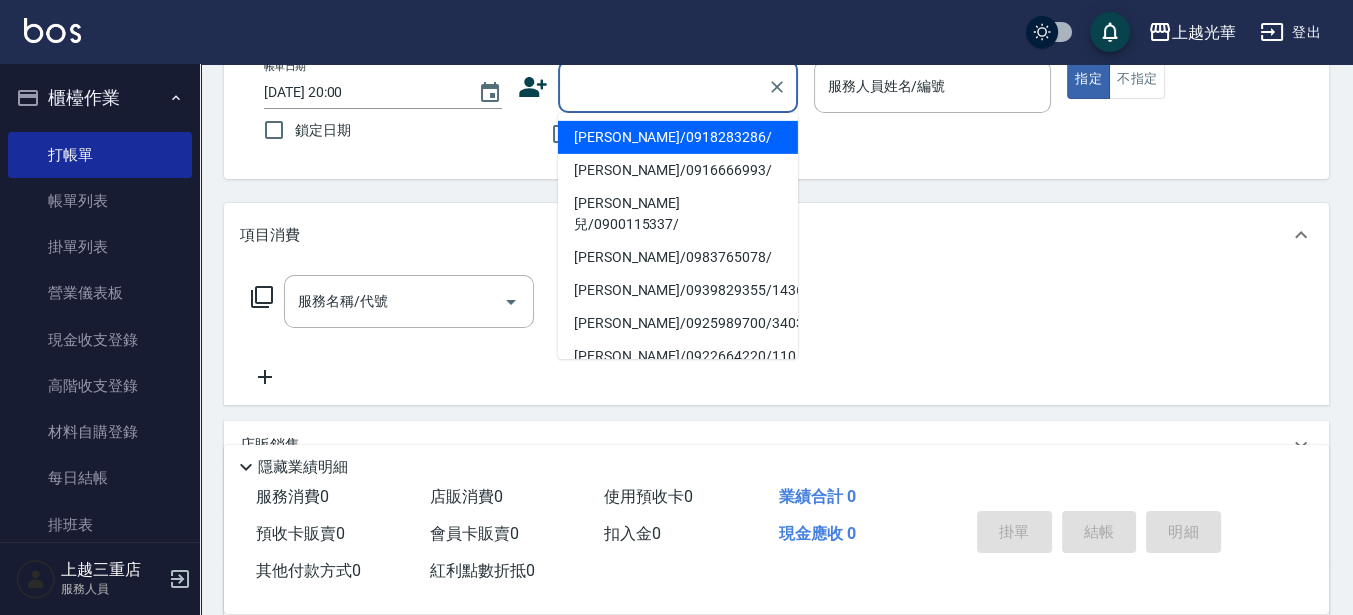 drag, startPoint x: 602, startPoint y: 139, endPoint x: 616, endPoint y: 143, distance: 14.56022 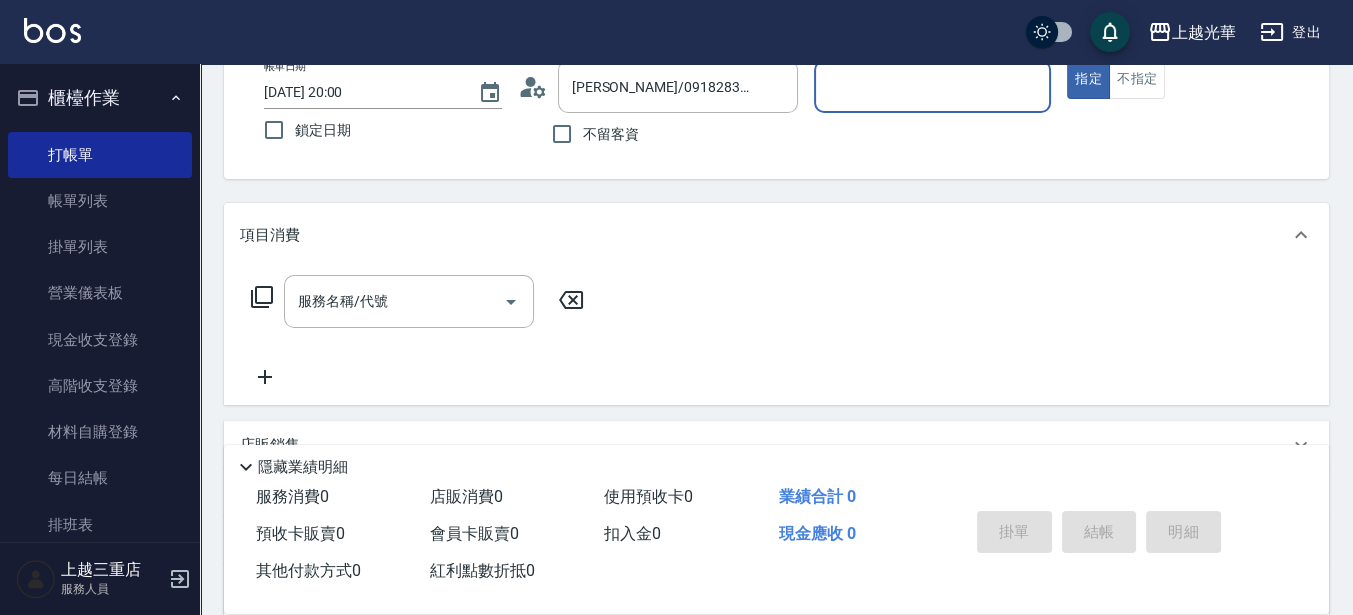 type on "喨喨-9" 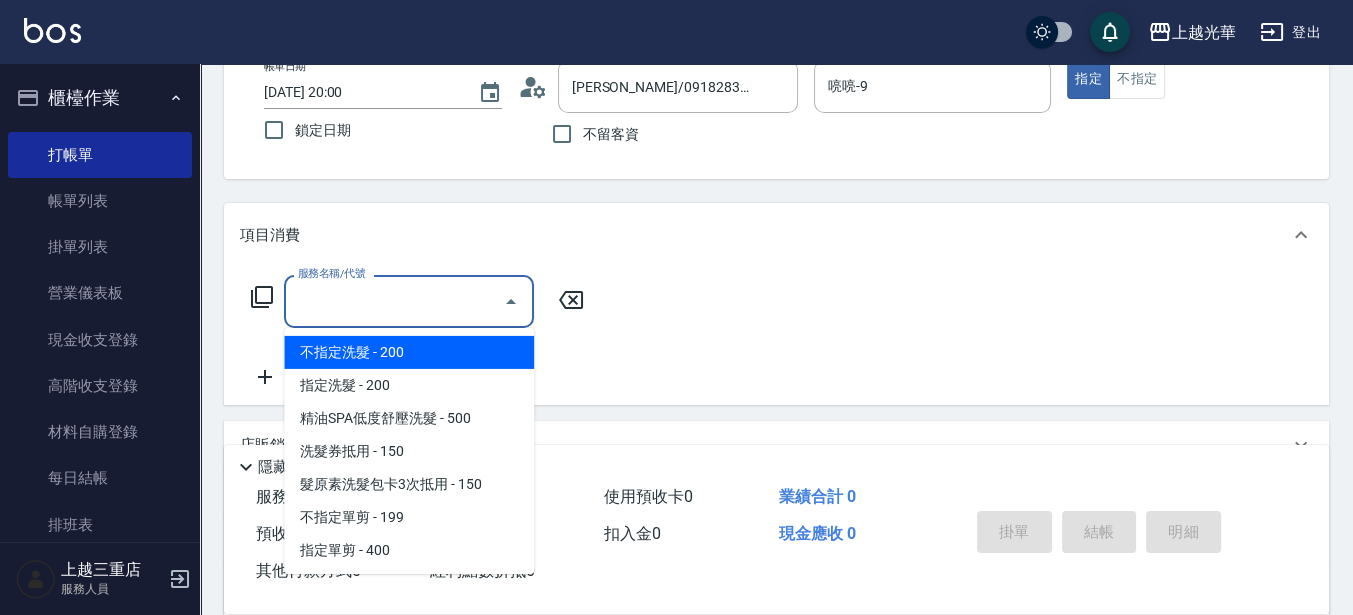 drag, startPoint x: 429, startPoint y: 289, endPoint x: 475, endPoint y: 269, distance: 50.159744 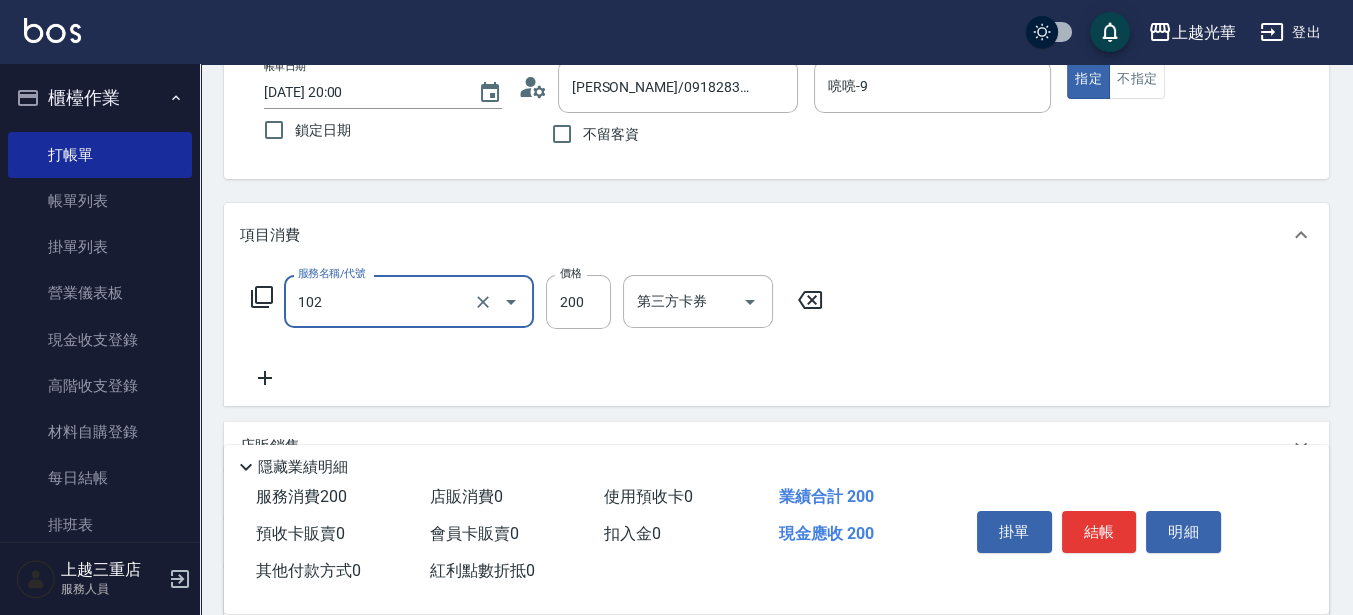 type on "指定洗髮(102)" 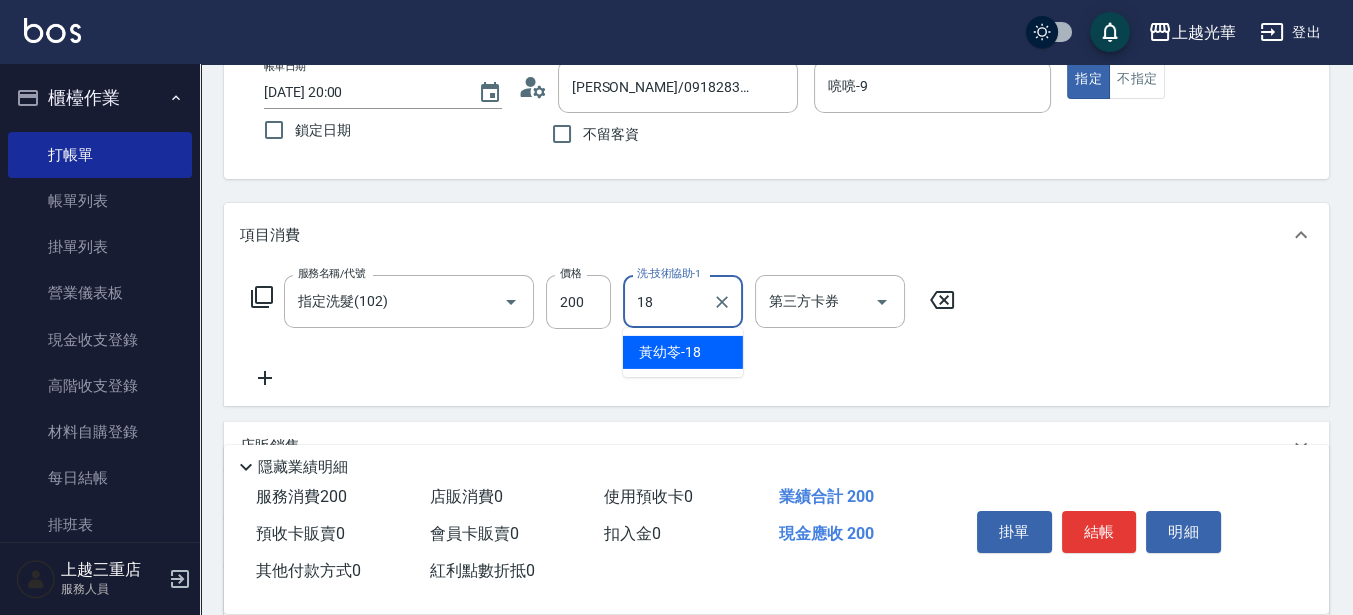 type on "[PERSON_NAME]-18" 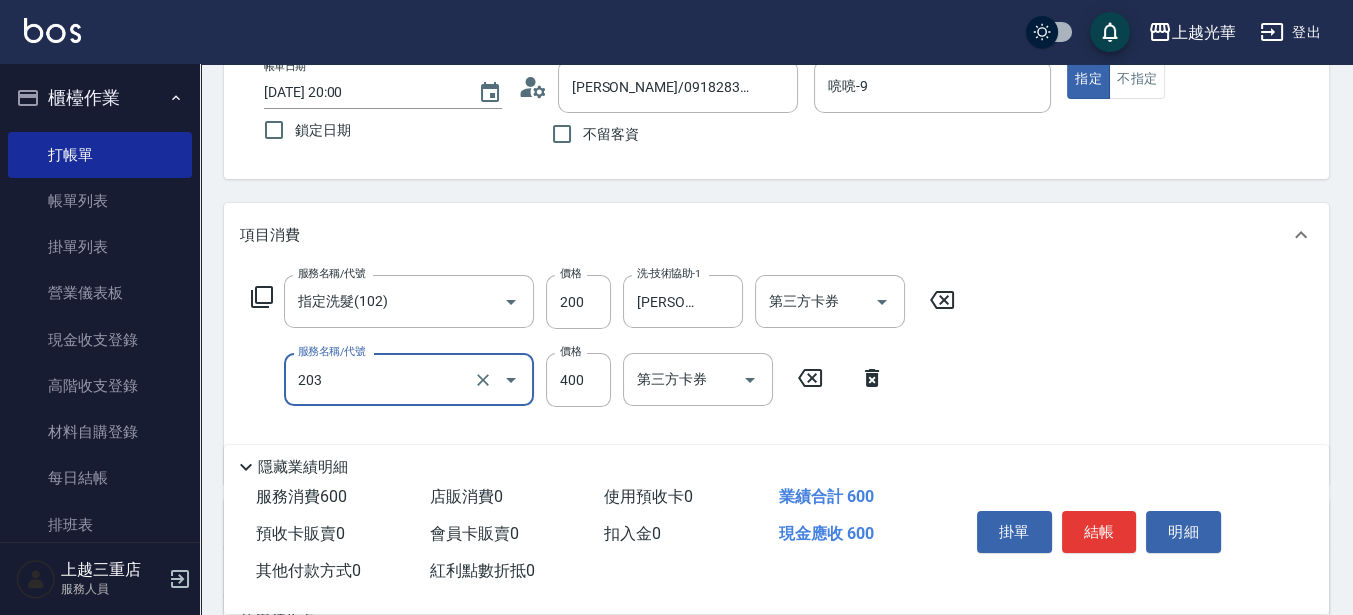 type on "指定單剪(203)" 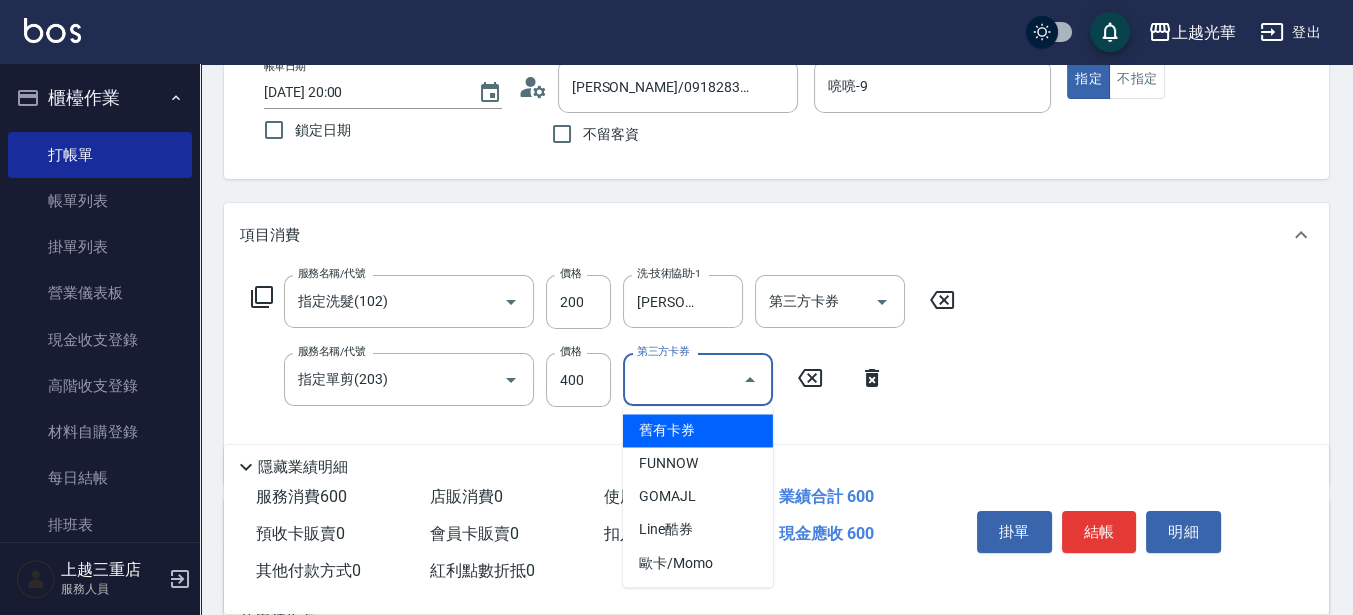type 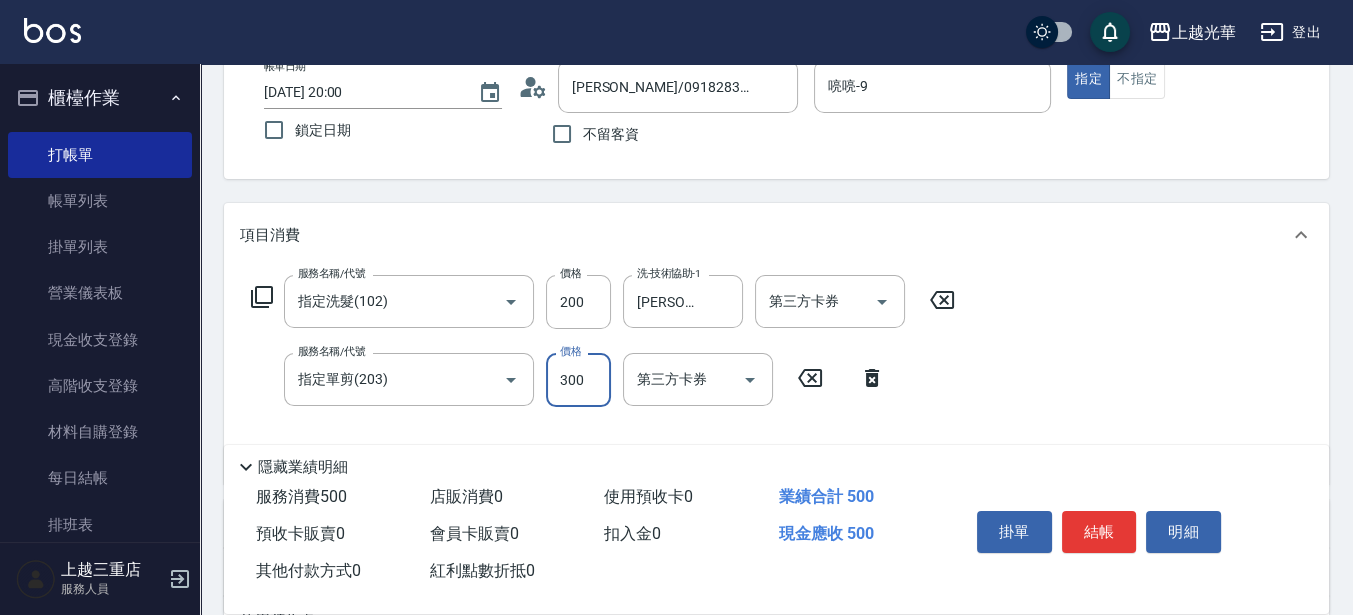 type on "300" 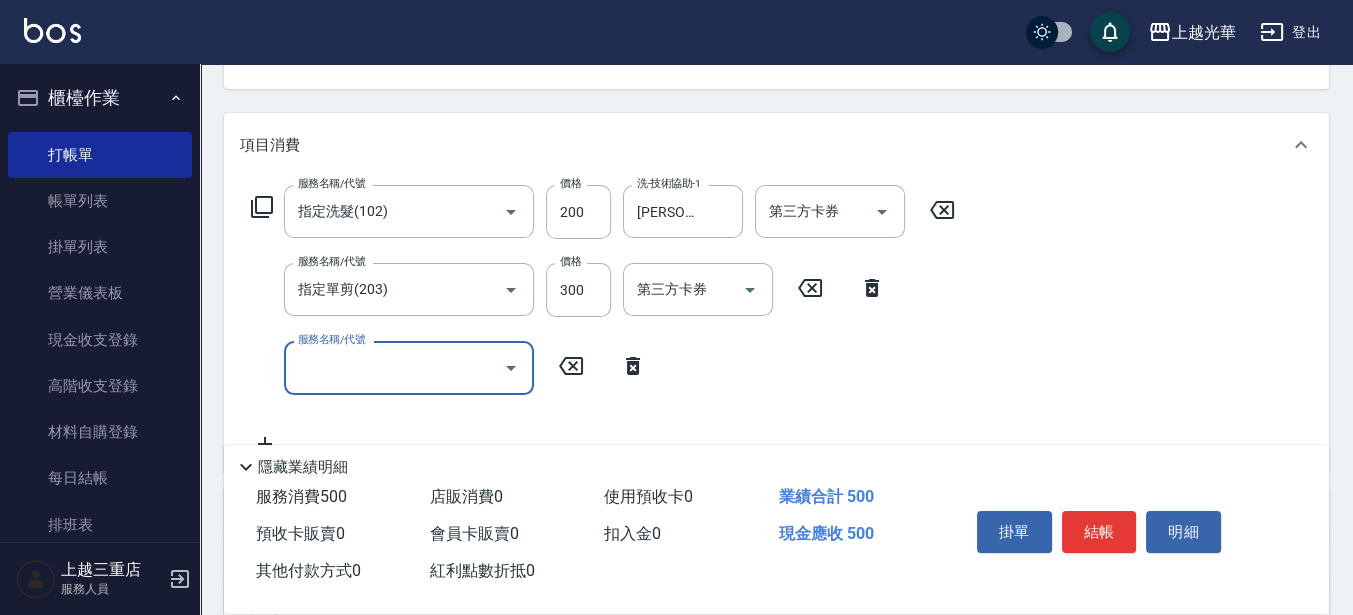 scroll, scrollTop: 250, scrollLeft: 0, axis: vertical 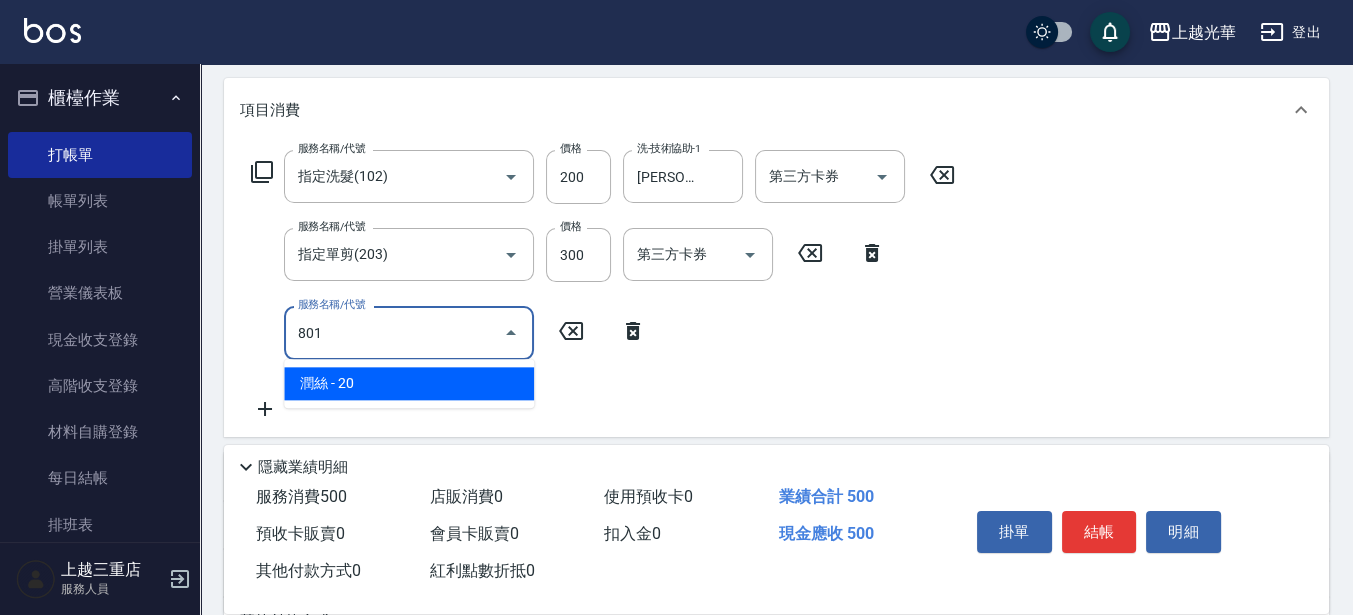 type on "潤絲(801)" 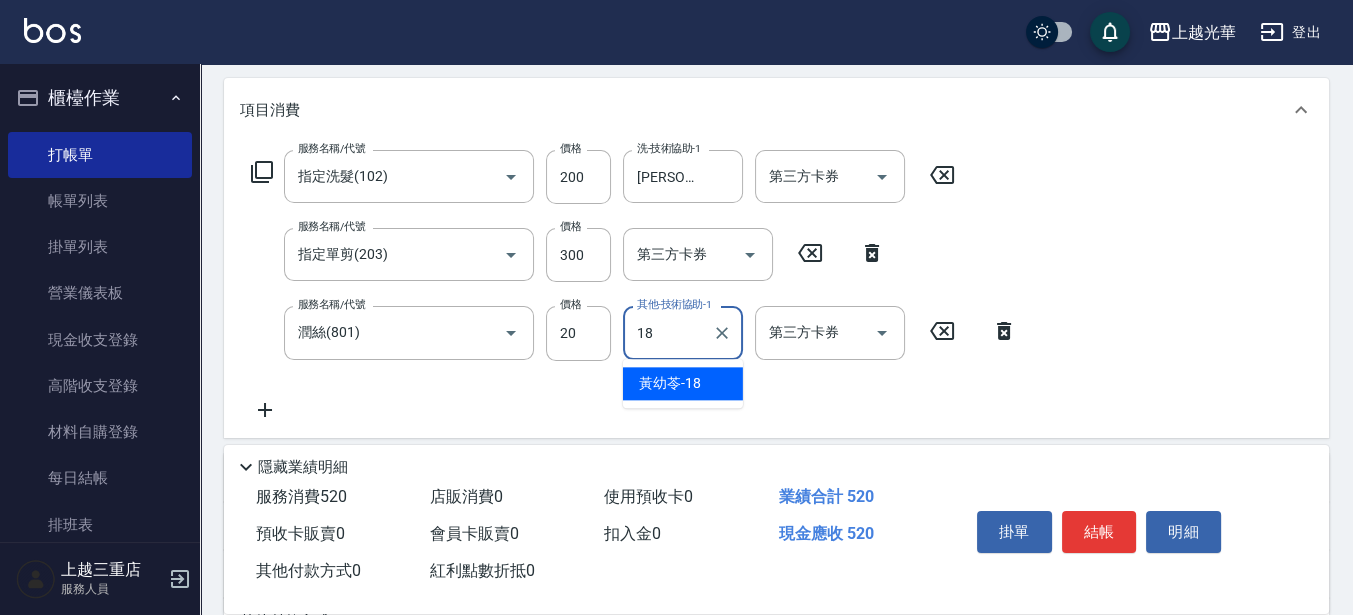 type on "[PERSON_NAME]-18" 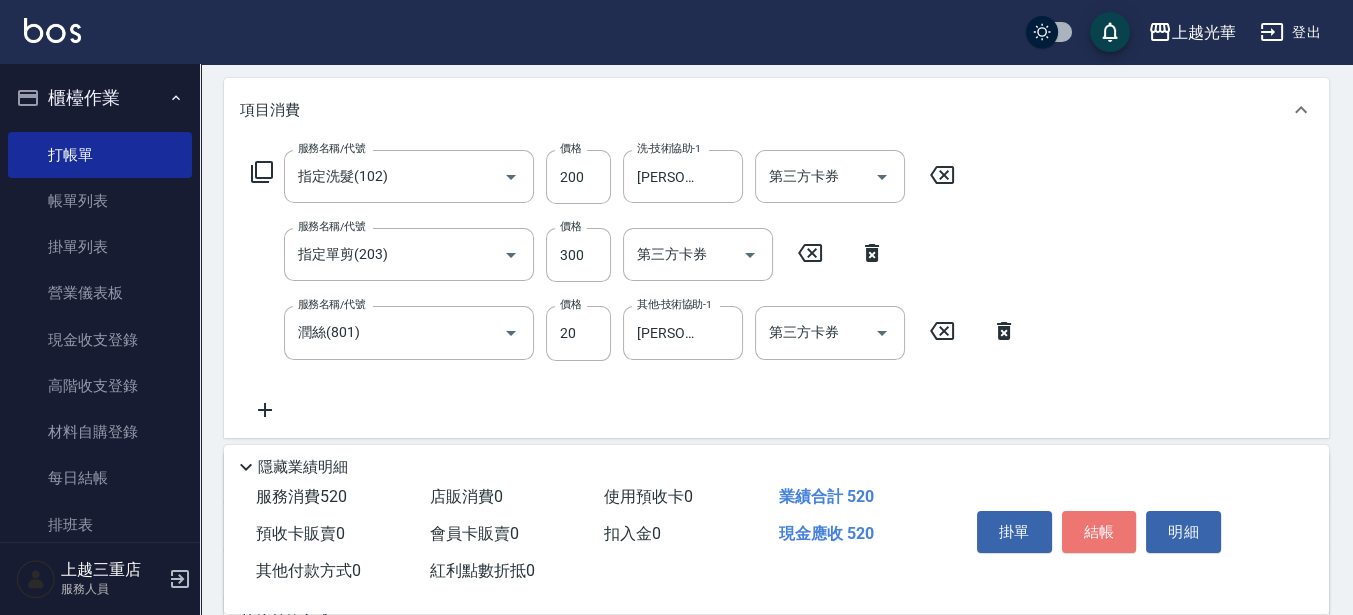 click on "結帳" at bounding box center (1099, 532) 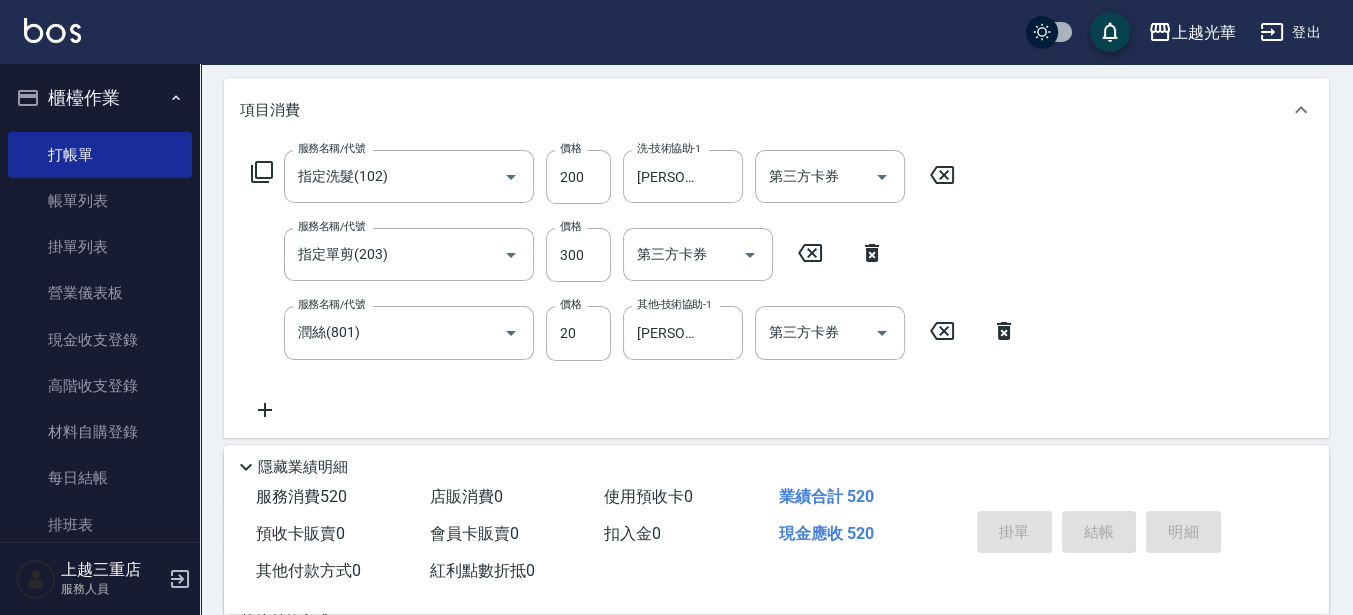 type 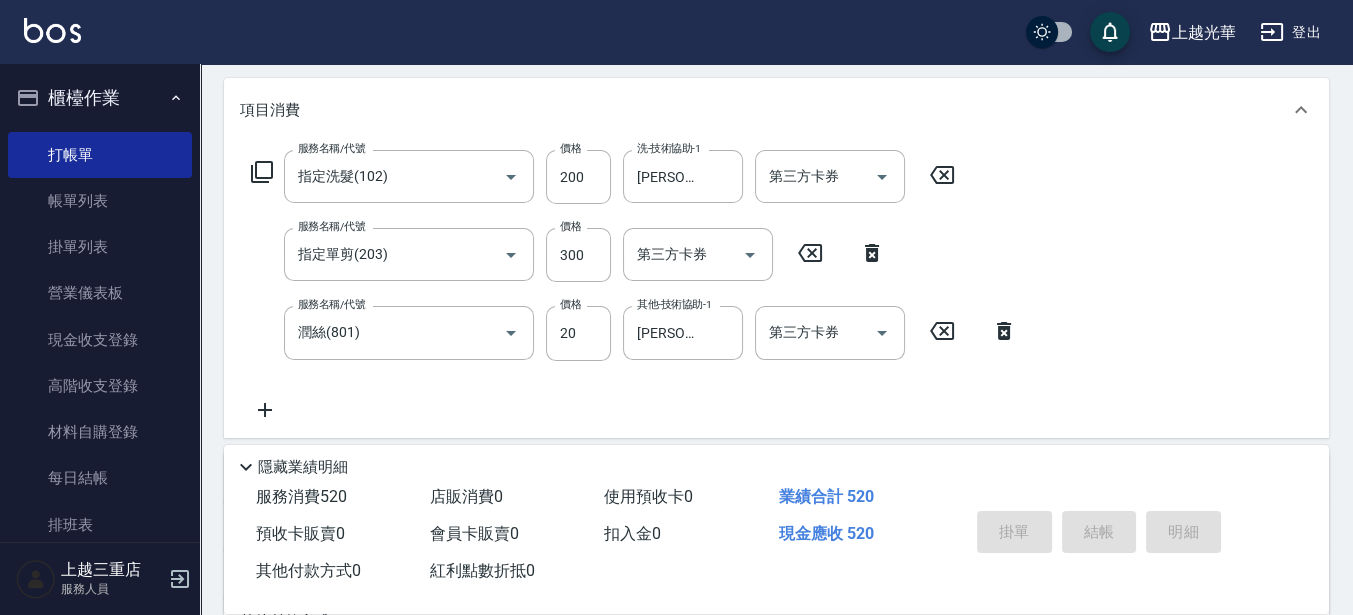type 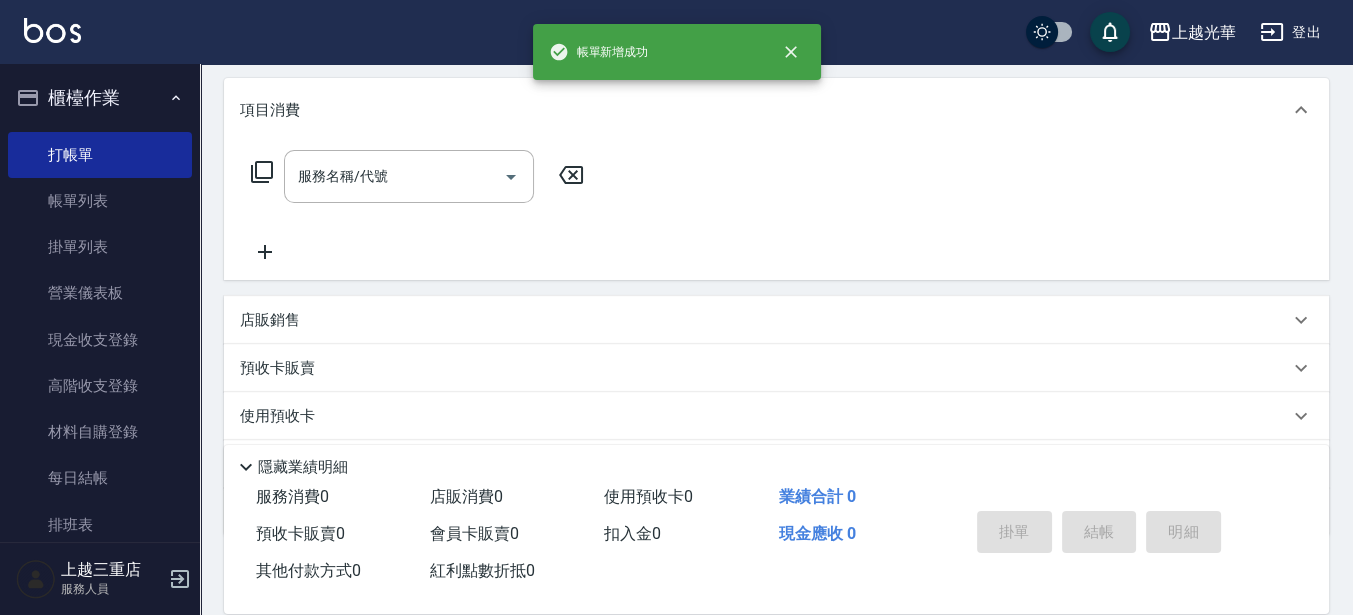 scroll, scrollTop: 0, scrollLeft: 0, axis: both 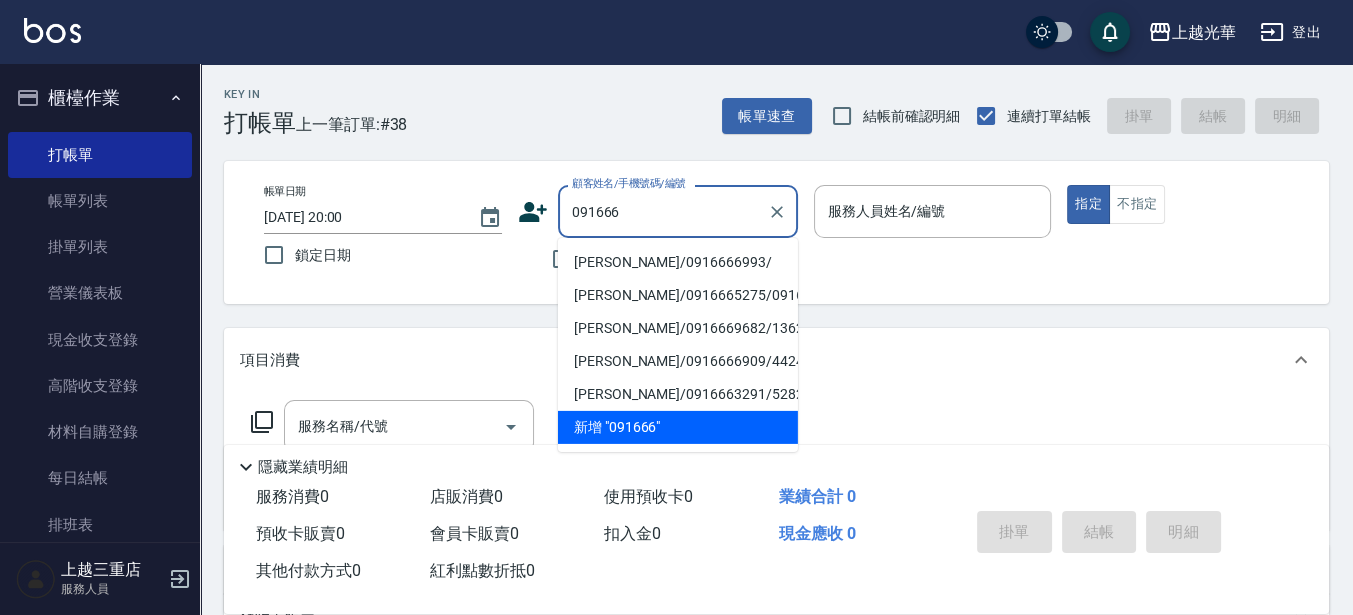 click on "[PERSON_NAME]/0916666993/" at bounding box center [678, 262] 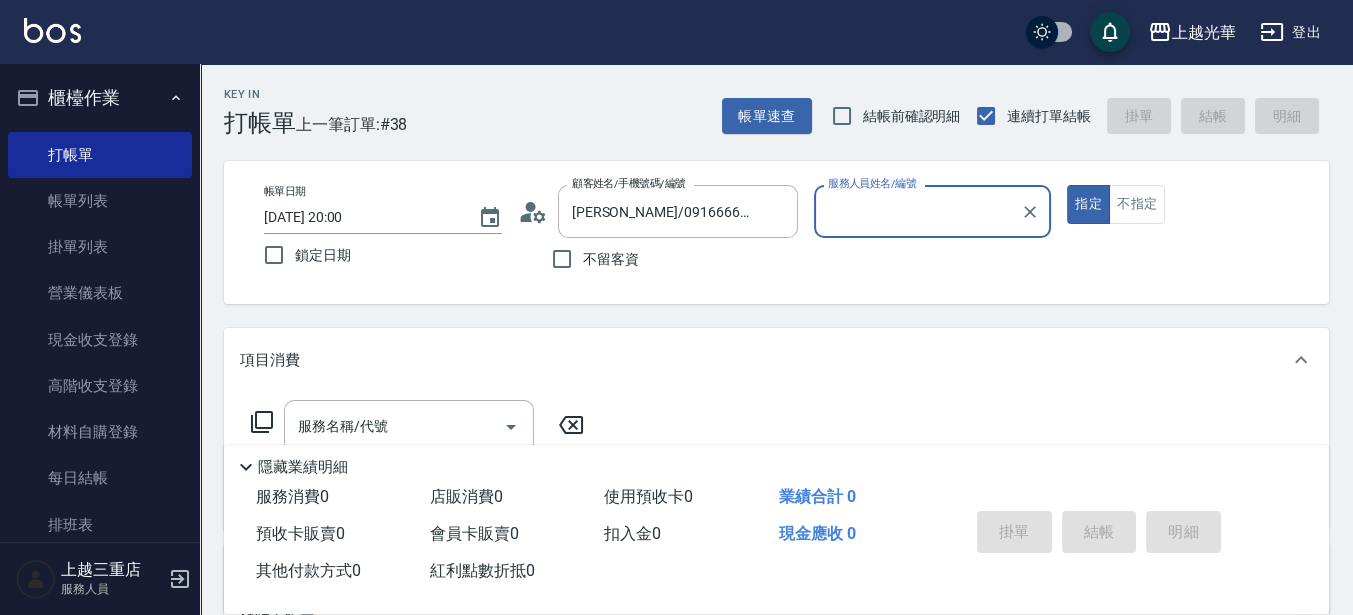type on "喨喨-9" 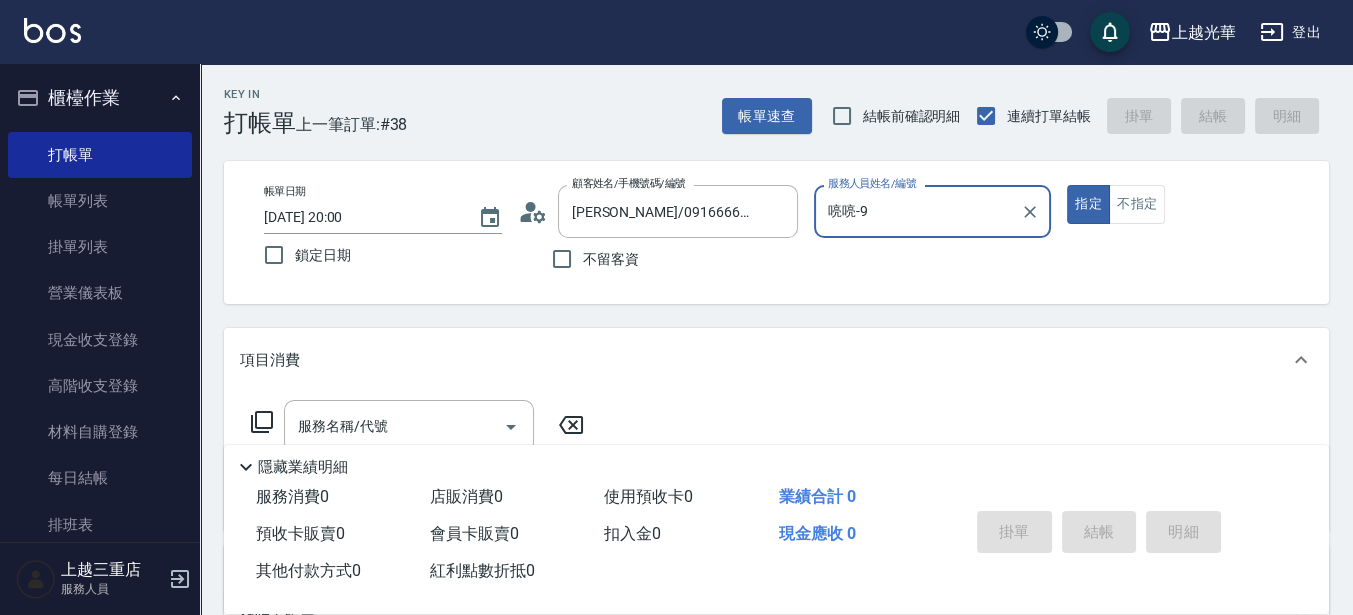 scroll, scrollTop: 125, scrollLeft: 0, axis: vertical 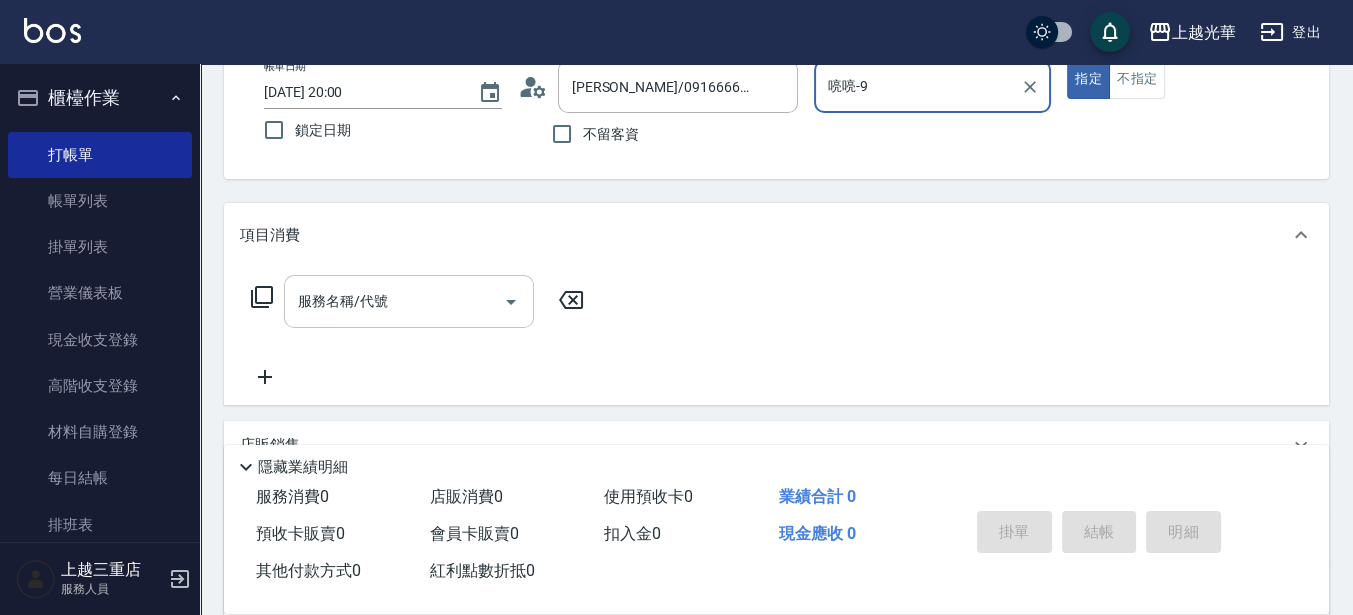 drag, startPoint x: 355, startPoint y: 303, endPoint x: 386, endPoint y: 294, distance: 32.280025 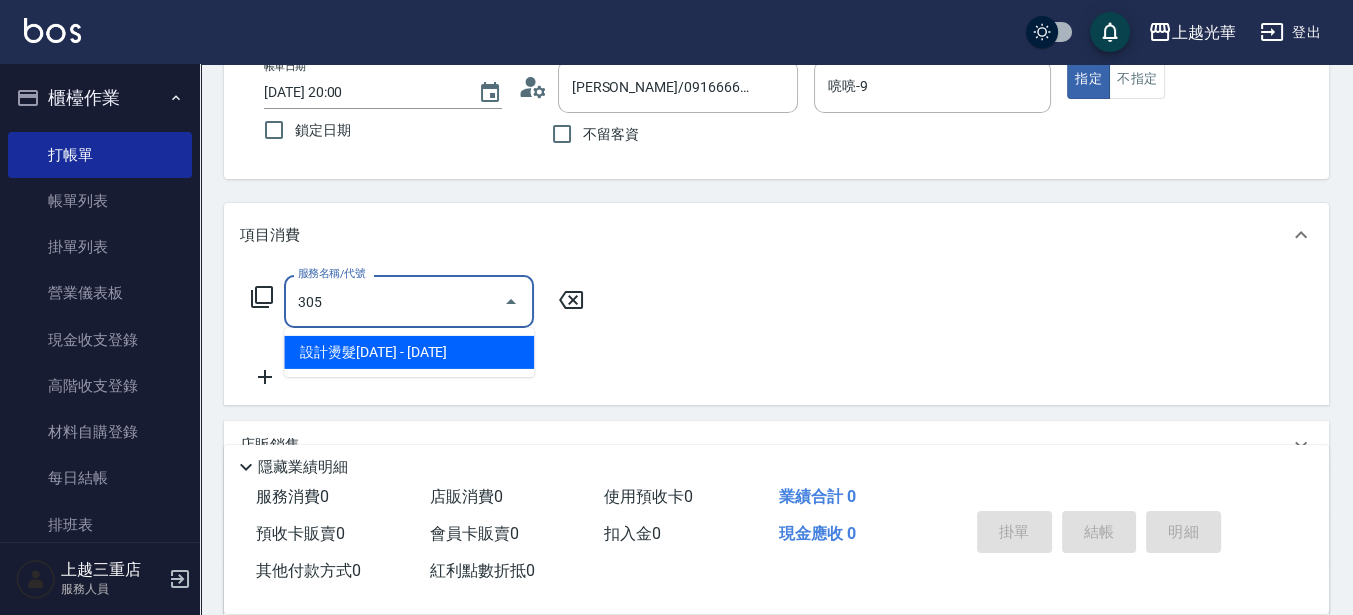 type on "設計燙髮1500(305)" 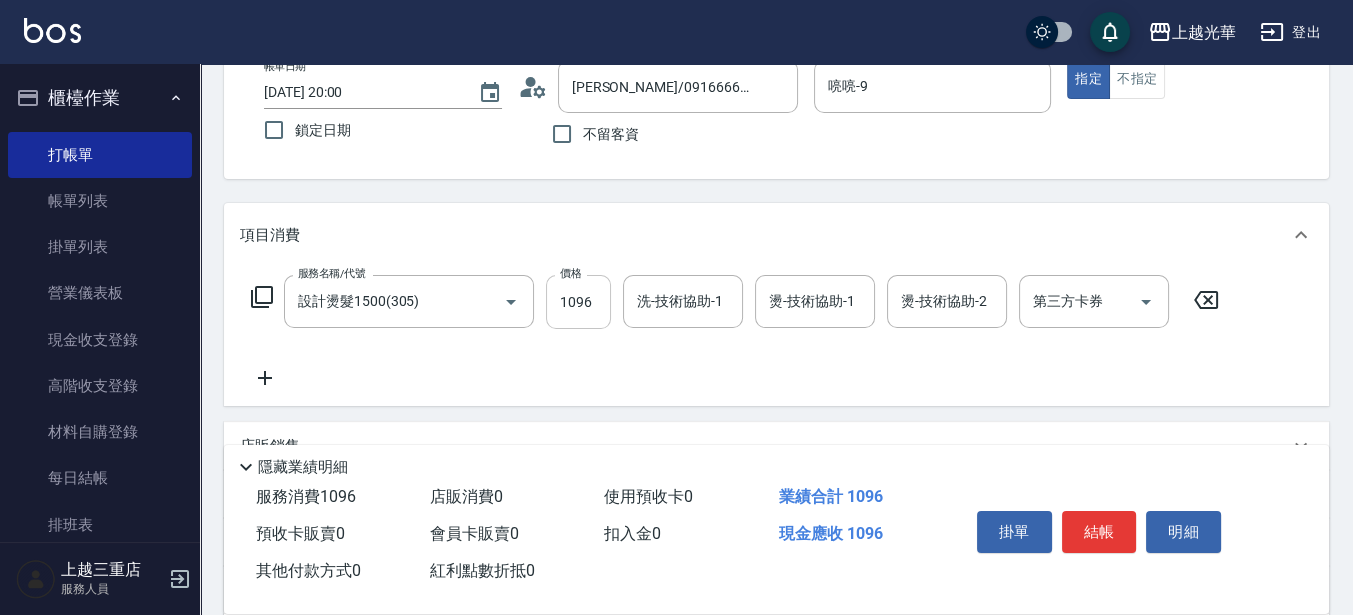 click on "1096" at bounding box center [578, 302] 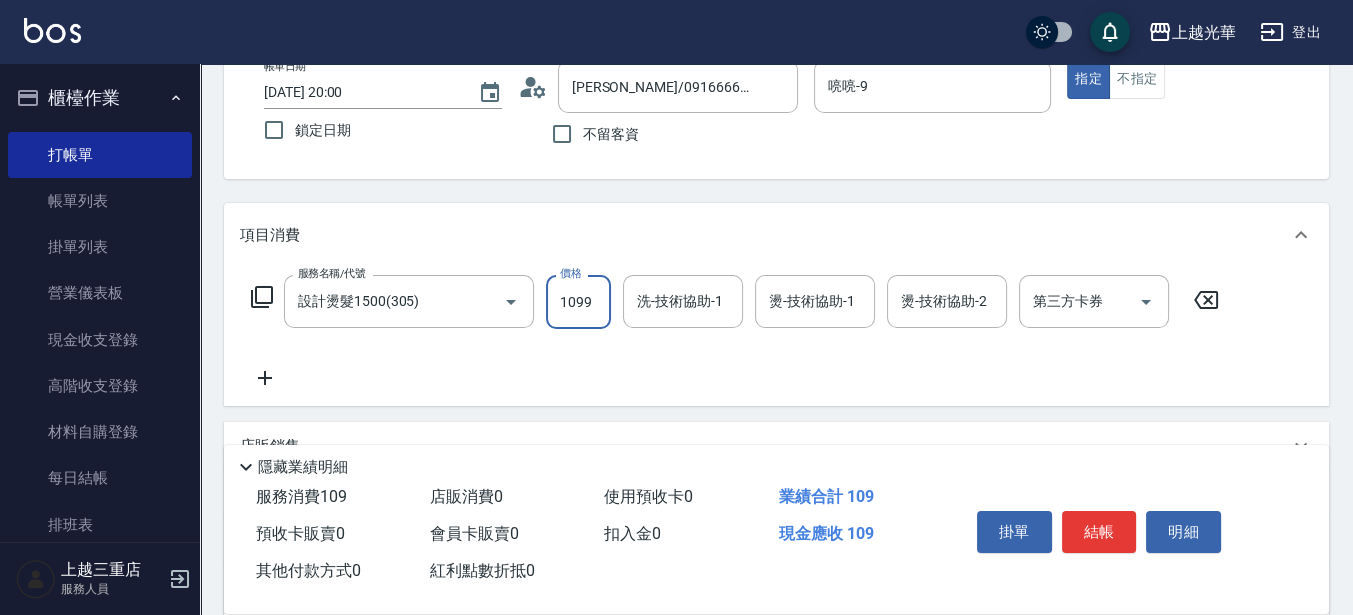 type on "1099" 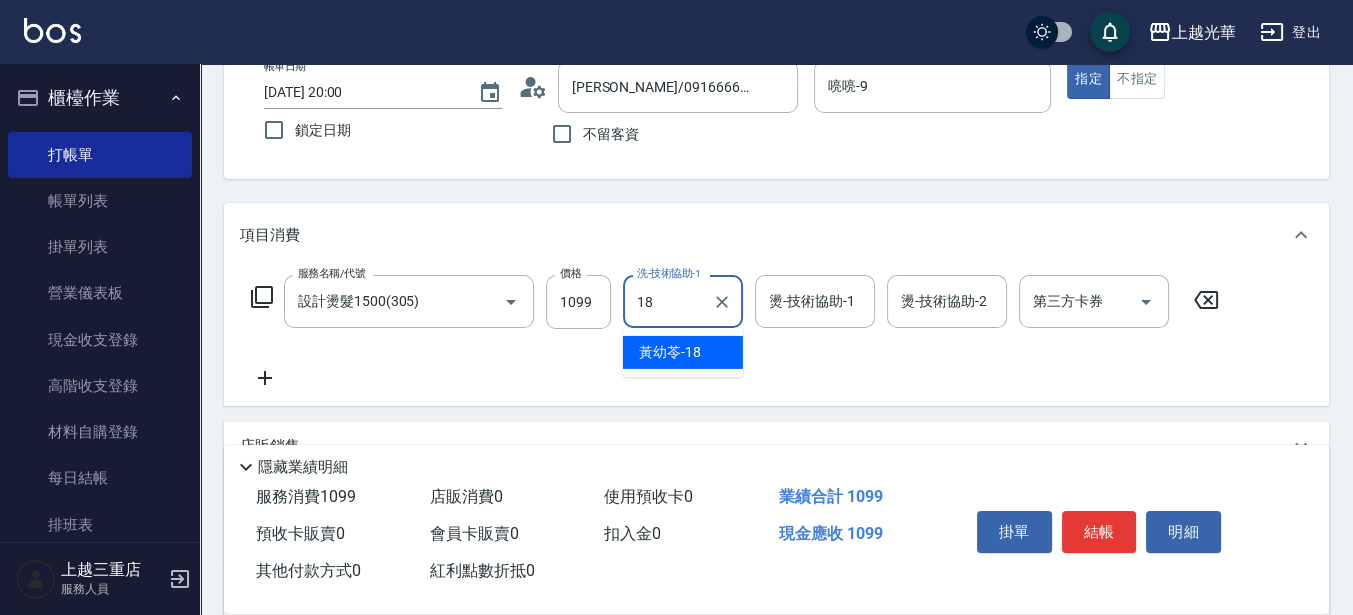 type on "[PERSON_NAME]-18" 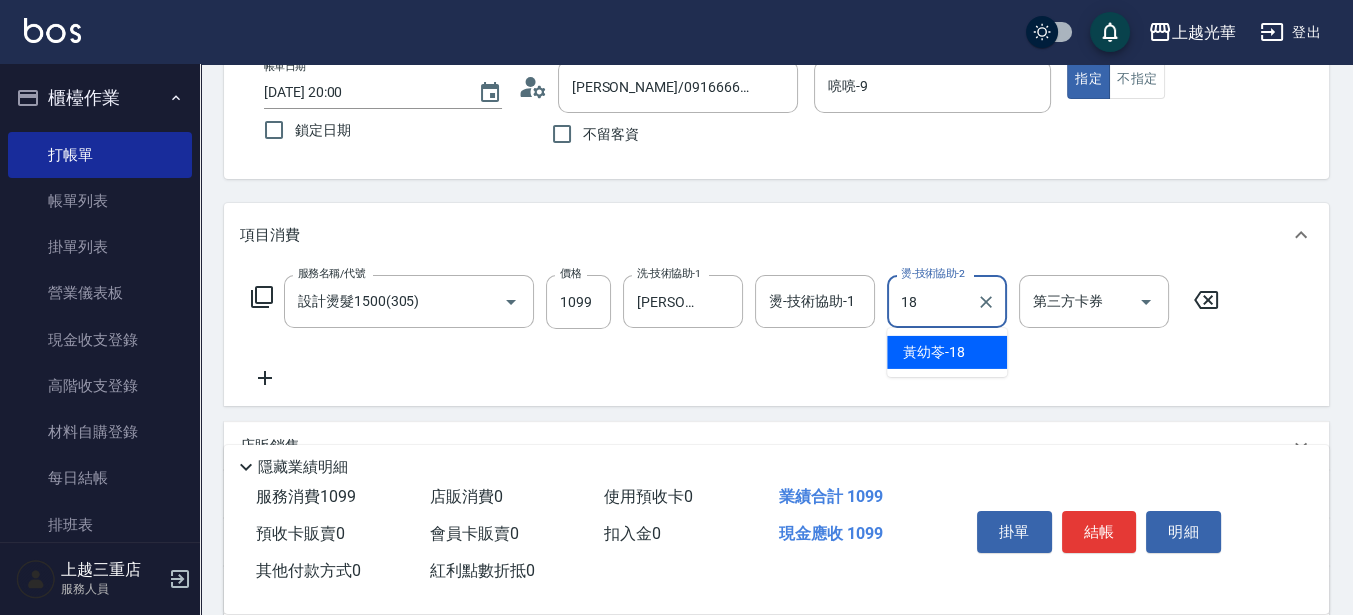 type on "[PERSON_NAME]-18" 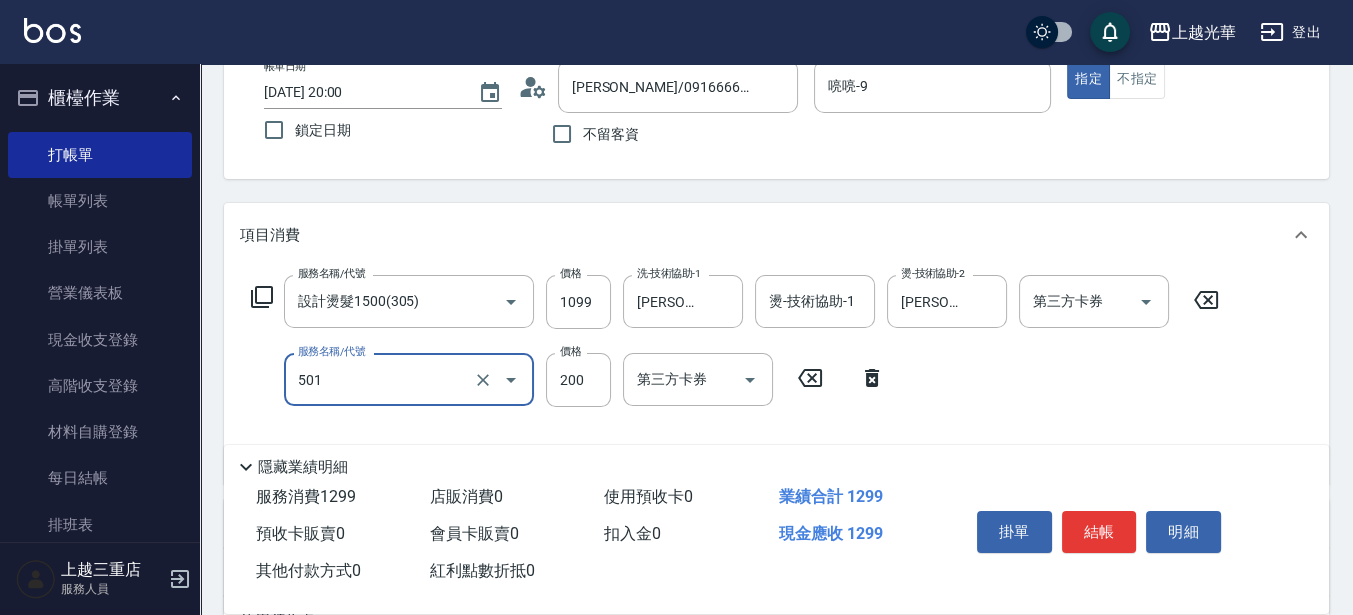 type on "瞬間護髮(501)" 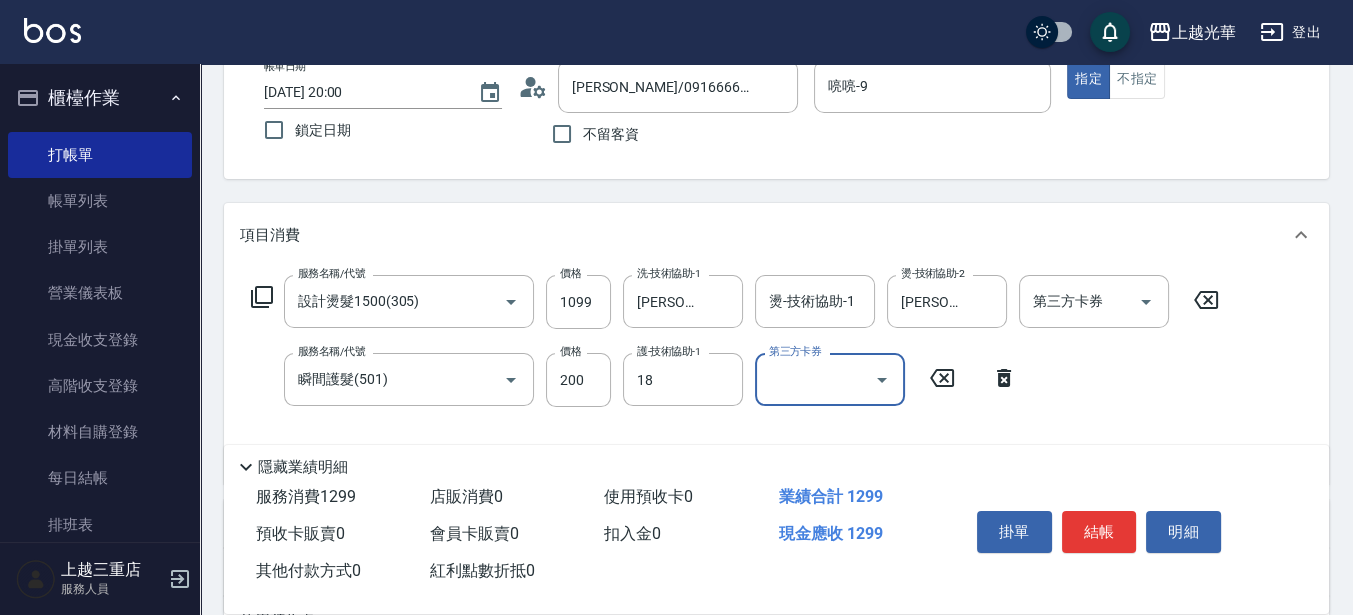 type on "[PERSON_NAME]-18" 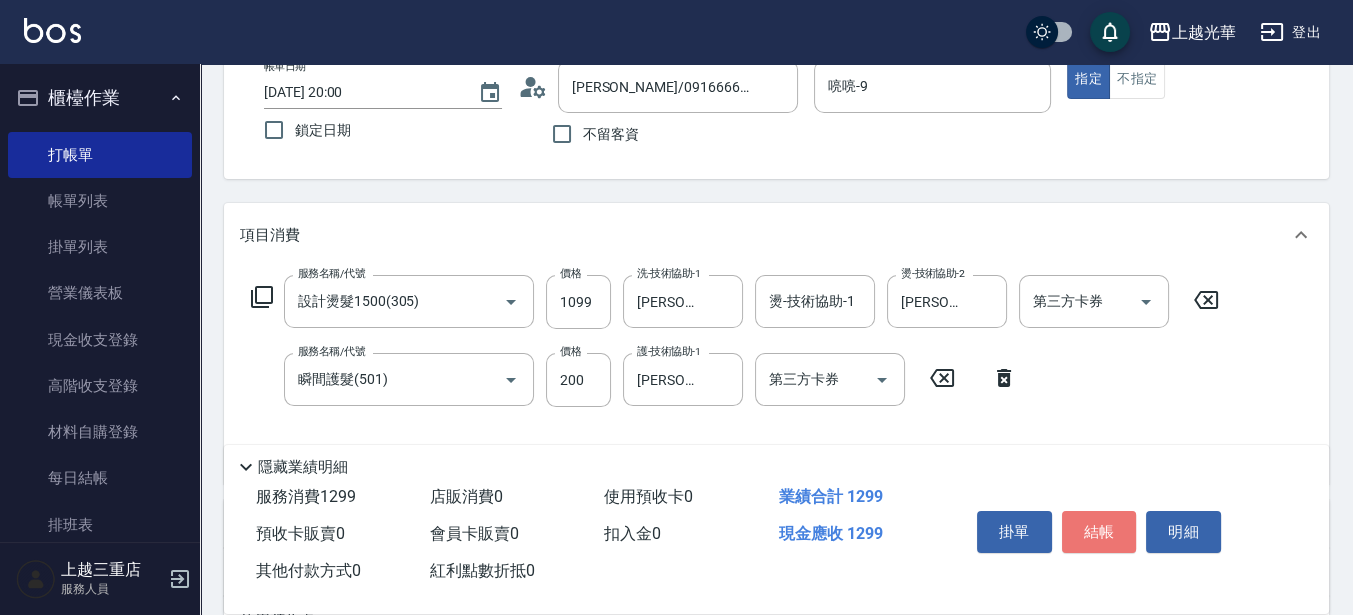 click on "結帳" at bounding box center [1099, 532] 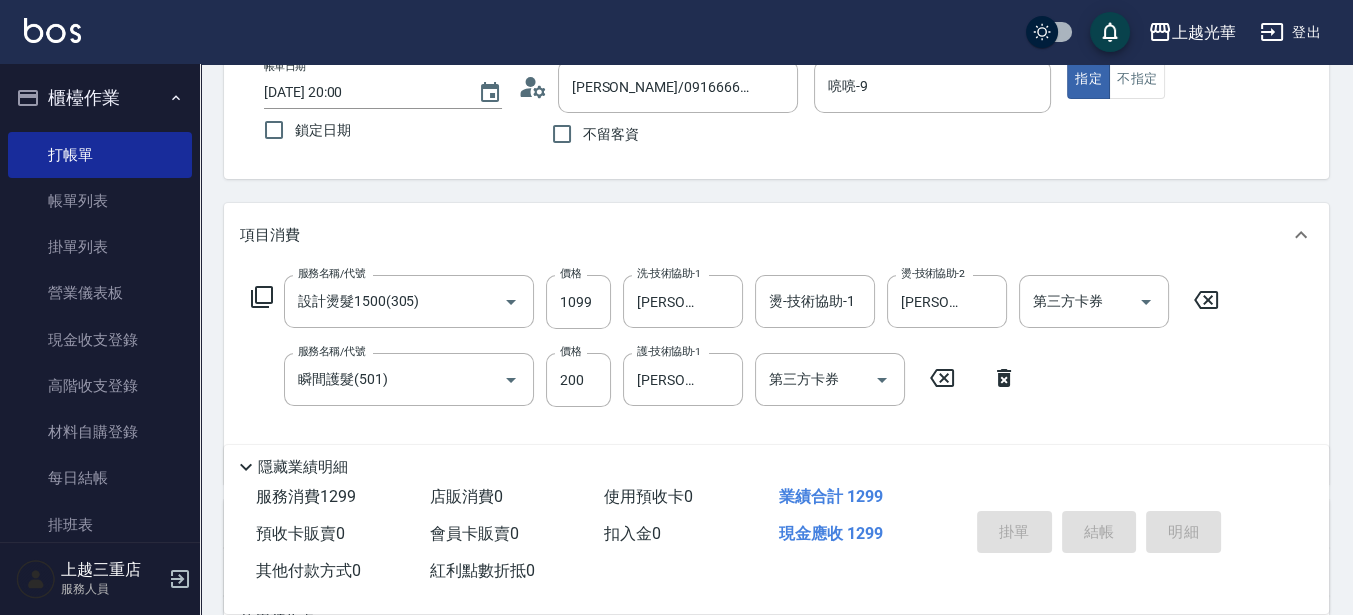 type on "[DATE] 20:01" 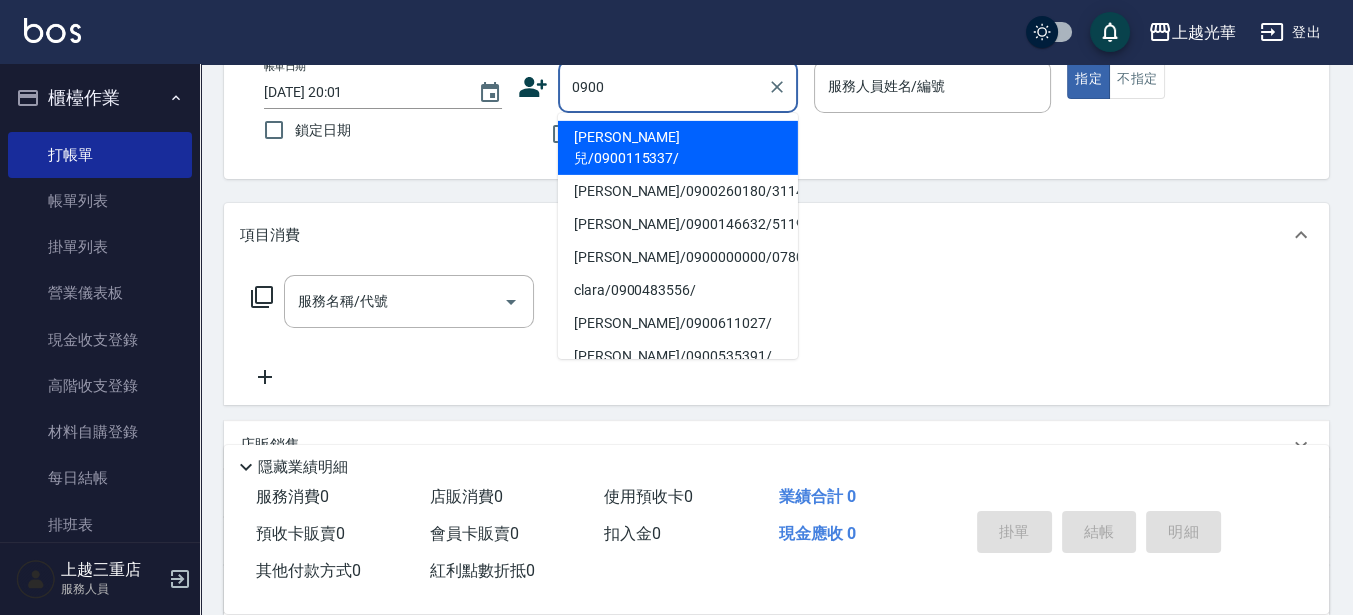 click on "[PERSON_NAME]兒/0900115337/" at bounding box center [678, 148] 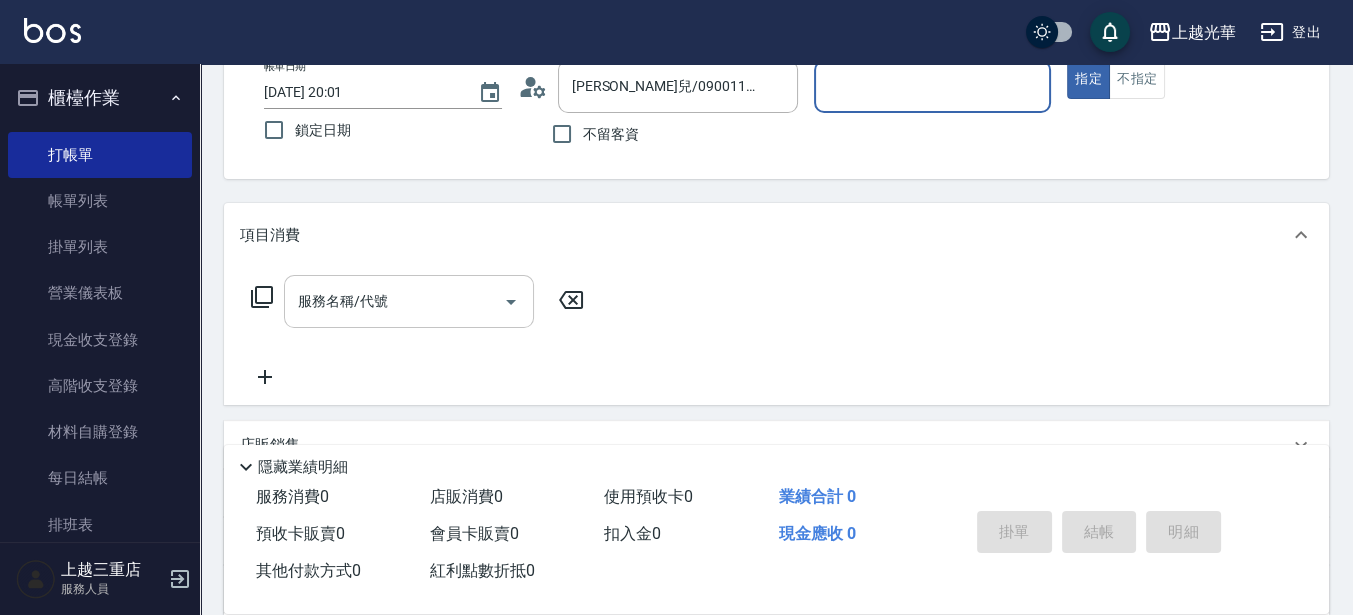 type on "喨喨-9" 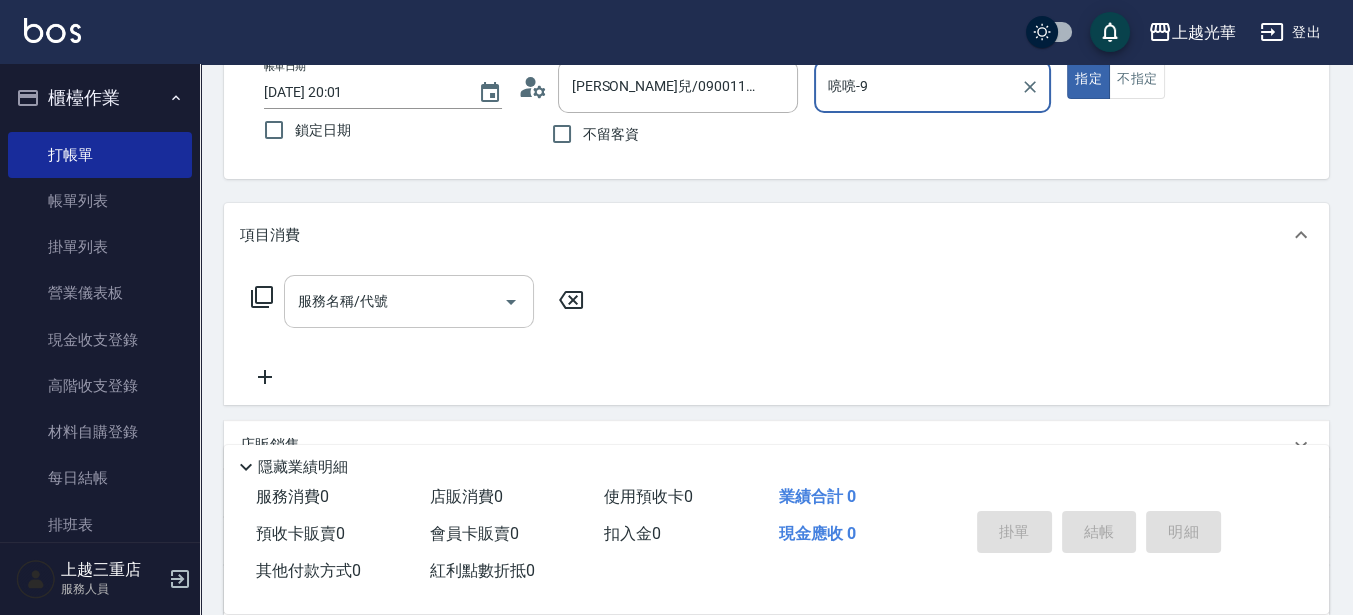 click on "服務名稱/代號 服務名稱/代號" at bounding box center [409, 301] 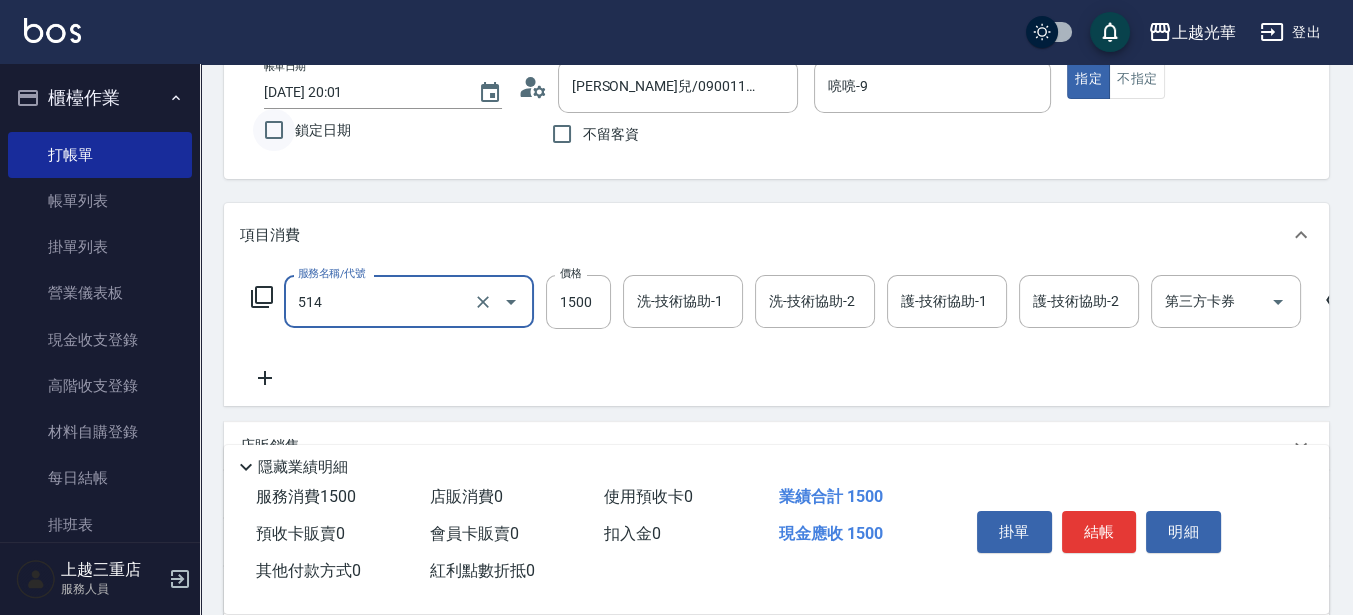 type on "[PERSON_NAME]5G護髮/單次(514)" 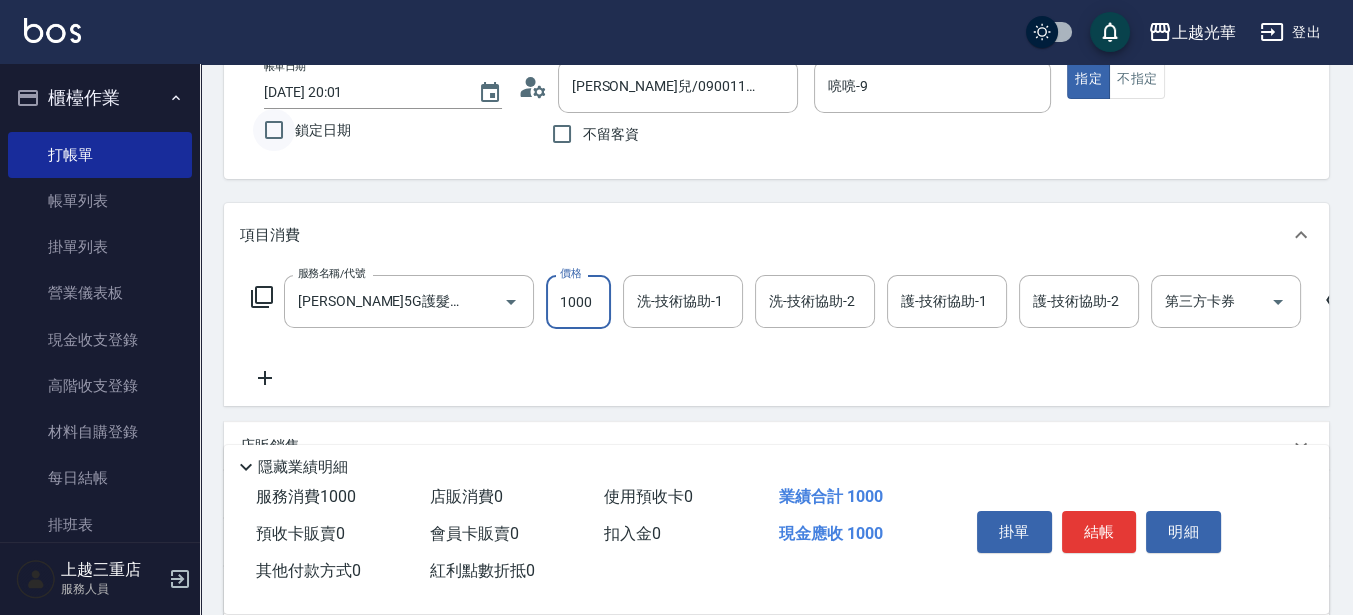 type on "1000" 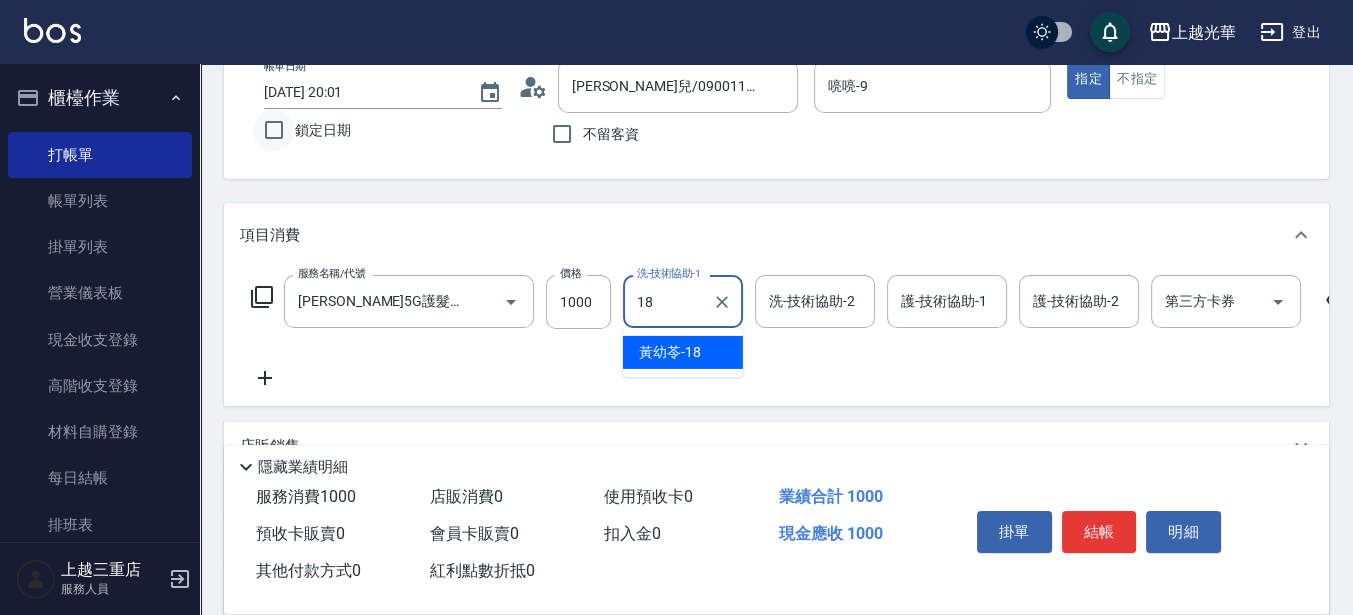type on "[PERSON_NAME]-18" 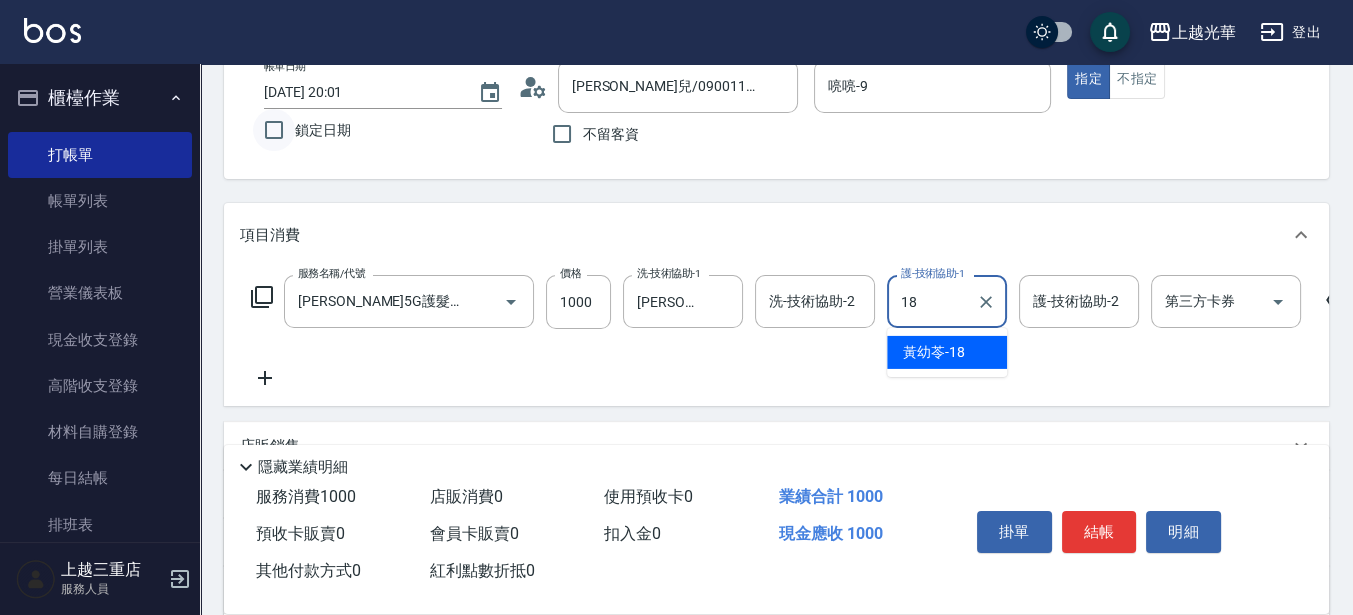 type on "[PERSON_NAME]-18" 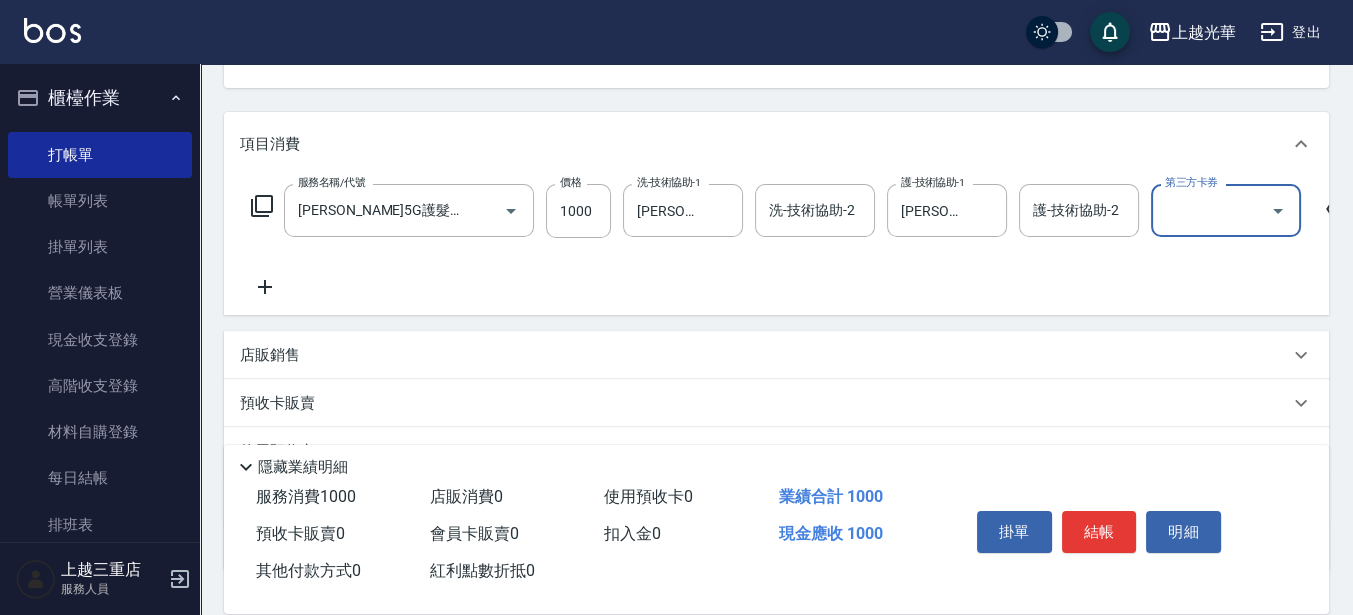 scroll, scrollTop: 250, scrollLeft: 0, axis: vertical 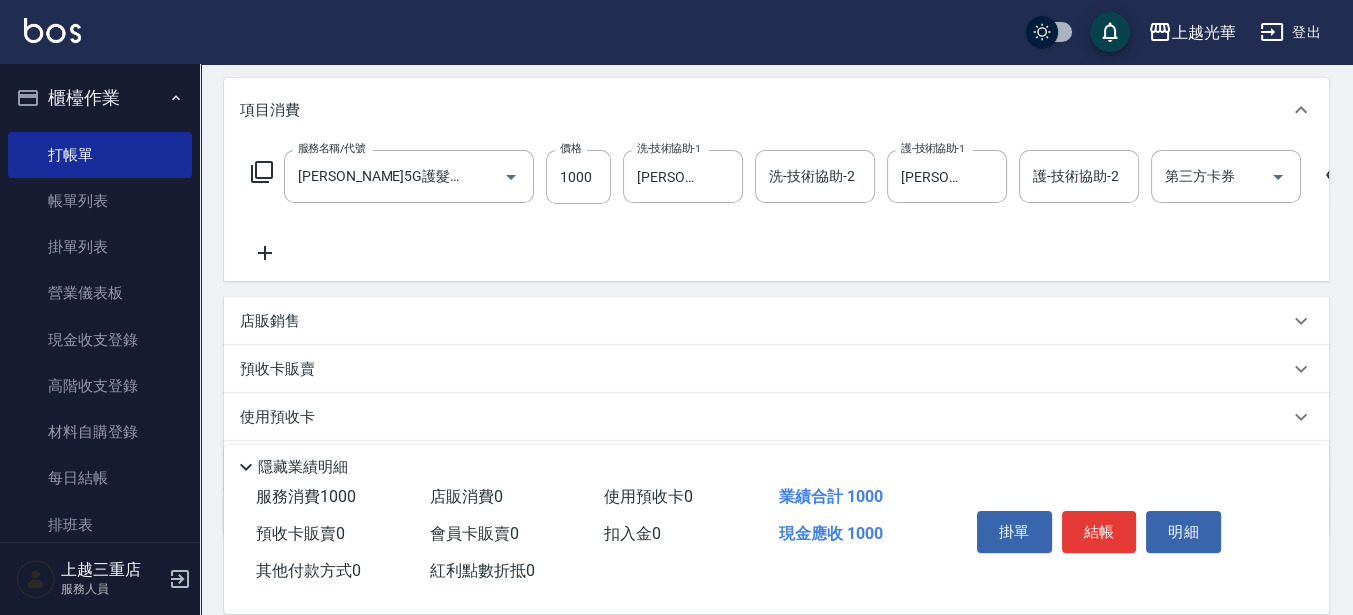 click on "店販銷售" at bounding box center [270, 321] 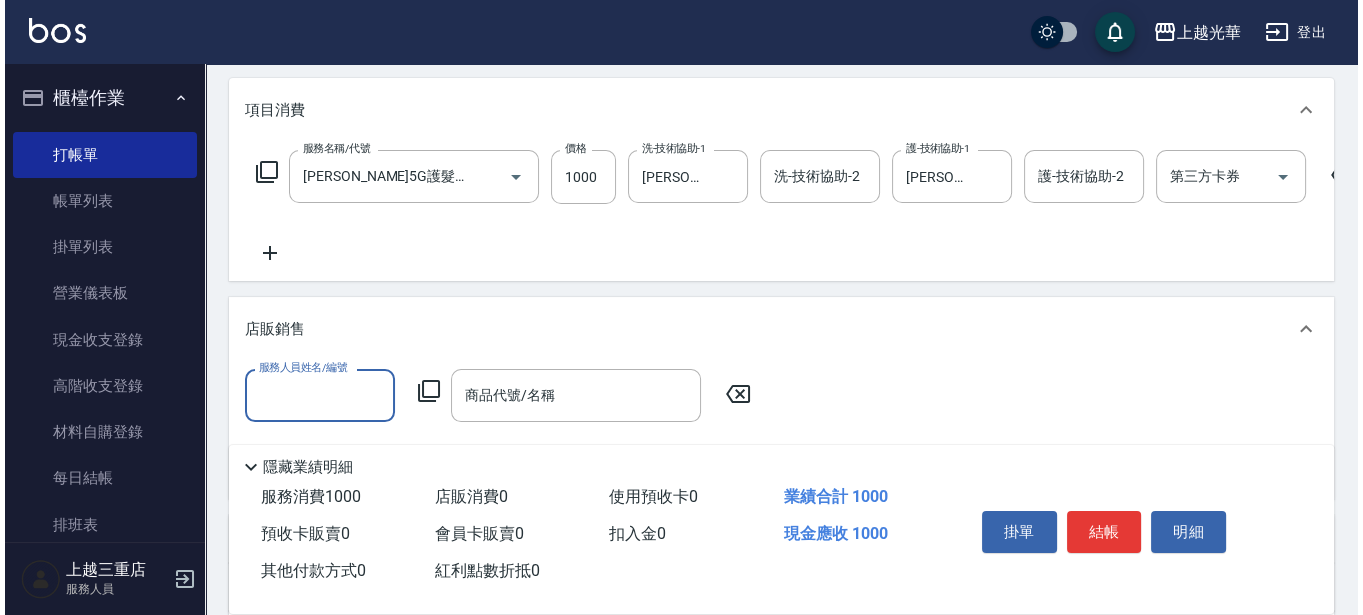 scroll, scrollTop: 0, scrollLeft: 0, axis: both 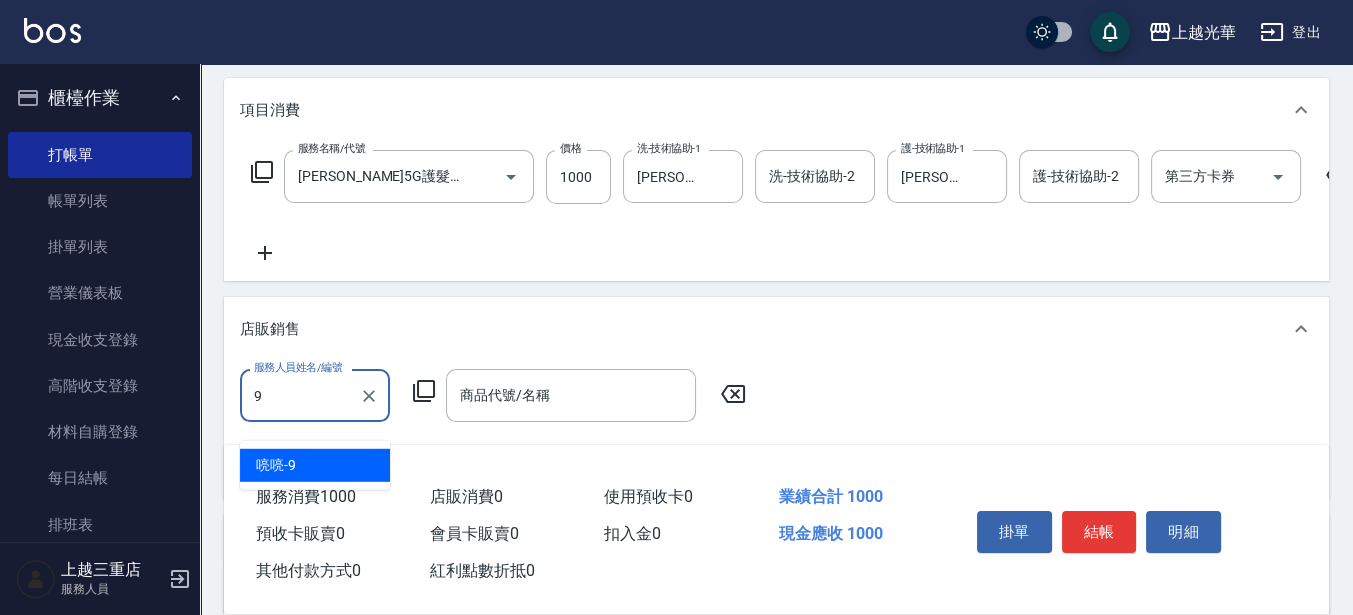 type on "喨喨-9" 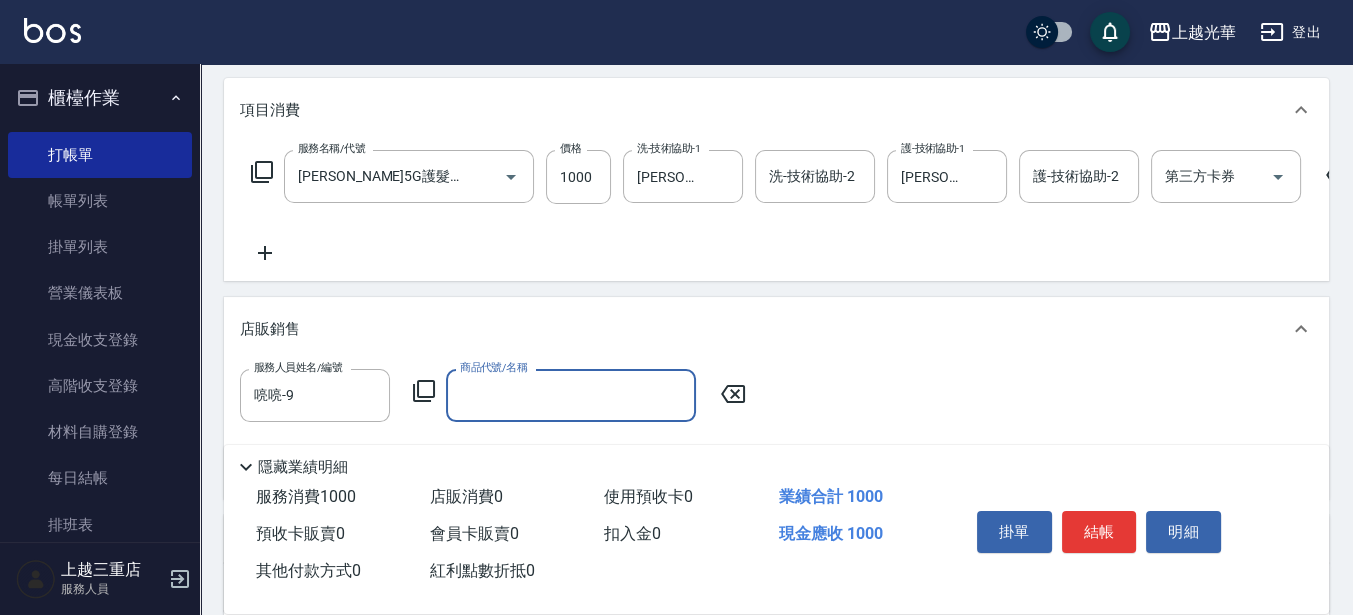 click 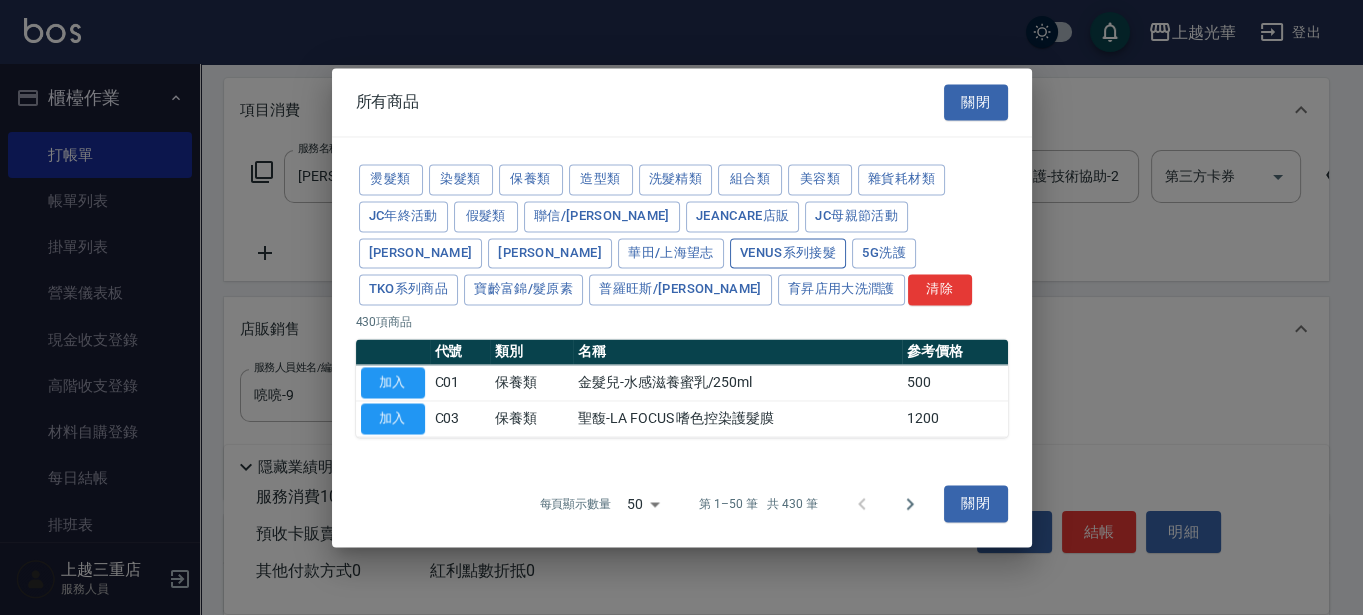 drag, startPoint x: 565, startPoint y: 245, endPoint x: 555, endPoint y: 243, distance: 10.198039 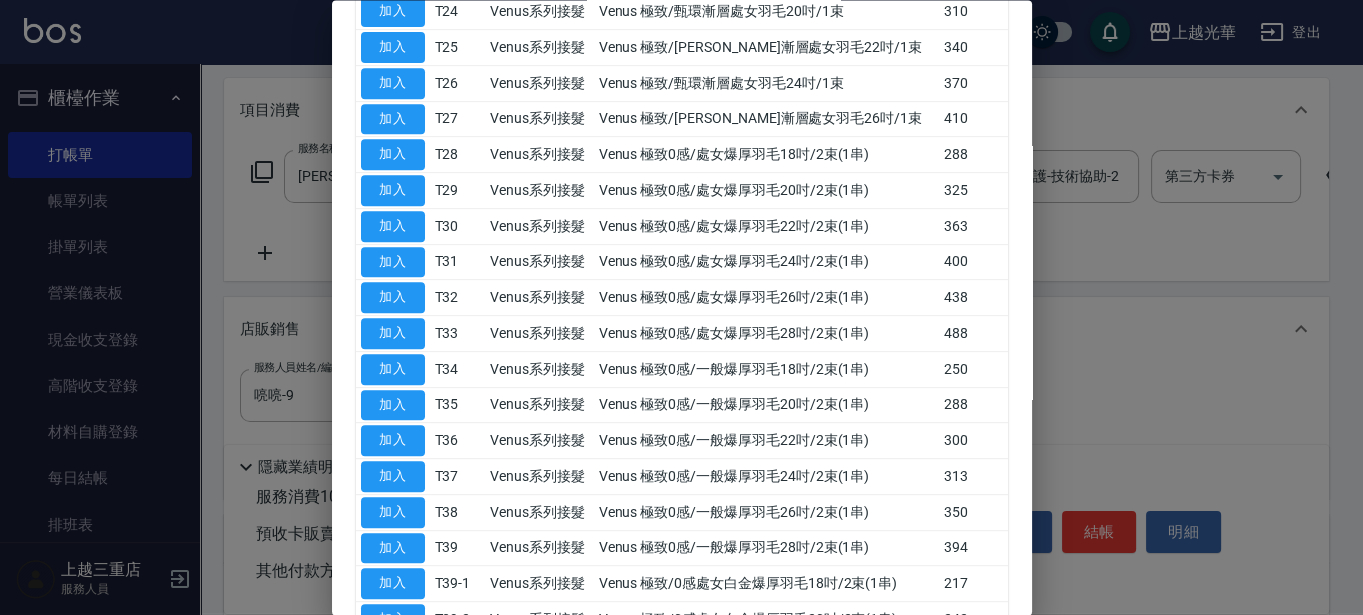 scroll, scrollTop: 625, scrollLeft: 0, axis: vertical 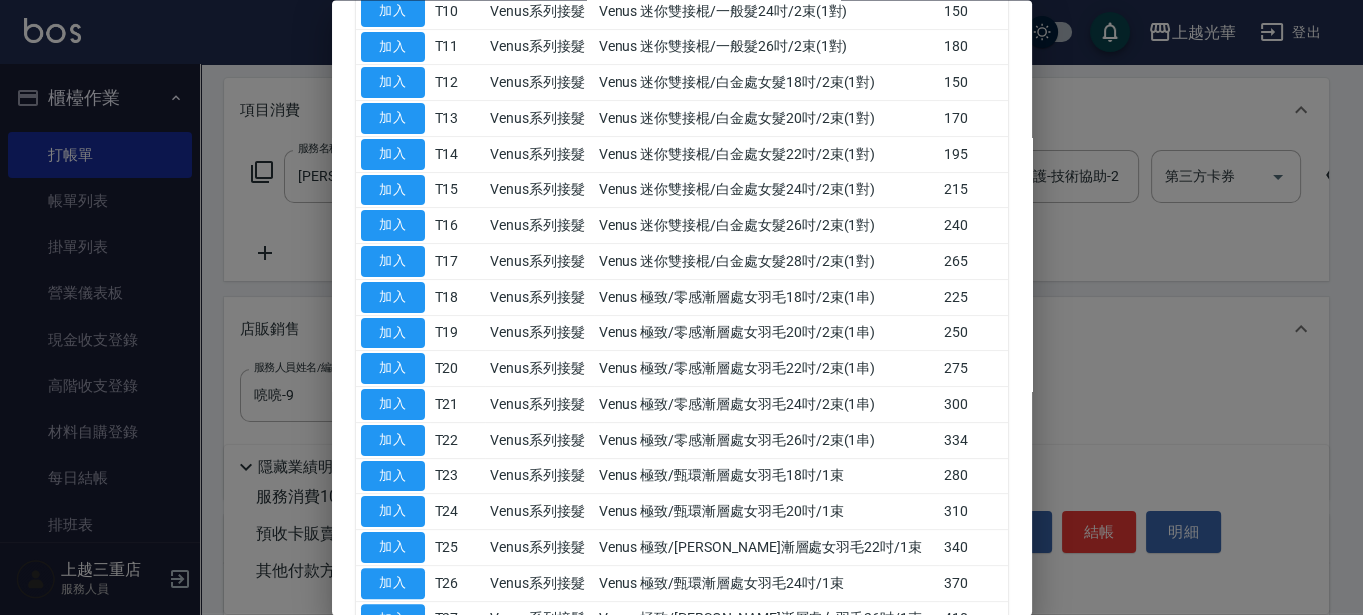 drag, startPoint x: 1122, startPoint y: 390, endPoint x: 1103, endPoint y: 391, distance: 19.026299 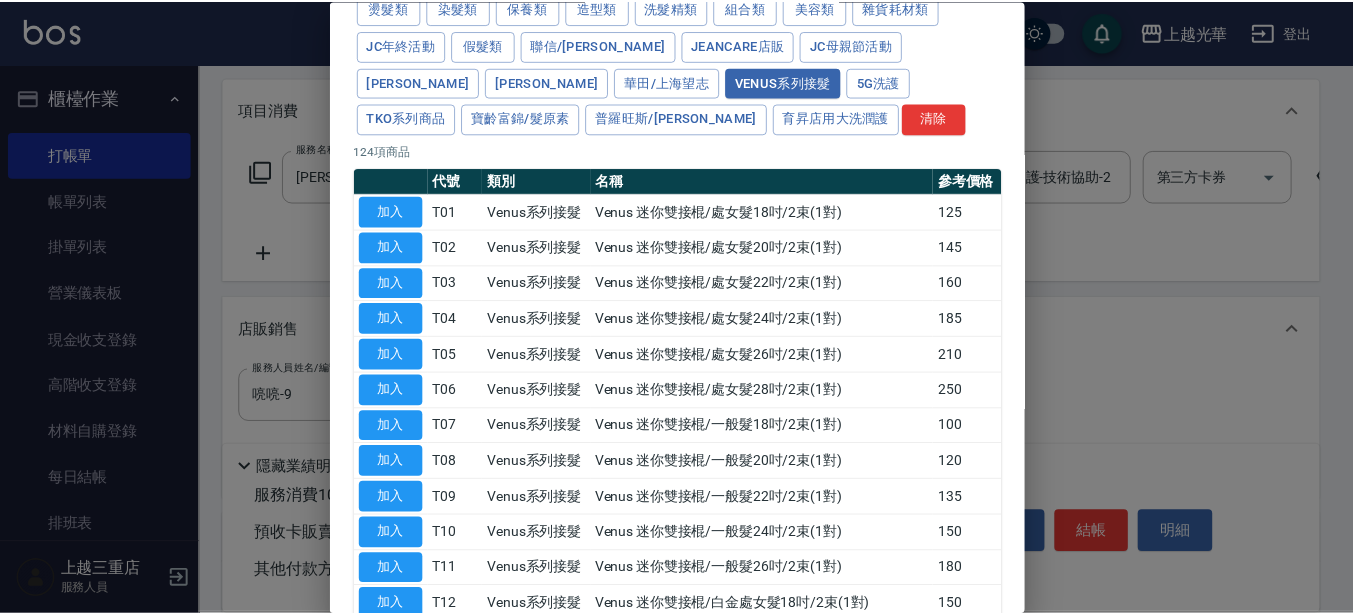 scroll, scrollTop: 0, scrollLeft: 0, axis: both 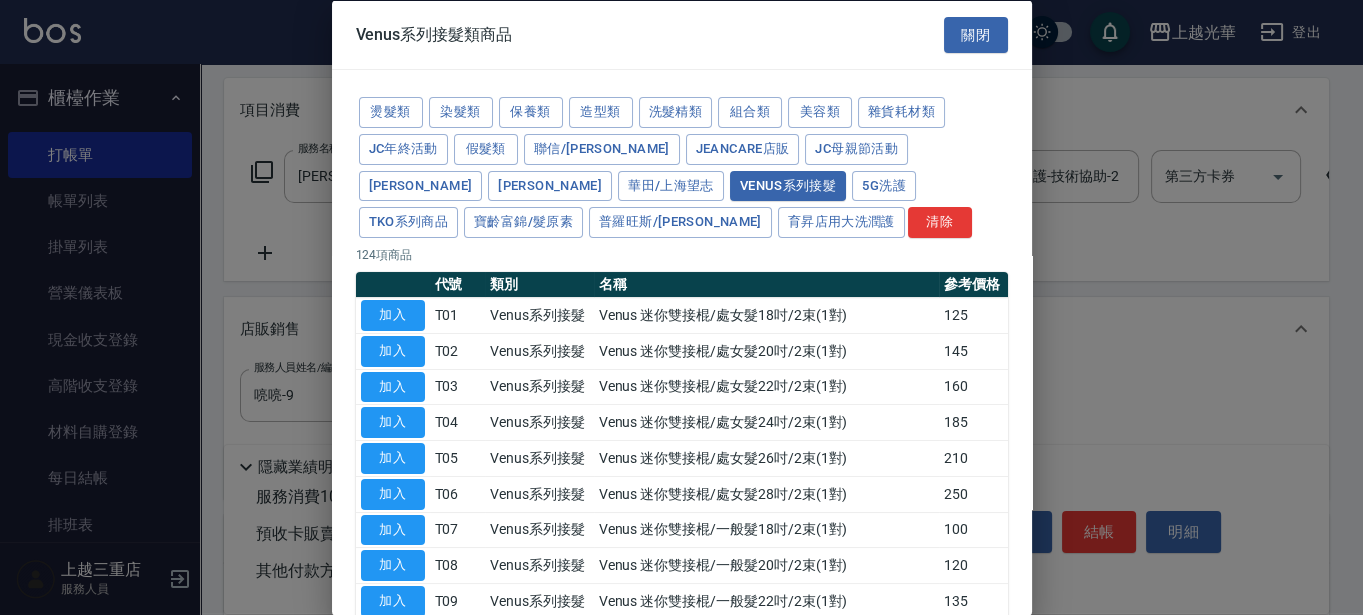 drag, startPoint x: 967, startPoint y: 26, endPoint x: 891, endPoint y: 83, distance: 95 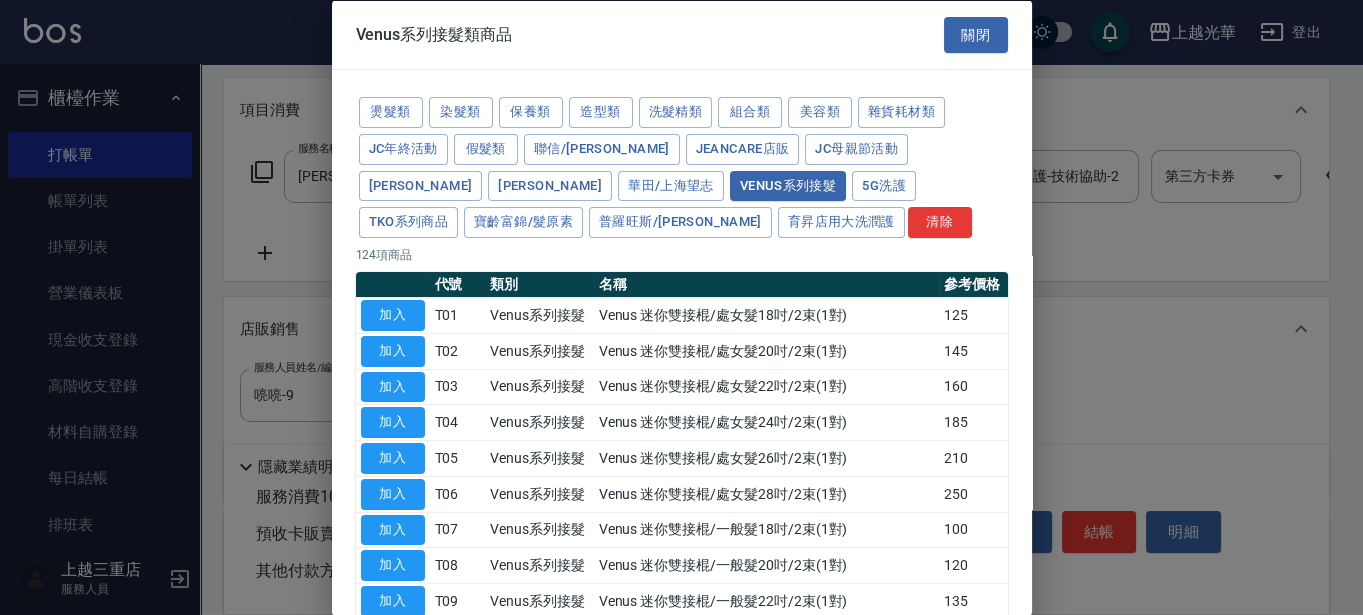 click on "關閉" at bounding box center (976, 34) 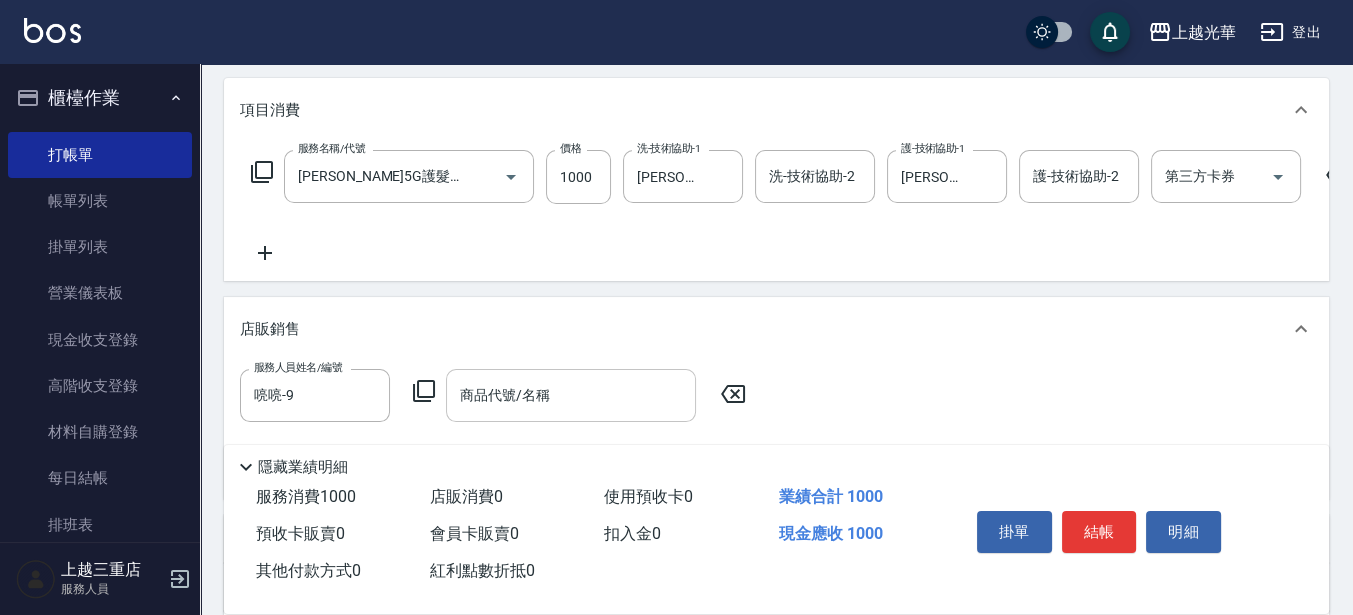 click on "服務人員姓名/編號 喨喨-9 服務人員姓名/編號 商品代號/名稱 商品代號/名稱" at bounding box center (776, 430) 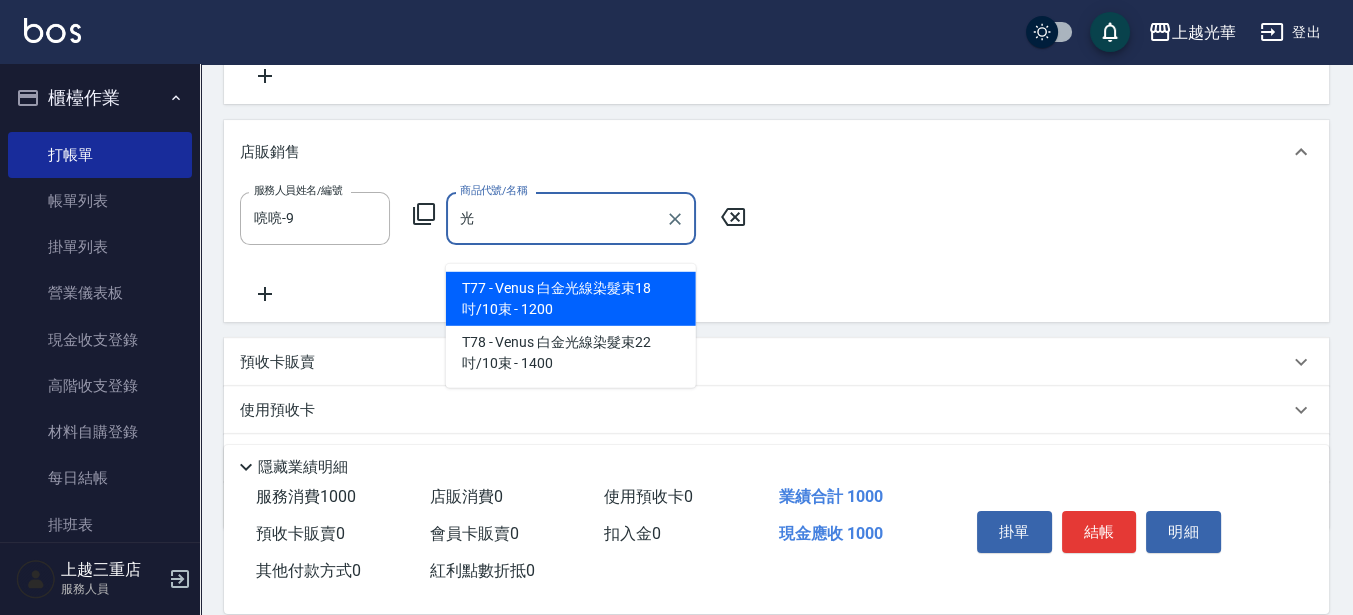 scroll, scrollTop: 550, scrollLeft: 0, axis: vertical 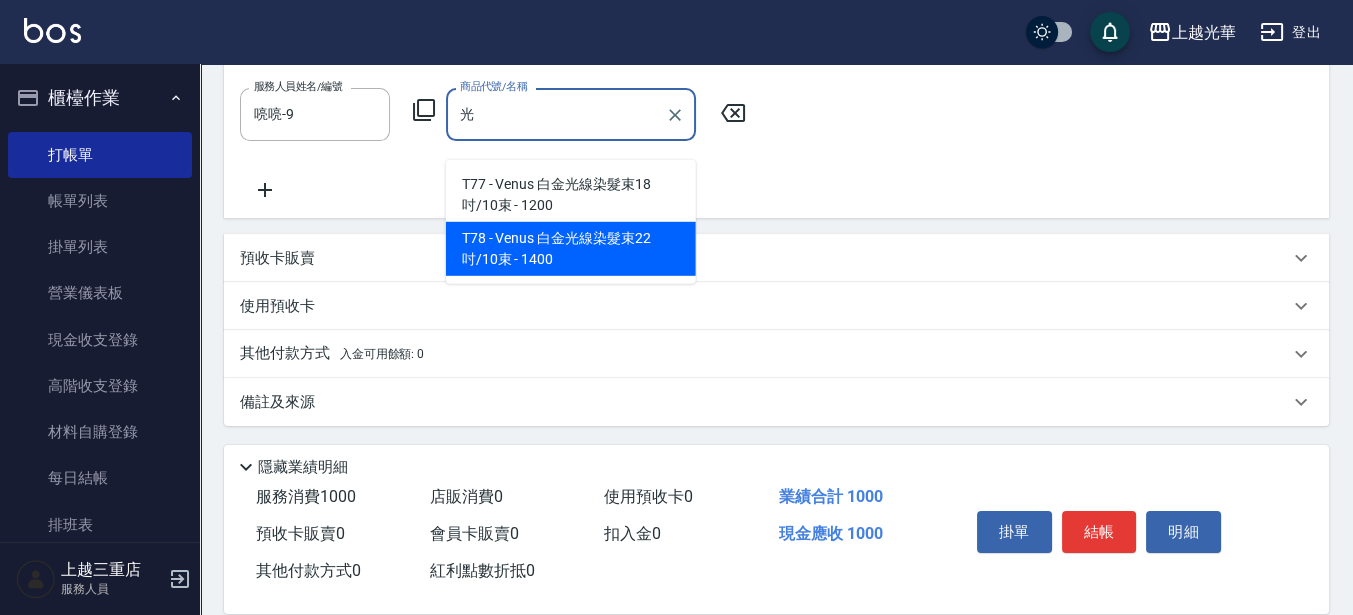 click on "T78 - Venus 白金光線染髮束22吋/10束 - 1400" at bounding box center [571, 249] 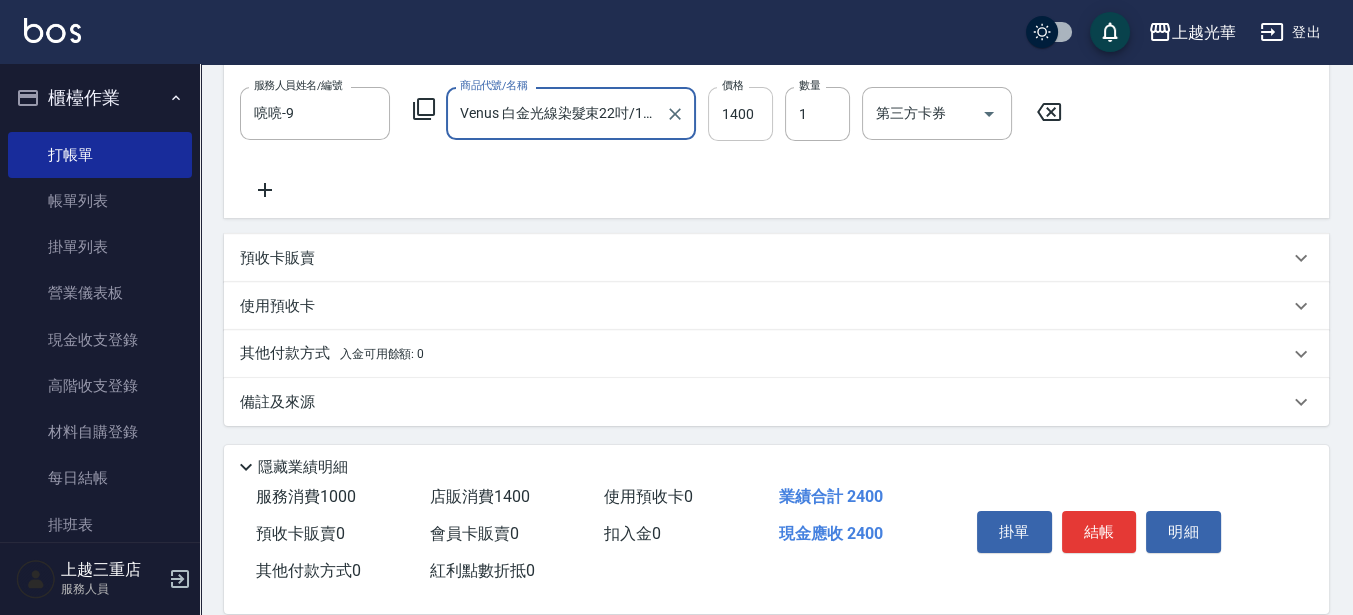 type on "Venus 白金光線染髮束22吋/10束" 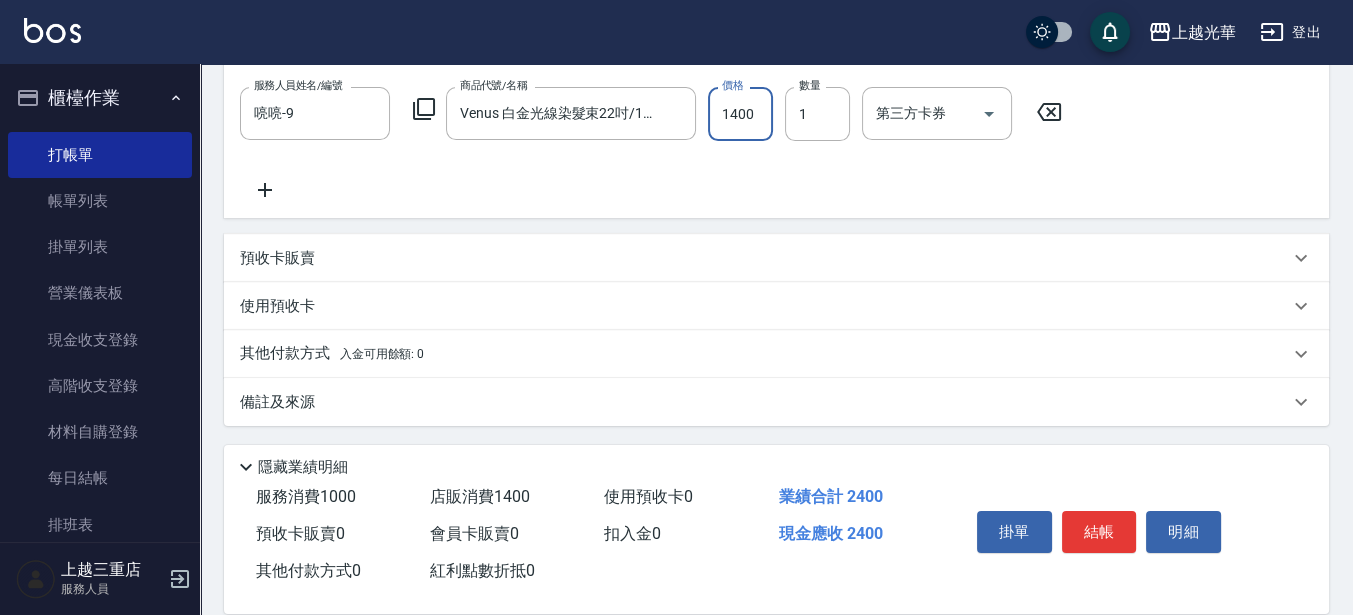 click on "1400" at bounding box center [740, 114] 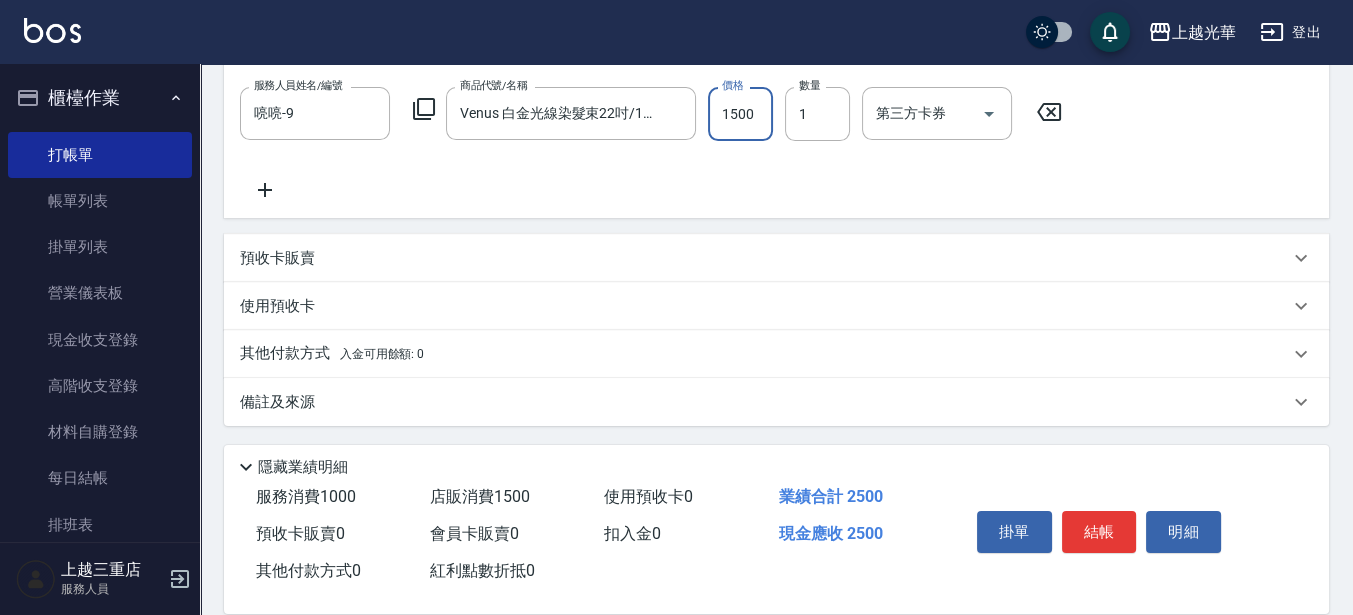 type on "1500" 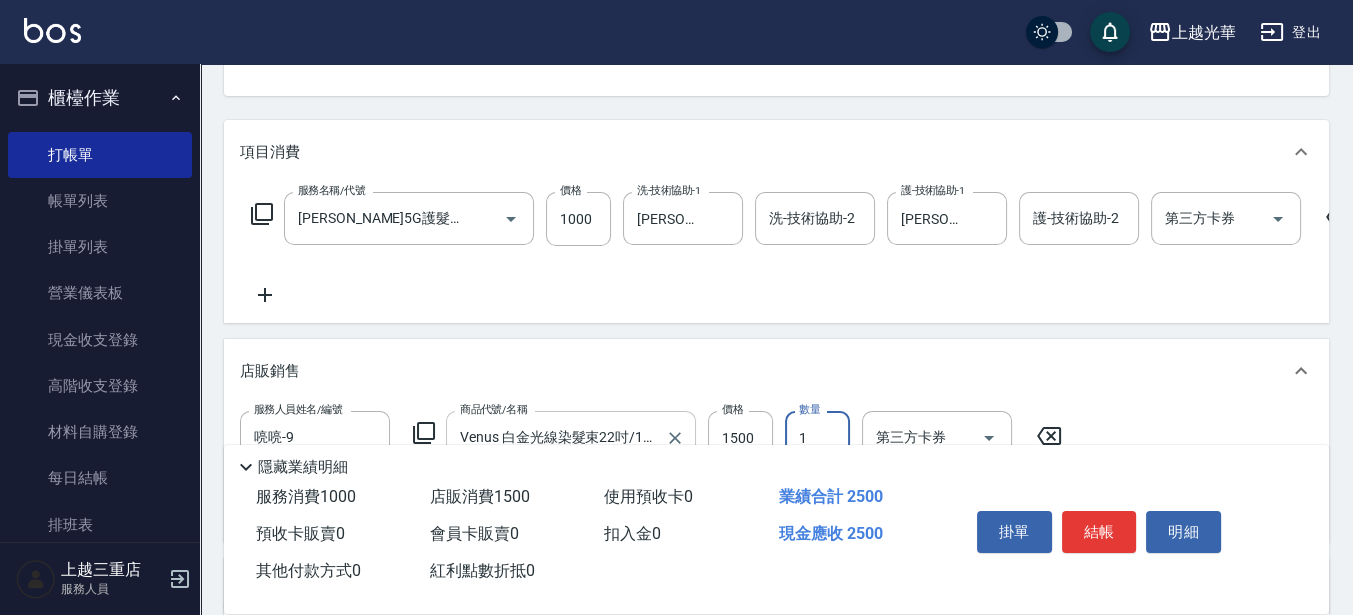 scroll, scrollTop: 175, scrollLeft: 0, axis: vertical 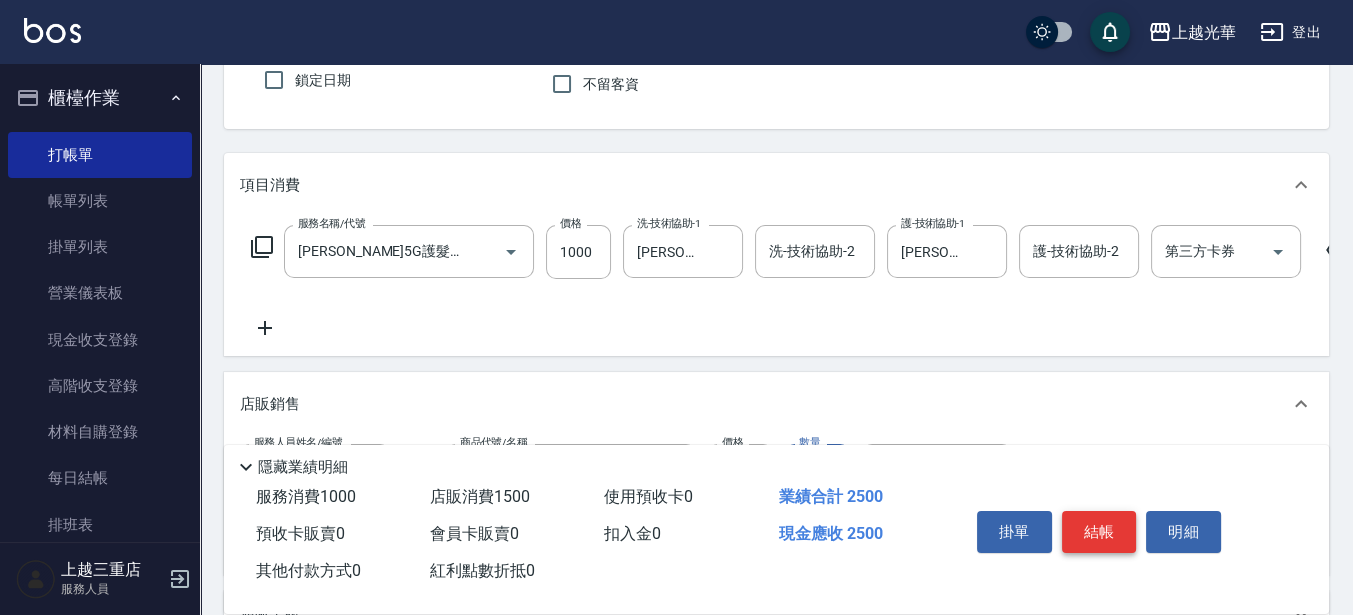 click on "結帳" at bounding box center [1099, 532] 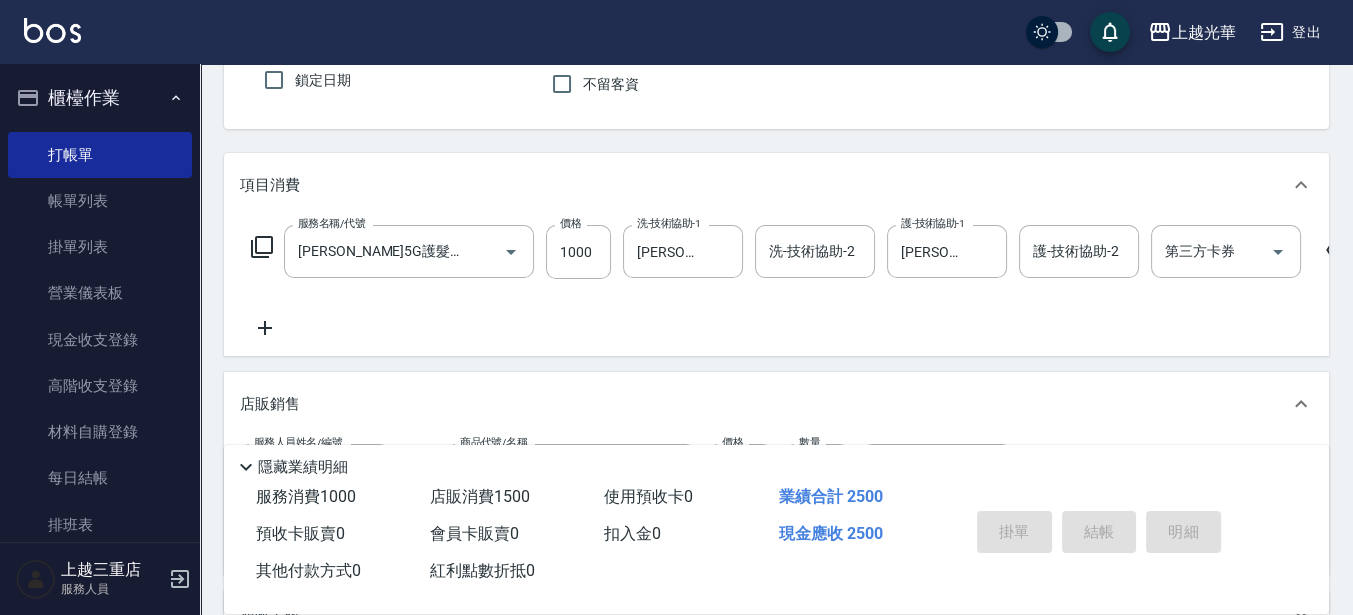 type on "[DATE] 20:03" 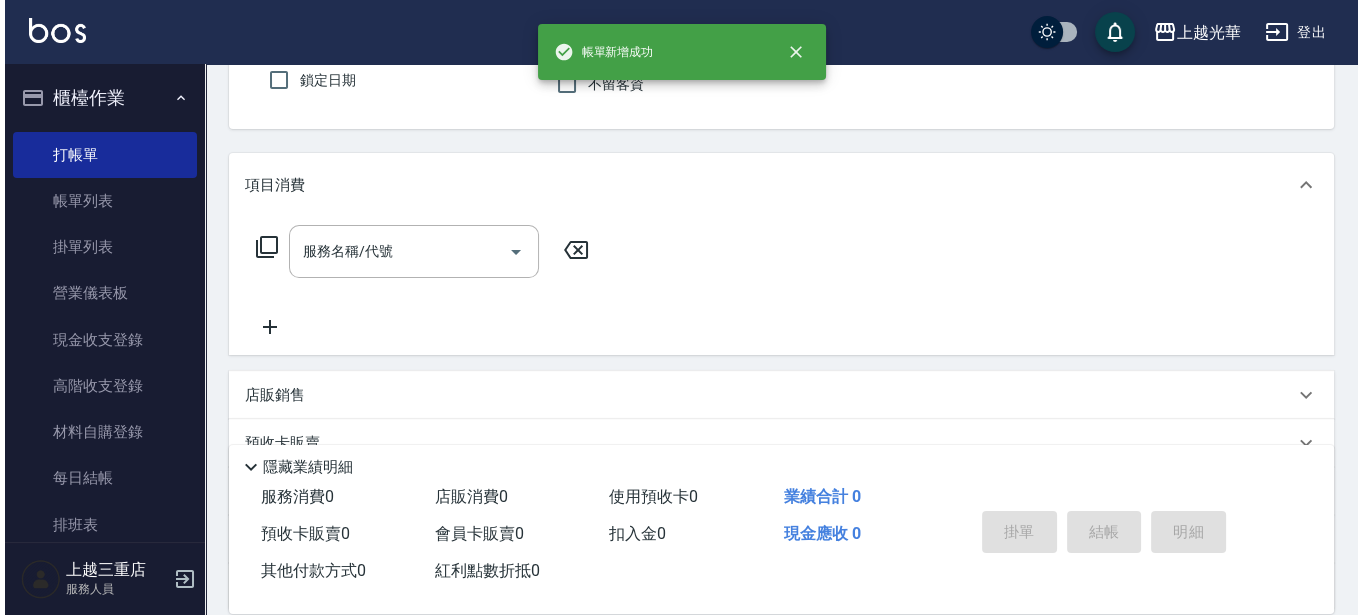 scroll, scrollTop: 0, scrollLeft: 0, axis: both 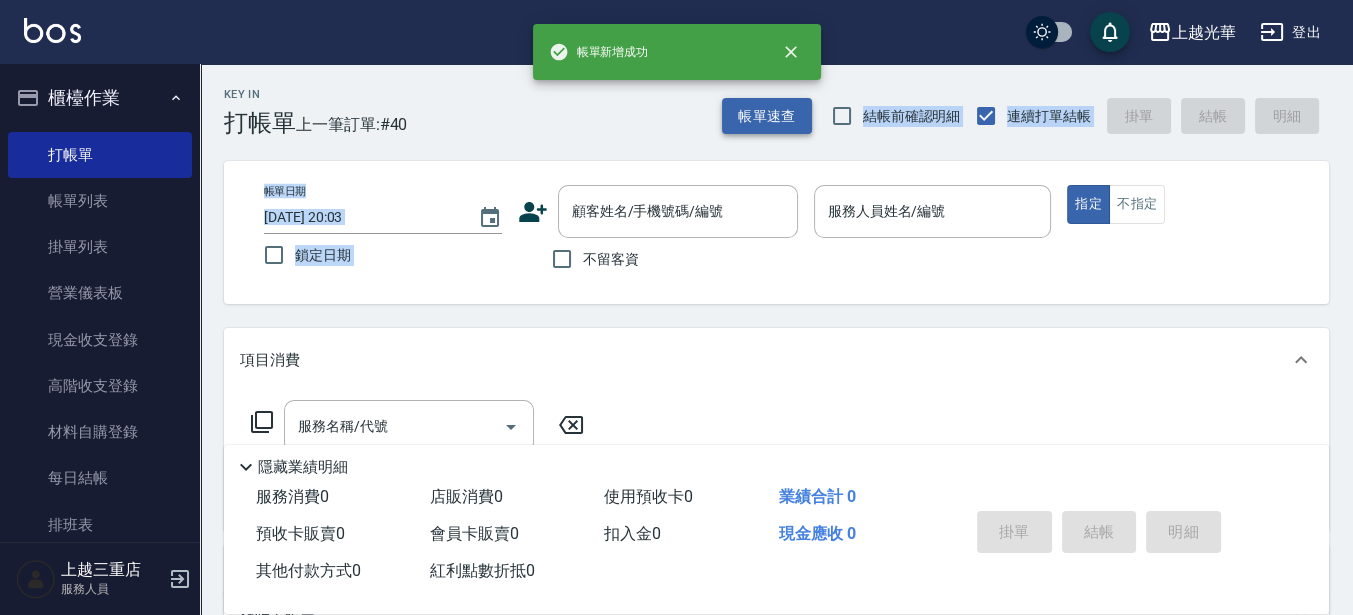 drag, startPoint x: 770, startPoint y: 141, endPoint x: 771, endPoint y: 131, distance: 10.049875 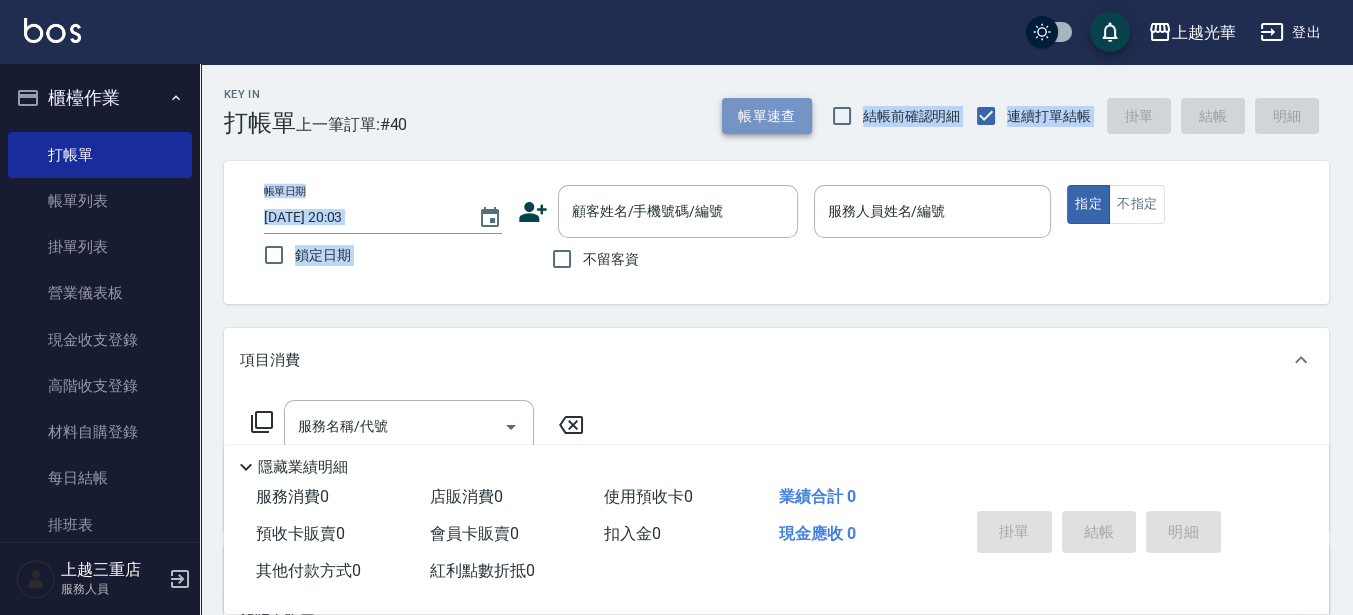 click on "帳單速查" at bounding box center [767, 116] 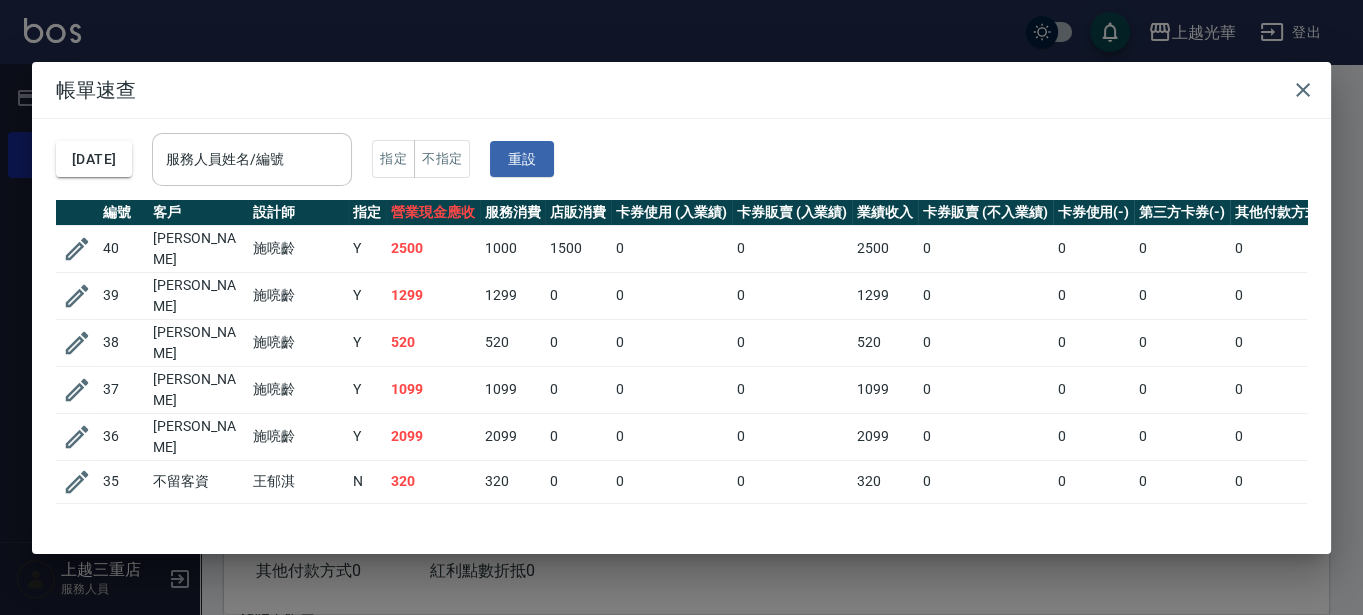 drag, startPoint x: 317, startPoint y: 139, endPoint x: 330, endPoint y: 153, distance: 19.104973 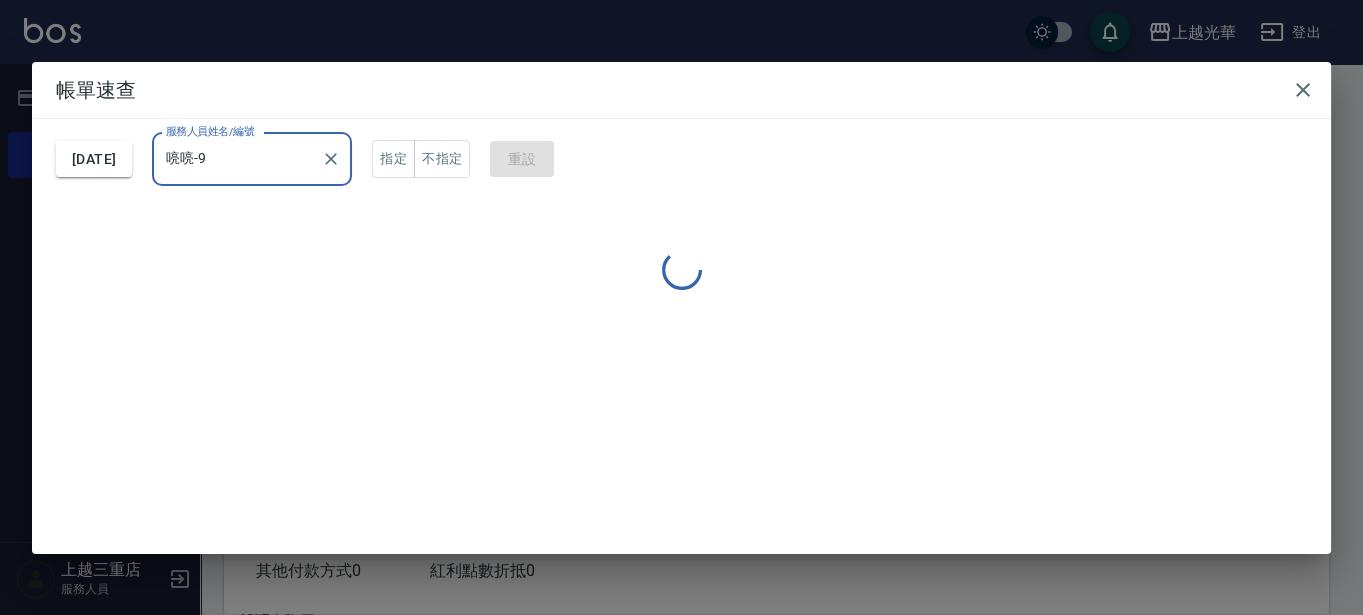 type on "喨喨-9" 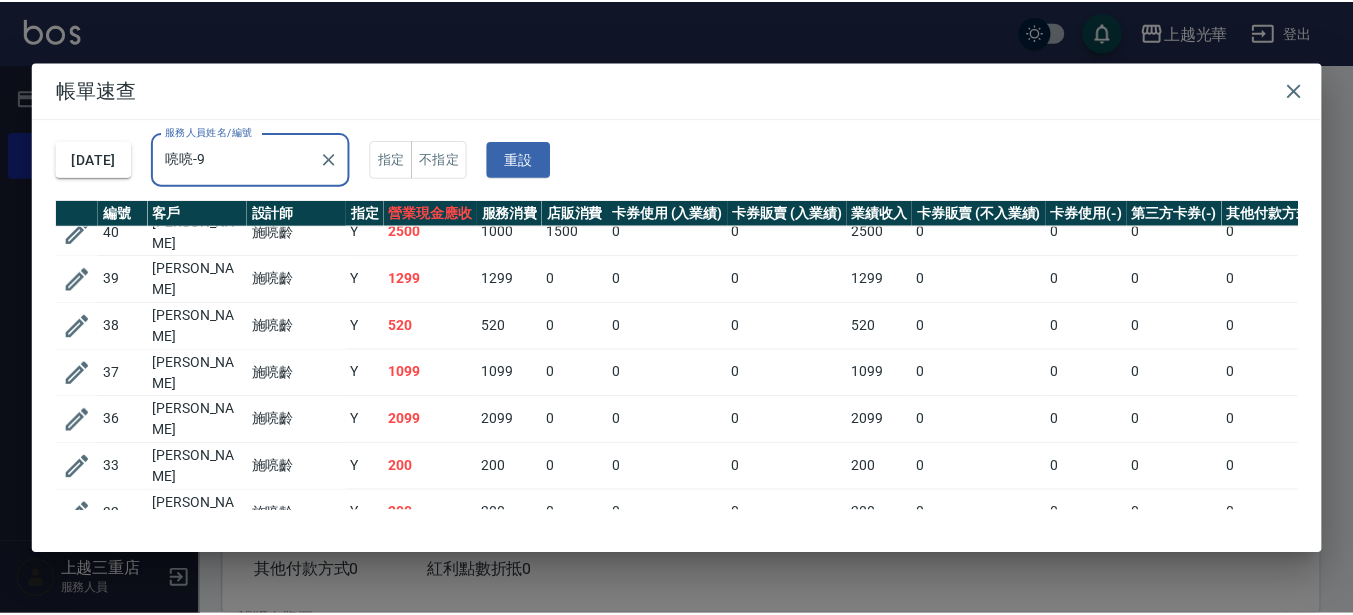 scroll, scrollTop: 0, scrollLeft: 0, axis: both 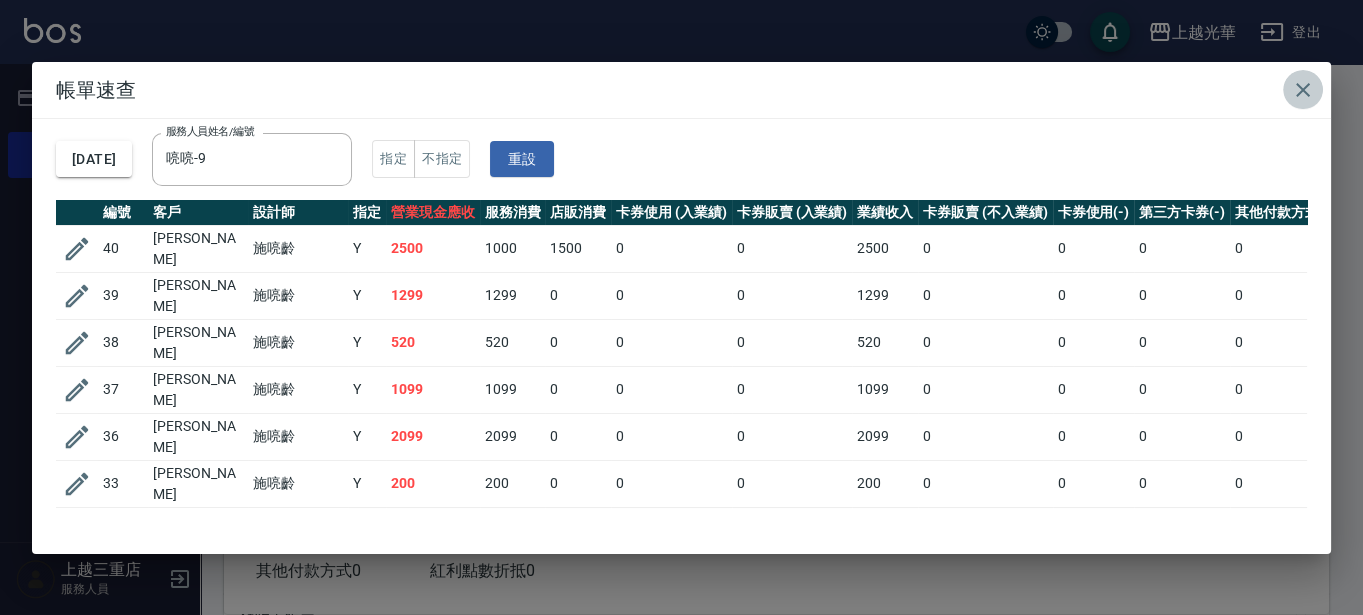 click 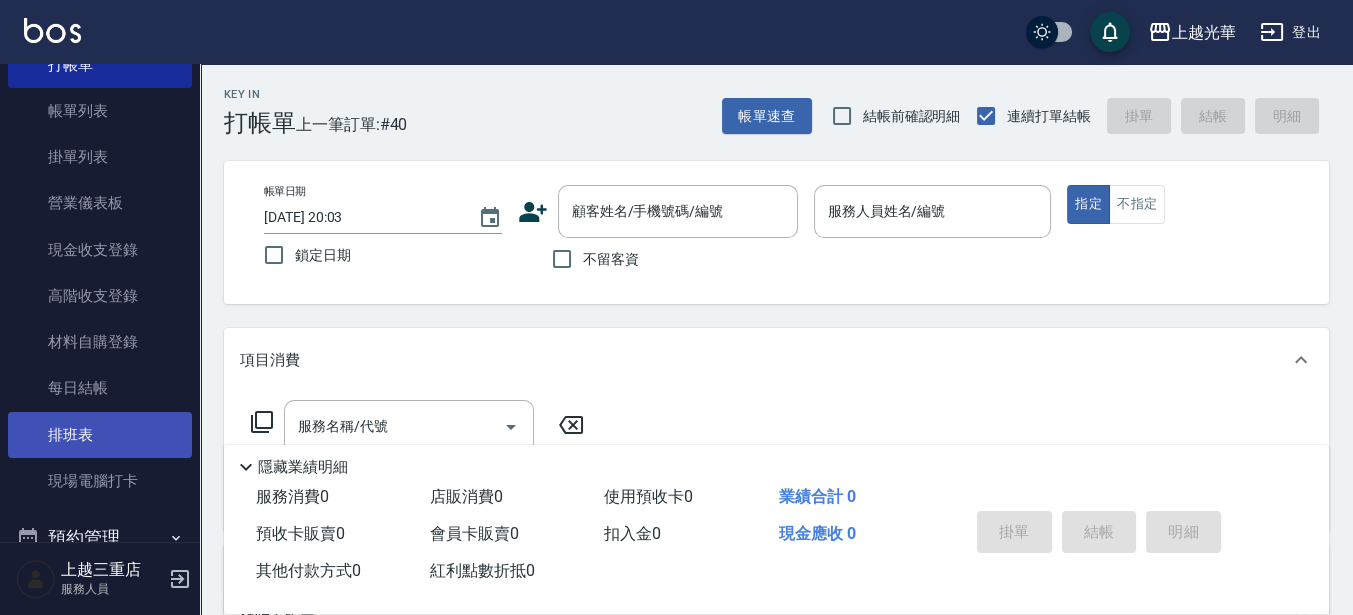 scroll, scrollTop: 125, scrollLeft: 0, axis: vertical 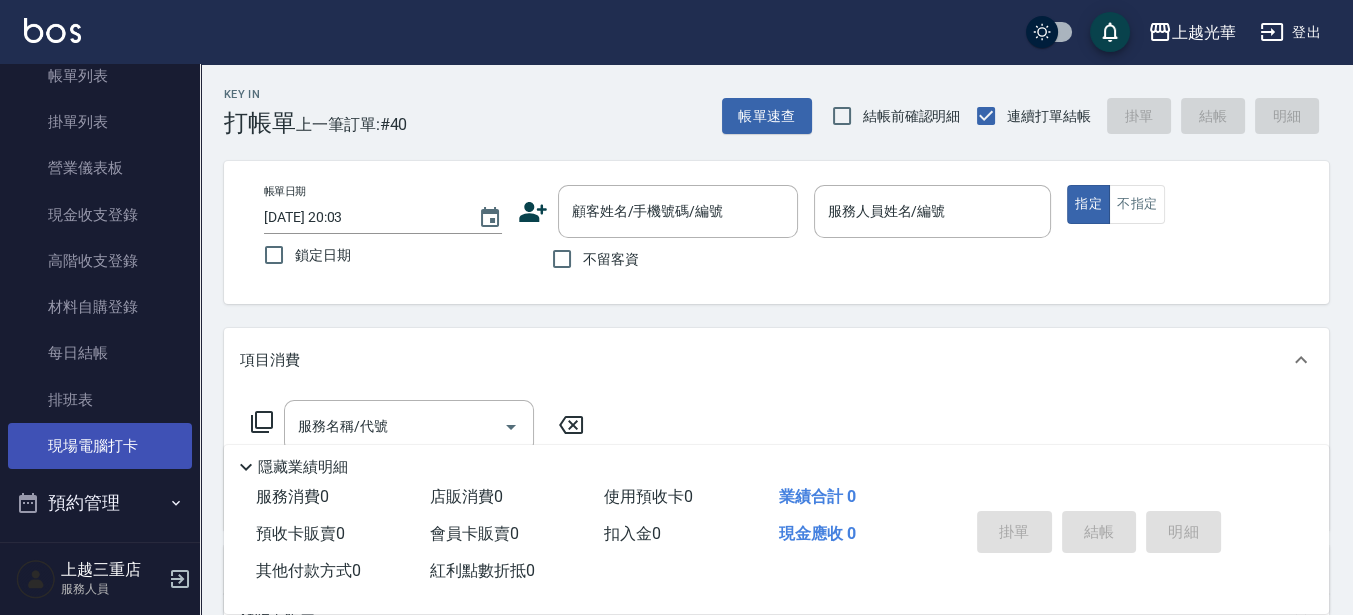 click on "現場電腦打卡" at bounding box center (100, 446) 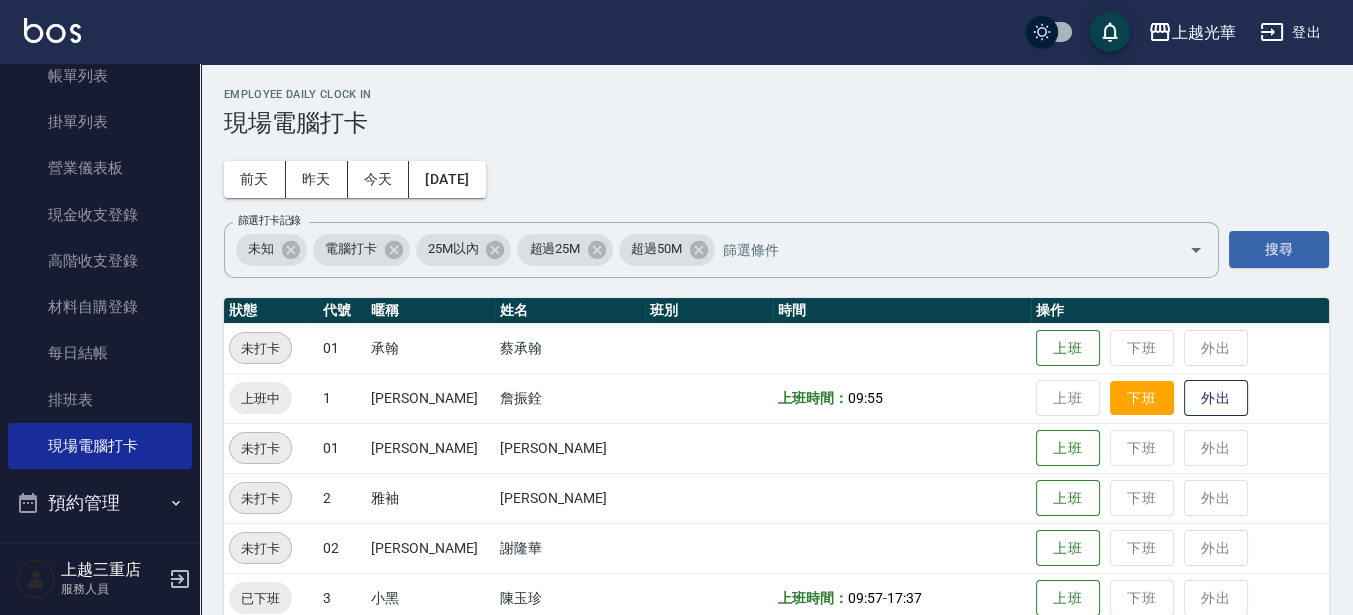 click on "下班" at bounding box center (1142, 398) 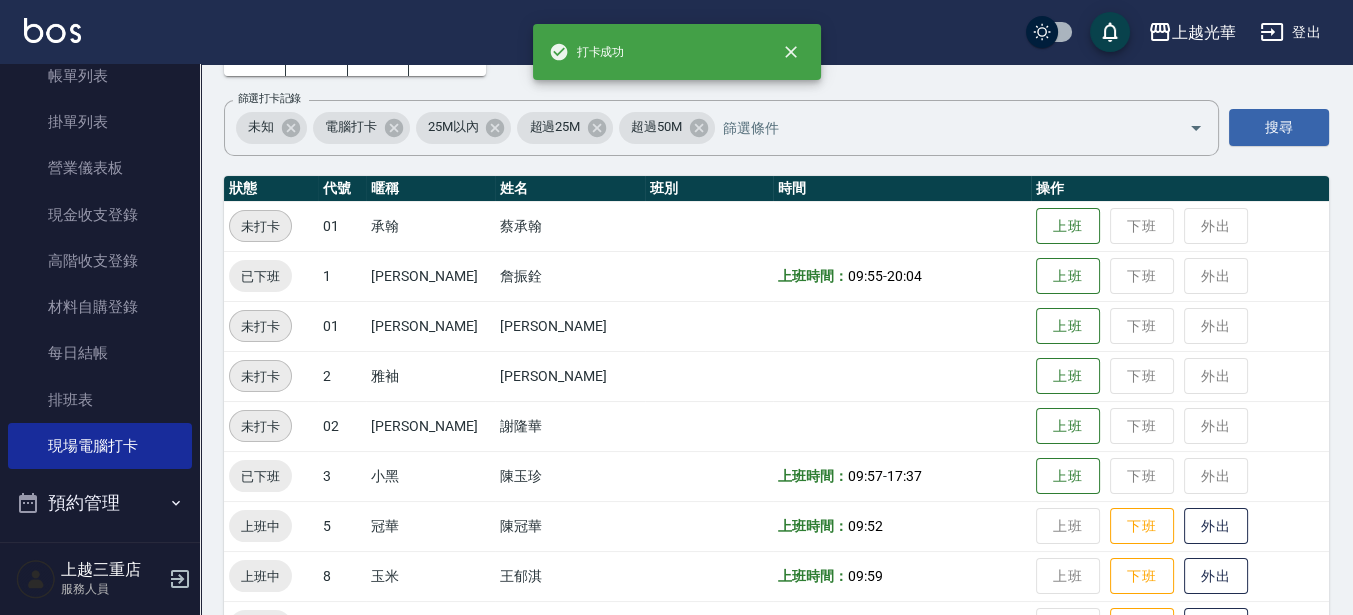 scroll, scrollTop: 125, scrollLeft: 0, axis: vertical 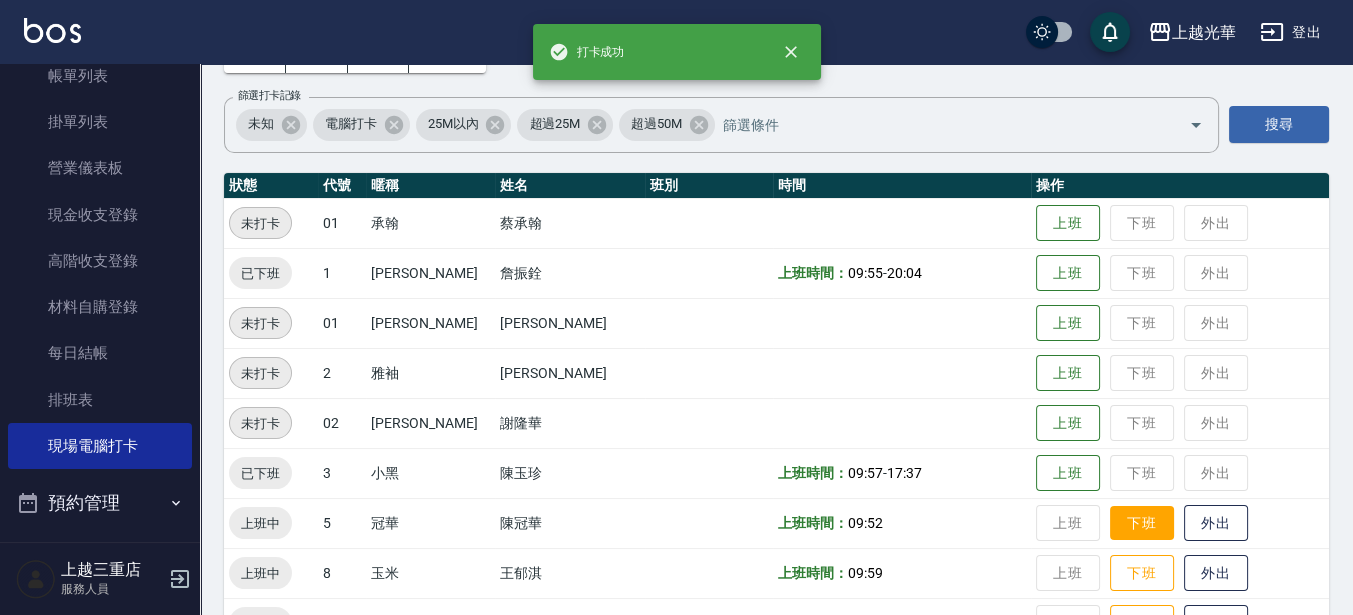 click on "下班" at bounding box center [1142, 523] 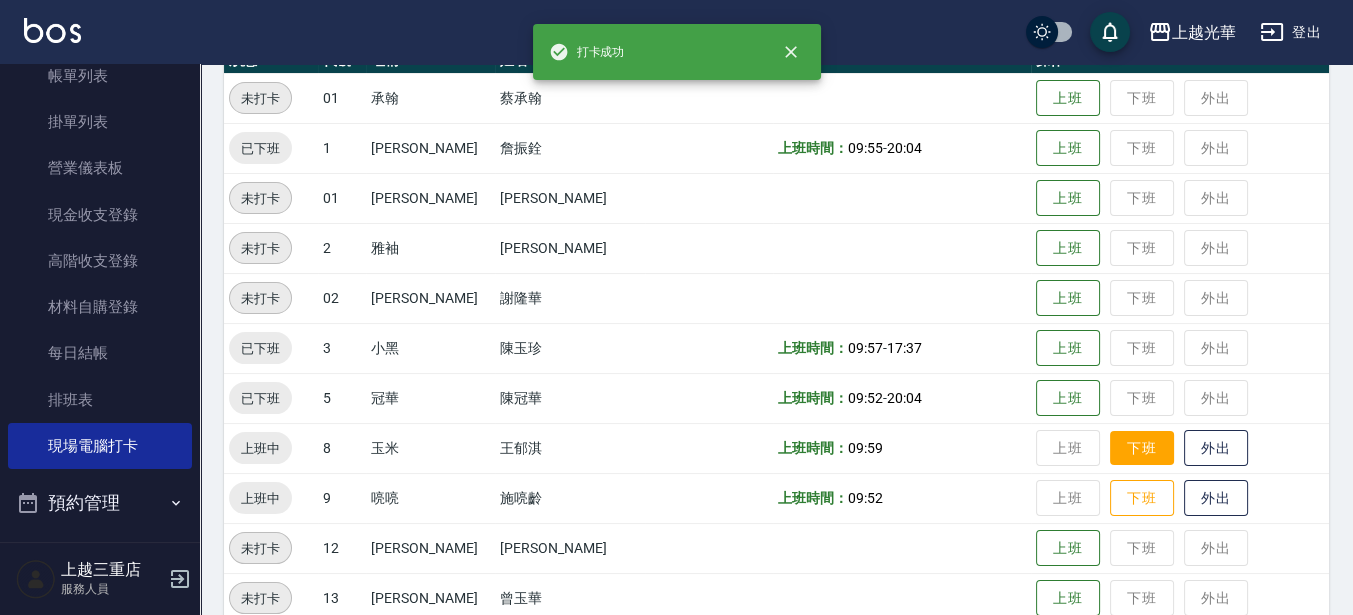 click on "下班" at bounding box center (1142, 448) 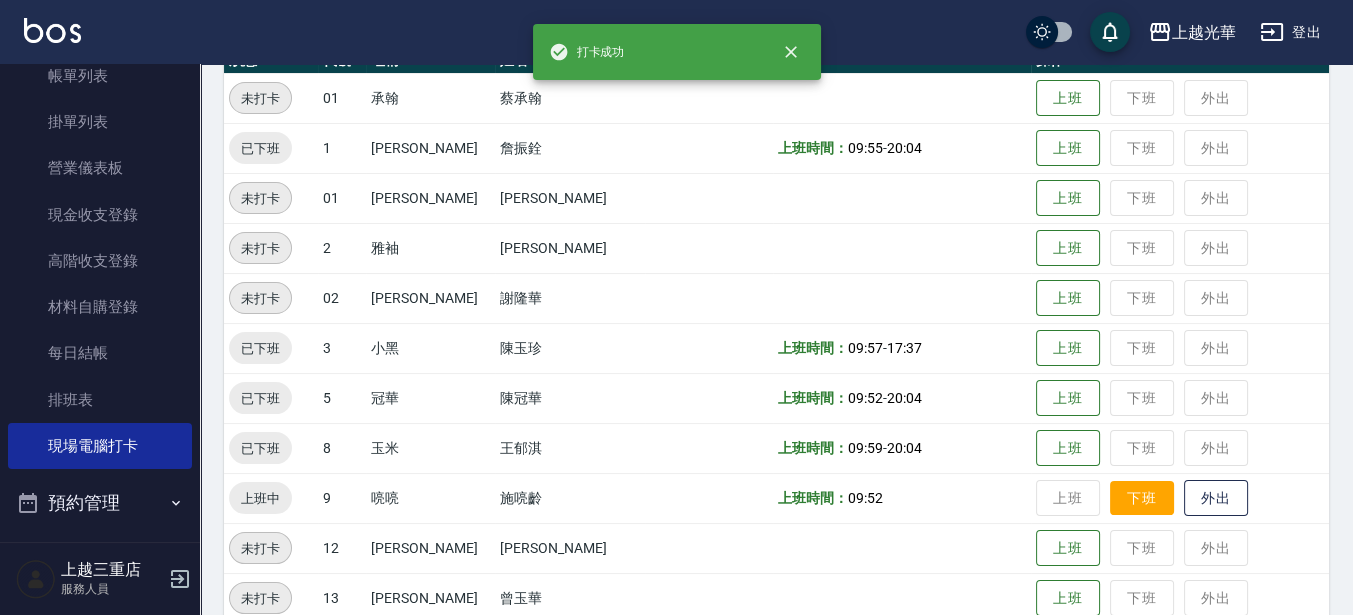 scroll, scrollTop: 375, scrollLeft: 0, axis: vertical 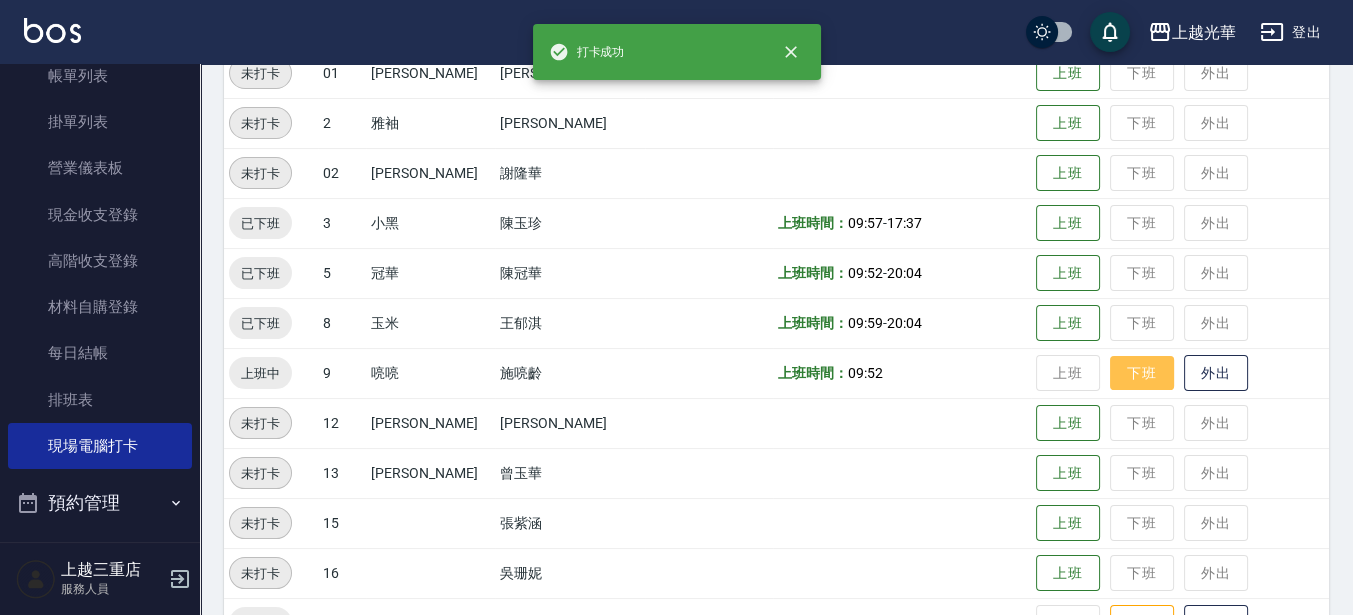 click on "下班" at bounding box center [1142, 373] 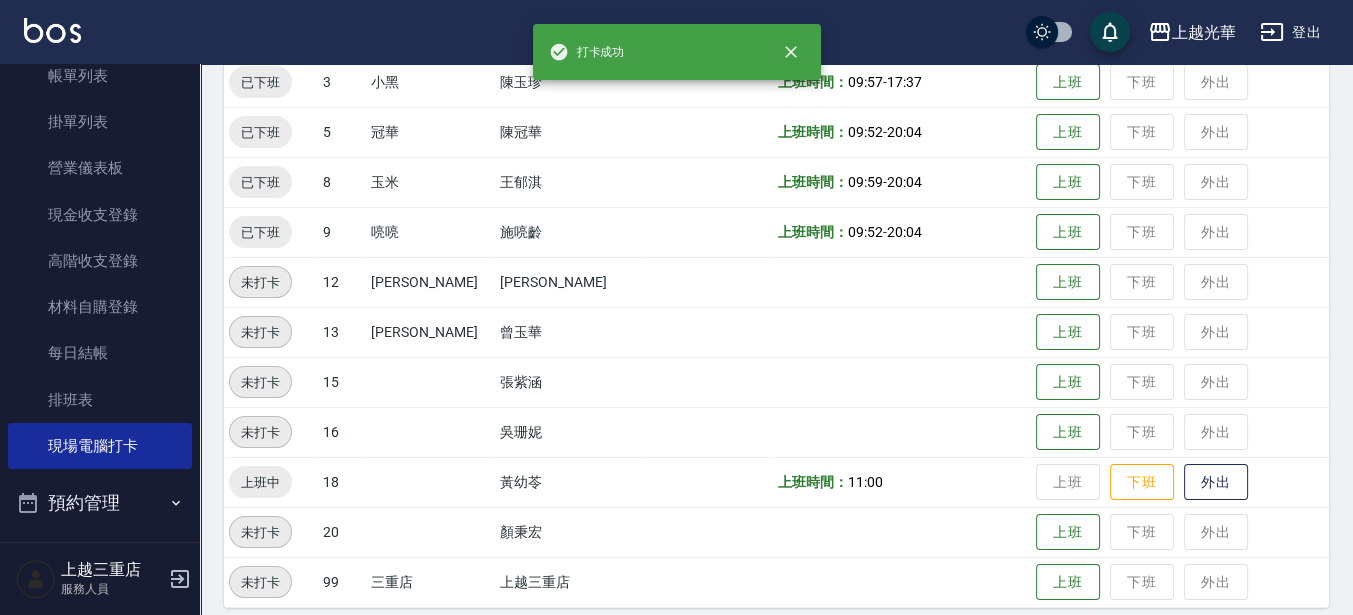 scroll, scrollTop: 532, scrollLeft: 0, axis: vertical 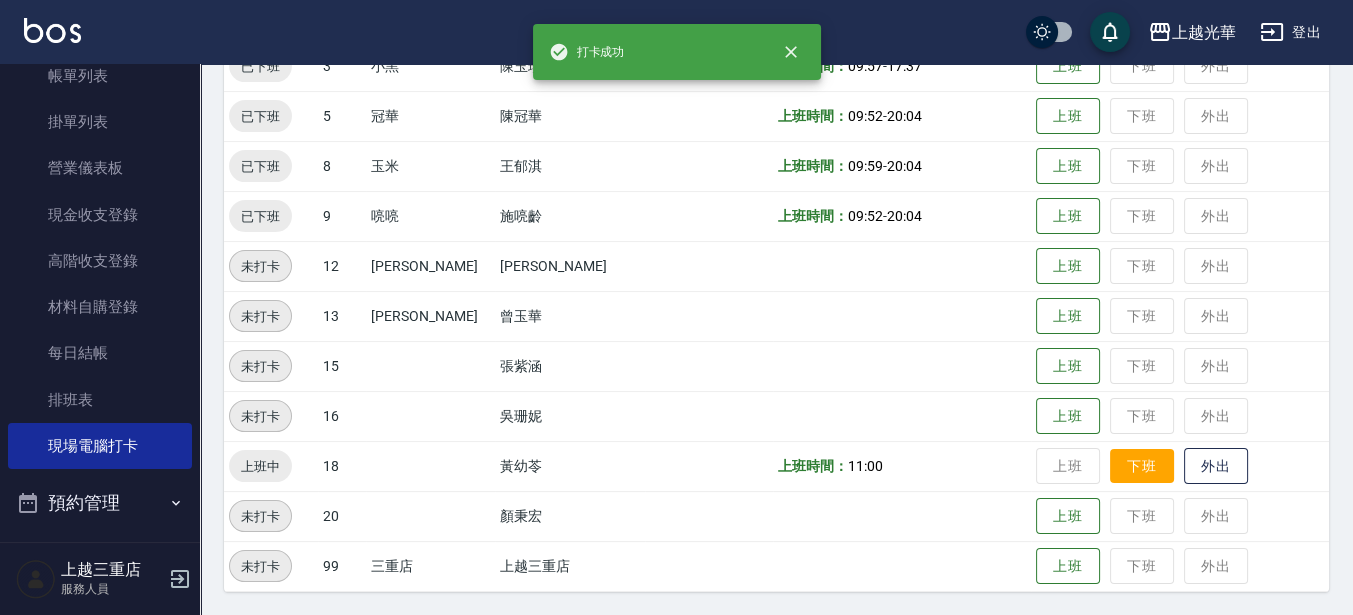 click on "下班" at bounding box center (1142, 466) 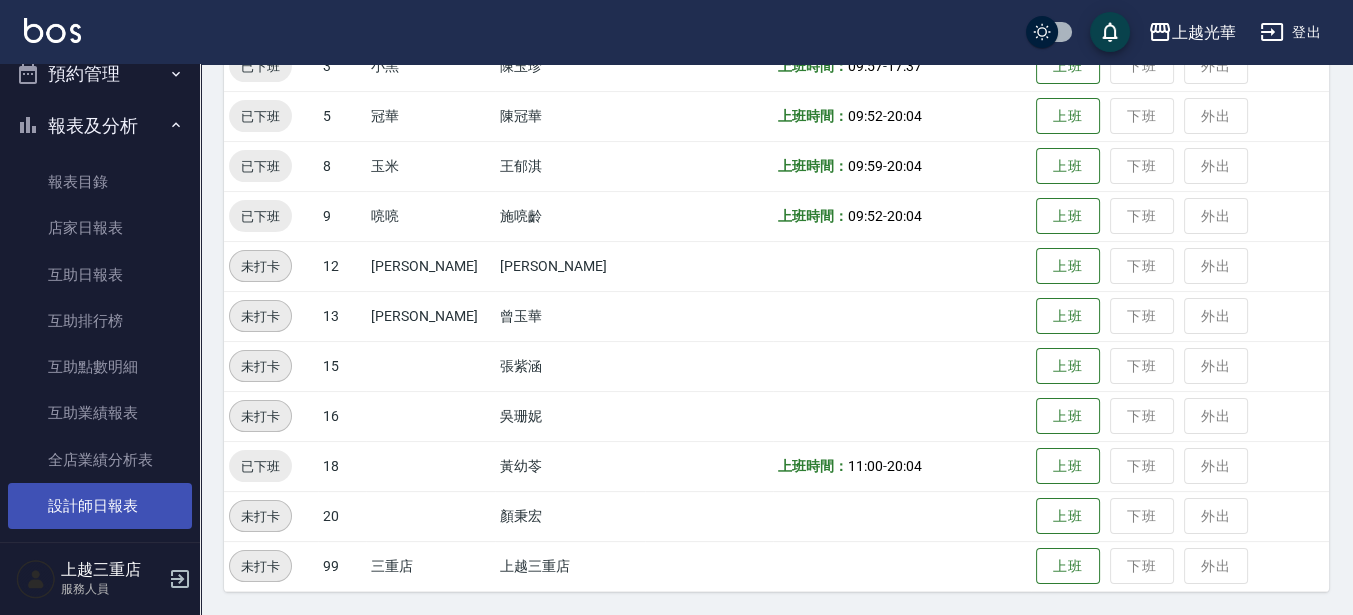 scroll, scrollTop: 625, scrollLeft: 0, axis: vertical 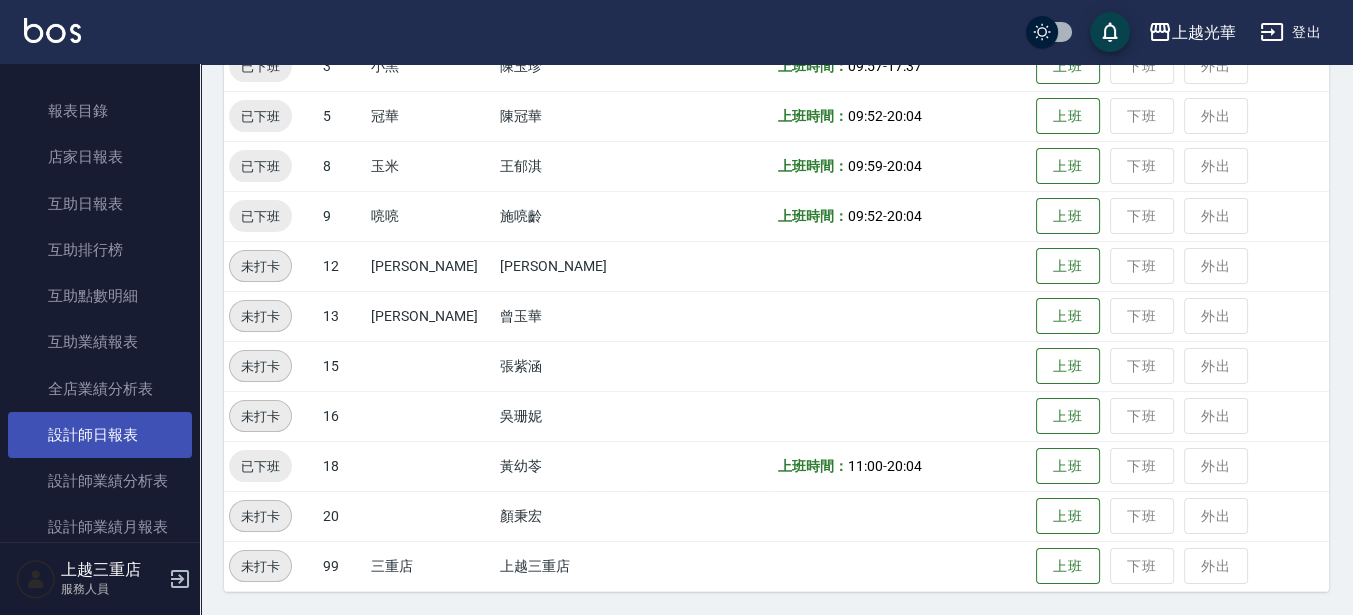 click on "設計師日報表" at bounding box center [100, 435] 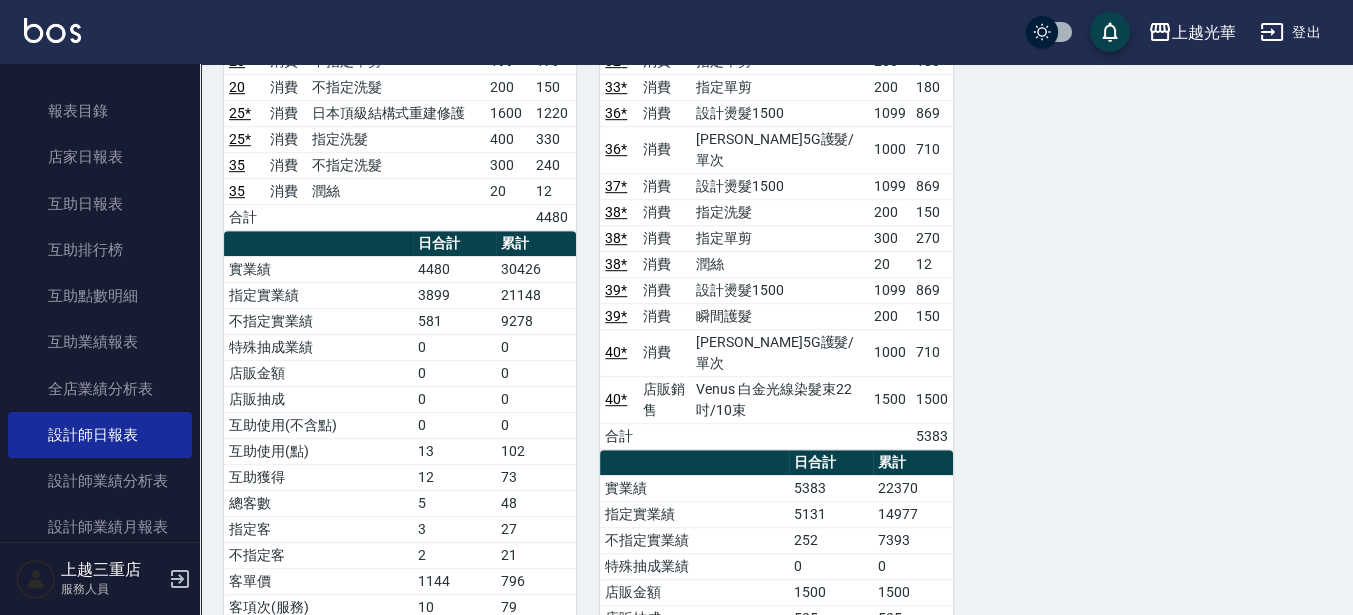 scroll, scrollTop: 1625, scrollLeft: 0, axis: vertical 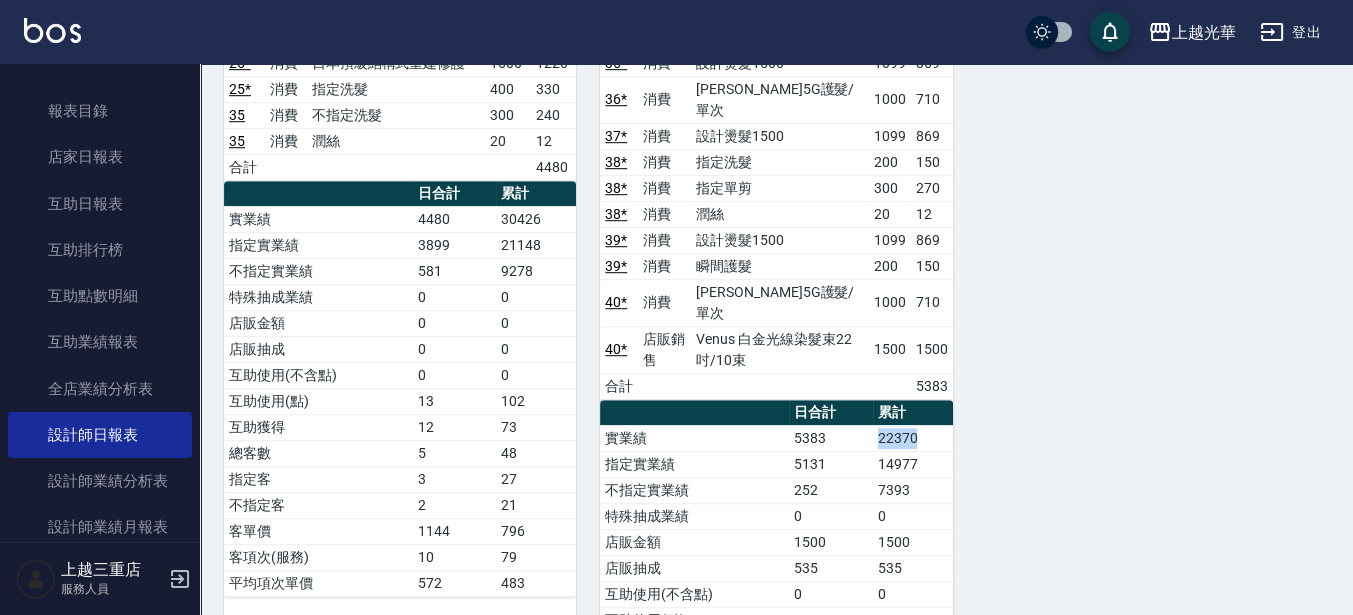 drag, startPoint x: 871, startPoint y: 376, endPoint x: 955, endPoint y: 385, distance: 84.48077 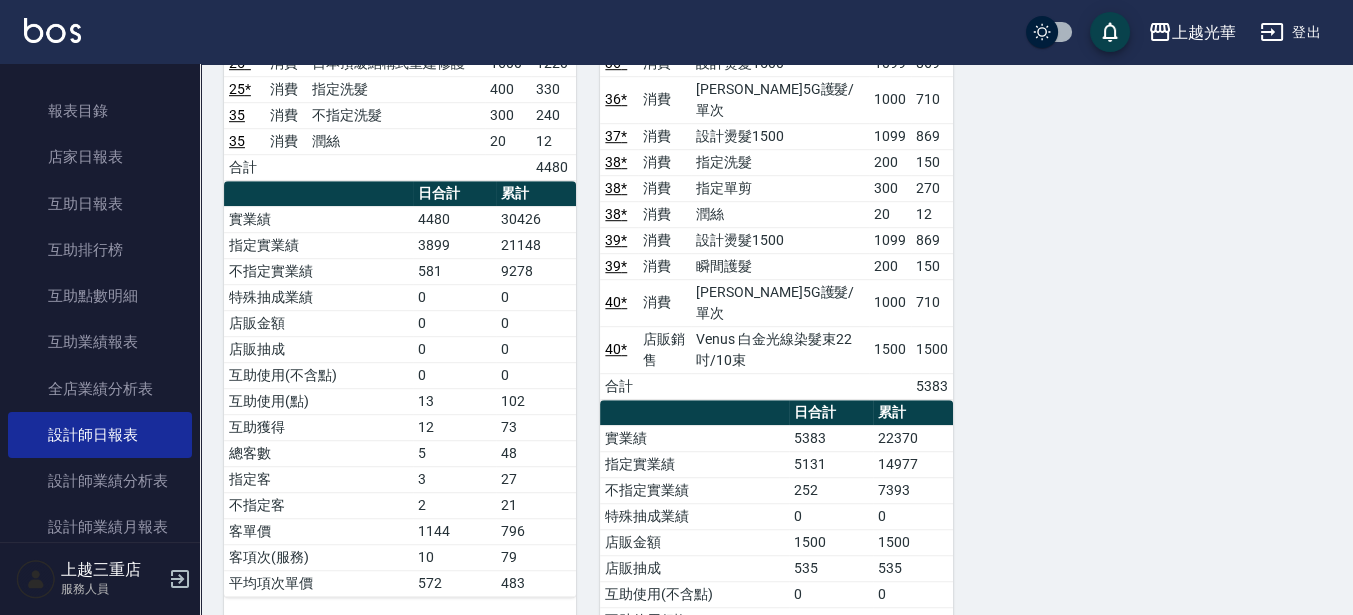 click on "1 小[PERSON_NAME] [DATE] 日報表  單號 類別 項目 金額 業績 1 * 消費 指定單剪 300 270 2 * 消費 指定單剪 200 180 5 * 消費 指定單剪 300 270 5 * 消費 指定洗髮 200 150 7 * 消費 指定單剪 200 180 8 * 消費 指定單剪 200 180 9 * 消費 指定單剪 500 450 10 * 消費 指定單剪 200 180 11 * 消費 指定單剪 200 180 12 * 消費 指定單剪 200 180 14 * 消費 指定單剪 200 180 14 * 消費 指定洗髮 200 150 15 消費 不指定洗髮 220 168 16 * 消費 設計燙髮1500 1380 1122 16 * 消費 TKO-水油質護髮素護髮 600 480 18 消費 不指定單剪 100 90 27 * 消費 指定洗髮 220 168 27 * 消費 指定單剪 100 90 28 * 消費 指定單剪 200 180 28 * 消費 指定洗髮 200 150 28 * 消費 自備護髮 200 150 28 * 消費 補燙 300 240 30 * 消費 指定單剪 300 270 30 * 消費 指定洗髮 200 150 34 * 消費 指定洗髮 220 168 合計 5976 日合計 累計 實業績 5976 72007 指定實業績 5718 64129 不指定實業績 258 7878 0 0 0 500" at bounding box center [764, -294] 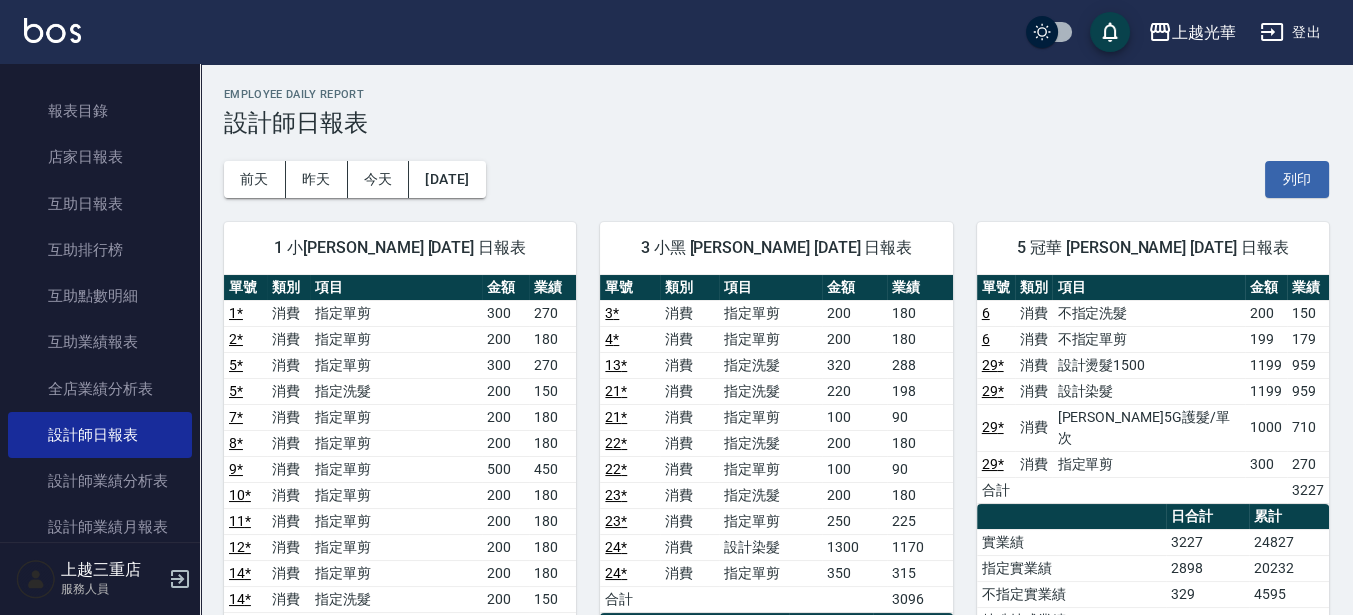 scroll, scrollTop: 250, scrollLeft: 0, axis: vertical 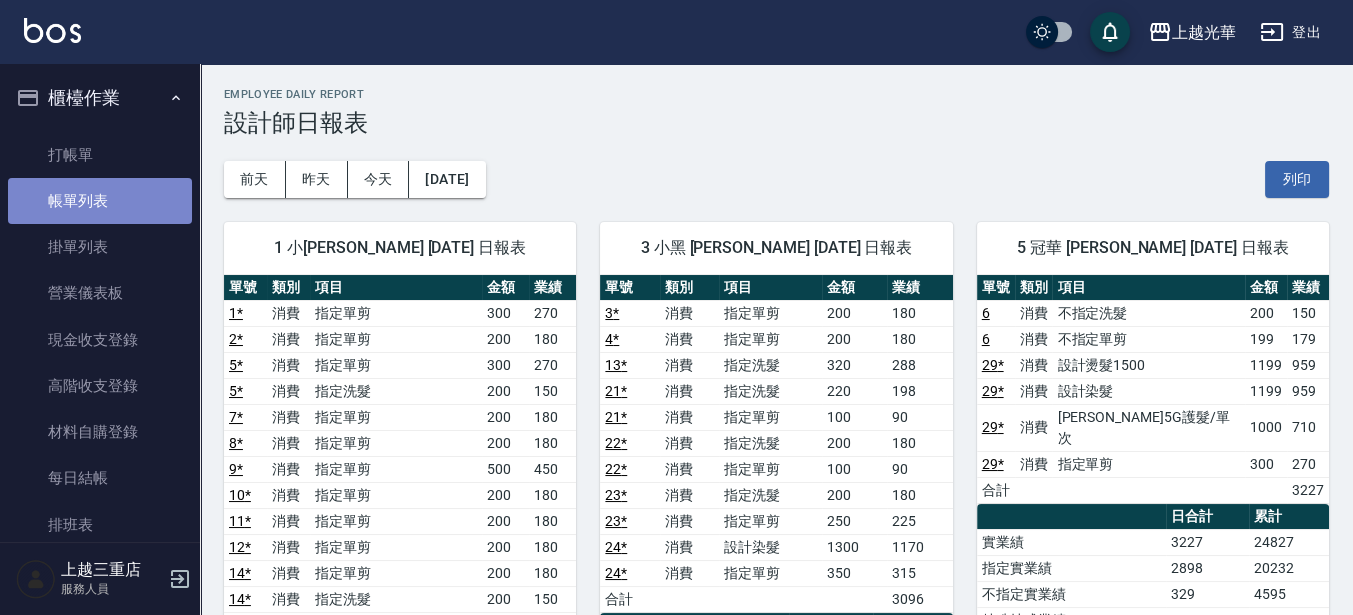 click on "帳單列表" at bounding box center [100, 201] 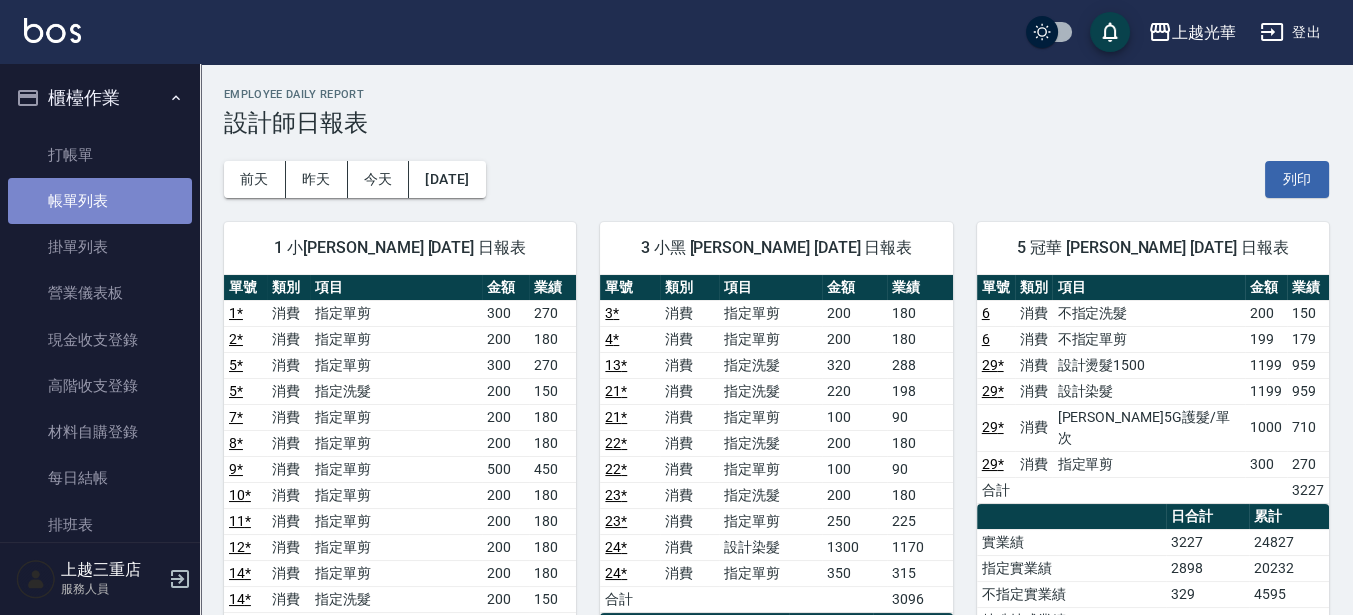 click on "帳單列表" at bounding box center [100, 201] 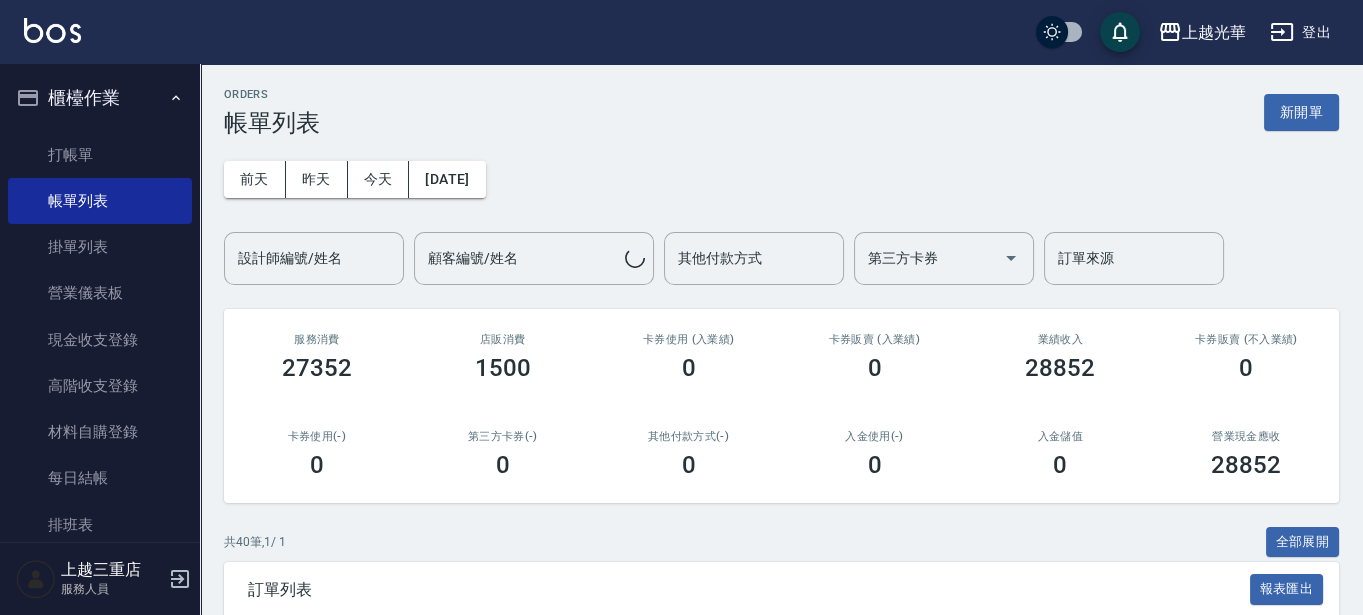 click on "設計師編號/姓名" at bounding box center [314, 258] 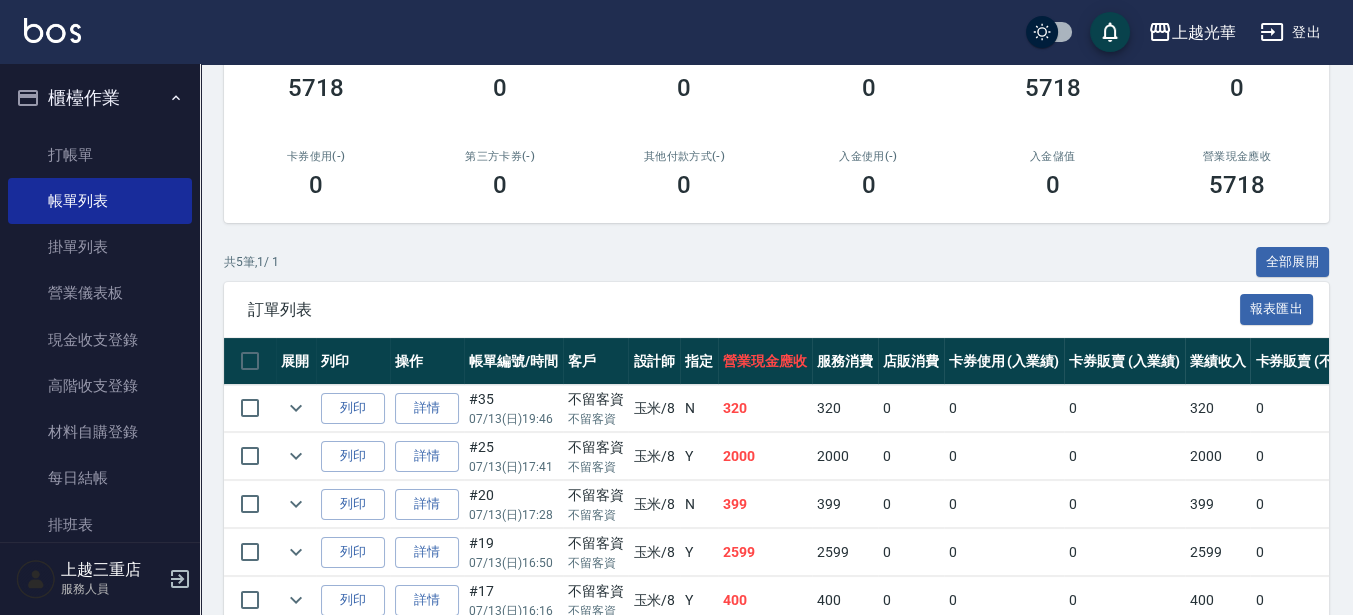 scroll, scrollTop: 382, scrollLeft: 0, axis: vertical 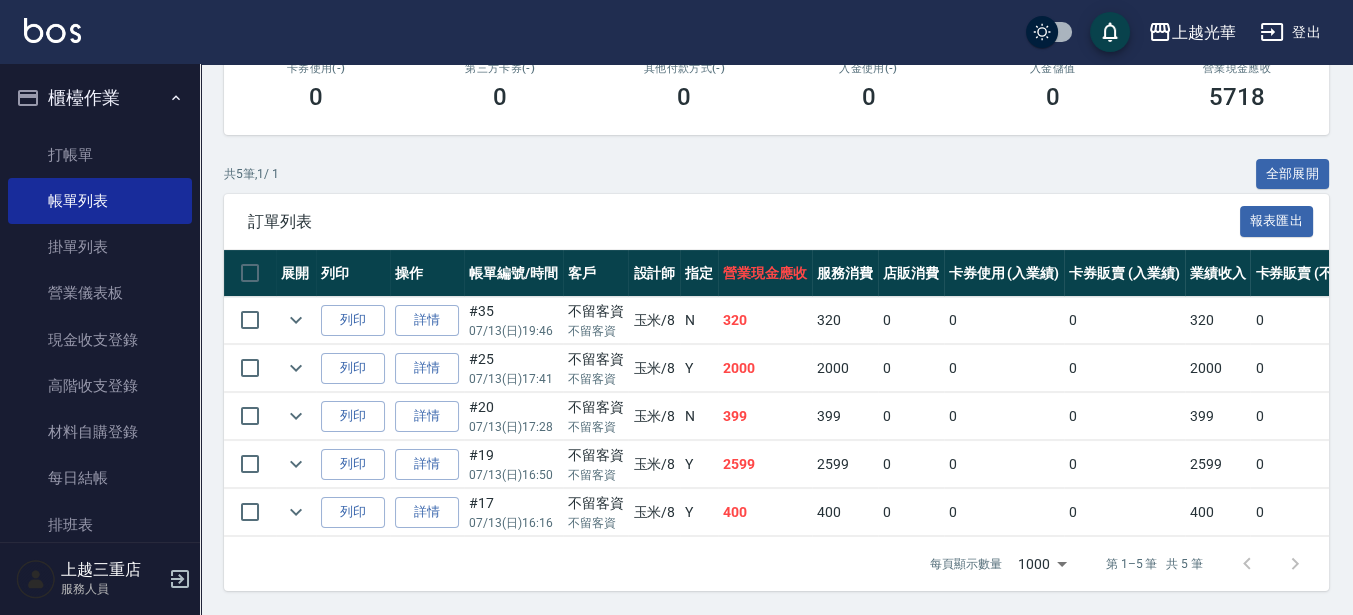 type on "玉米-8" 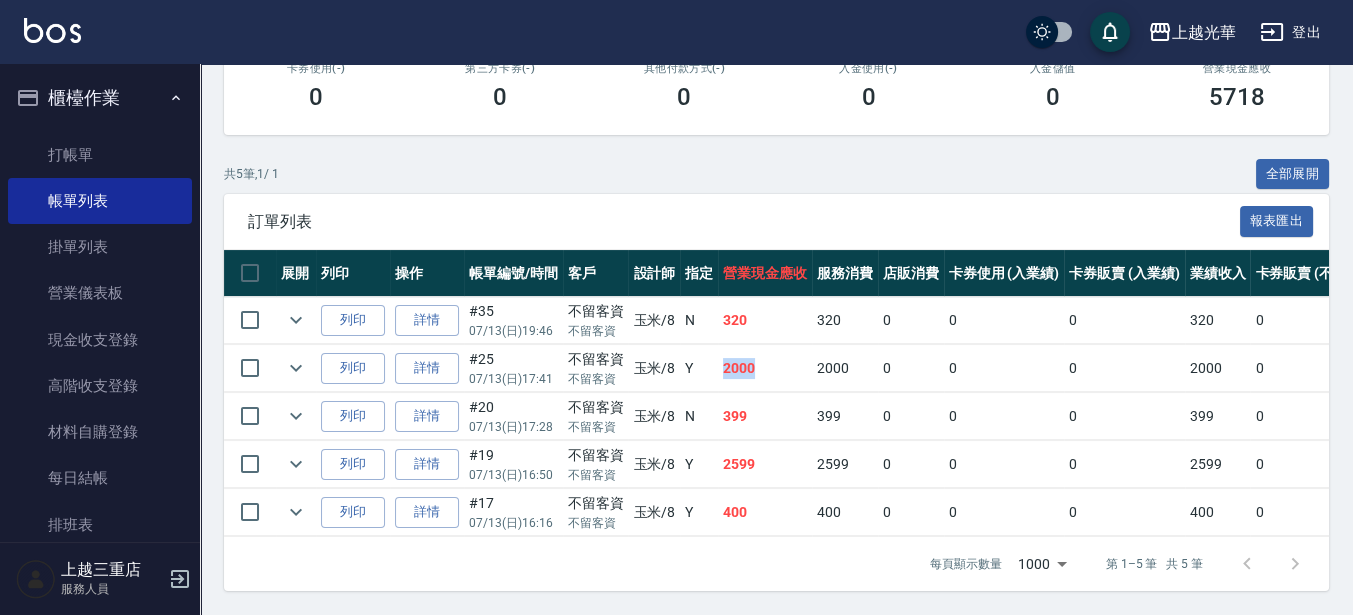 drag, startPoint x: 765, startPoint y: 351, endPoint x: 702, endPoint y: 334, distance: 65.25335 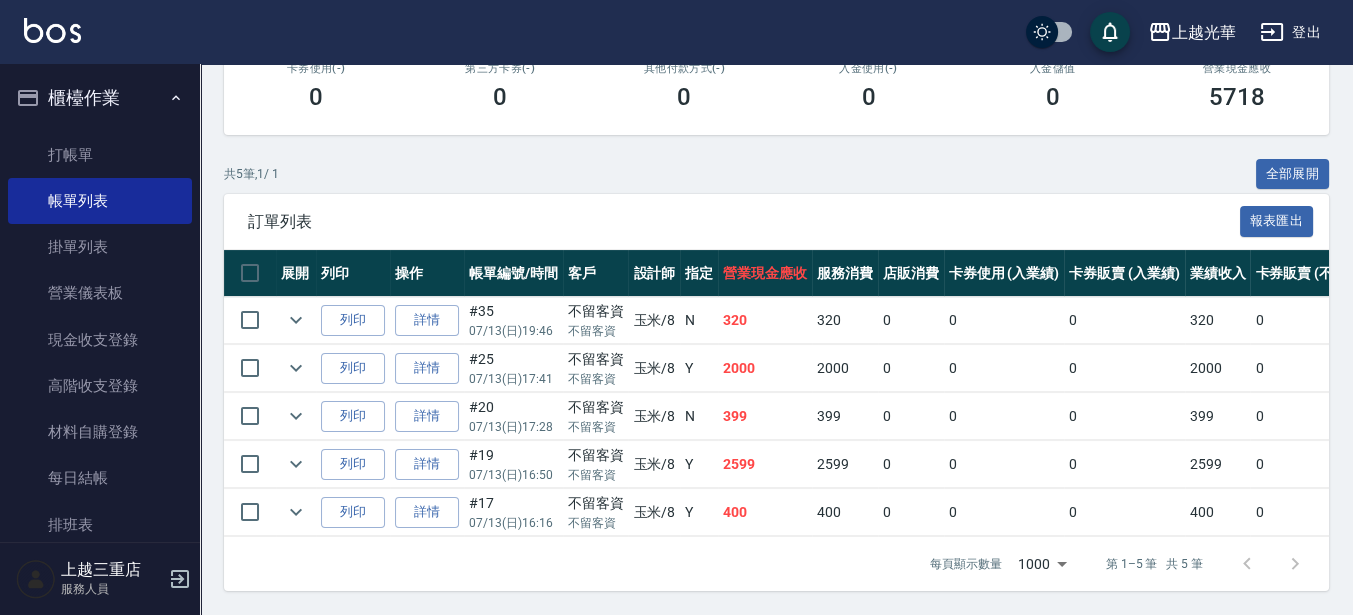 drag, startPoint x: 840, startPoint y: 128, endPoint x: 728, endPoint y: 138, distance: 112.44554 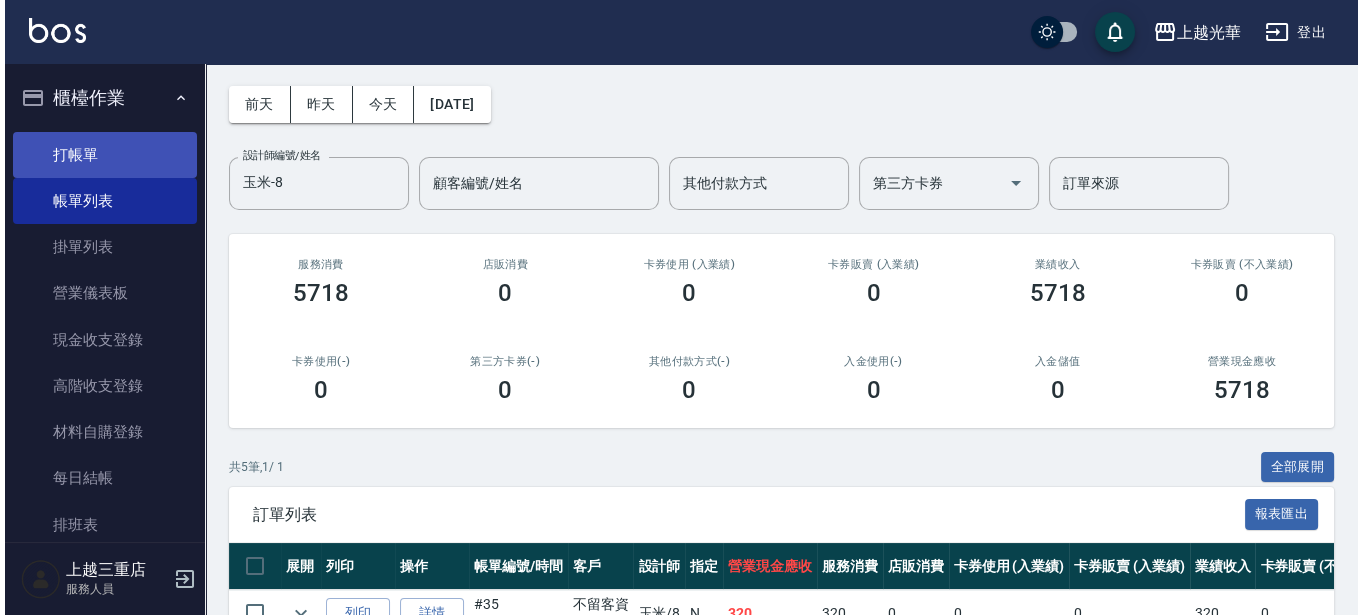 scroll, scrollTop: 0, scrollLeft: 0, axis: both 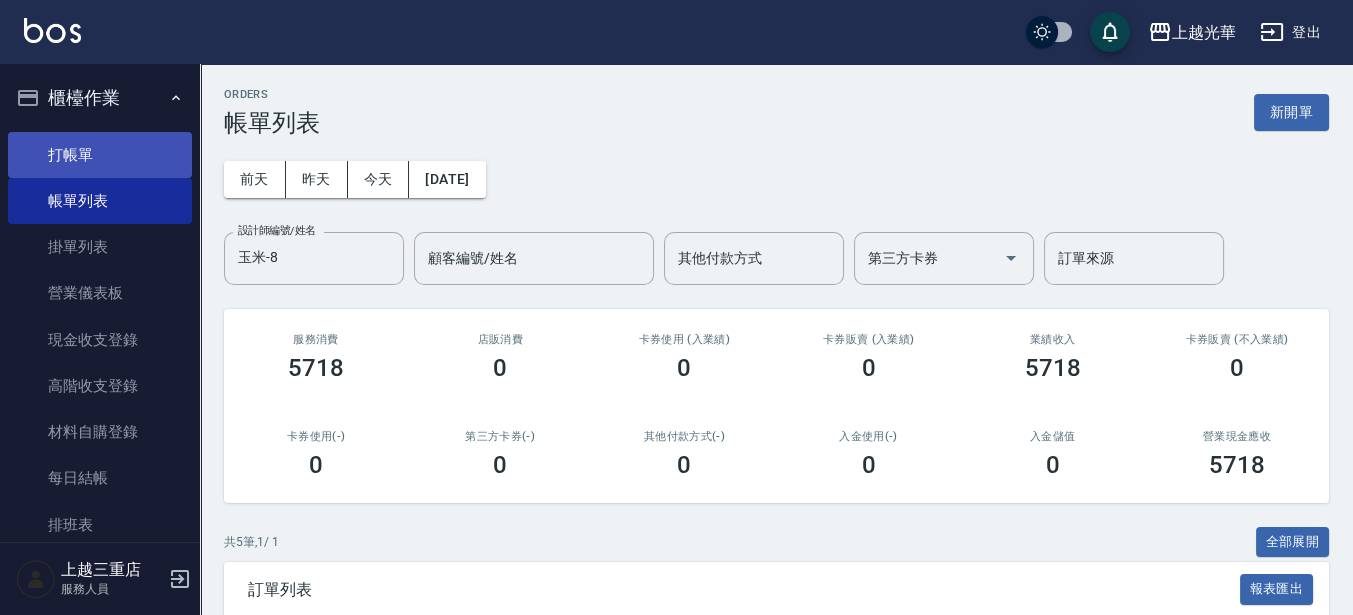 click on "打帳單" at bounding box center [100, 155] 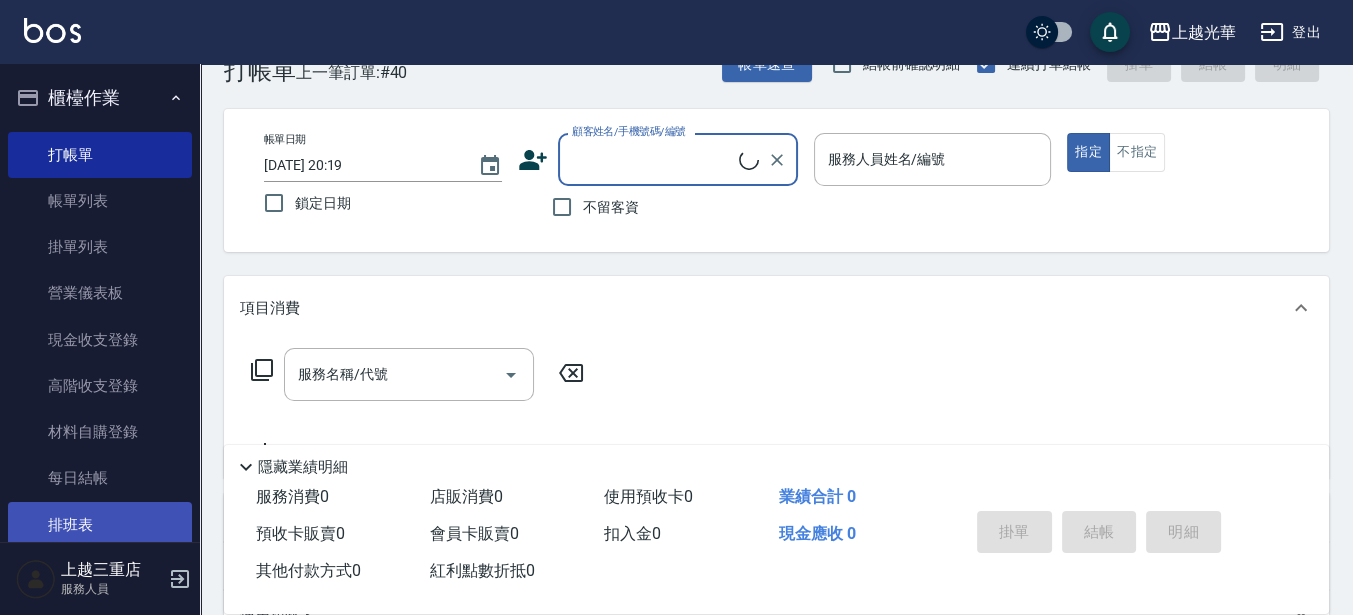 scroll, scrollTop: 125, scrollLeft: 0, axis: vertical 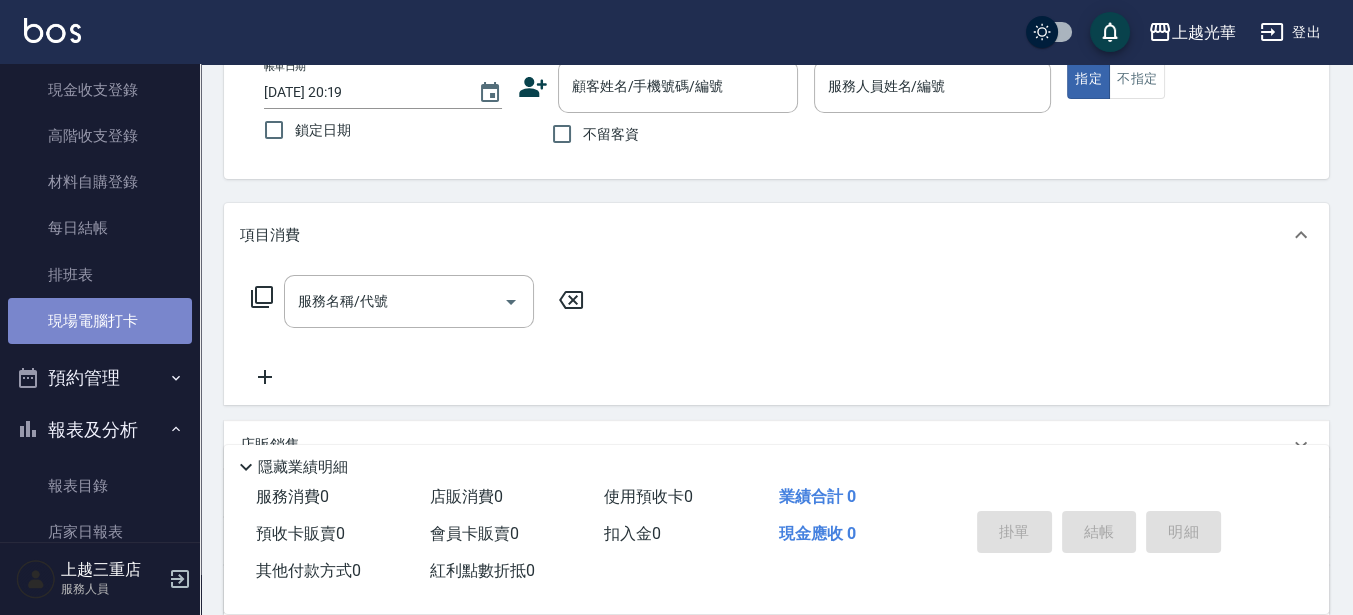 click on "現場電腦打卡" at bounding box center (100, 321) 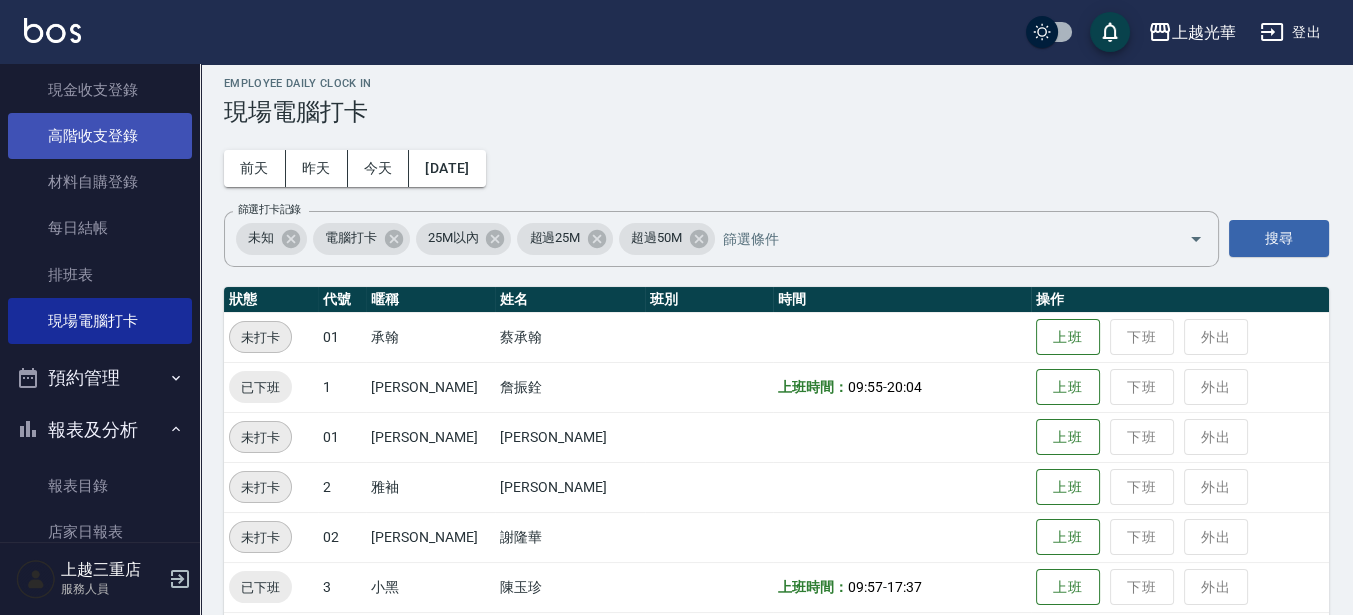 scroll, scrollTop: 0, scrollLeft: 0, axis: both 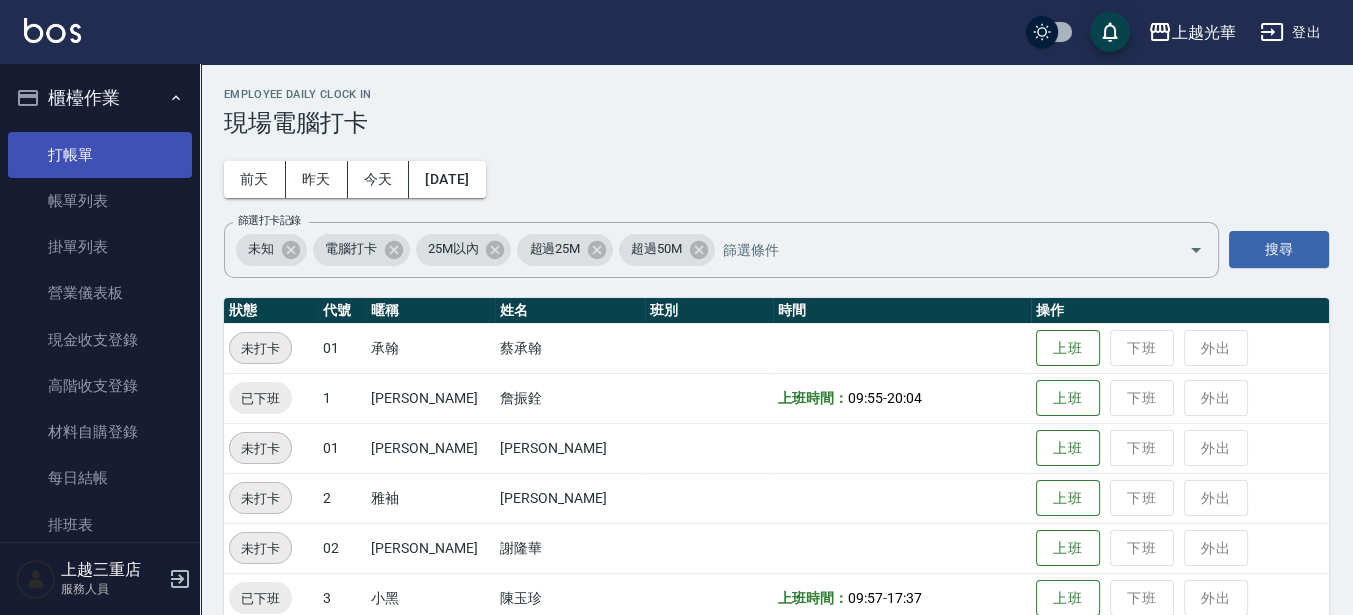 click on "打帳單" at bounding box center [100, 155] 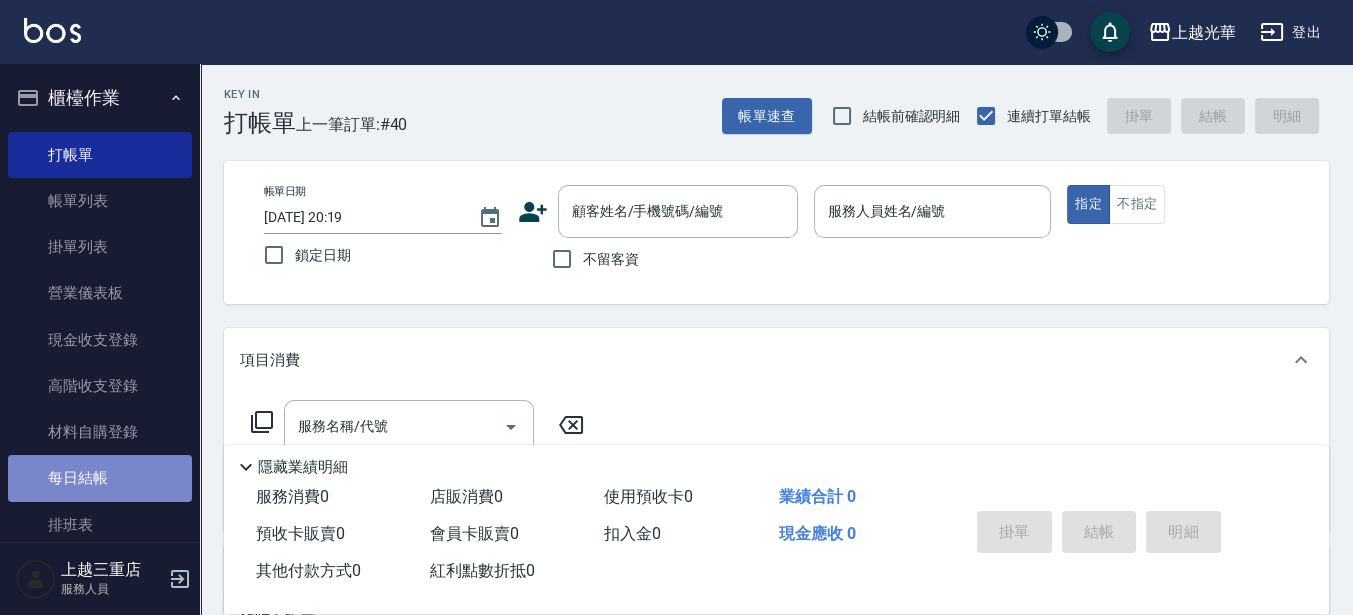 click on "每日結帳" at bounding box center [100, 478] 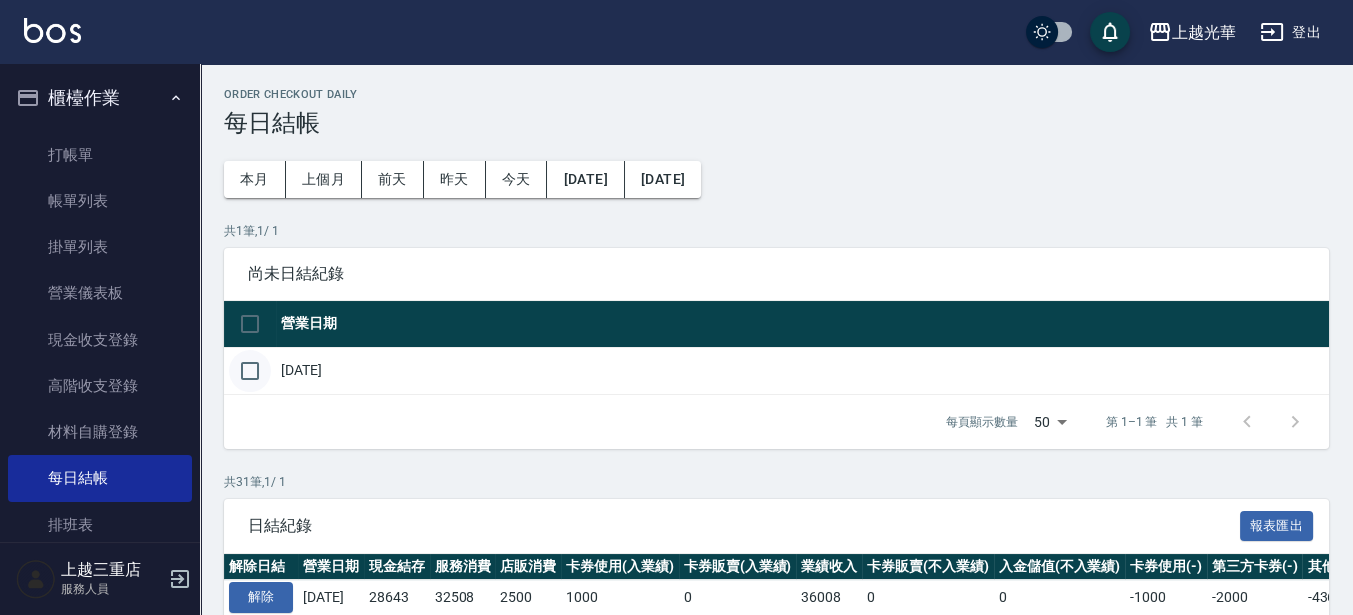 click at bounding box center [250, 371] 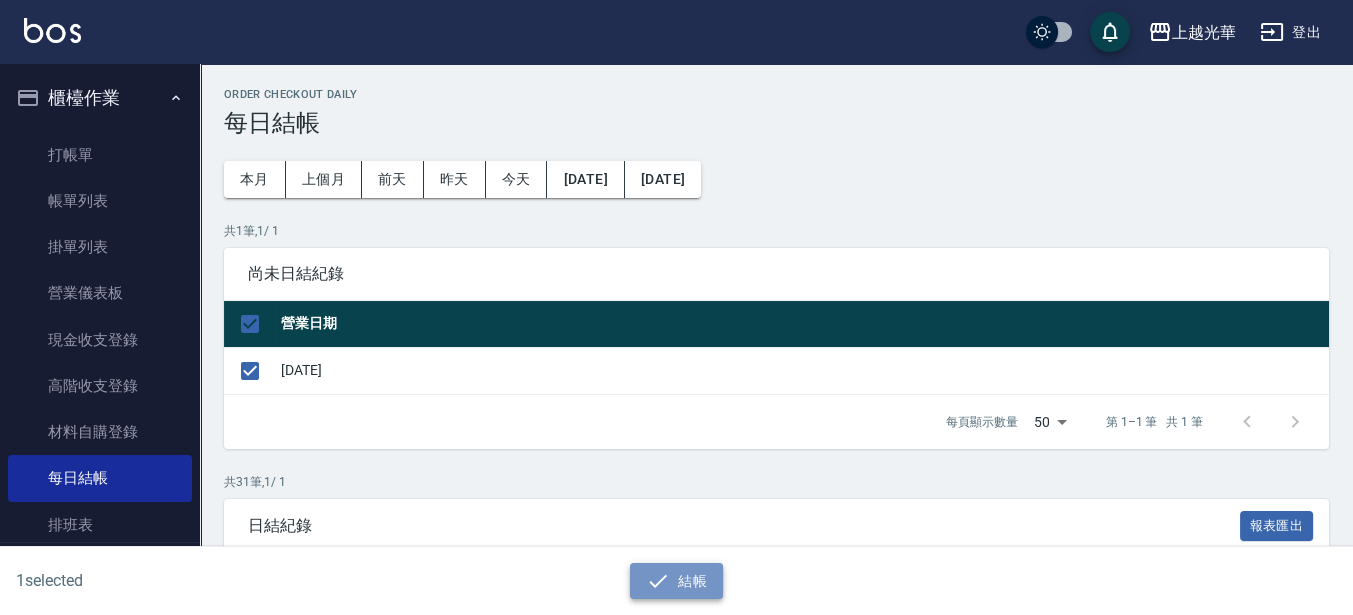 click 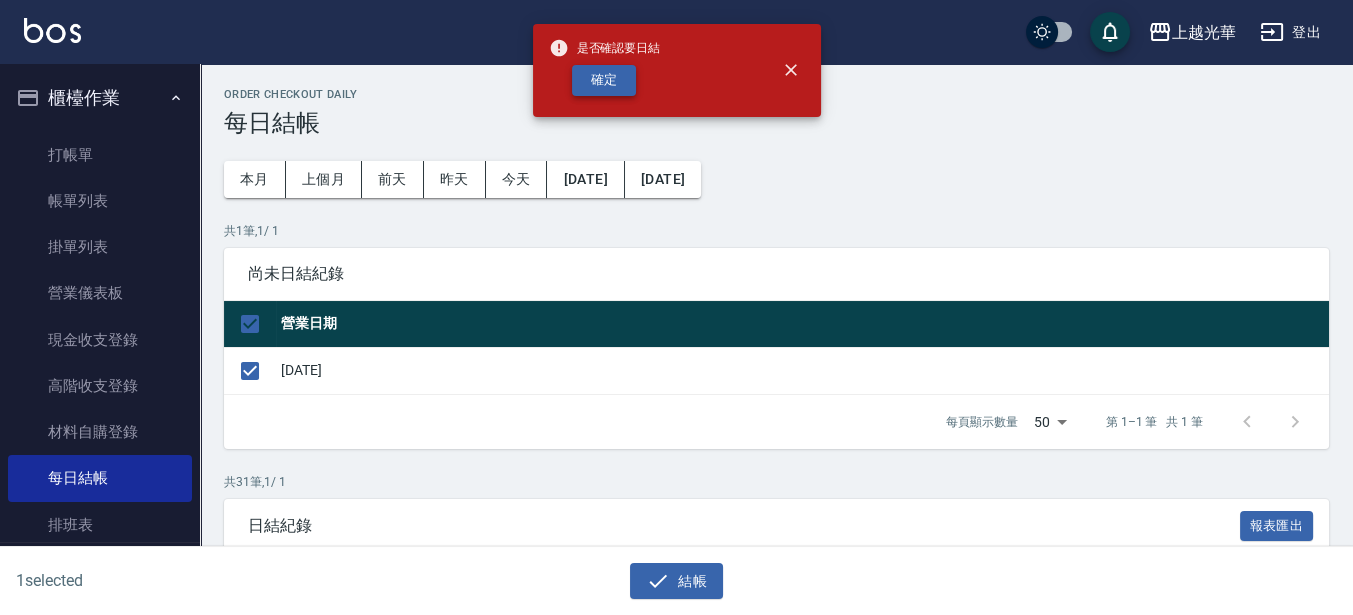 click on "確定" at bounding box center [604, 80] 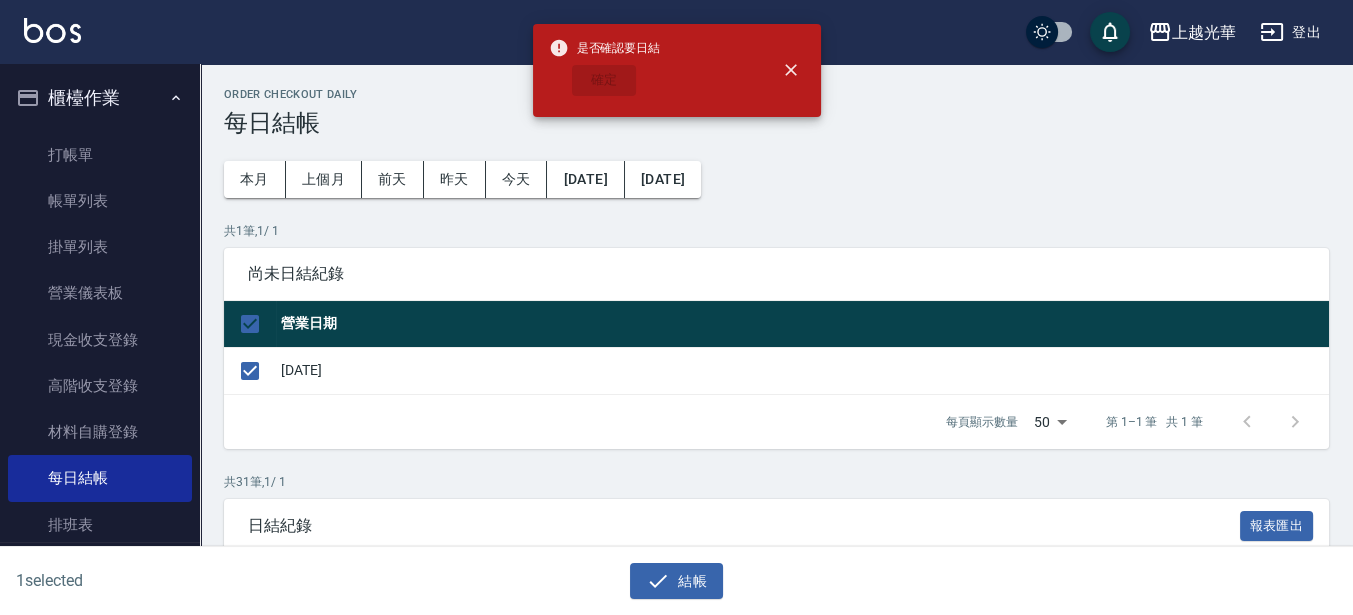 checkbox on "false" 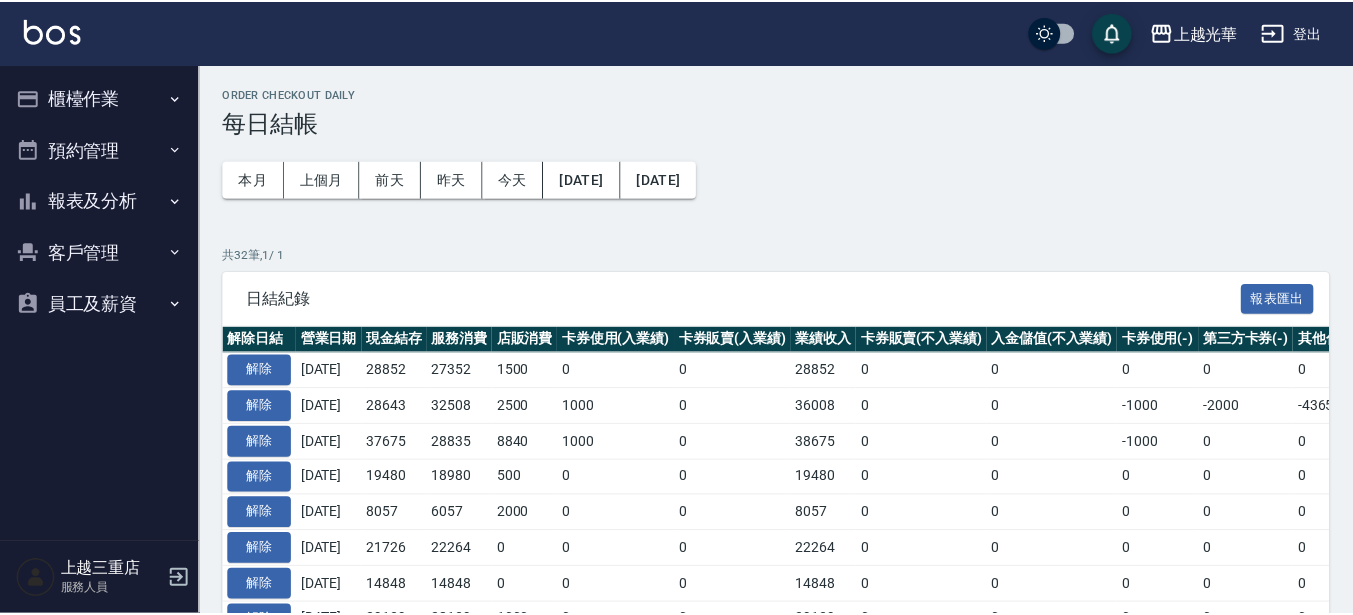 scroll, scrollTop: 0, scrollLeft: 0, axis: both 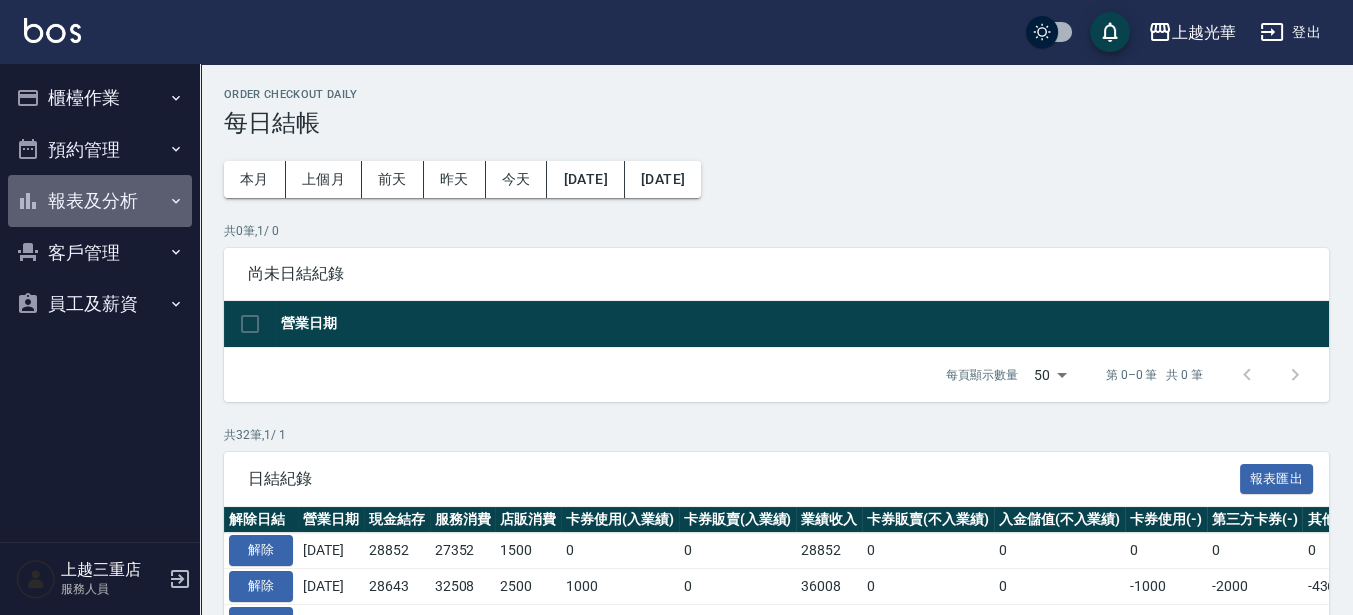 click on "報表及分析" at bounding box center (100, 201) 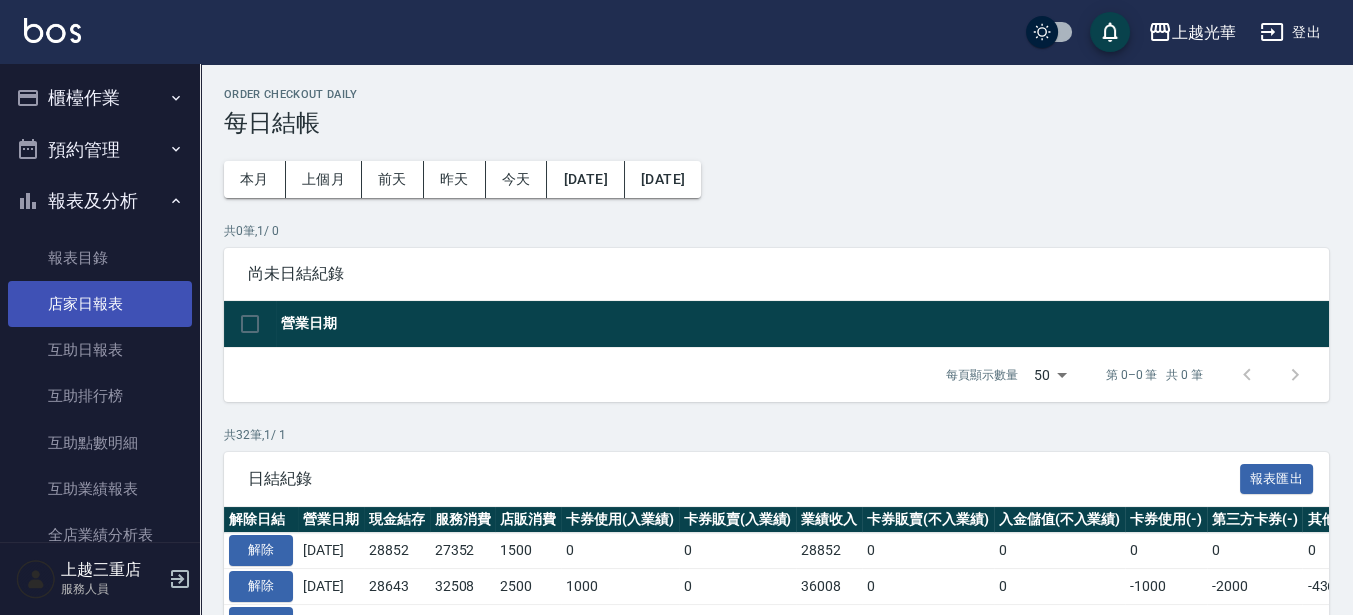 click on "店家日報表" at bounding box center (100, 304) 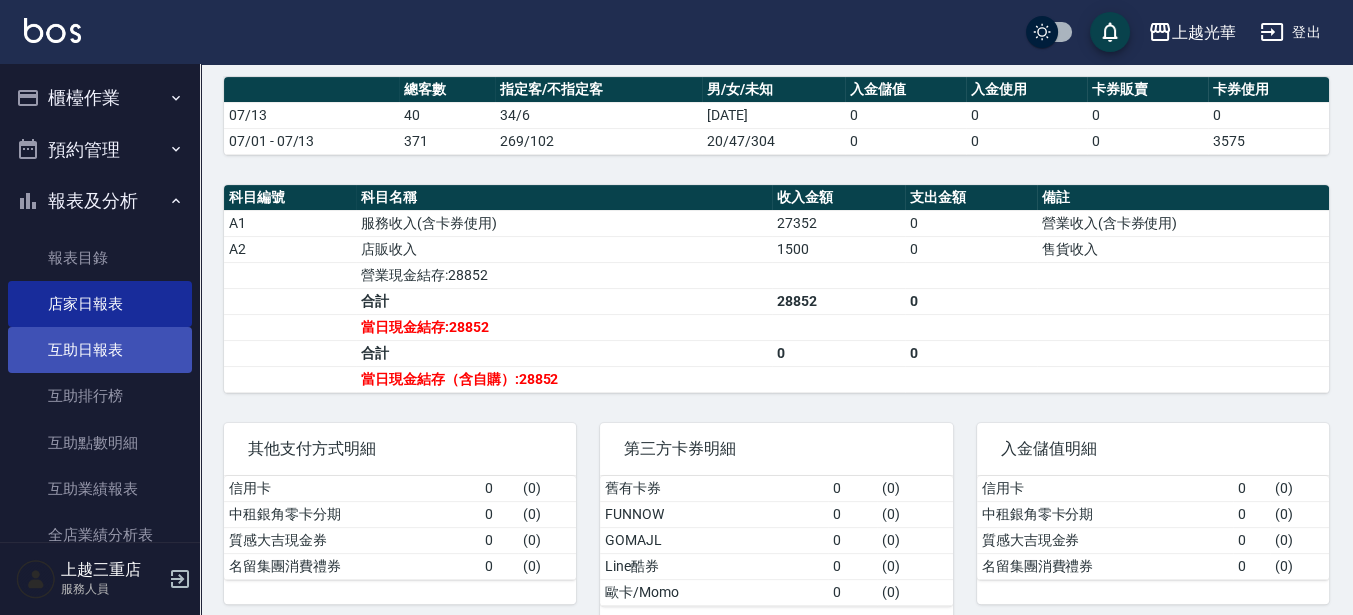 scroll, scrollTop: 637, scrollLeft: 0, axis: vertical 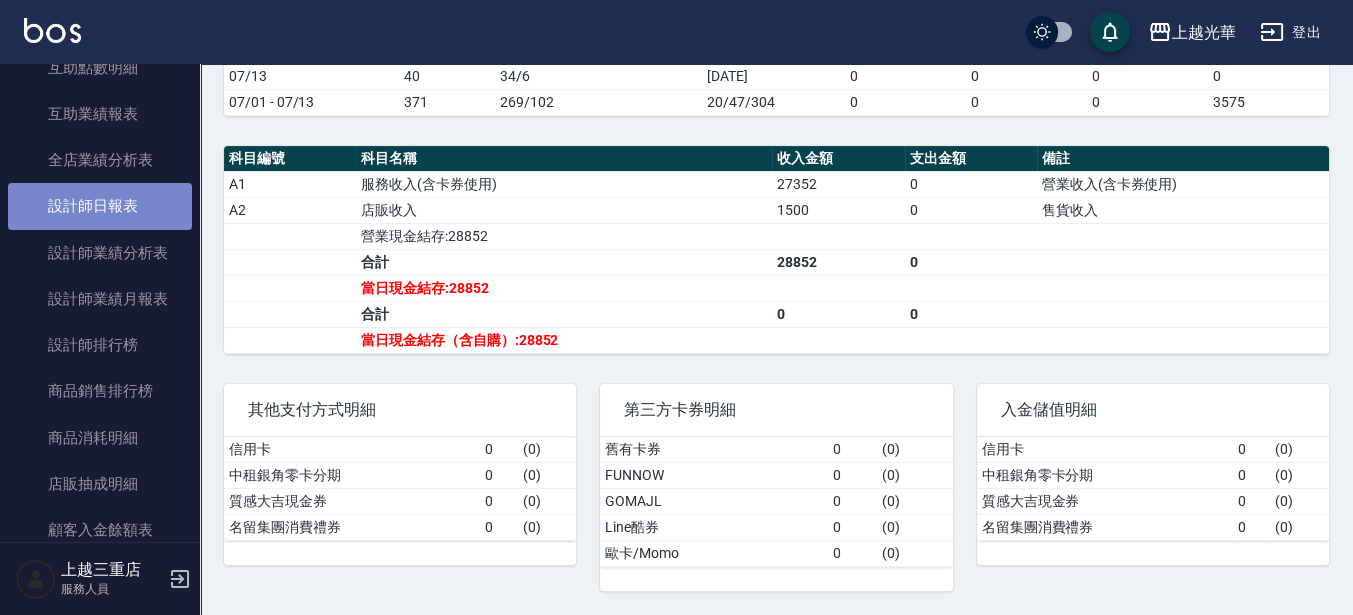 click on "設計師日報表" at bounding box center (100, 206) 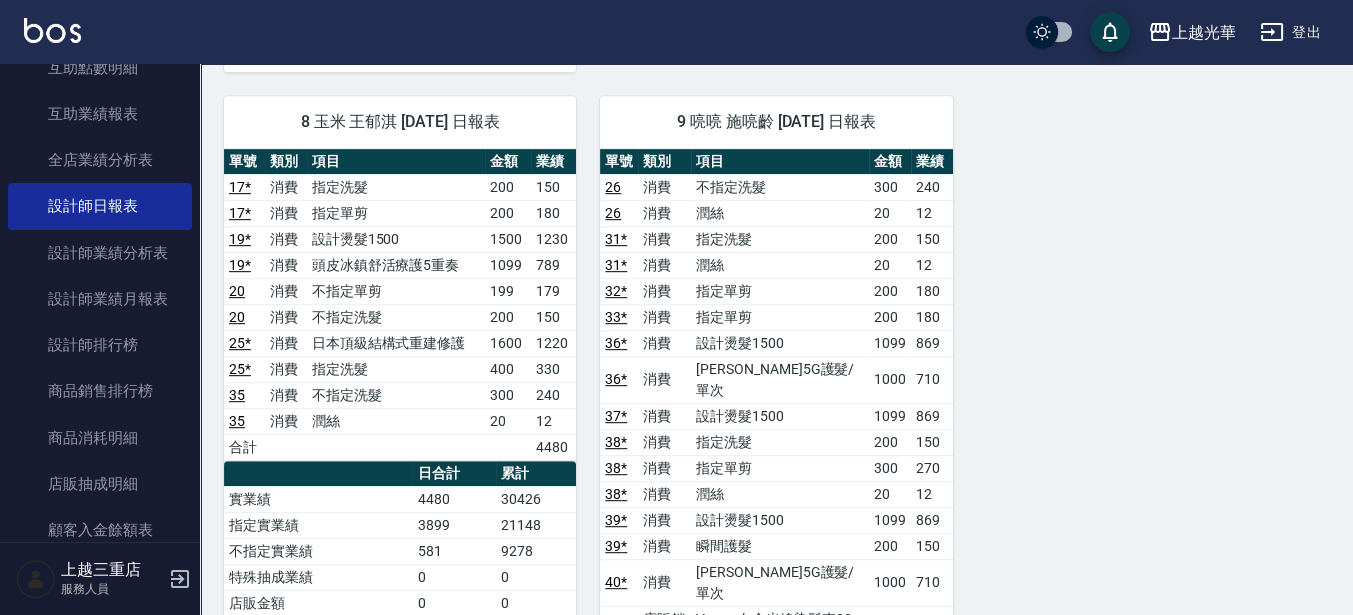 scroll, scrollTop: 1586, scrollLeft: 0, axis: vertical 